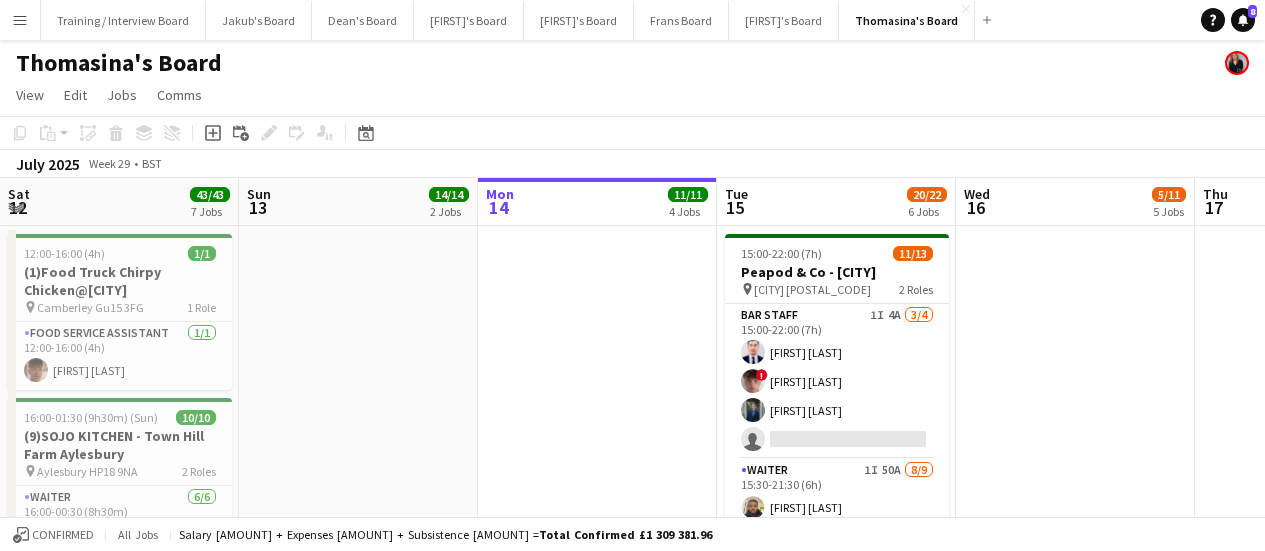 scroll, scrollTop: 8, scrollLeft: 0, axis: vertical 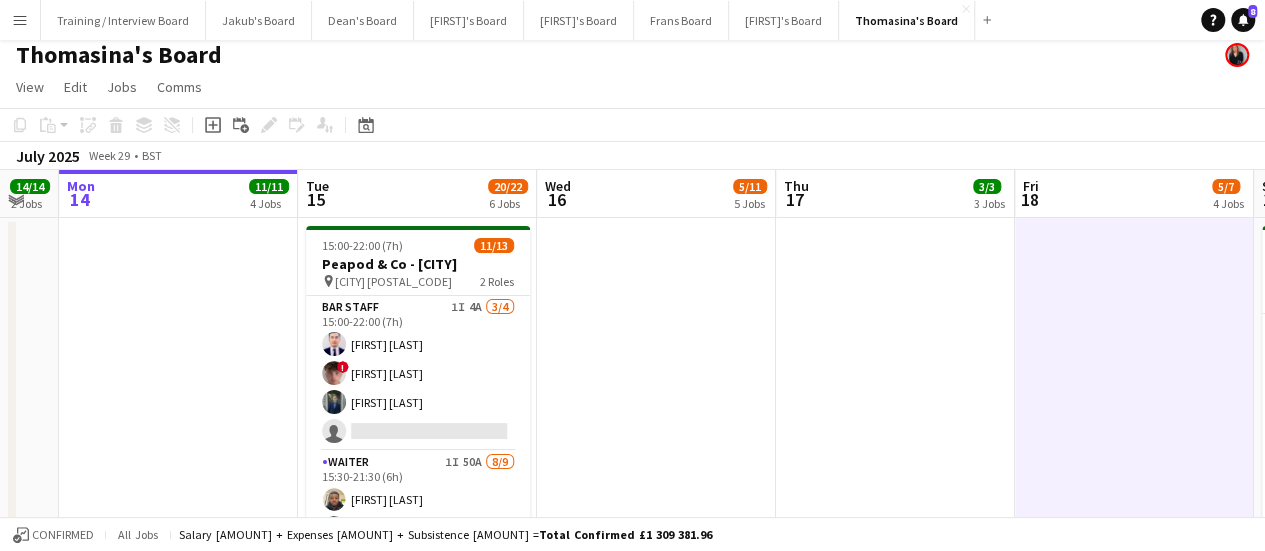 drag, startPoint x: 790, startPoint y: 359, endPoint x: 970, endPoint y: 331, distance: 182.16476 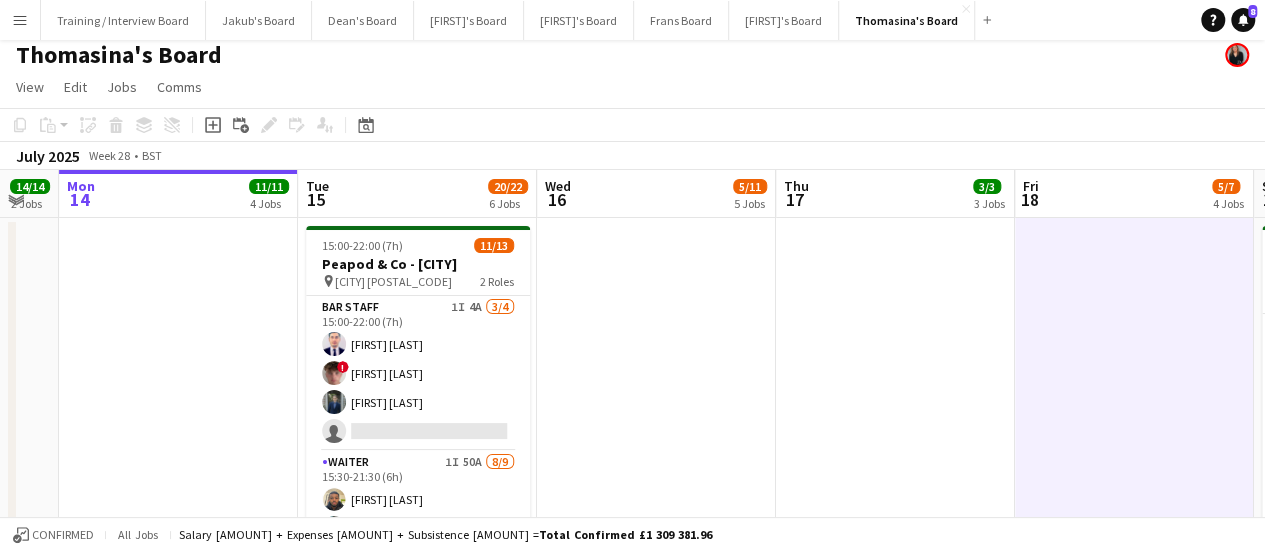 click on "Menu" at bounding box center (20, 20) 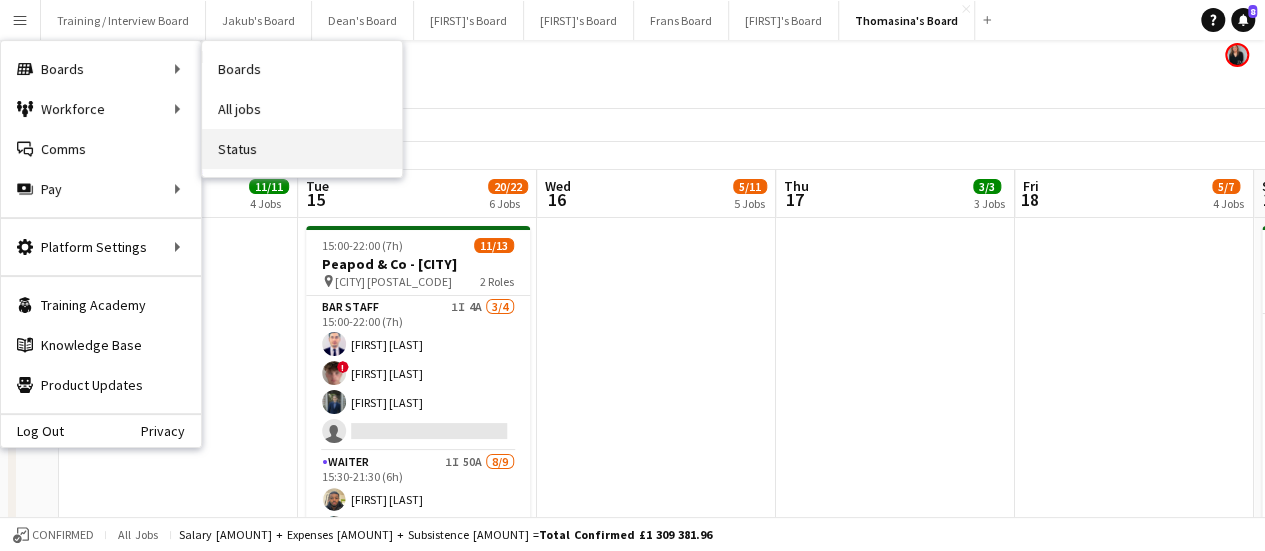 click on "Status" at bounding box center [302, 149] 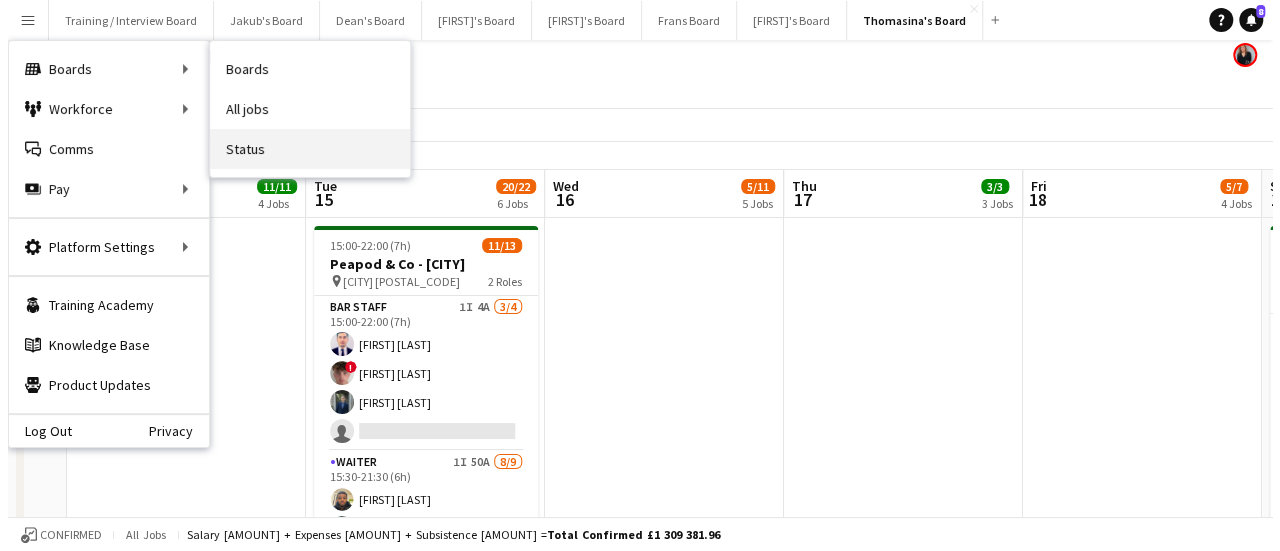 scroll, scrollTop: 0, scrollLeft: 0, axis: both 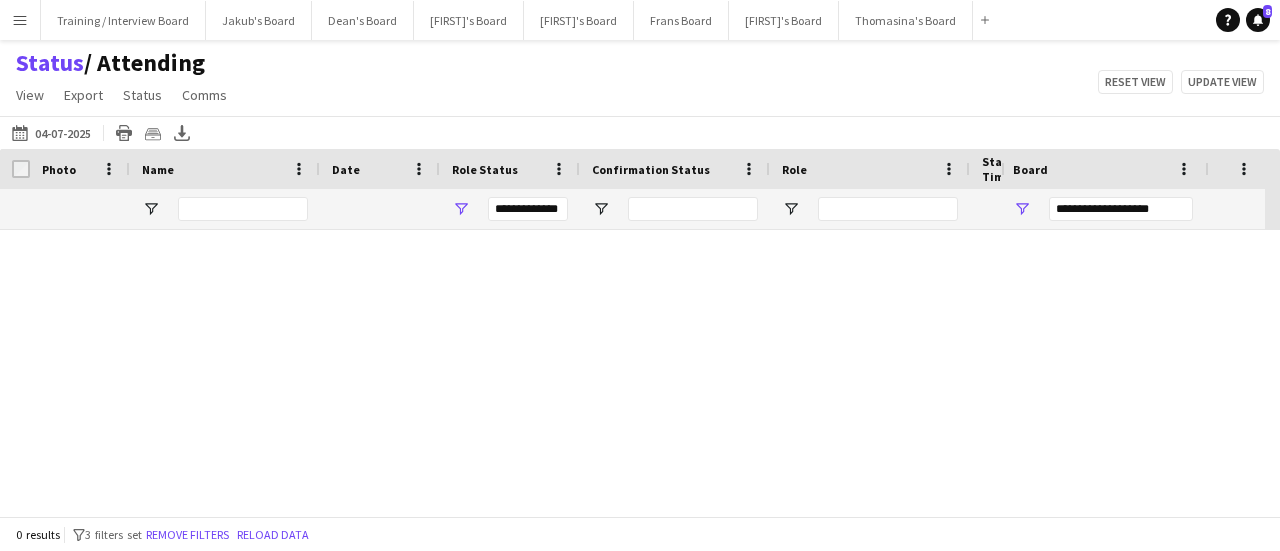 type on "***" 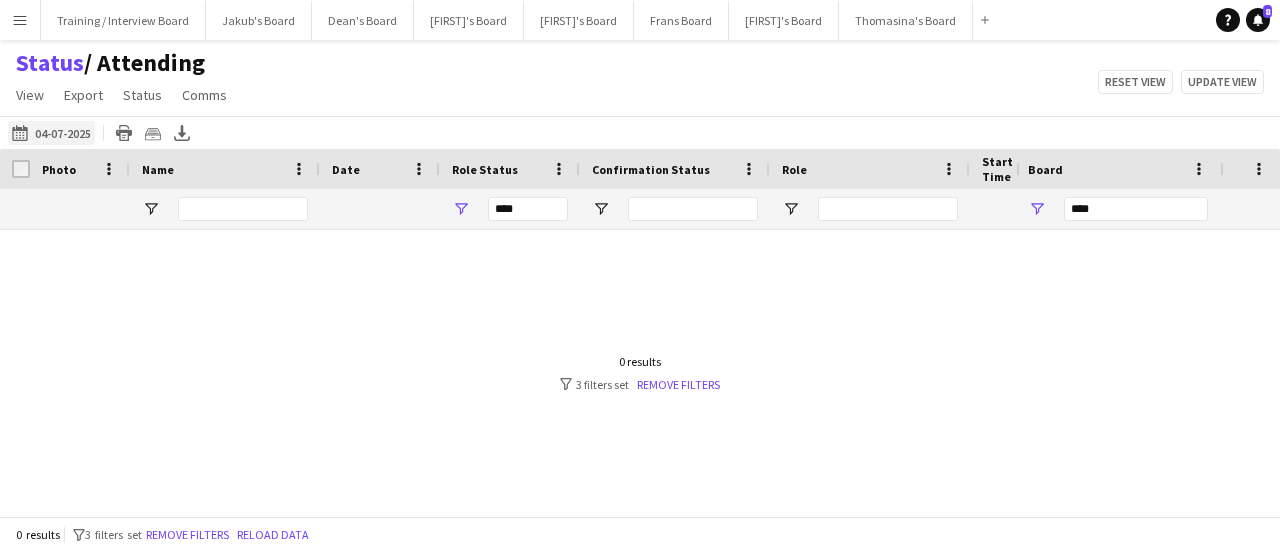 click on "[DATE] to [DATE]" 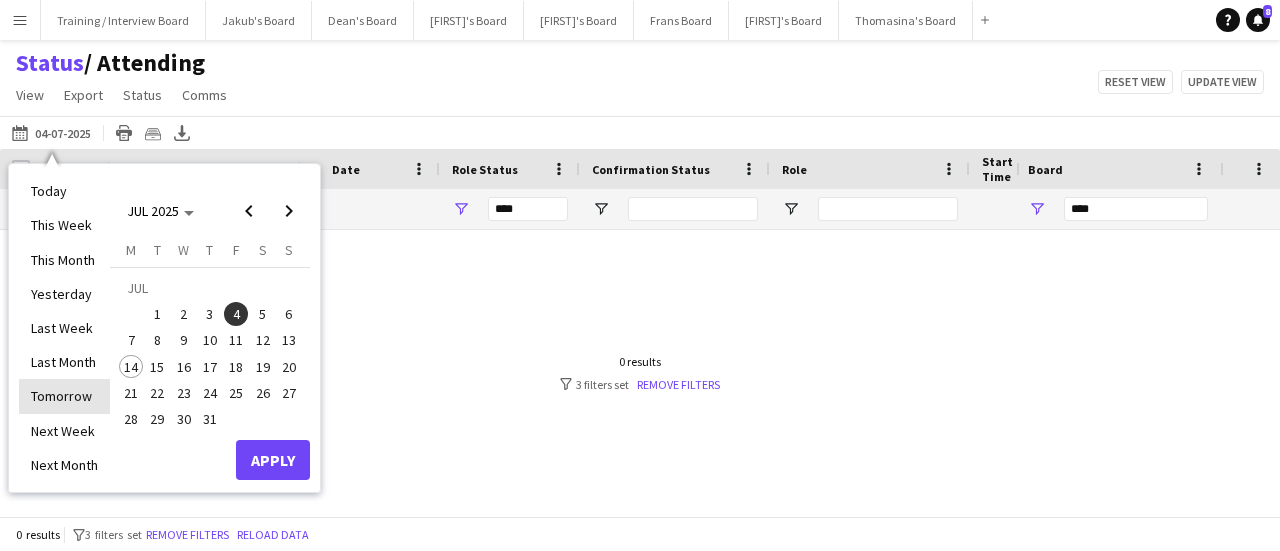 click on "Tomorrow" at bounding box center (64, 396) 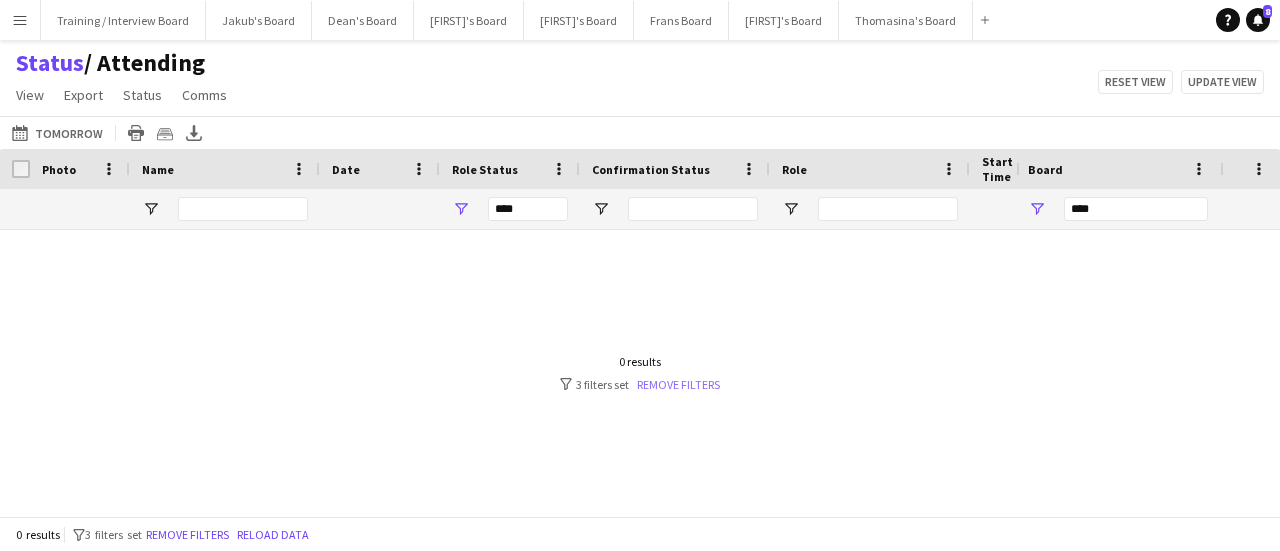 click on "Remove filters" at bounding box center (678, 384) 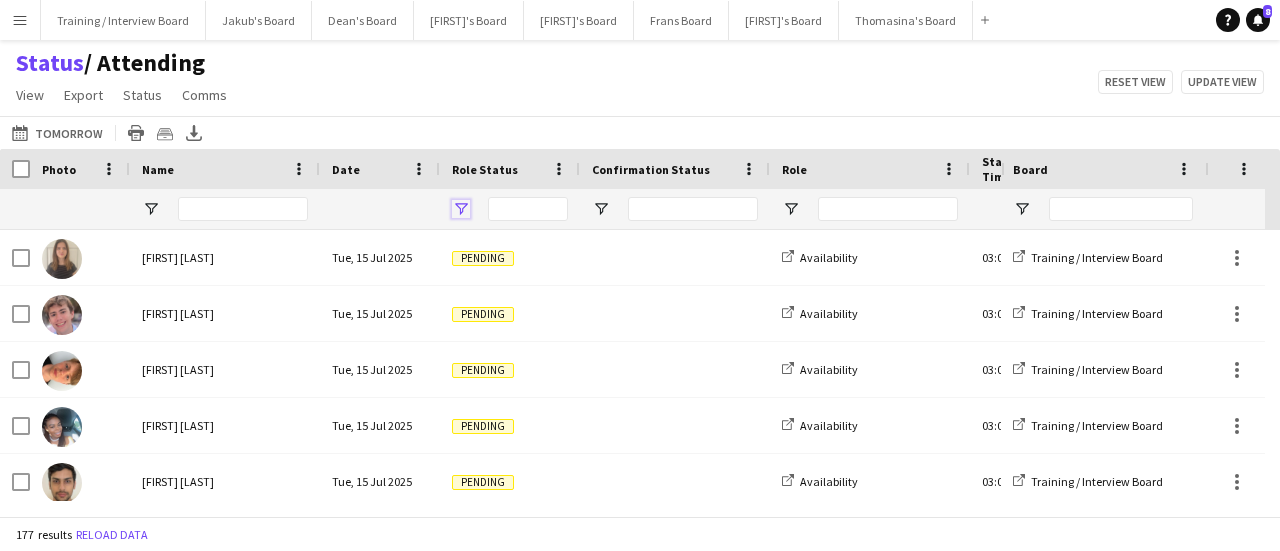 click at bounding box center [461, 209] 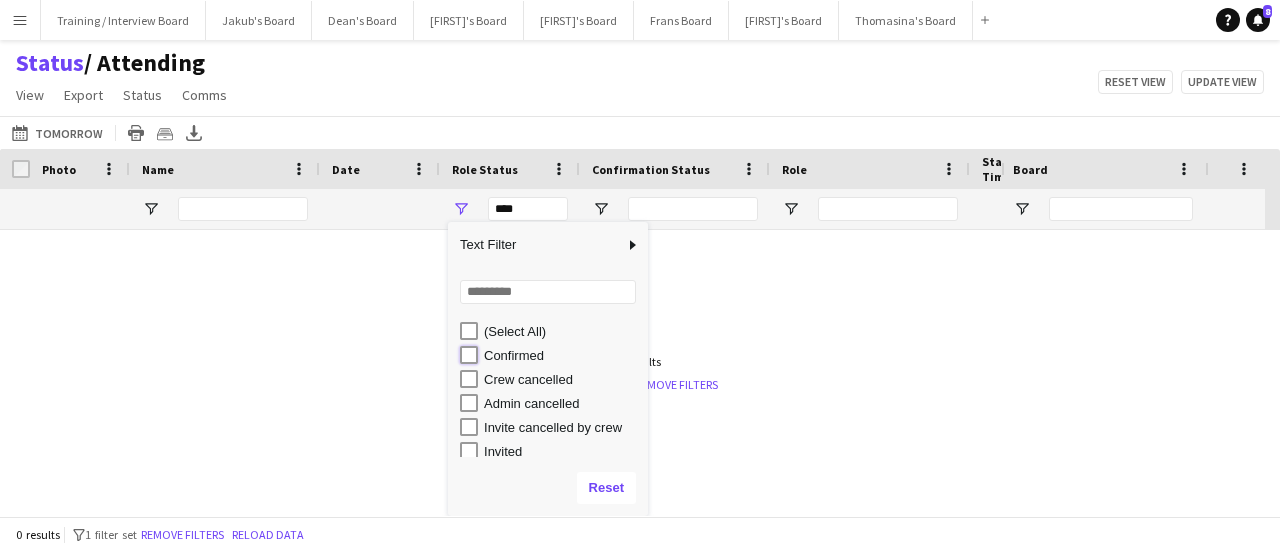 type on "**********" 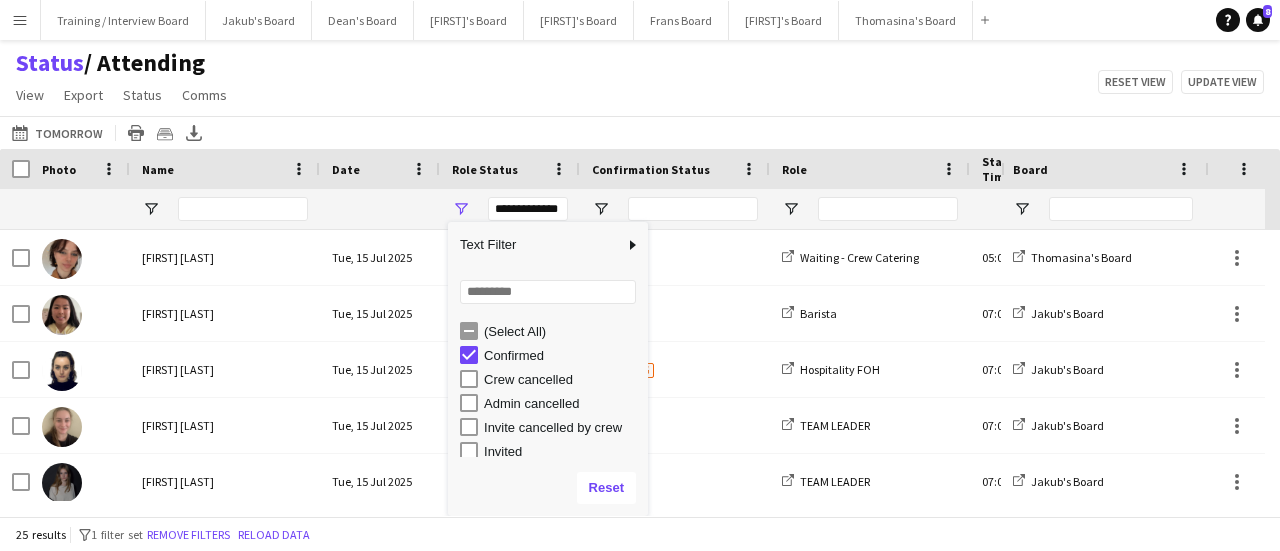 click on "Status    / Attending   View   Views  Default view Airshow Accreditation Airshow Check In Attending BPE Import CFS Check In Alpha and Placement Check in Timesheet Client Timesheet Phone Number v1.0 Client Timesheet v1.0 JZ Timesheet 2024 Placement Transfer References Import RWHS SFC TIMESHEET Sharecode Check New view Update view Delete view Edit name Customise view Customise filters Reset Filters Reset View Reset All  Export  Export as XLSX Export as CSV Export as PDF Crew files as ZIP  Status  Confirm attendance Check-in Check-out Clear confirm attendance Clear check-in Clear check-out  Comms  Send notification Chat  Reset view   Update view" 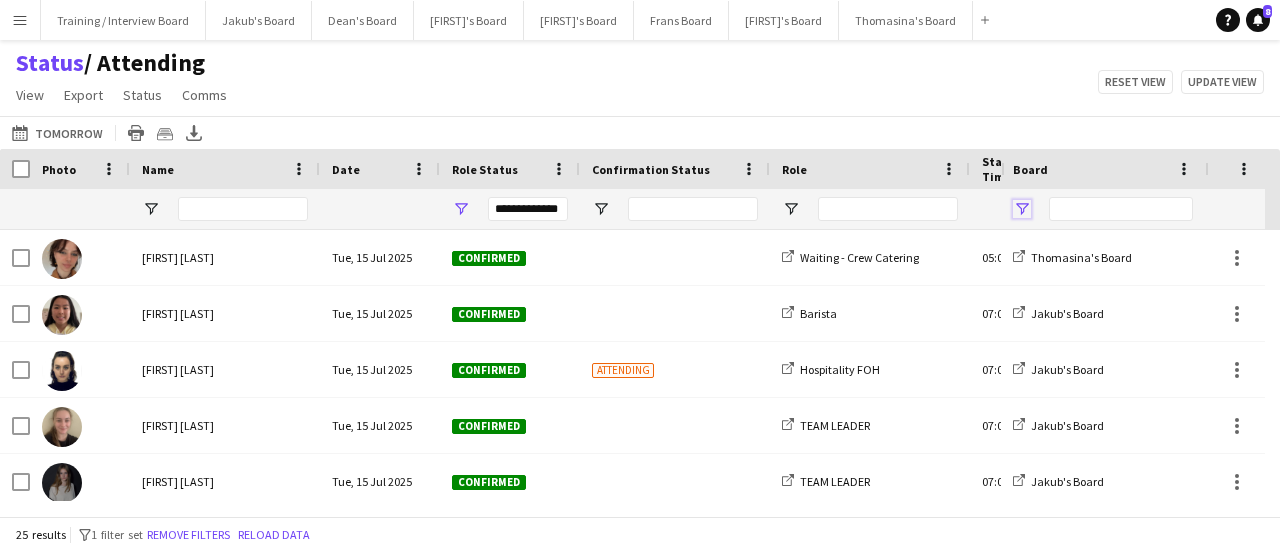 click at bounding box center [1022, 209] 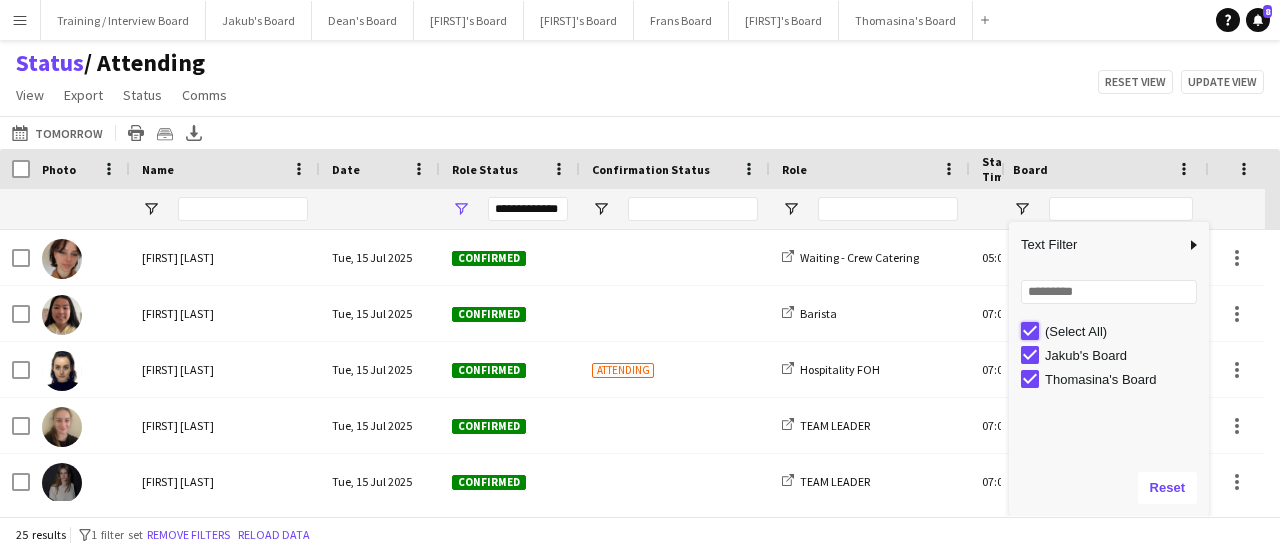 type on "***" 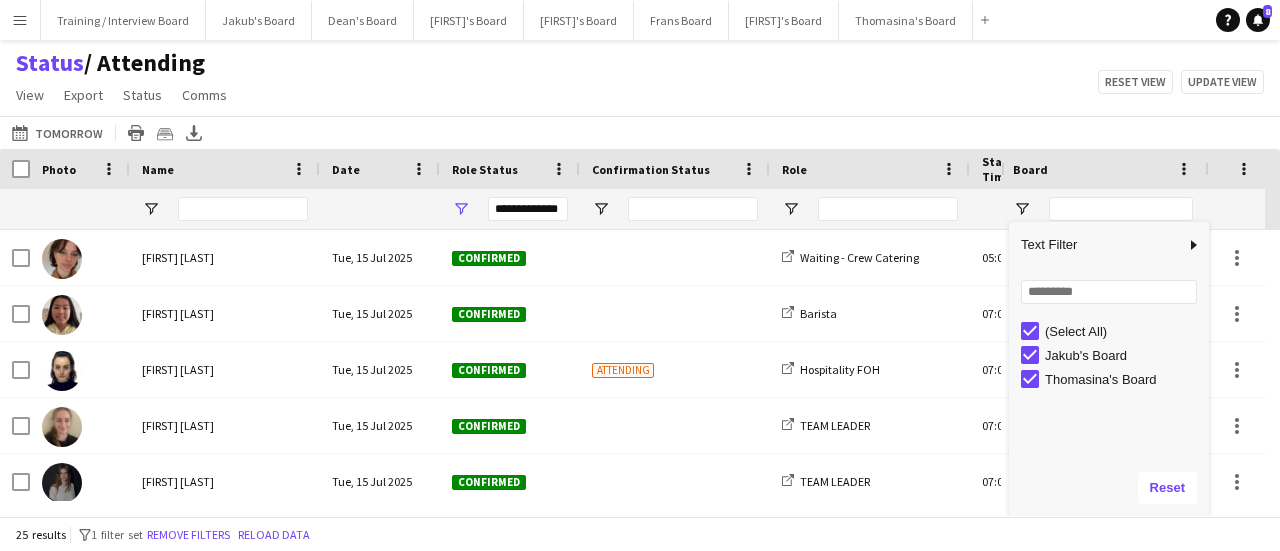 type on "***" 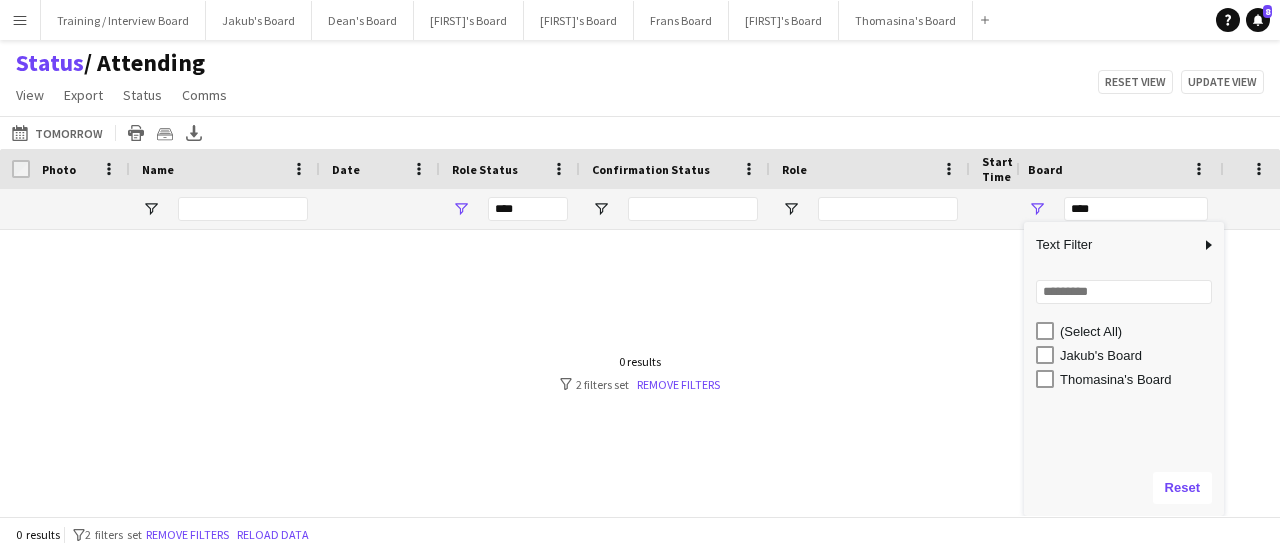 click on "Thomasina's Board" at bounding box center (1124, 379) 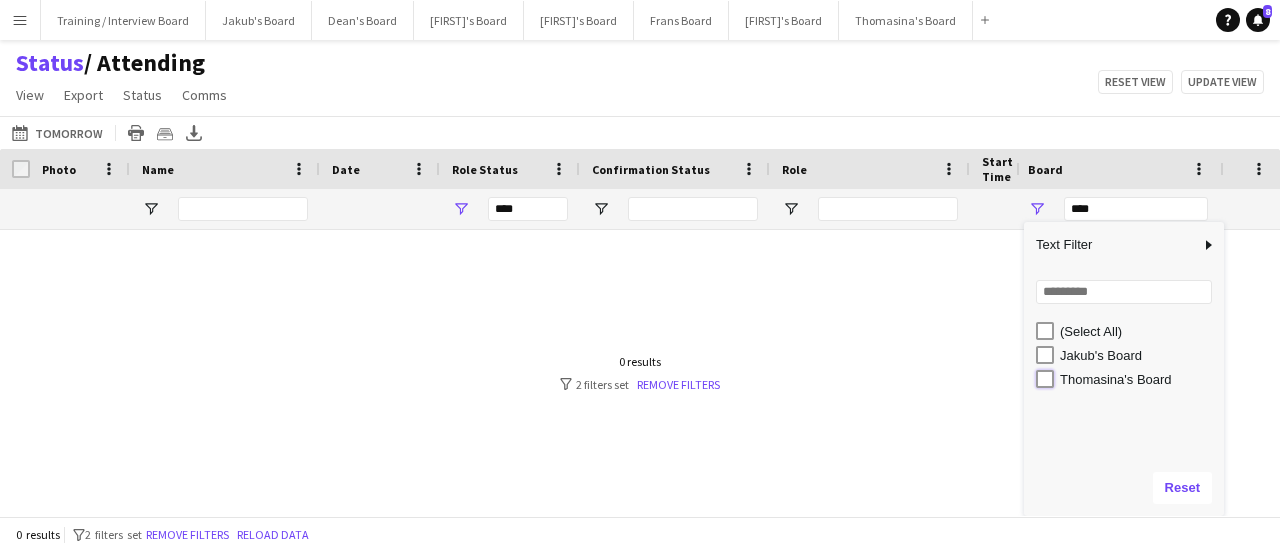 type on "**********" 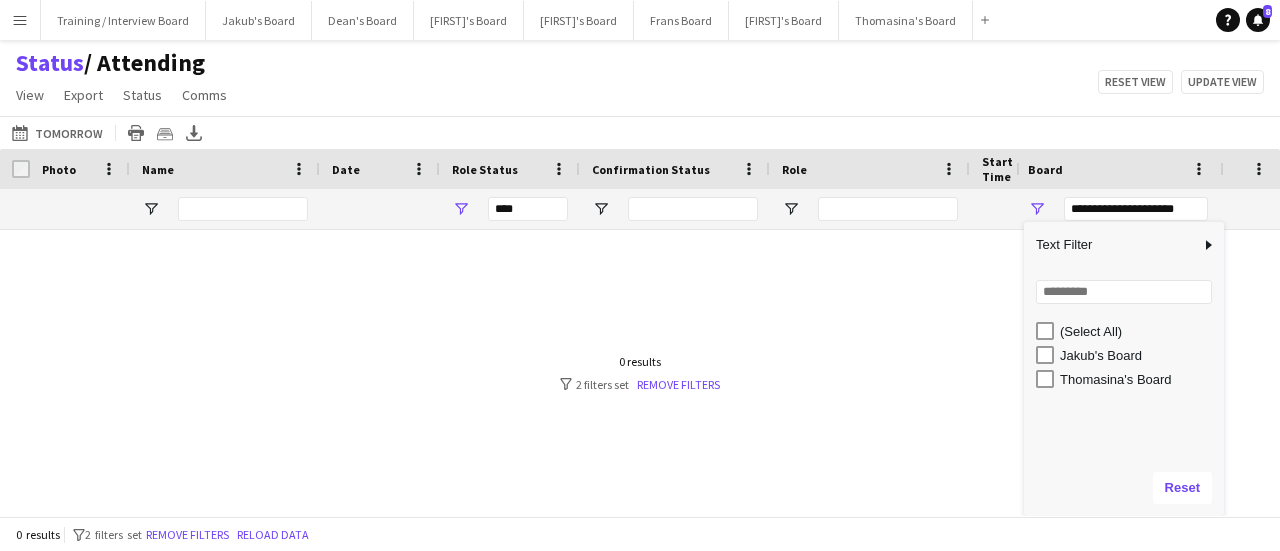 type on "**********" 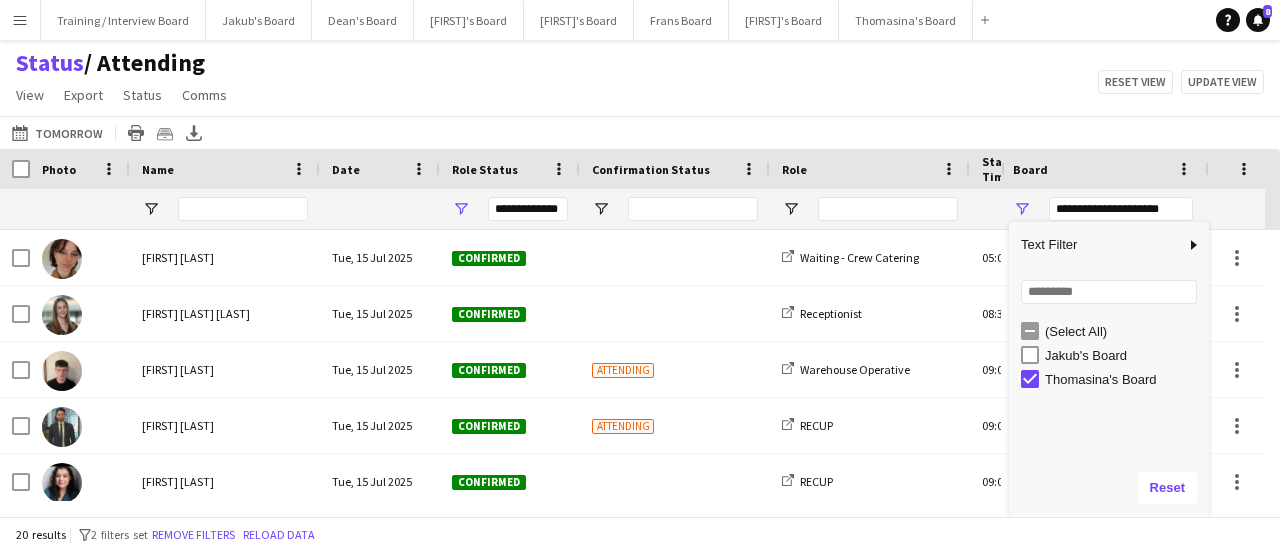 click on "14-07-2025 to 20-07-2025
Tomorrow
Today   This Week   This Month   Yesterday   Last Week   Last Month   Tomorrow   Next Week   Next Month  JUL 2025 JUL 2025 Monday M Tuesday T Wednesday W Thursday T Friday F Saturday S Sunday S  JUL      1   2   3   4   5   6   7   8   9   10   11   12   13   14   15   16   17   18   19   20   21   22   23   24   25   26   27   28   29   30   31
Comparison range
Comparison range
Apply
Print table
Crew files as ZIP
Export XLSX" 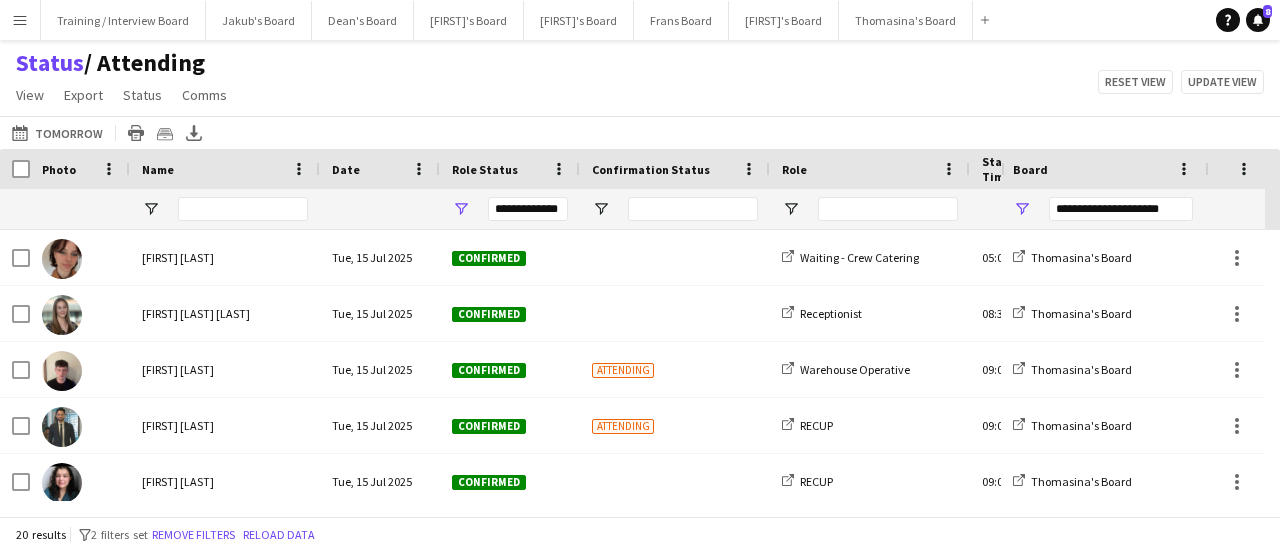 scroll, scrollTop: 0, scrollLeft: 329, axis: horizontal 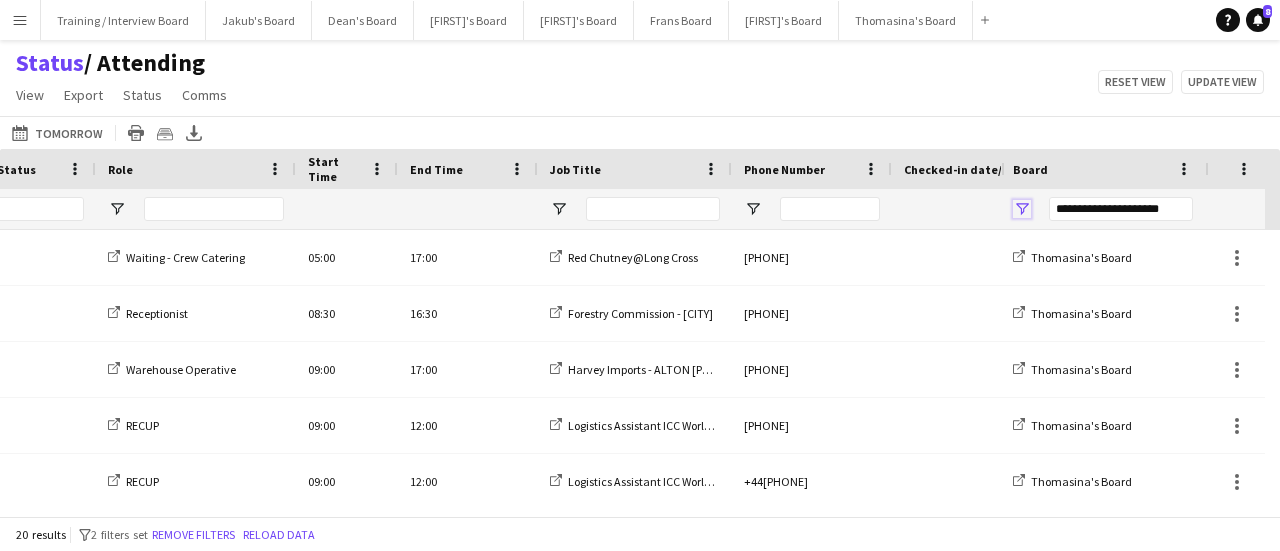 click at bounding box center (1022, 209) 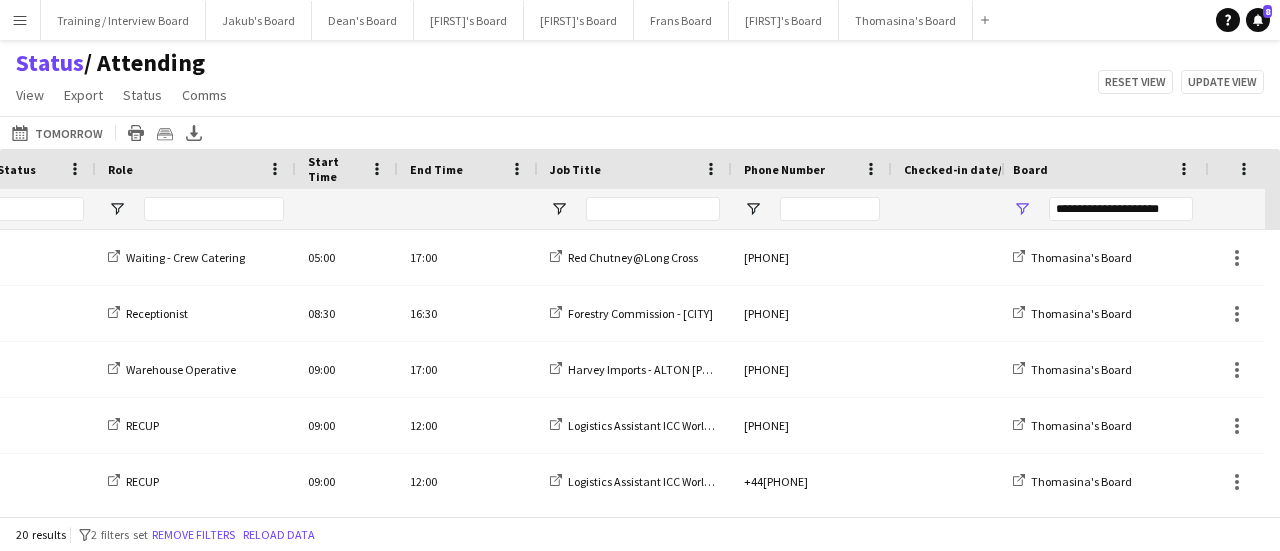 click on "Status    / Attending   View   Views  Default view Airshow Accreditation Airshow Check In Attending BPE Import CFS Check In Alpha and Placement Check in Timesheet Client Timesheet Phone Number v1.0 Client Timesheet v1.0 JZ Timesheet 2024 Placement Transfer References Import RWHS SFC TIMESHEET Sharecode Check New view Update view Delete view Edit name Customise view Customise filters Reset Filters Reset View Reset All  Export  Export as XLSX Export as CSV Export as PDF Crew files as ZIP  Status  Confirm attendance Check-in Check-out Clear confirm attendance Clear check-in Clear check-out  Comms  Send notification Chat  Reset view   Update view" 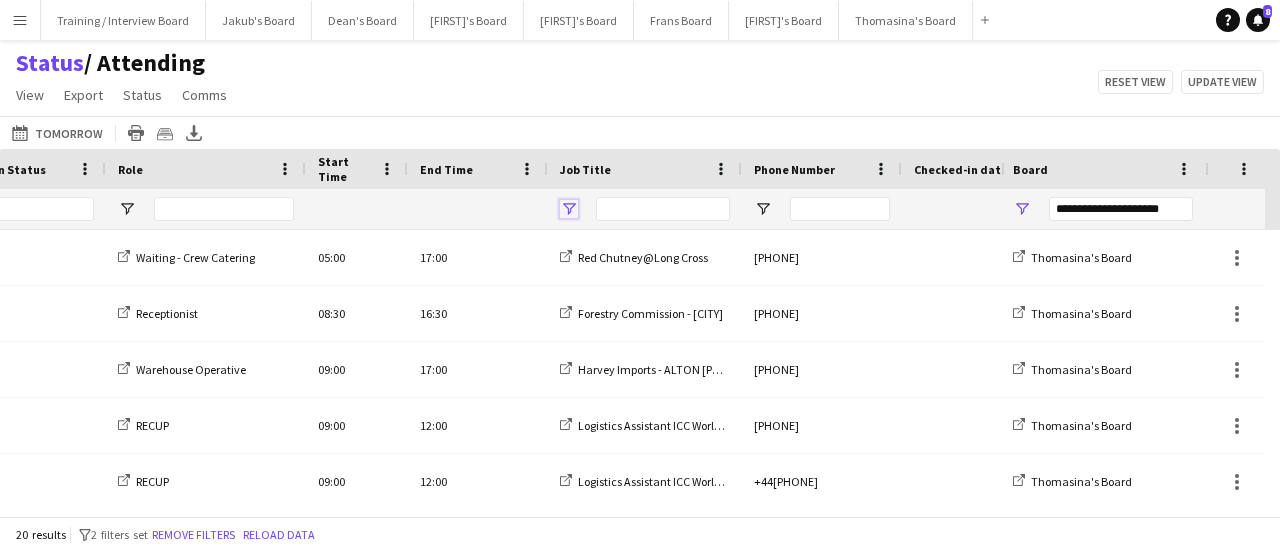 click at bounding box center [569, 209] 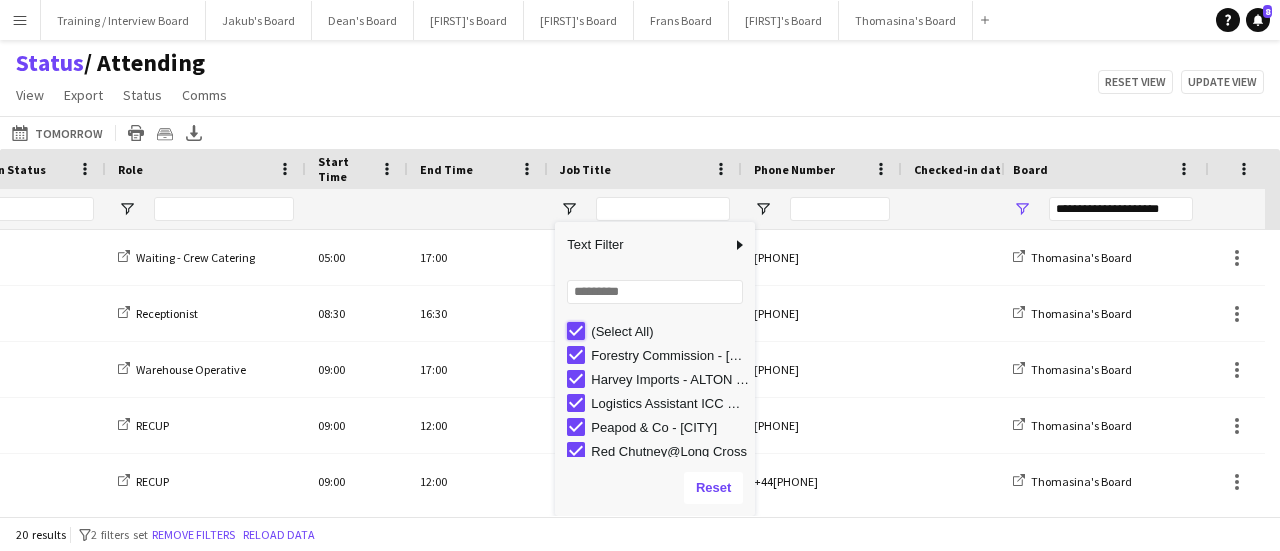 type on "***" 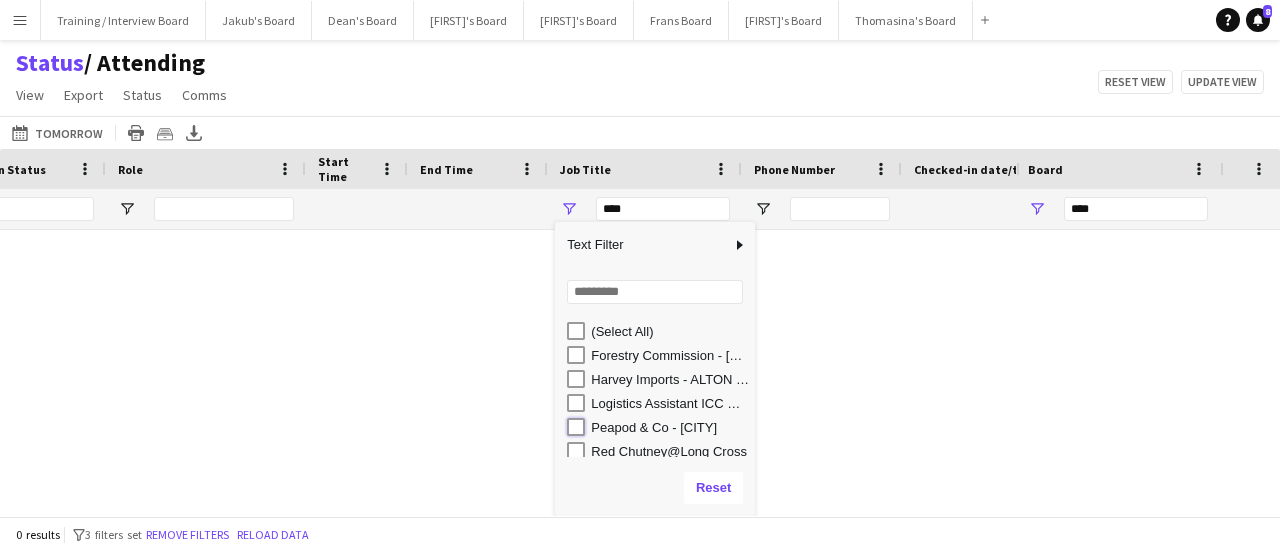 type on "**********" 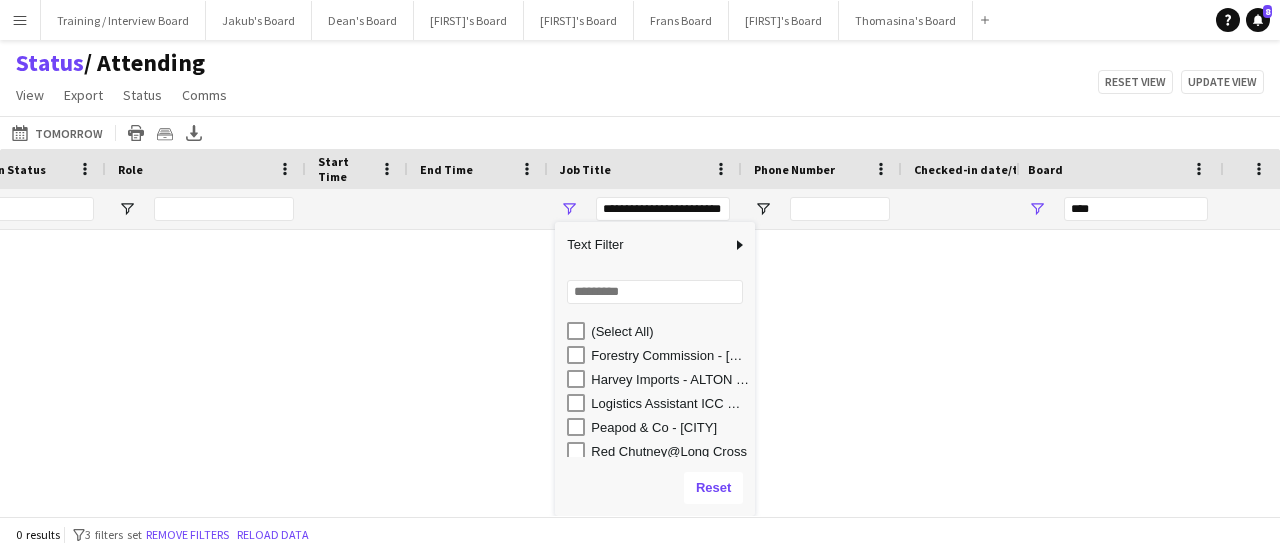 type on "**********" 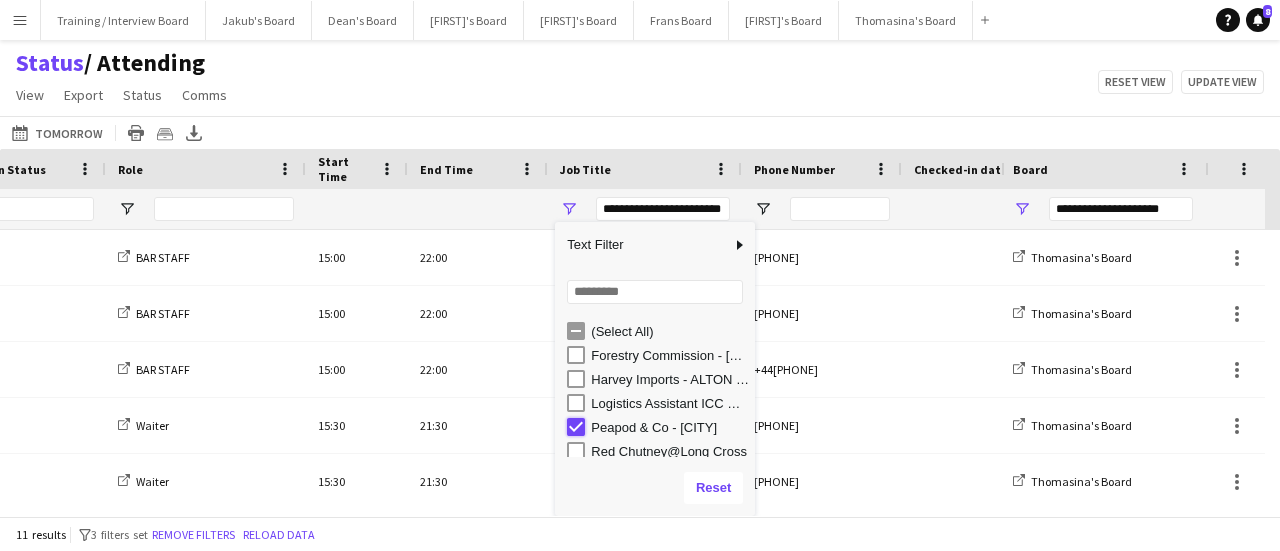 type on "***" 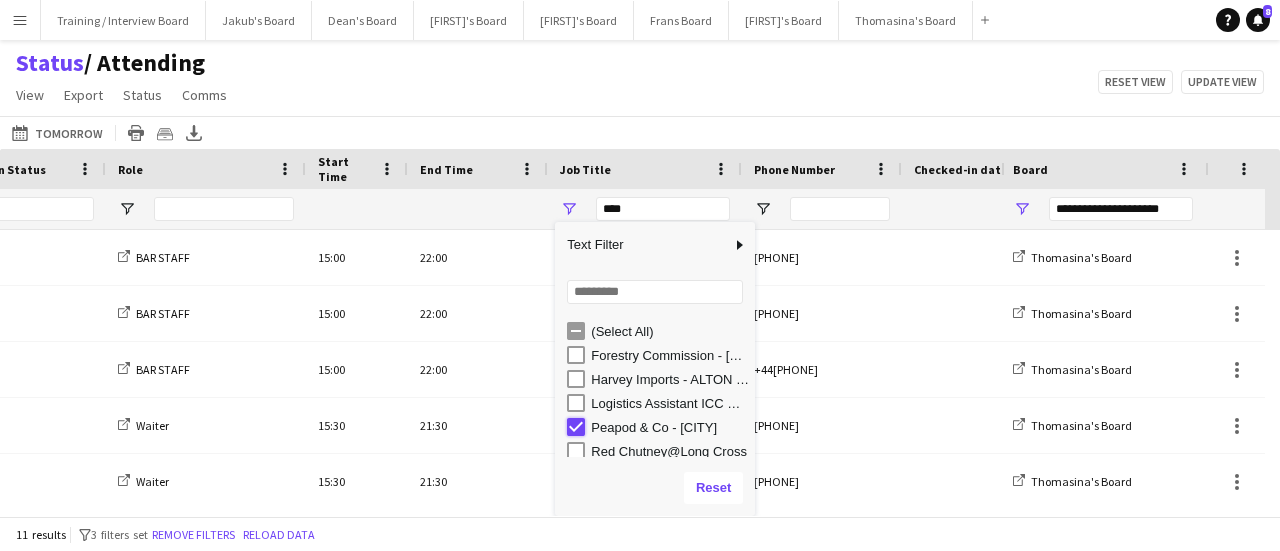 type on "***" 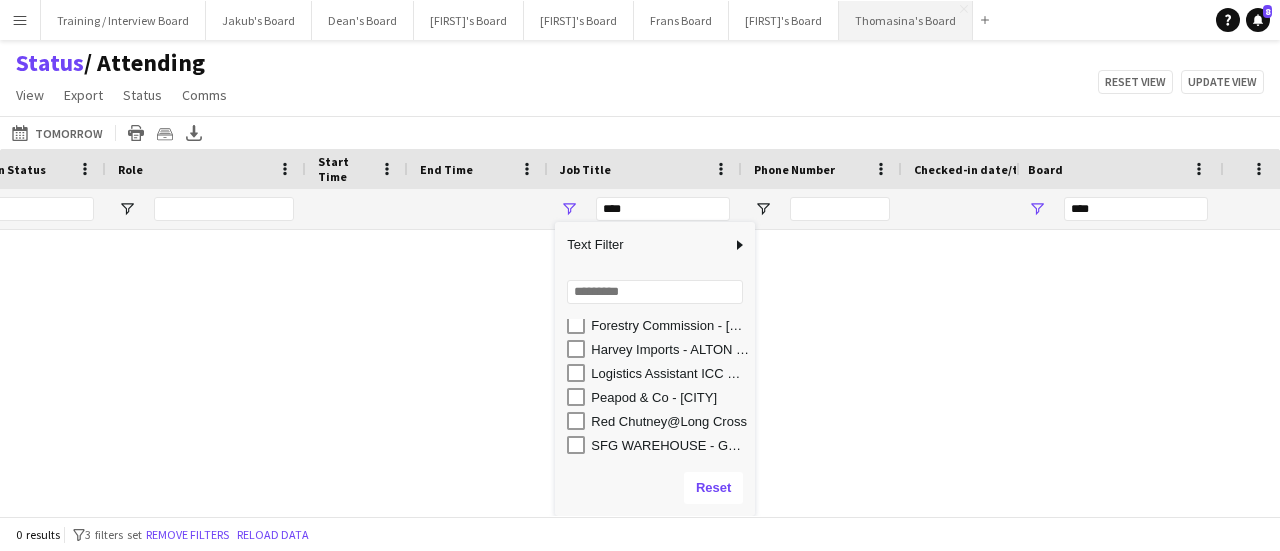 click on "[FIRST]'s Board
Close" at bounding box center (906, 20) 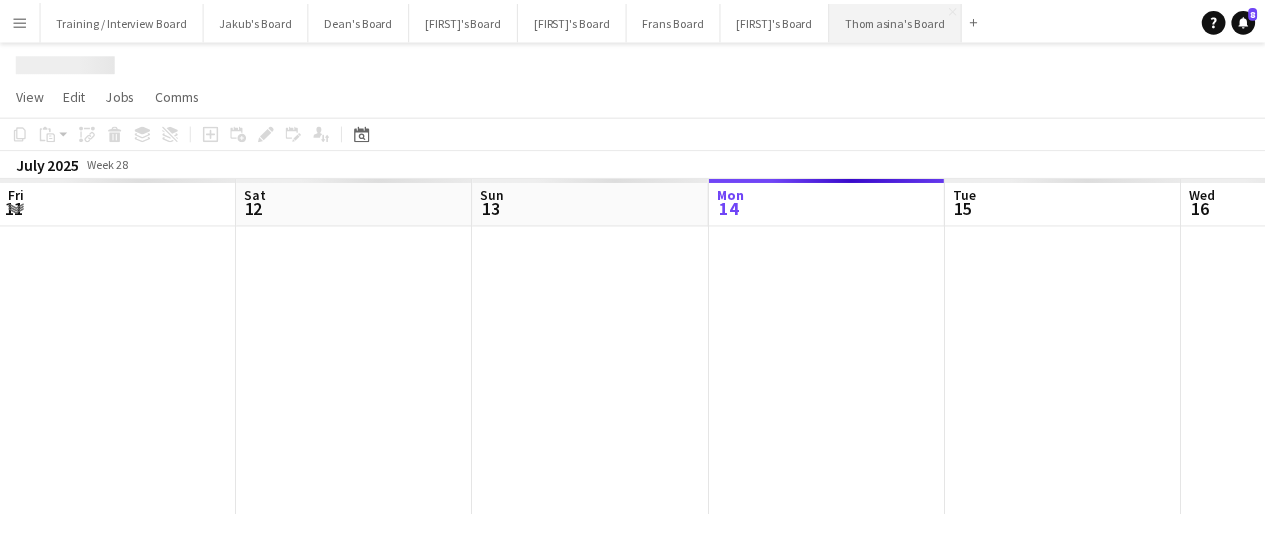scroll, scrollTop: 0, scrollLeft: 478, axis: horizontal 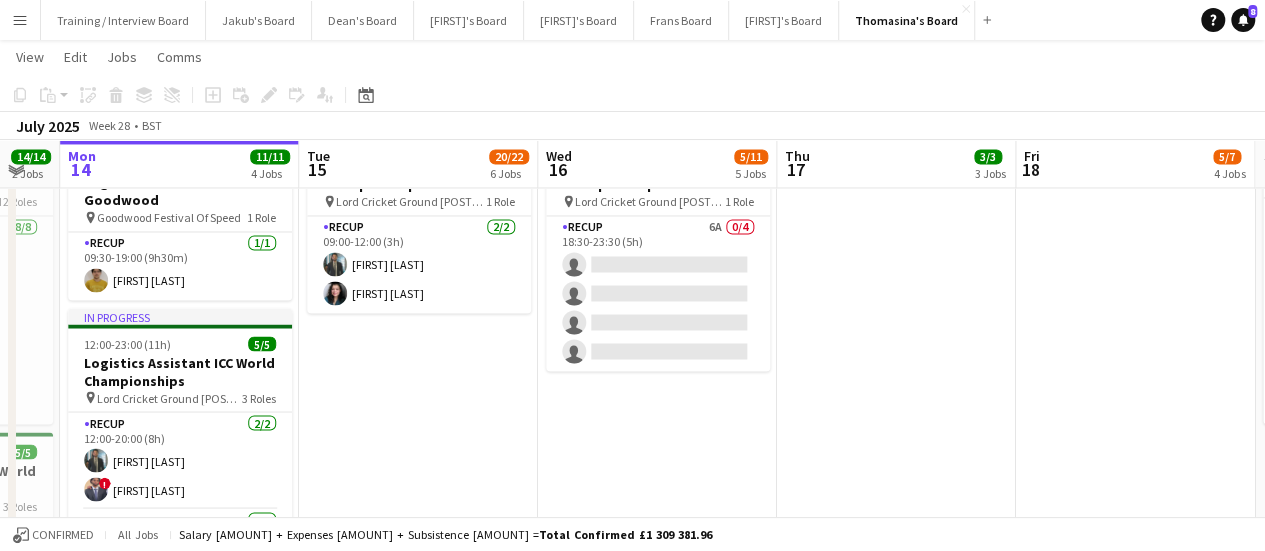 drag, startPoint x: 1068, startPoint y: 342, endPoint x: 889, endPoint y: 339, distance: 179.02513 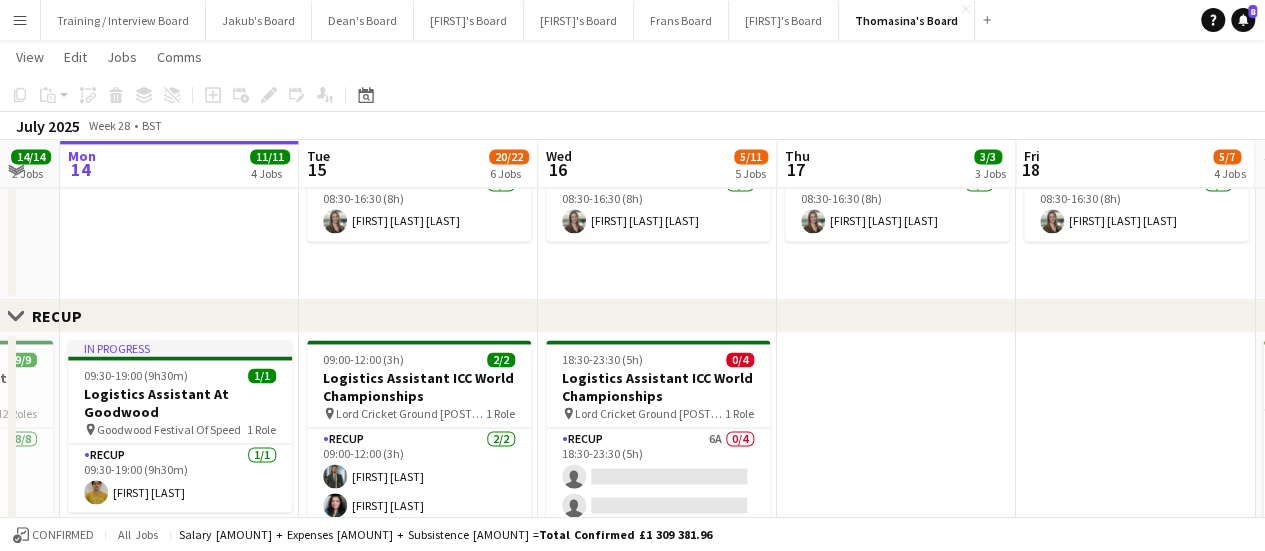 scroll, scrollTop: 1464, scrollLeft: 0, axis: vertical 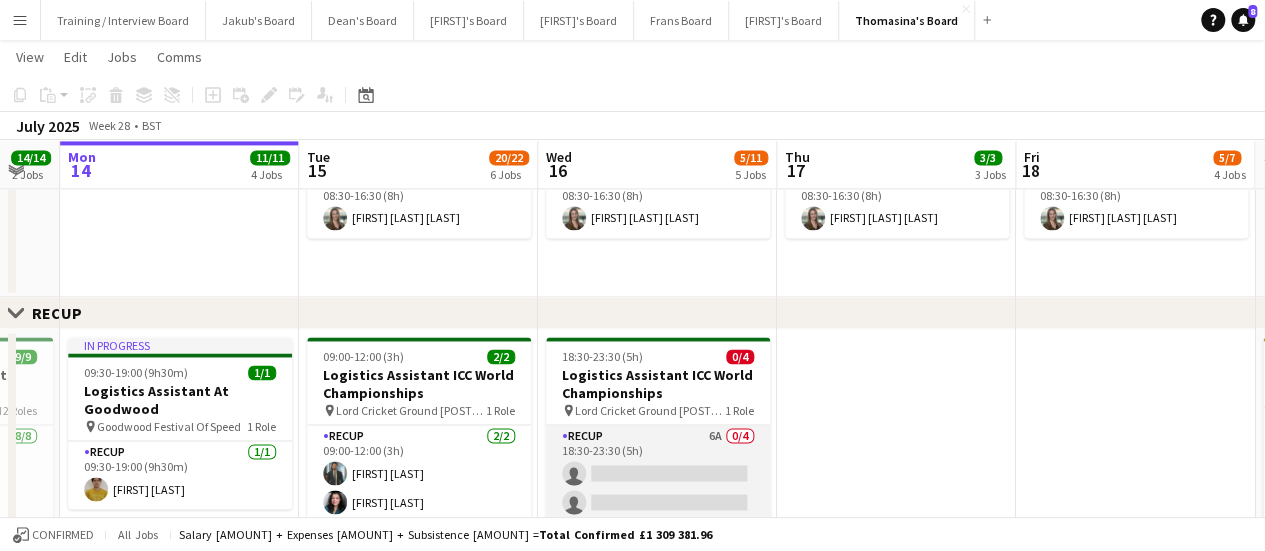 click on "RECUP   [NUMBER]A   [NUMBER]/[NUMBER]   [TIME]
single-neutral-actions
single-neutral-actions
single-neutral-actions
single-neutral-actions" at bounding box center (658, 502) 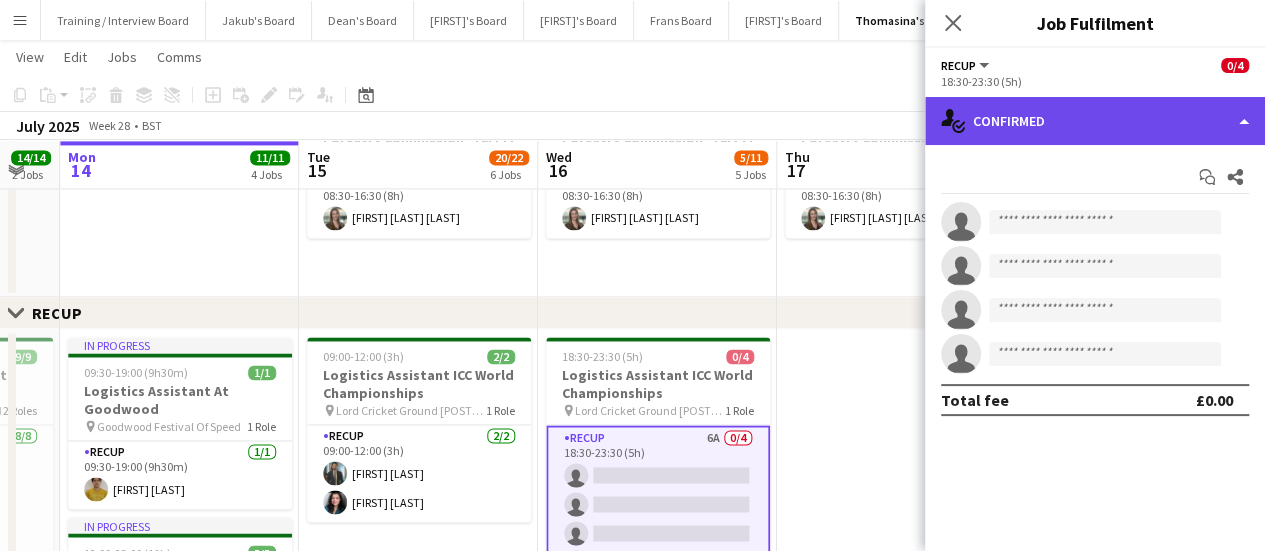 click on "single-neutral-actions-check-2
Confirmed" 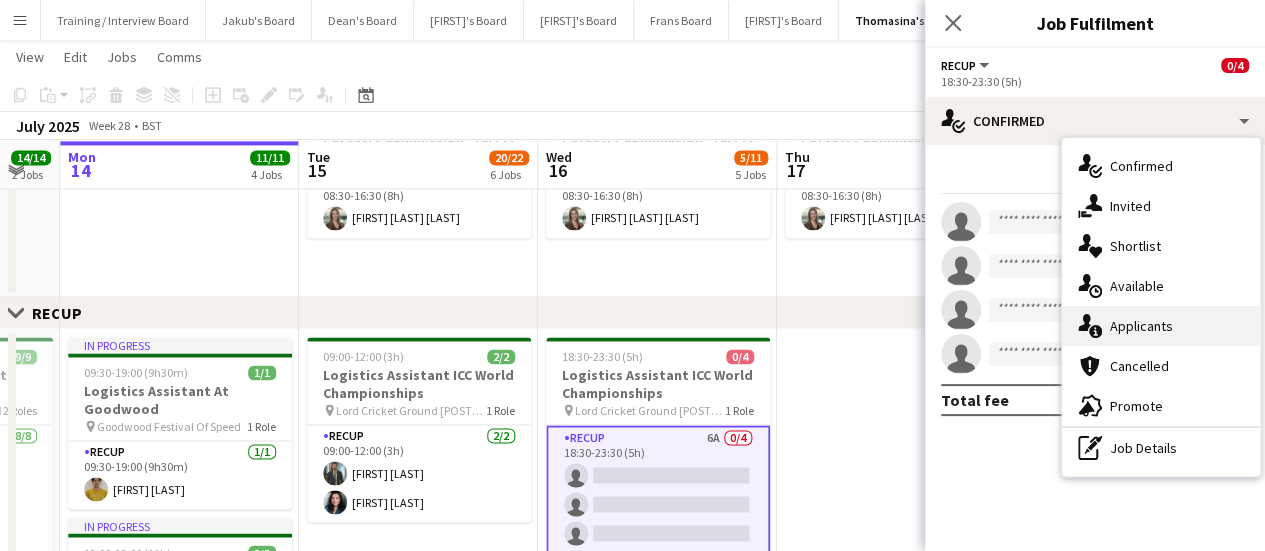 click on "single-neutral-actions-information
Applicants" at bounding box center [1161, 326] 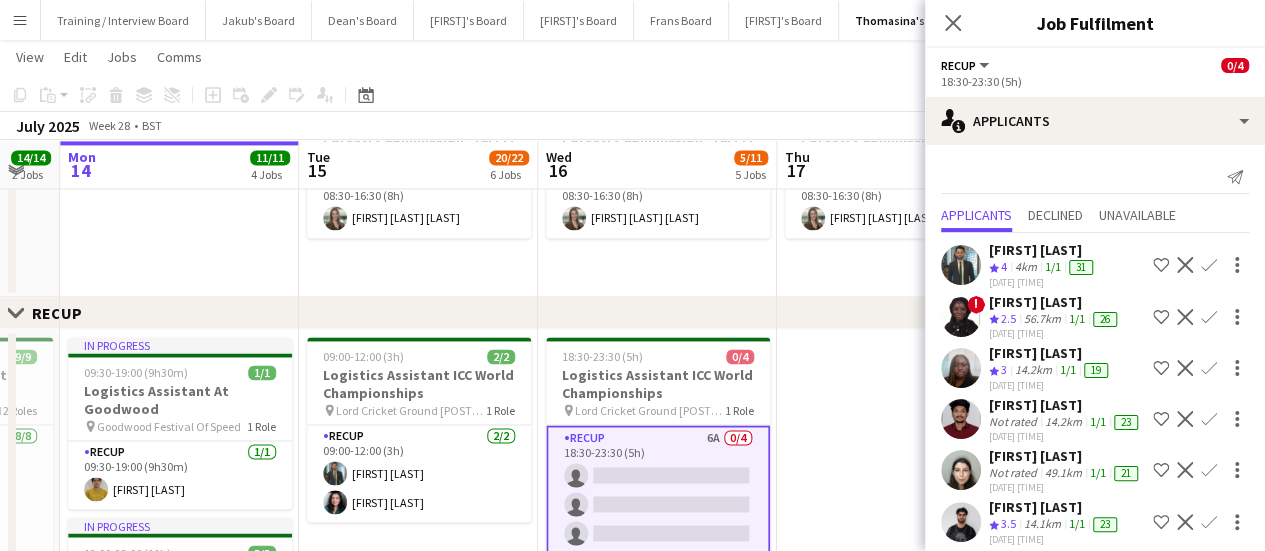 click on "Confirm" at bounding box center [1209, 317] 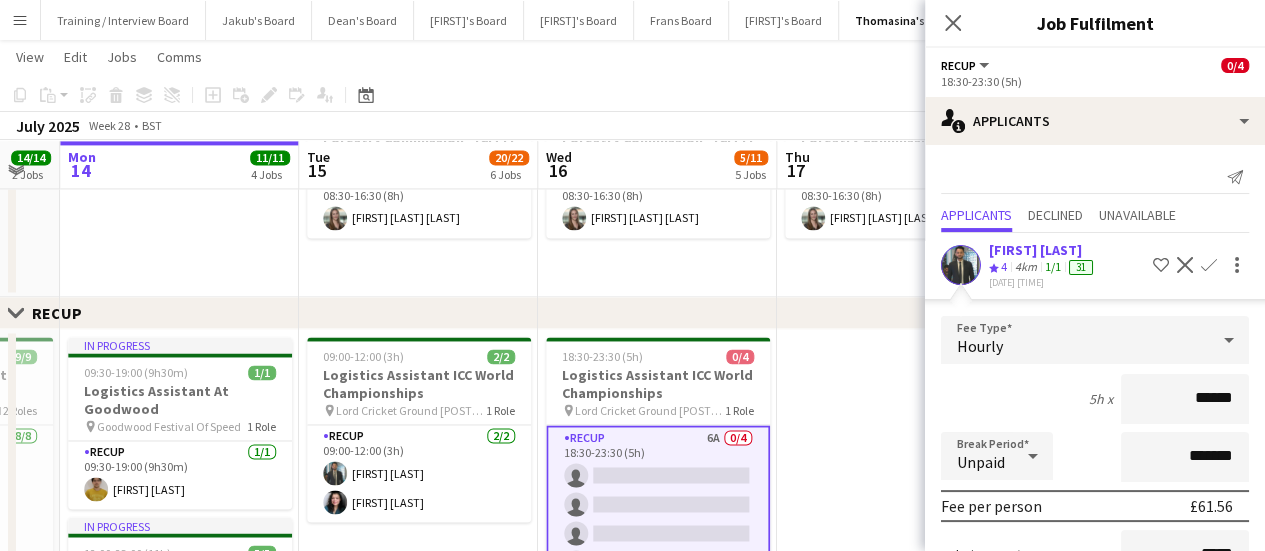 scroll, scrollTop: 342, scrollLeft: 0, axis: vertical 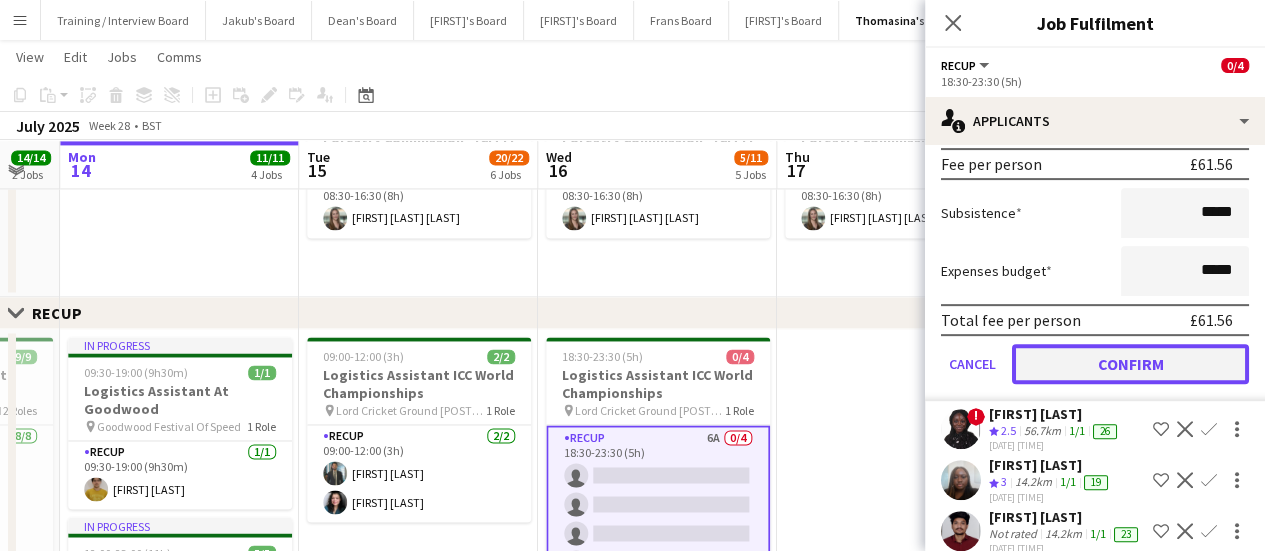 click on "Confirm" 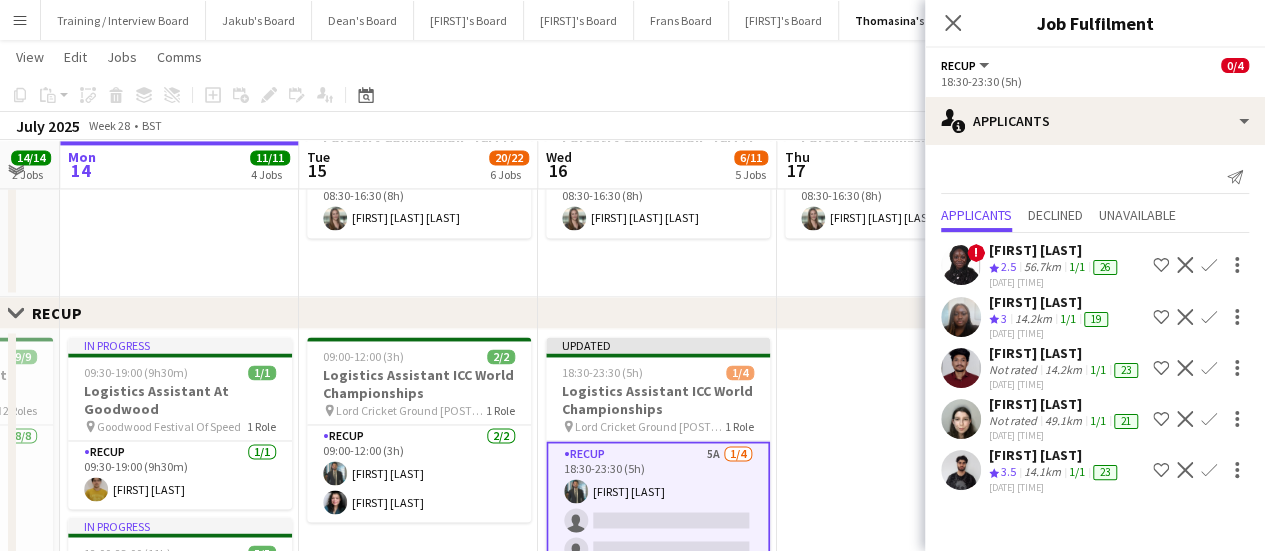 scroll, scrollTop: 0, scrollLeft: 0, axis: both 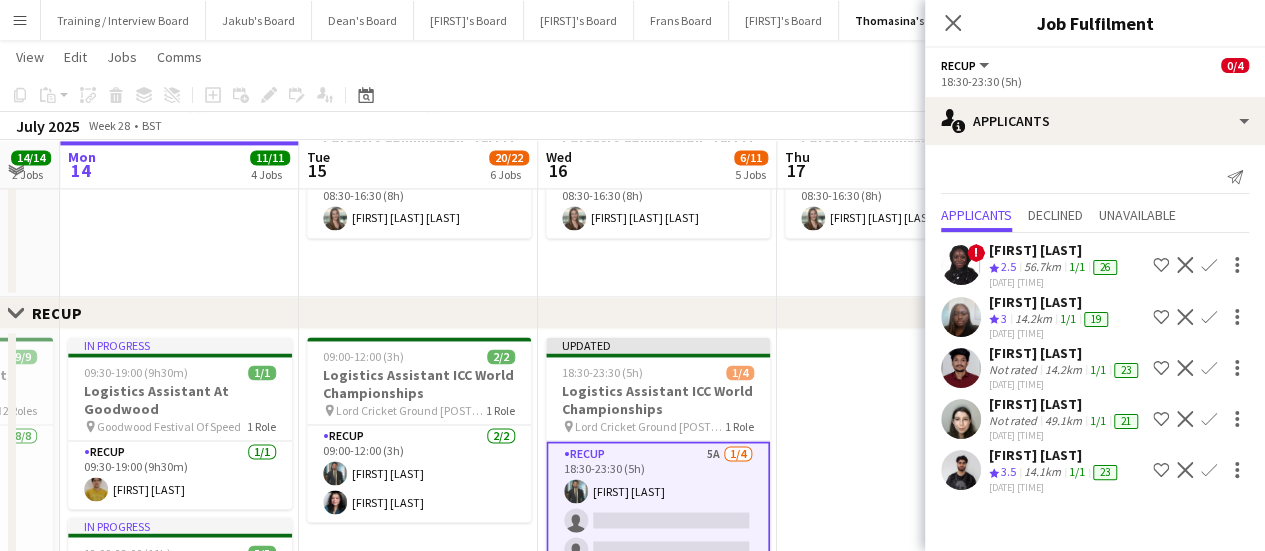 click at bounding box center (896, 805) 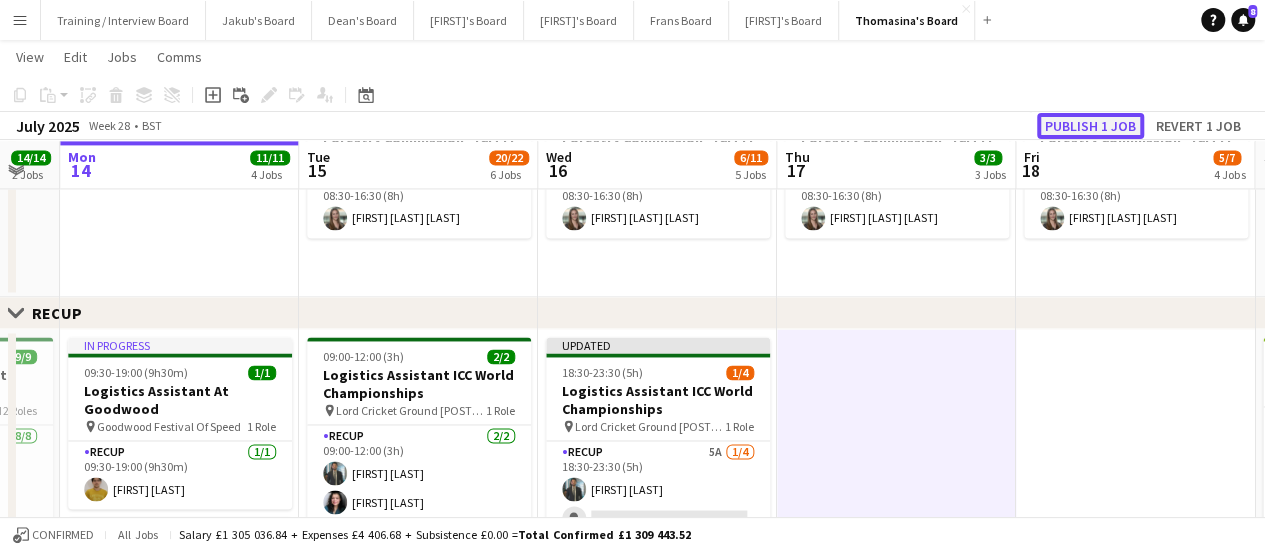 click on "Publish 1 job" 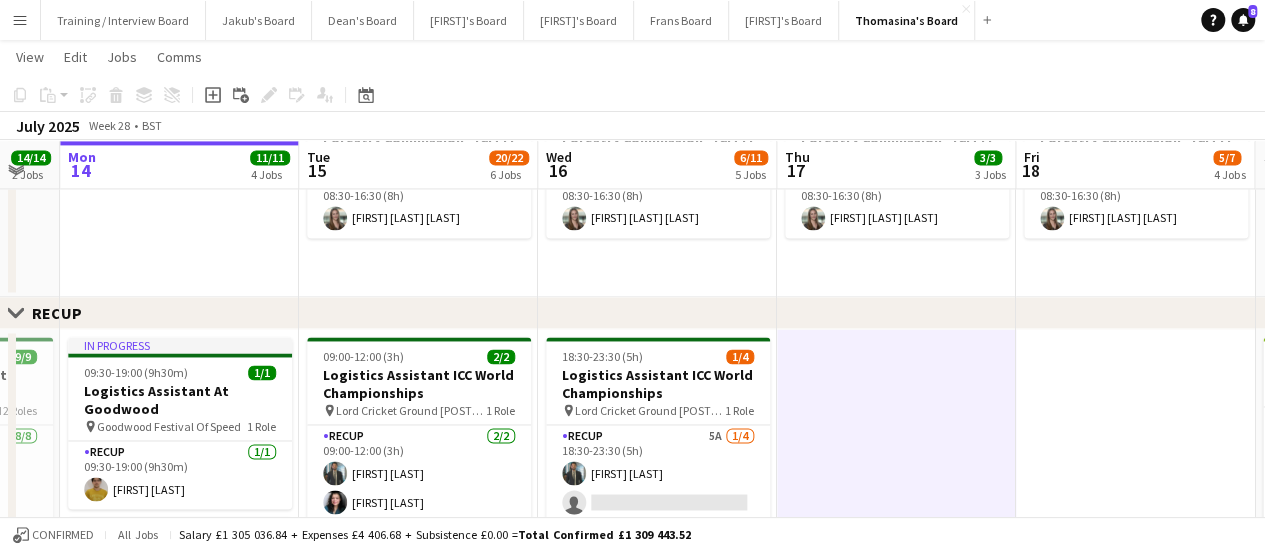 click on "Menu" at bounding box center [20, 20] 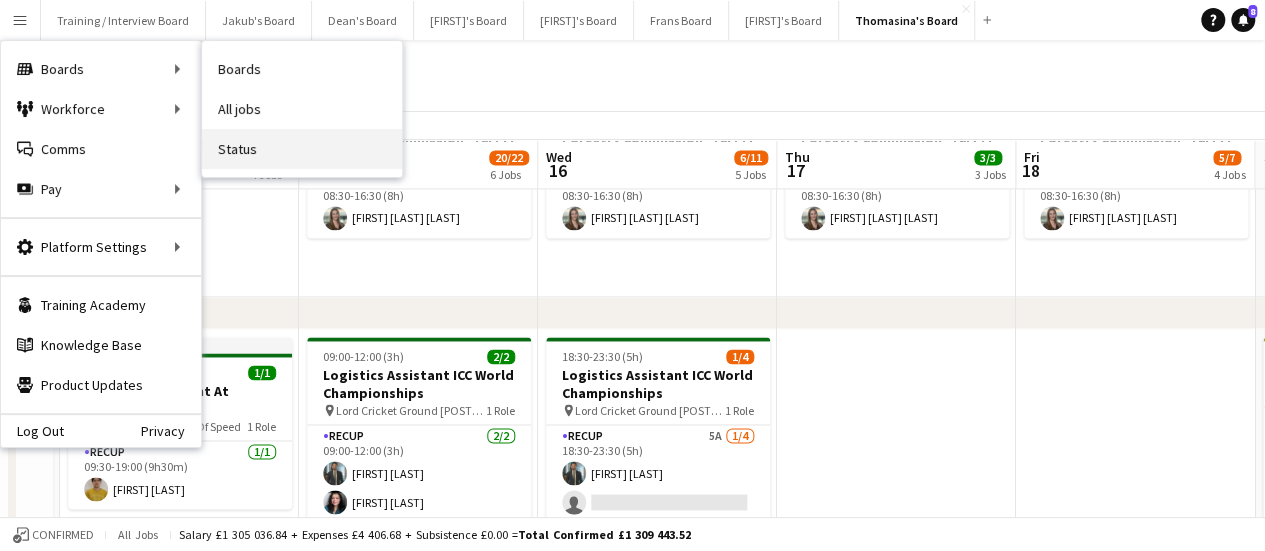 click on "Status" at bounding box center (302, 149) 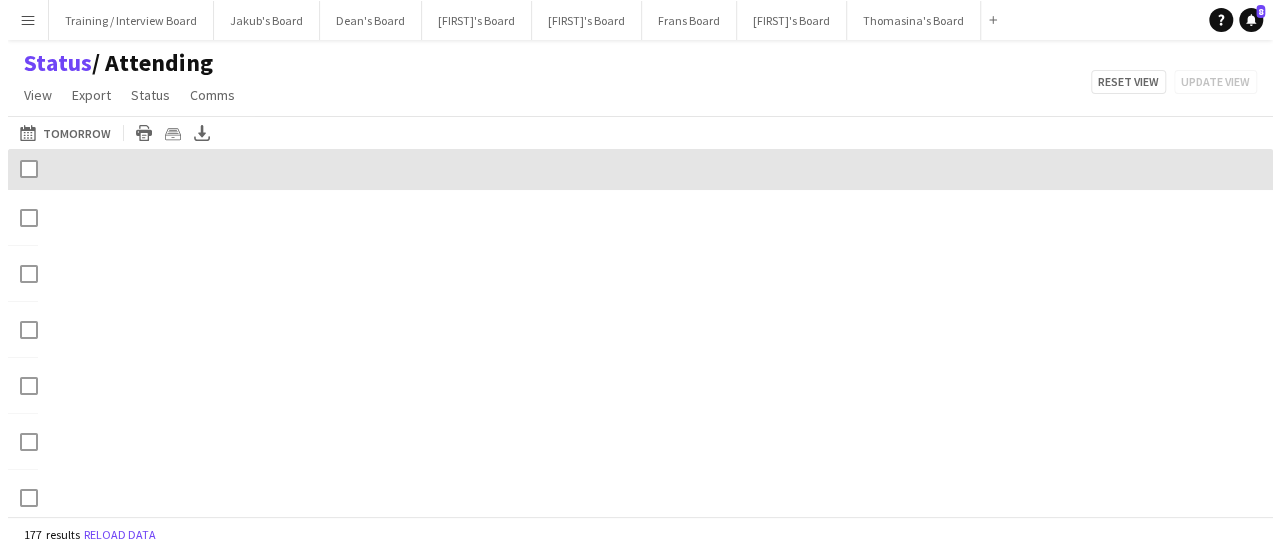 scroll, scrollTop: 0, scrollLeft: 0, axis: both 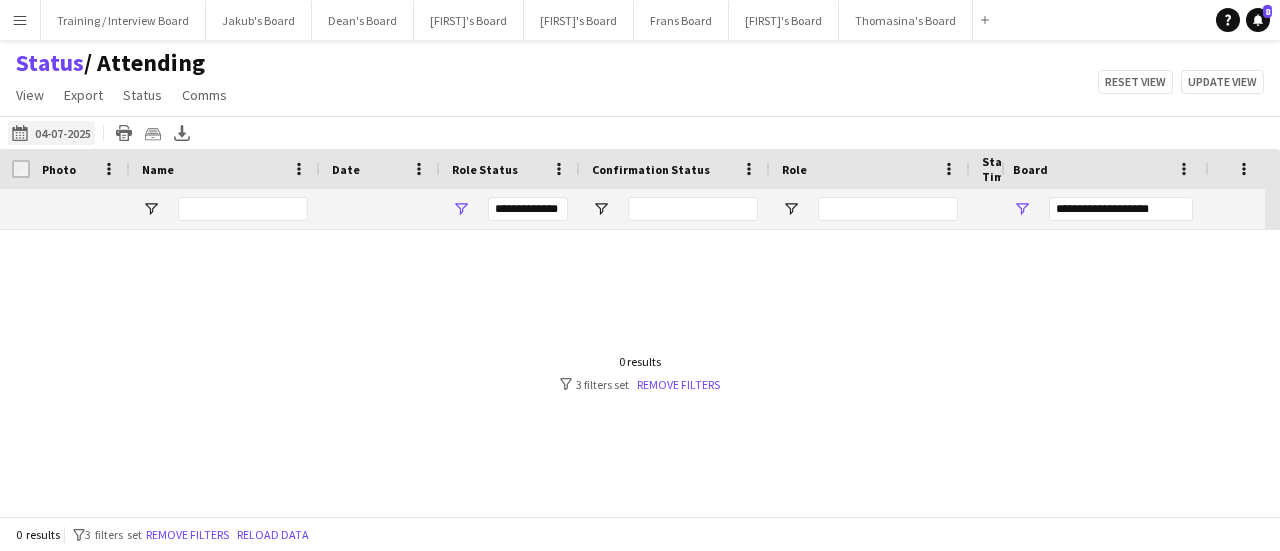 type on "***" 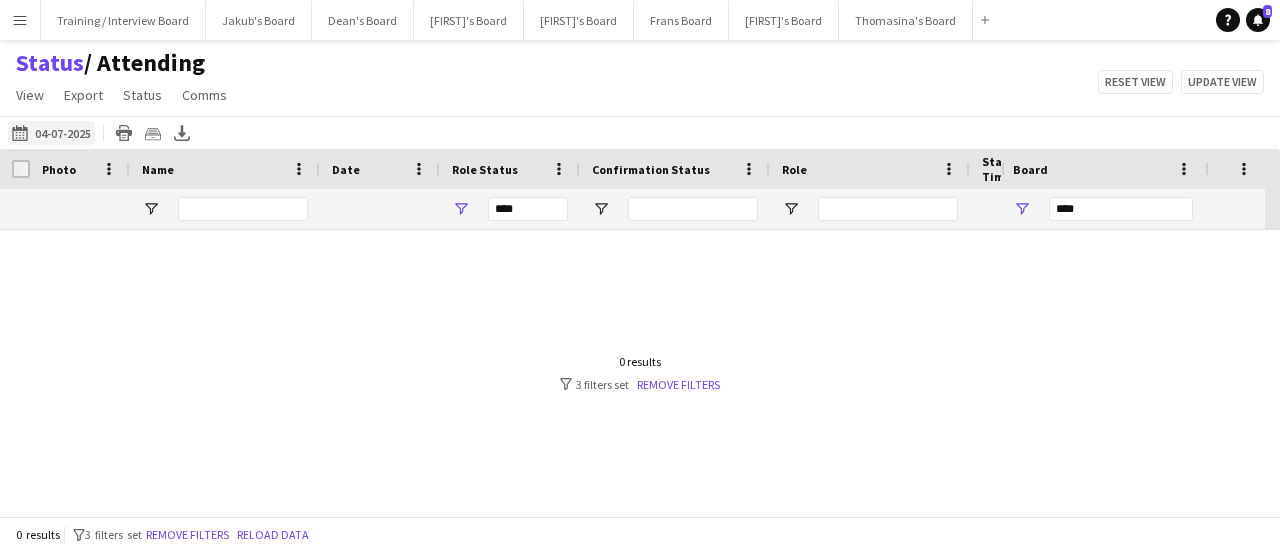 click on "Tomorrow
04-07-2025" 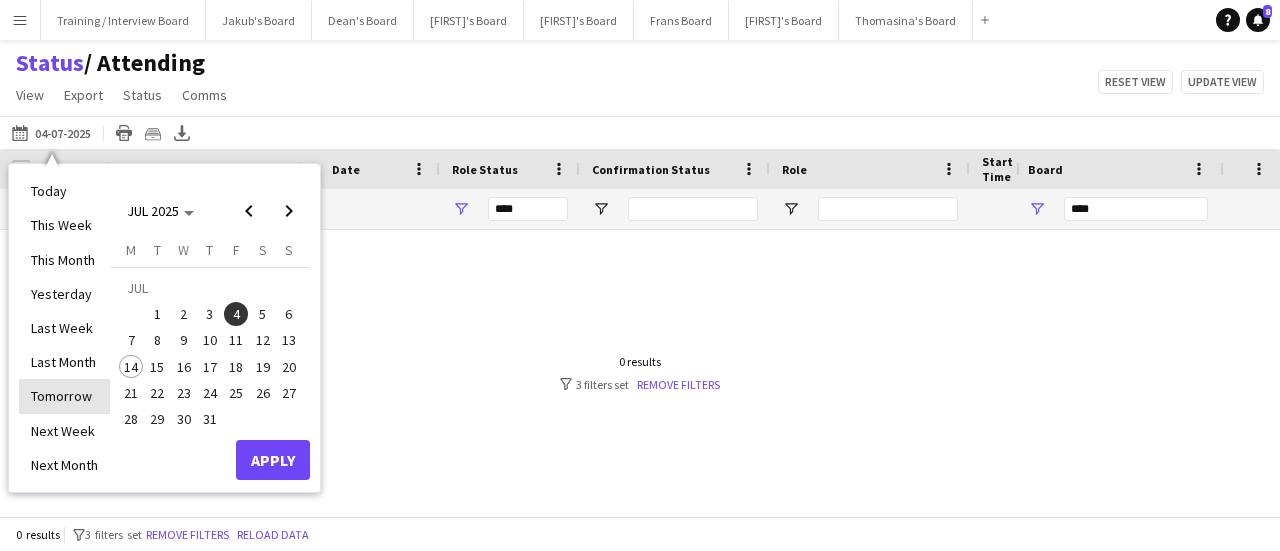click on "Tomorrow" at bounding box center [64, 396] 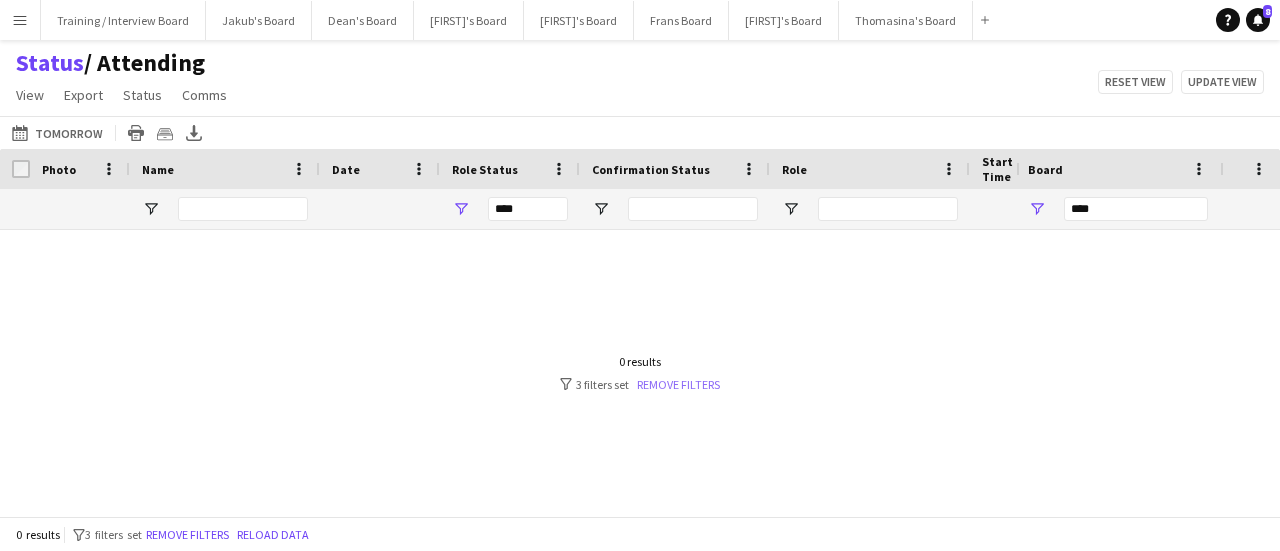 click on "Remove filters" at bounding box center [678, 384] 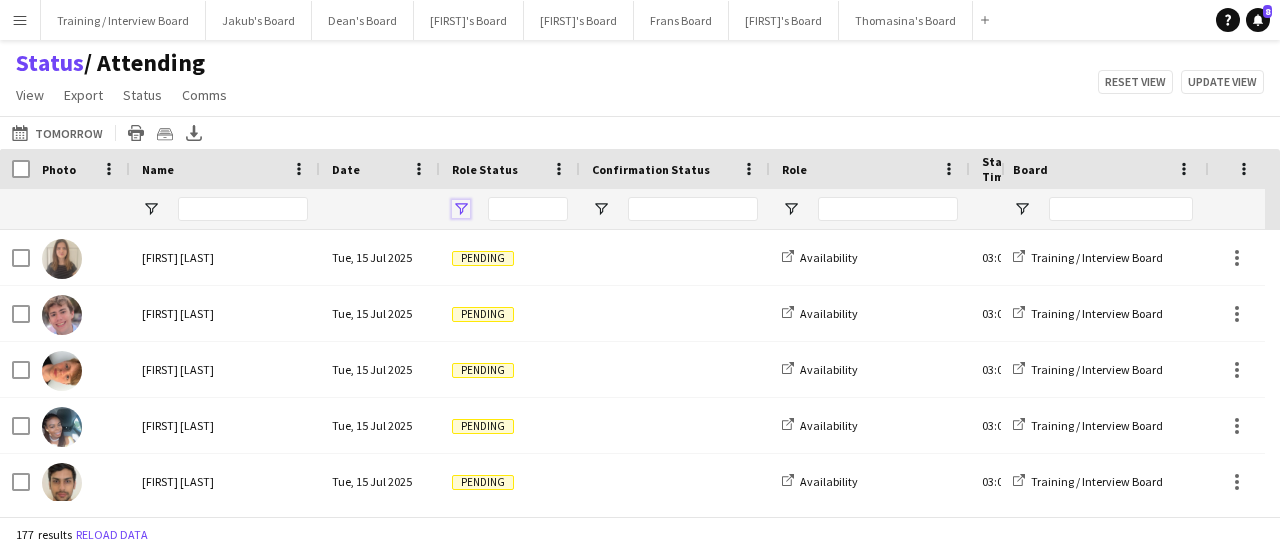 click at bounding box center [461, 209] 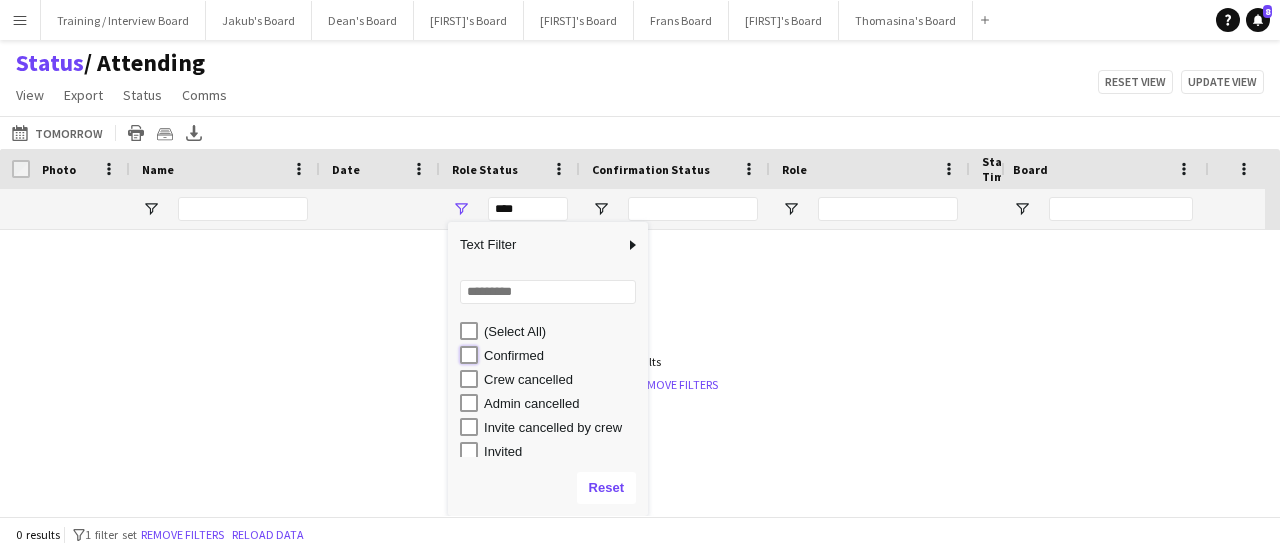 type on "**********" 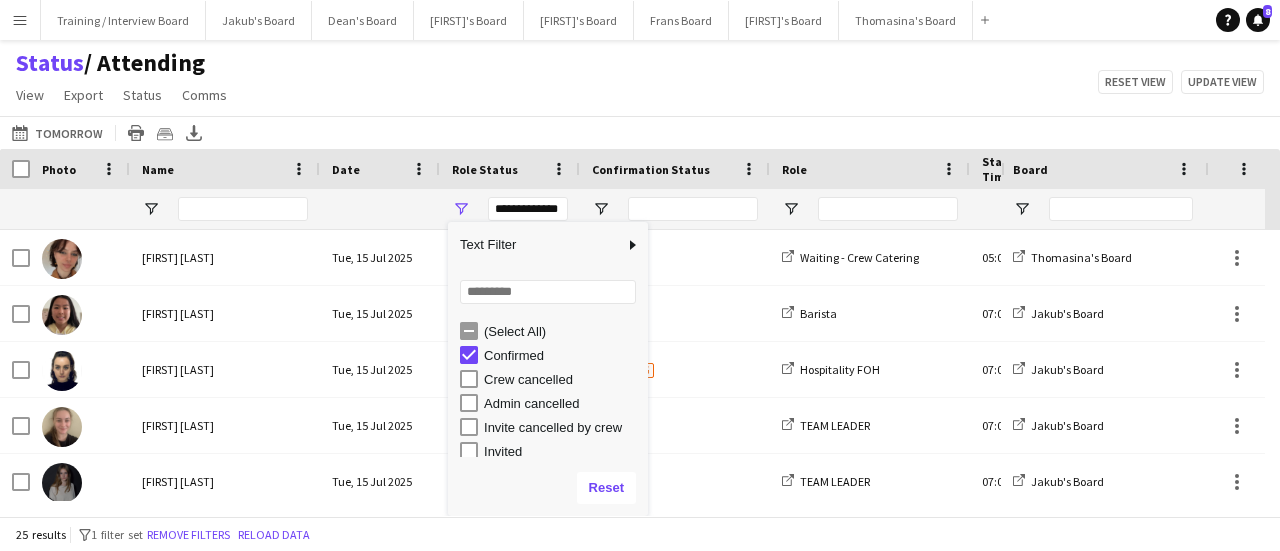 click on "Tomorrow
Tomorrow
Today   This Week   This Month   Yesterday   Last Week   Last Month   Tomorrow   Next Week   Next Month  JUL 2025 JUL 2025 Monday M Tuesday T Wednesday W Thursday T Friday F Saturday S Sunday S  JUL      1   2   3   4   5   6   7   8   9   10   11   12   13   14   15   16   17   18   19   20   21   22   23   24   25   26   27   28   29   30   31
Comparison range
Comparison range
Apply
Print table
Crew files as ZIP
Export XLSX" 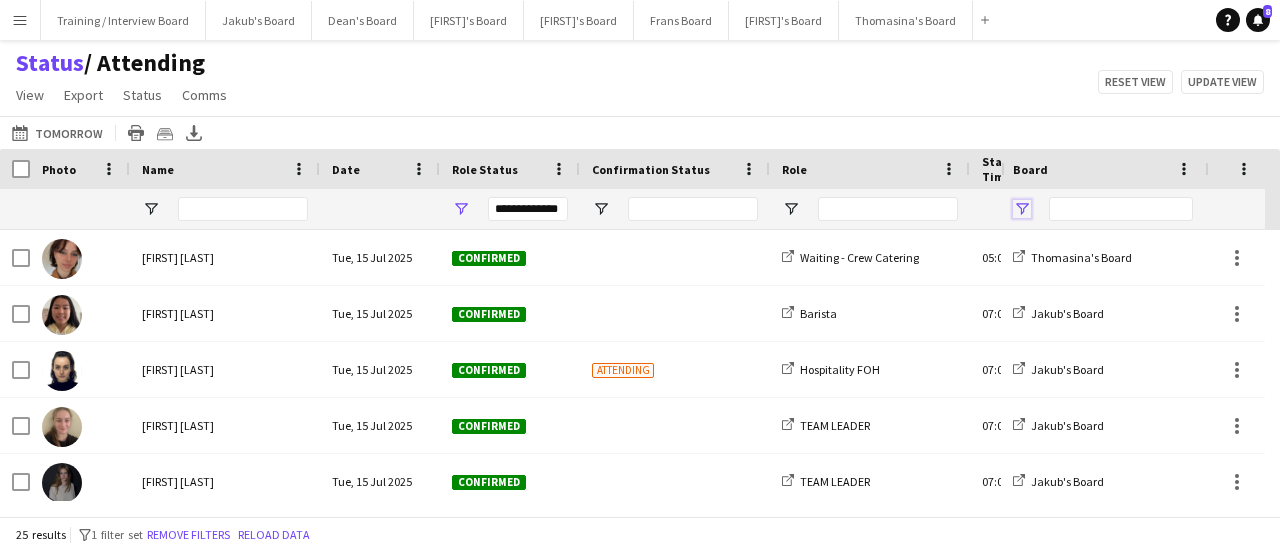 click at bounding box center (1022, 209) 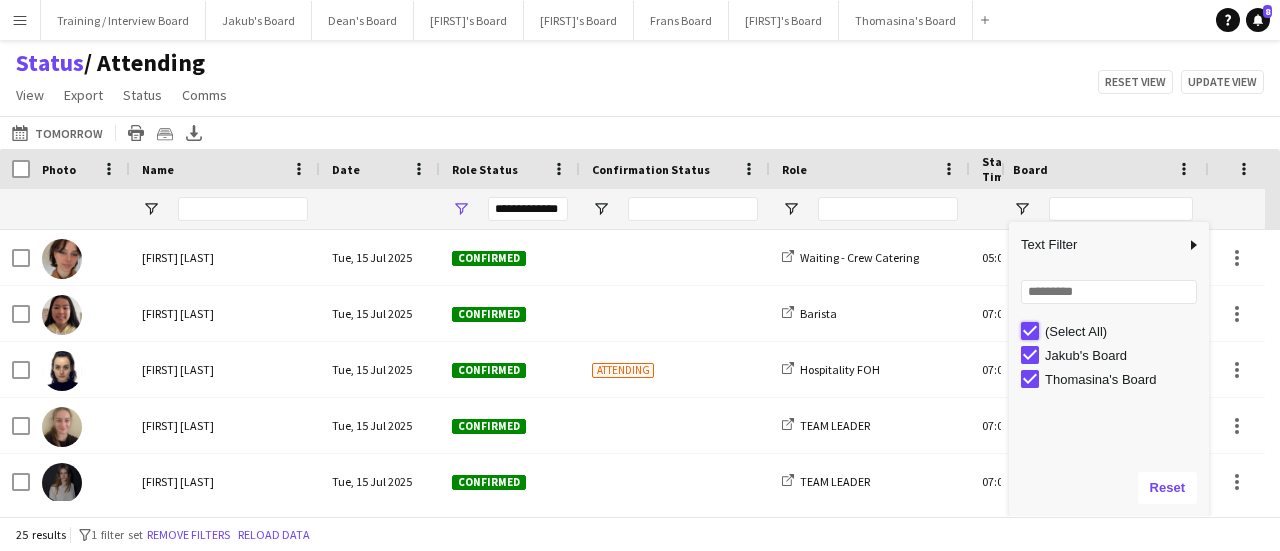 type on "***" 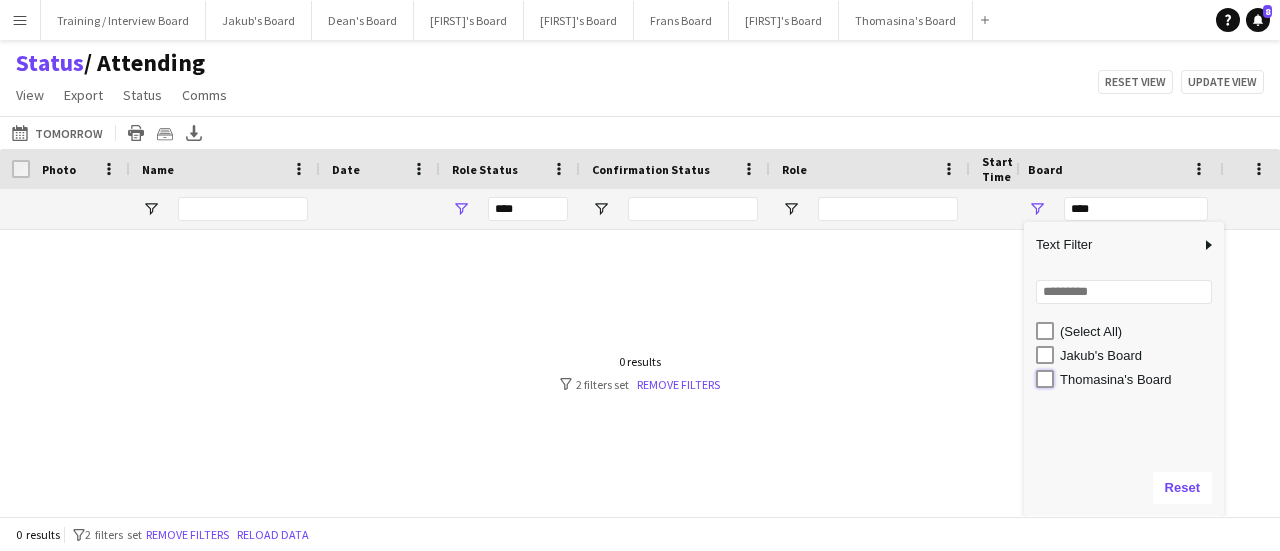 type on "**********" 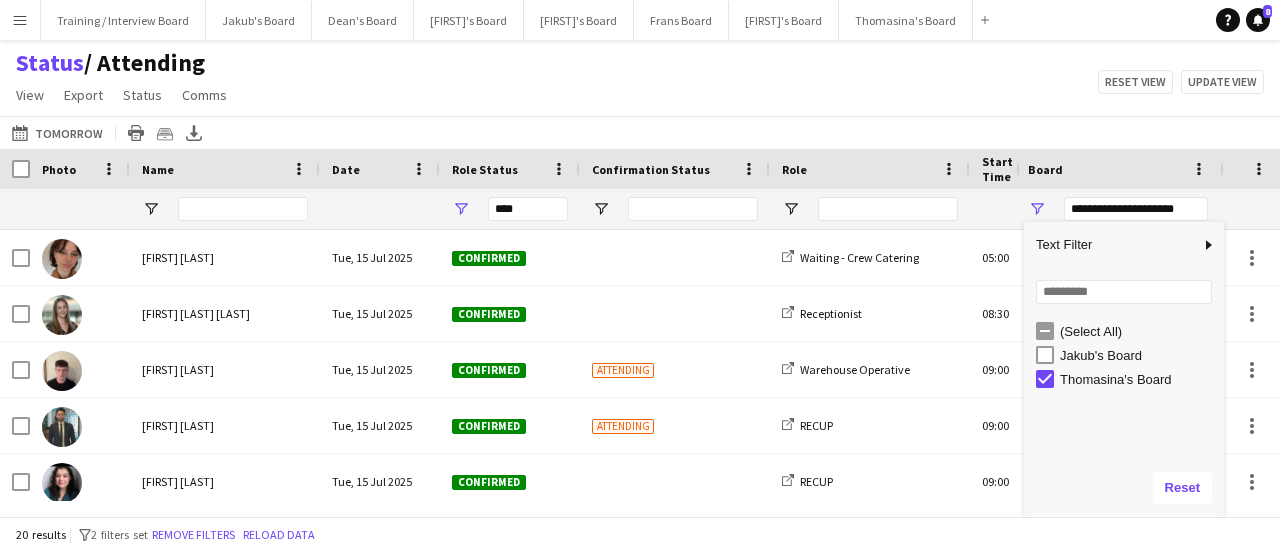 type on "**********" 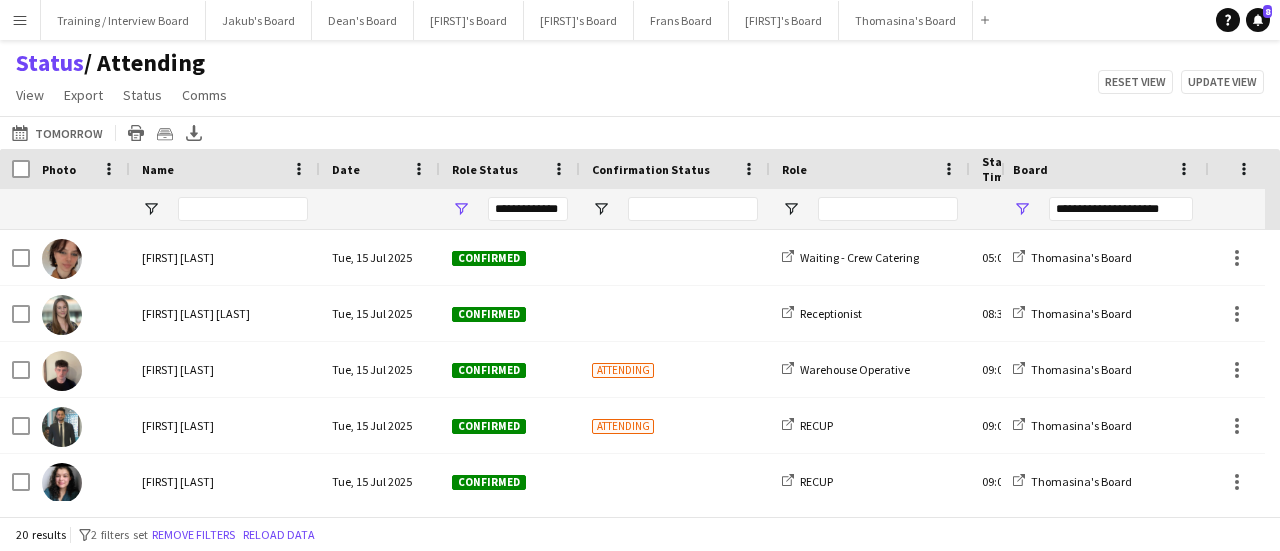 click on "Status    / Attending   View   Views  Default view Airshow Accreditation Airshow Check In Attending BPE Import CFS Check In Alpha and Placement Check in Timesheet Client Timesheet Phone Number v1.0 Client Timesheet v1.0 JZ Timesheet 2024 Placement Transfer References Import RWHS SFC TIMESHEET Sharecode Check New view Update view Delete view Edit name Customise view Customise filters Reset Filters Reset View Reset All  Export  Export as XLSX Export as CSV Export as PDF Crew files as ZIP  Status  Confirm attendance Check-in Check-out Clear confirm attendance Clear check-in Clear check-out  Comms  Send notification Chat  Reset view   Update view" 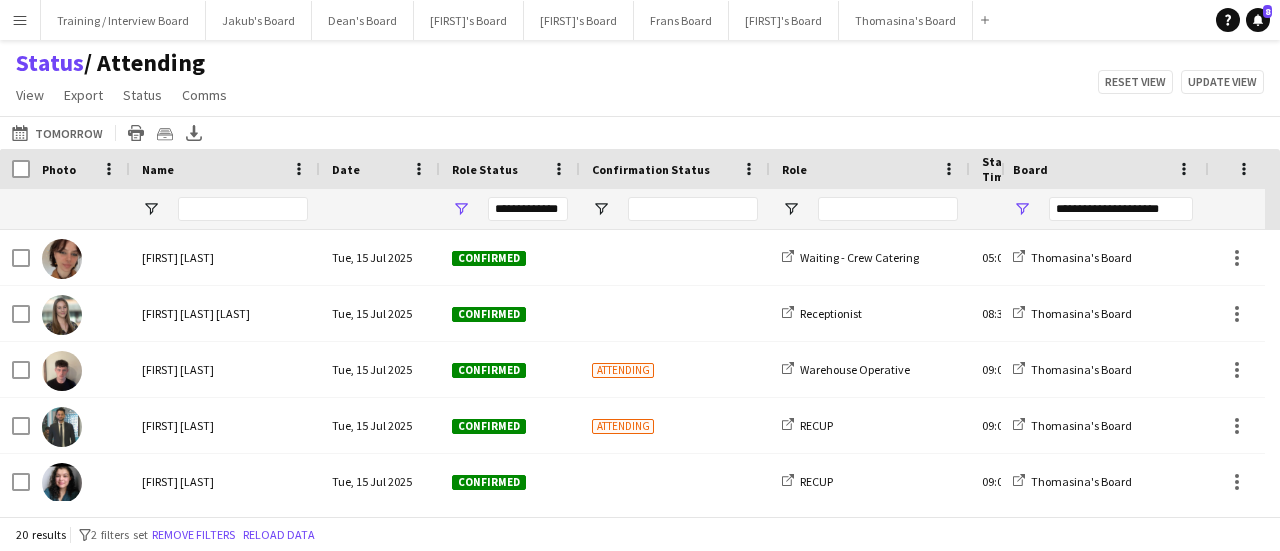 scroll, scrollTop: 11, scrollLeft: 0, axis: vertical 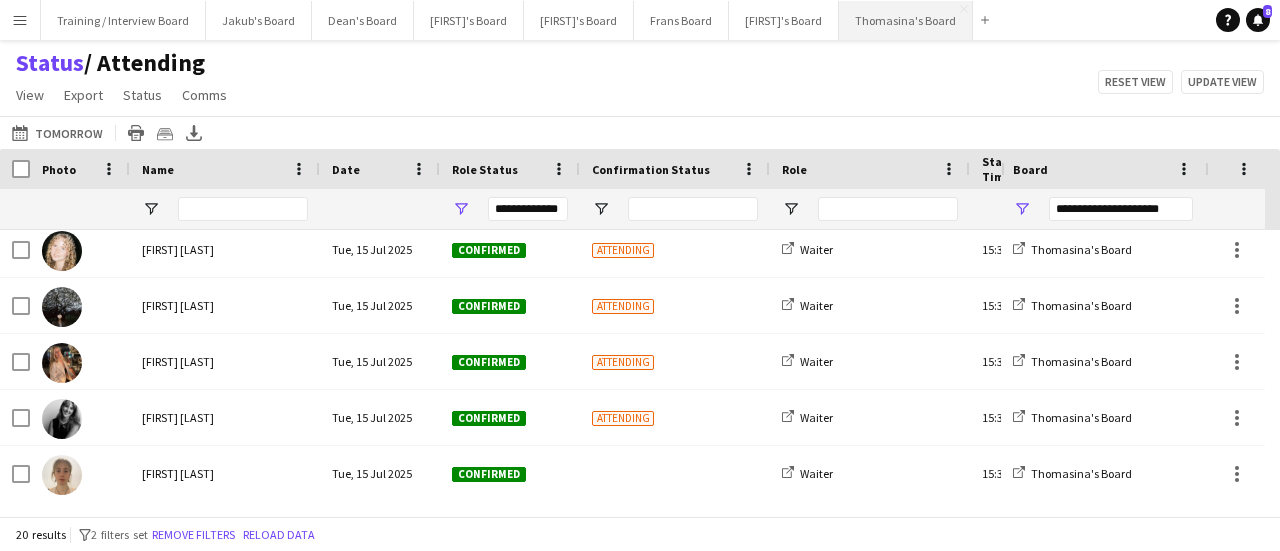 click on "[FIRST]'s Board
Close" at bounding box center [906, 20] 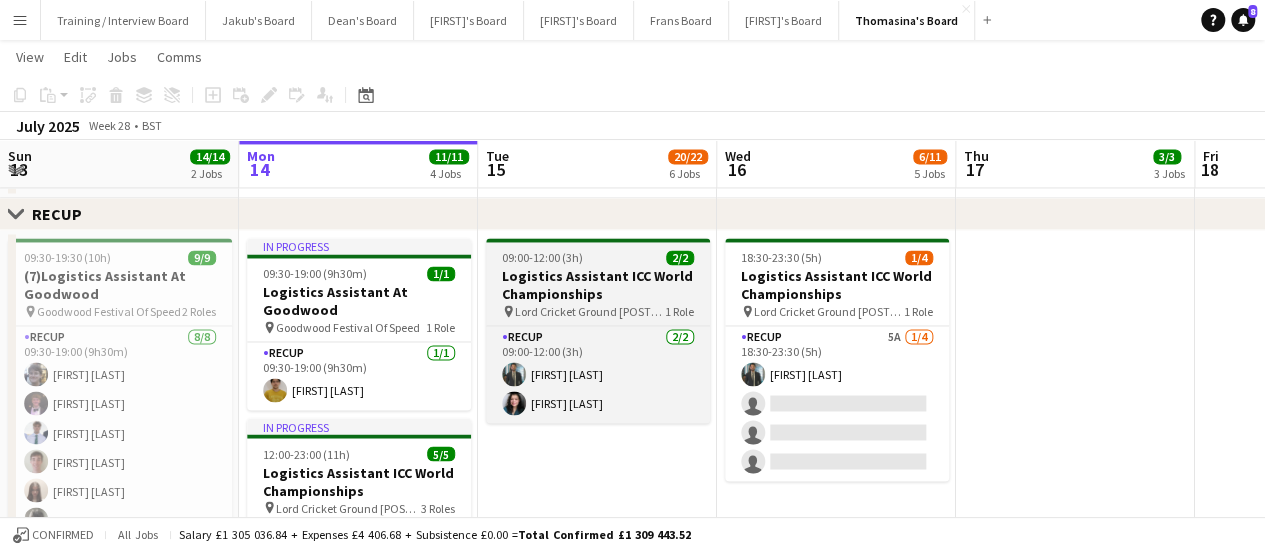 click on "Logistics Assistant ICC World Championships" at bounding box center (598, 285) 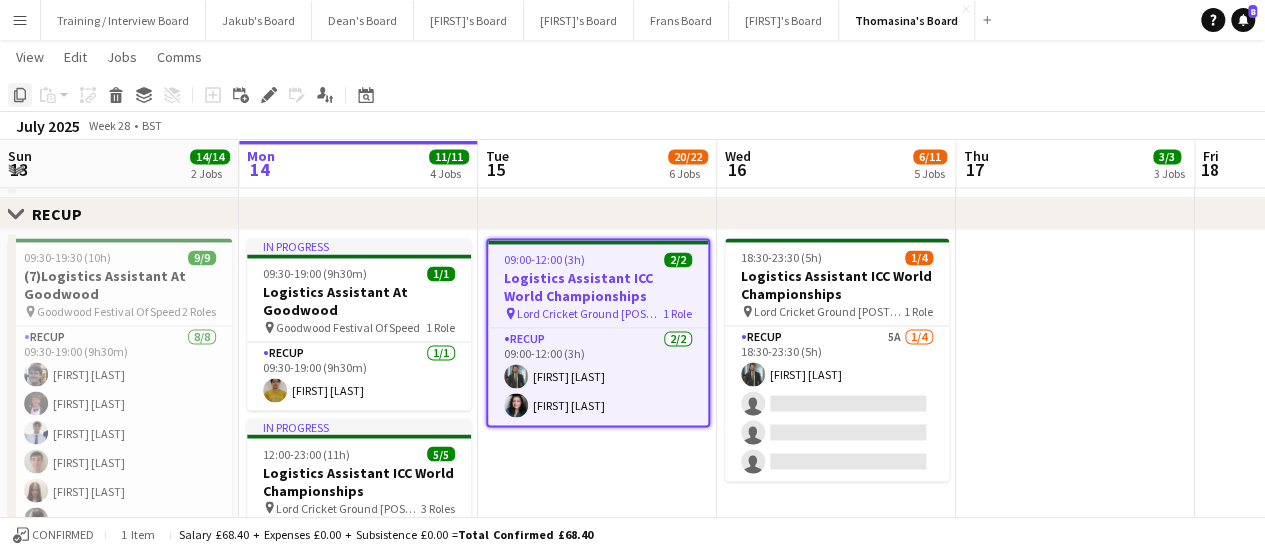 click 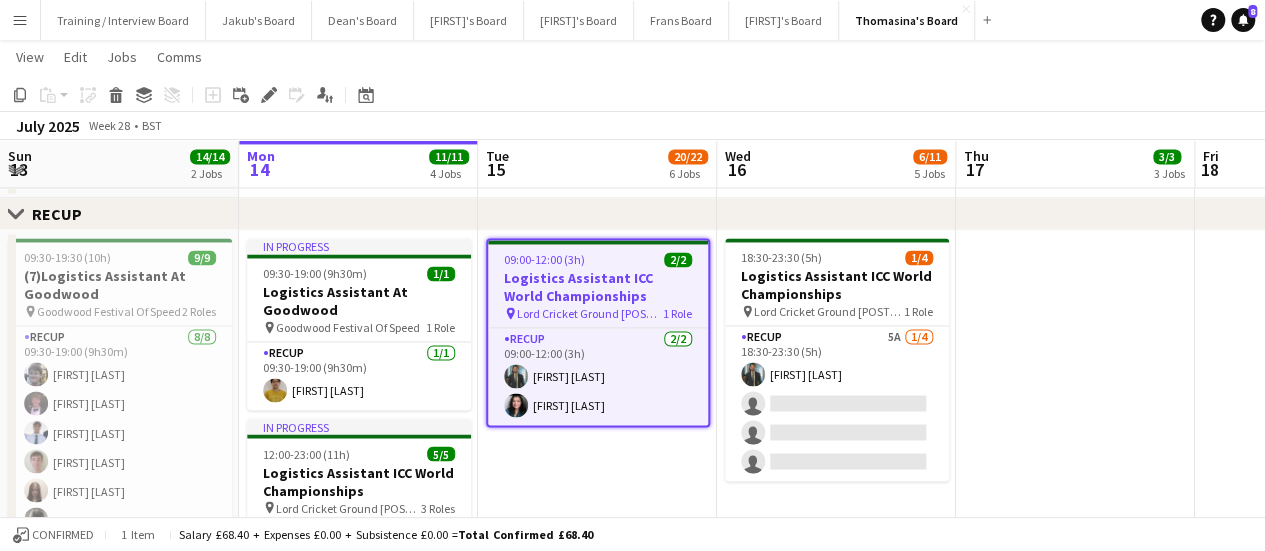 click at bounding box center [1075, 706] 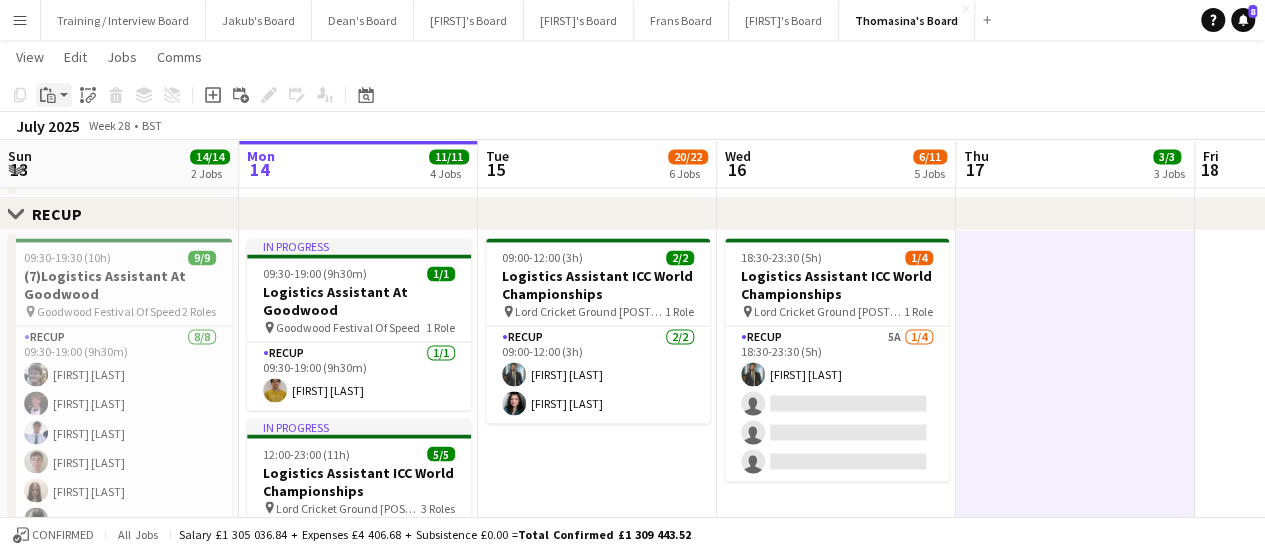 click on "Paste" at bounding box center [48, 95] 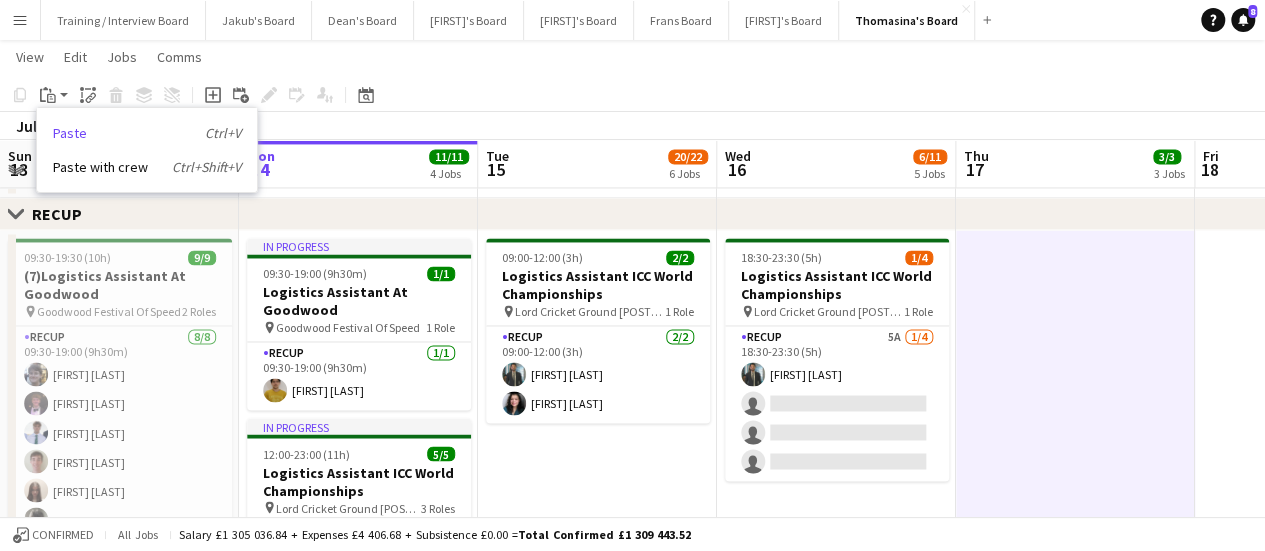 click on "Paste   Ctrl+V" at bounding box center (147, 133) 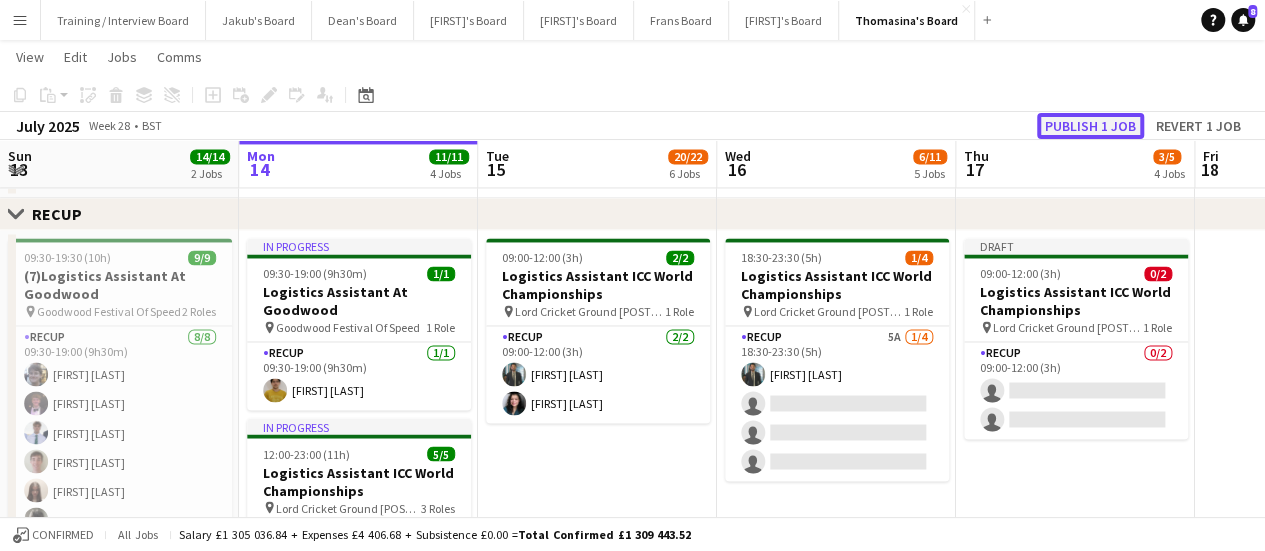 click on "Publish 1 job" 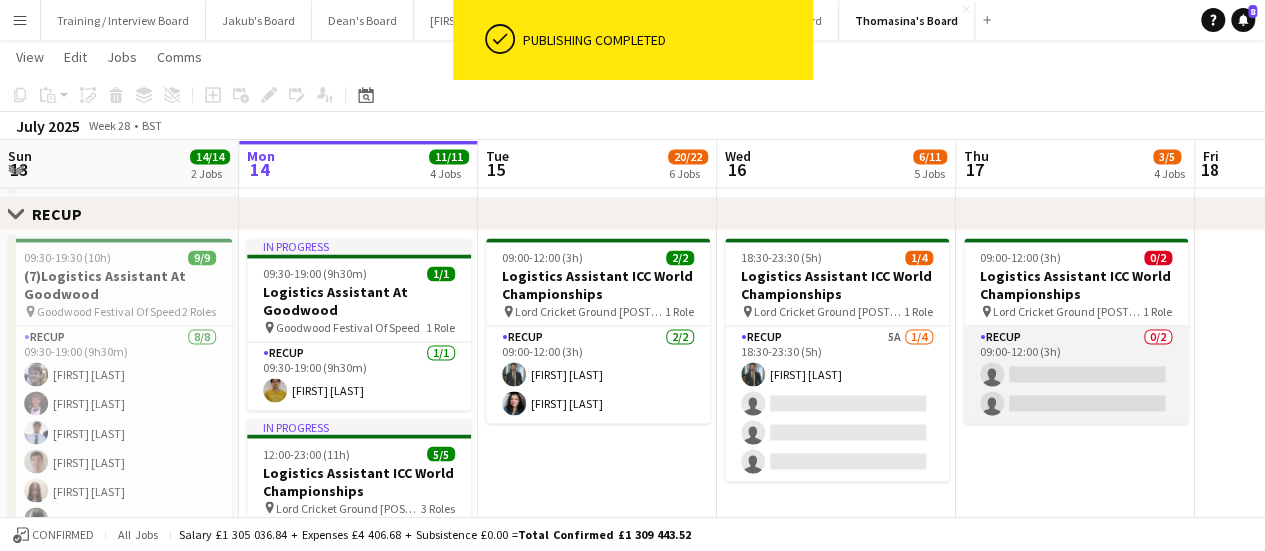 click on "RECUP   [NUMBER]/[NUMBER]   [TIME]
single-neutral-actions
single-neutral-actions" at bounding box center [1076, 374] 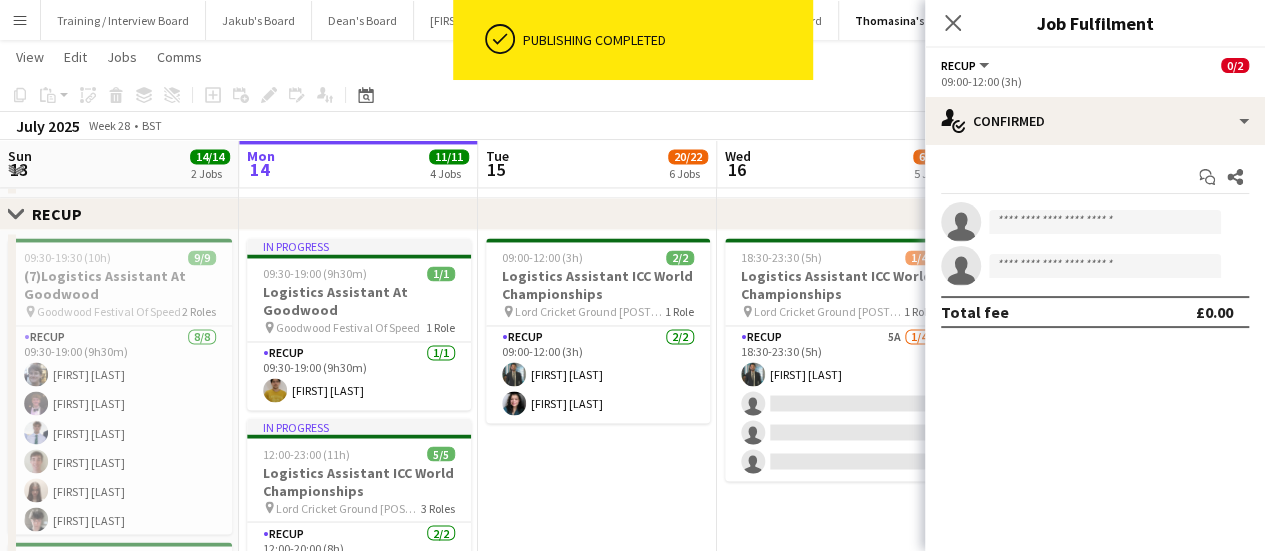click on "Start chat
Share
single-neutral-actions
single-neutral-actions
Total fee   £0.00" at bounding box center (1095, 244) 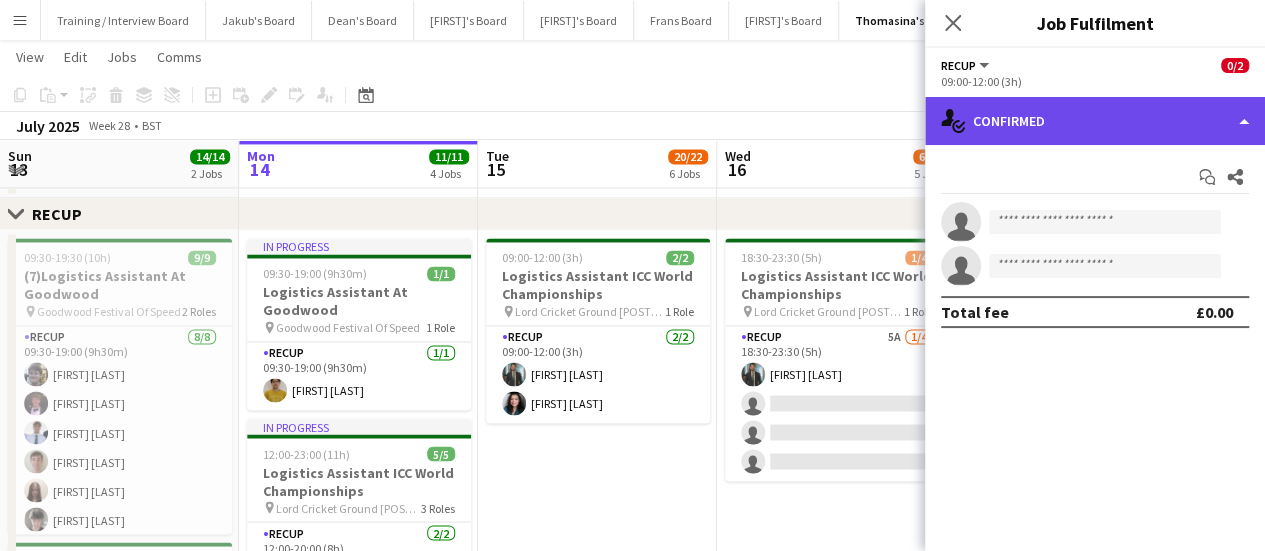 click on "single-neutral-actions-check-2
Confirmed" 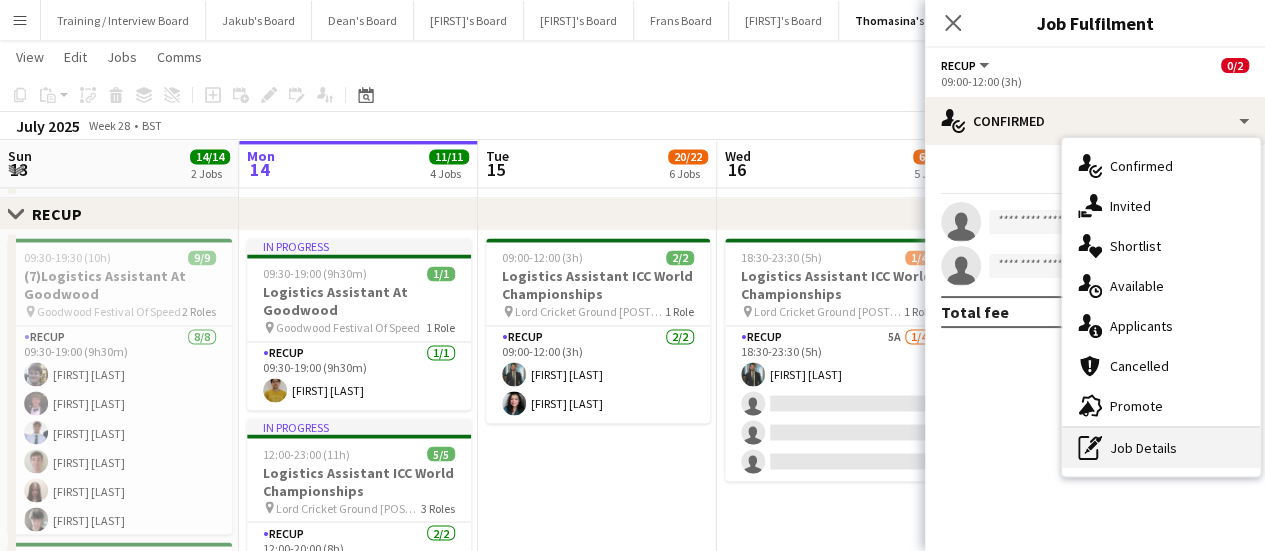 click on "pen-write
Job Details" at bounding box center (1161, 448) 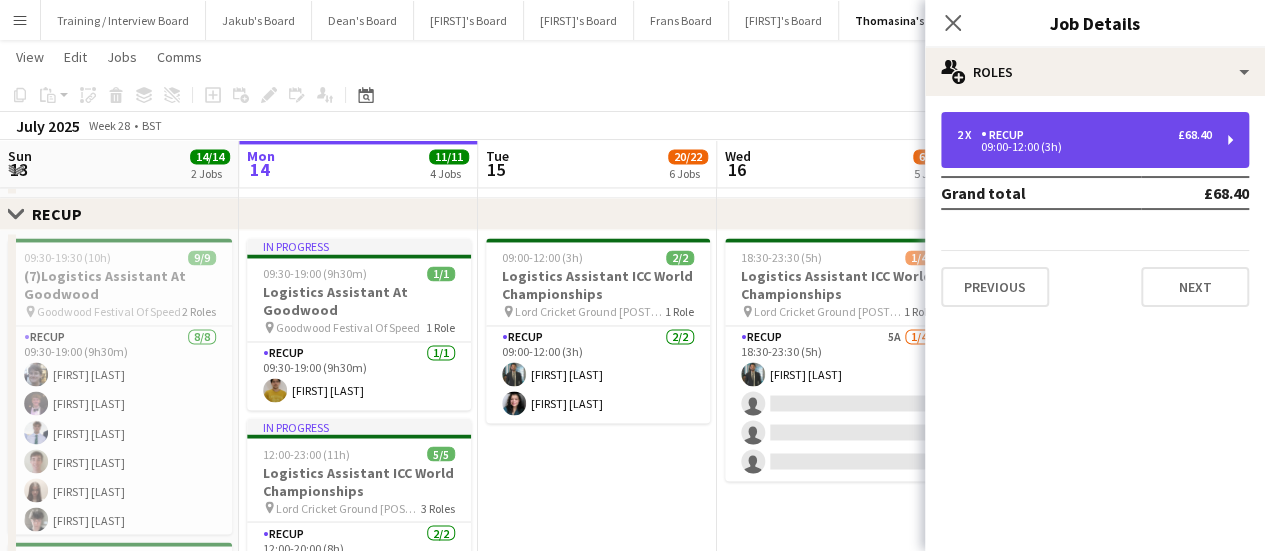 click on "2 x   RECUP   £68.40   09:00-12:00 (3h)" at bounding box center (1095, 140) 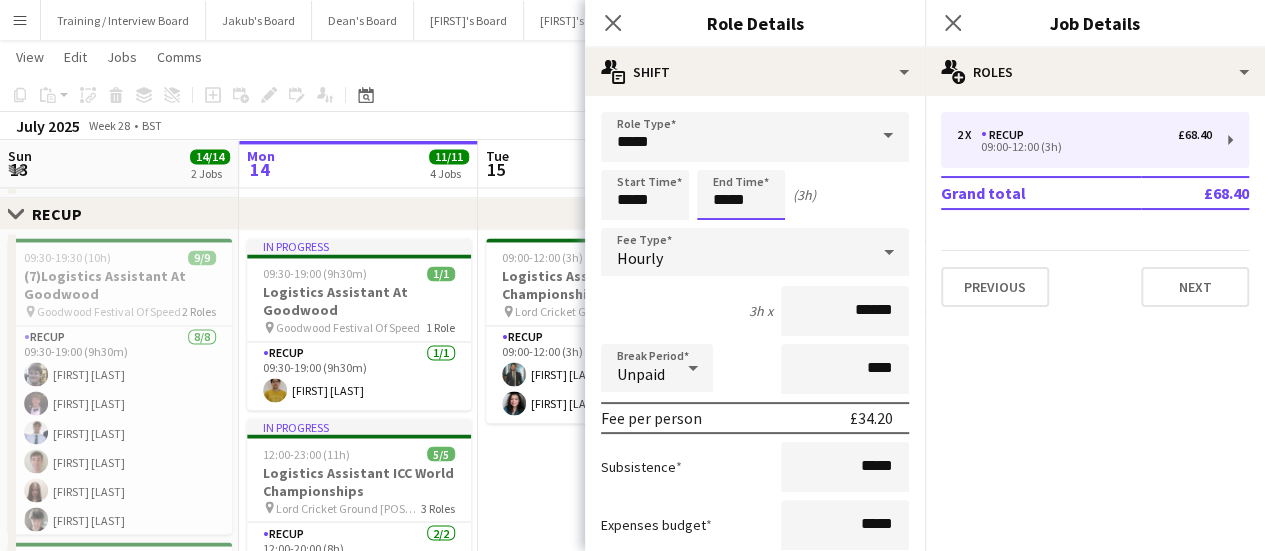 click on "*****" at bounding box center (741, 195) 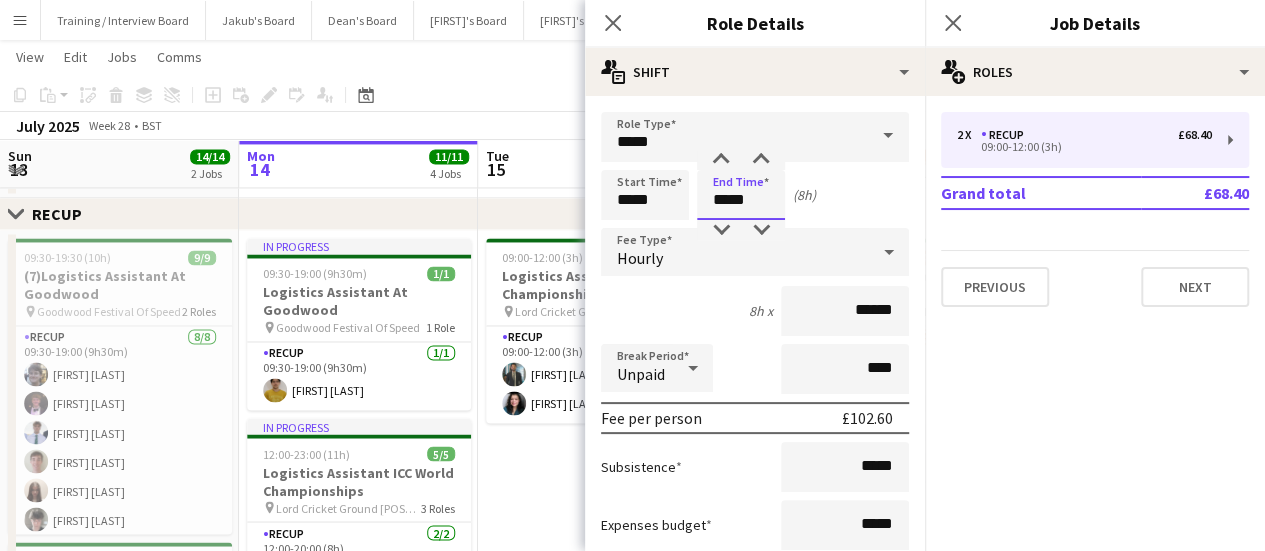 type on "*****" 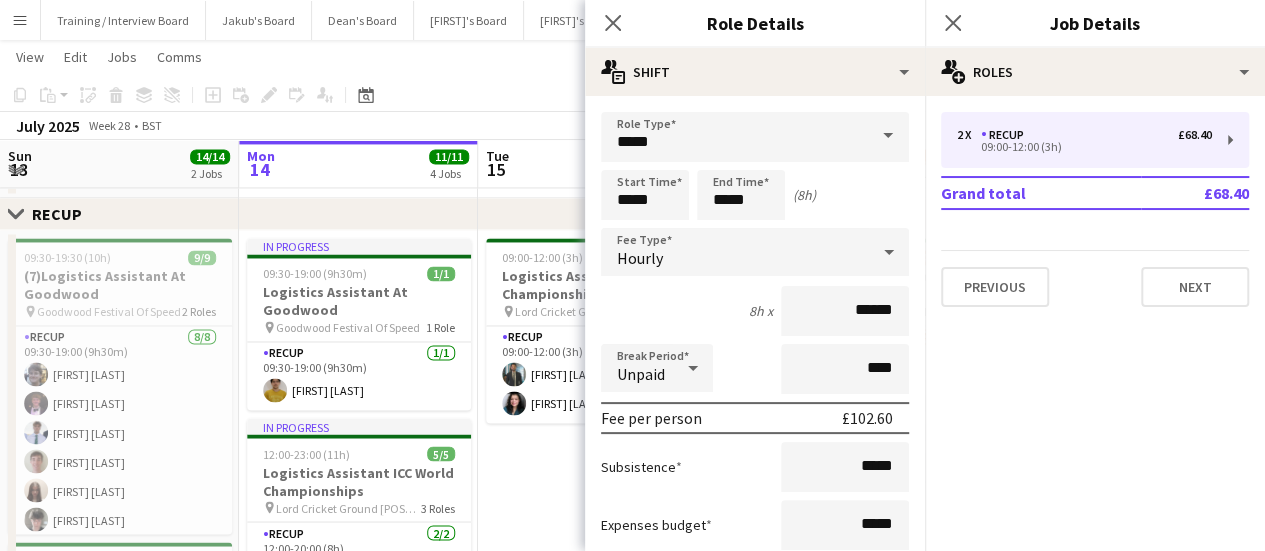 click on "[TIME]    [NUMBER]/[NUMBER]   [ROLE] [EVENT]
pin
[LOCATION]   [NUMBER] Role   RECUP   [NUMBER]/[NUMBER]   [TIME]
[FIRST] [LAST] [FIRST] [LAST]" at bounding box center [597, 706] 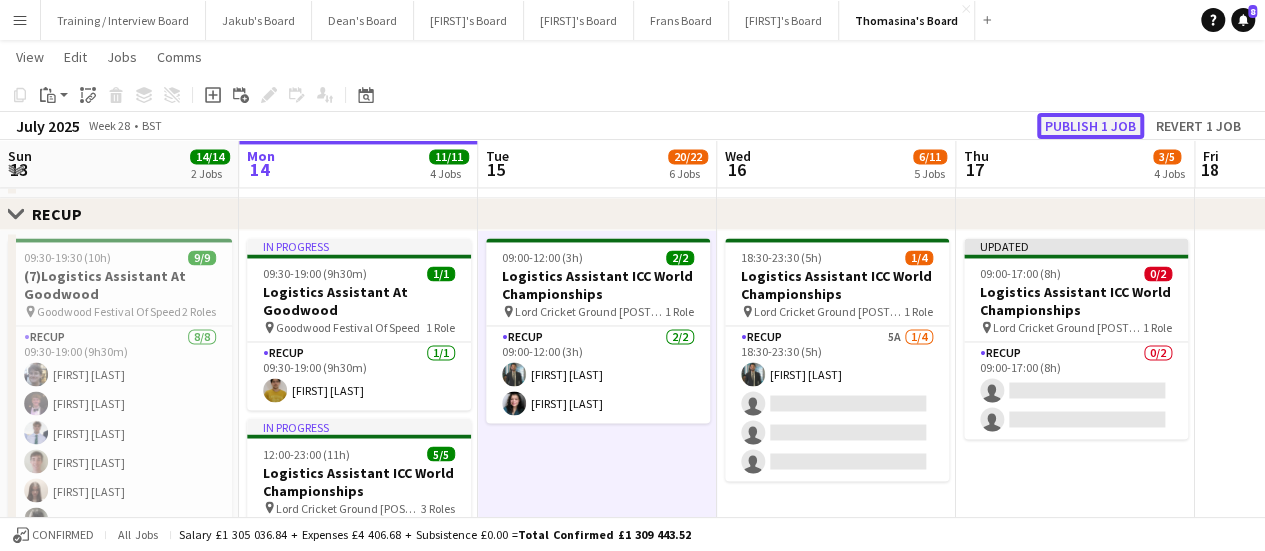 click on "Publish 1 job" 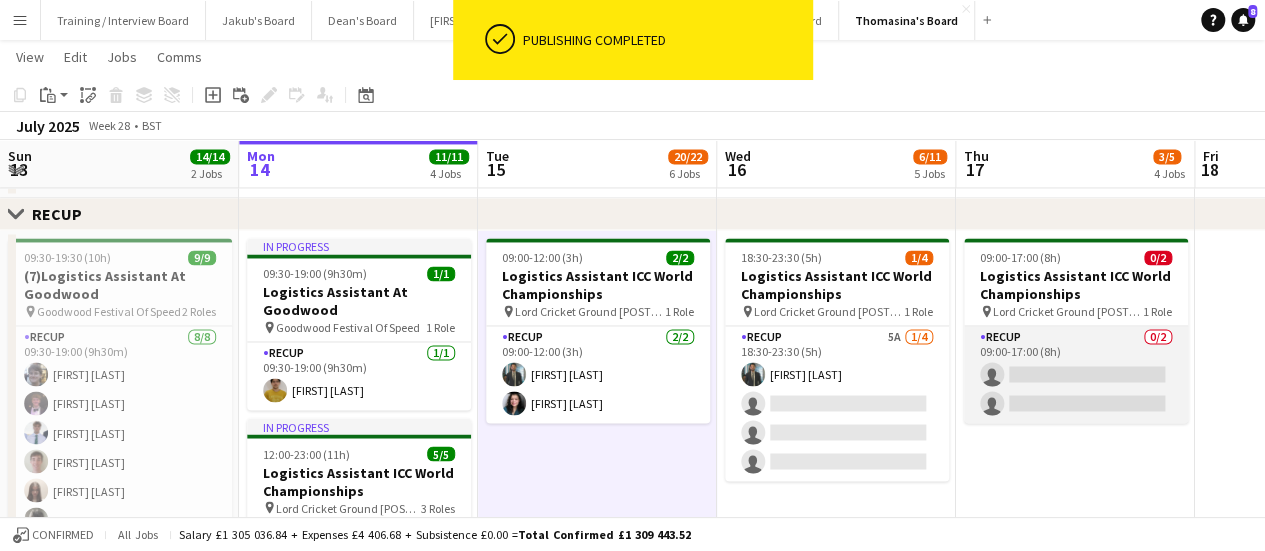 click on "RECUP   0/2   09:00-17:00 (8h)
single-neutral-actions
single-neutral-actions" at bounding box center (1076, 374) 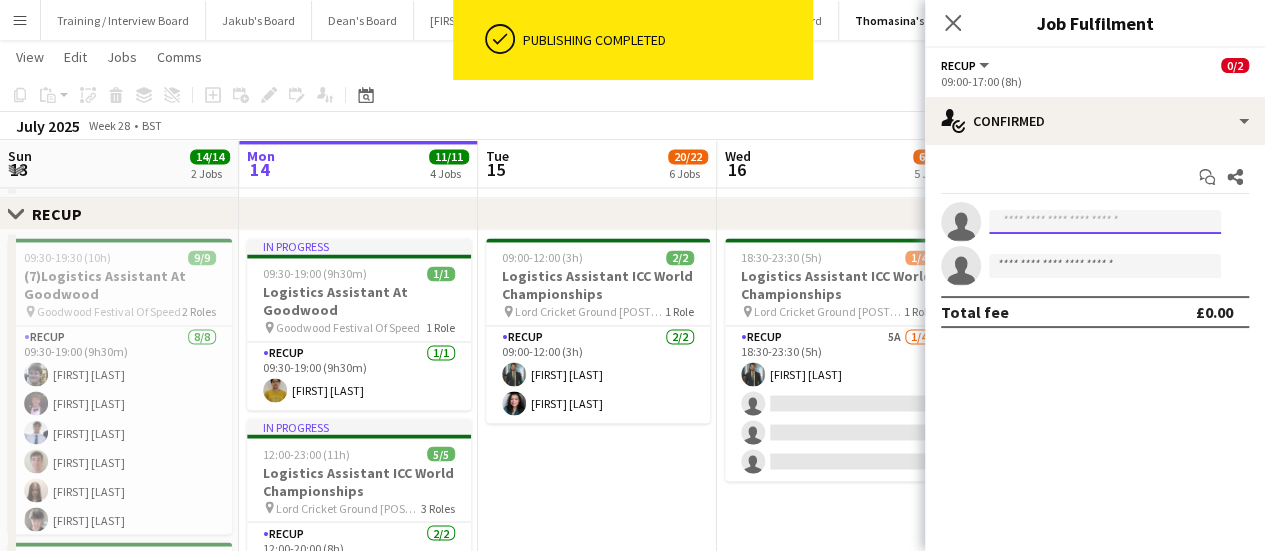 click at bounding box center (1105, 222) 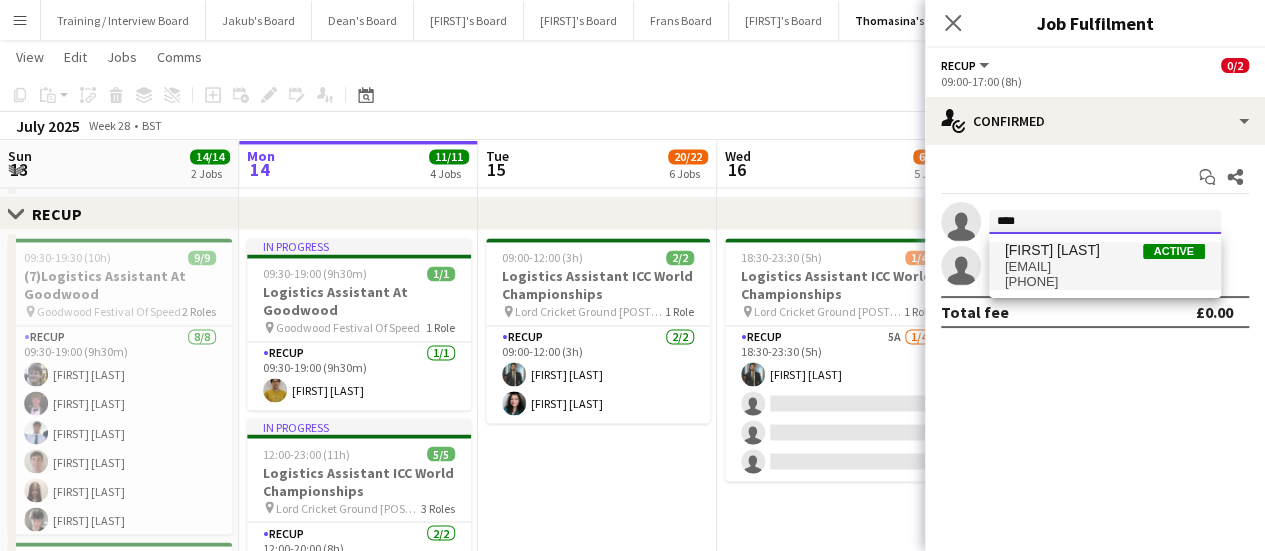 type on "****" 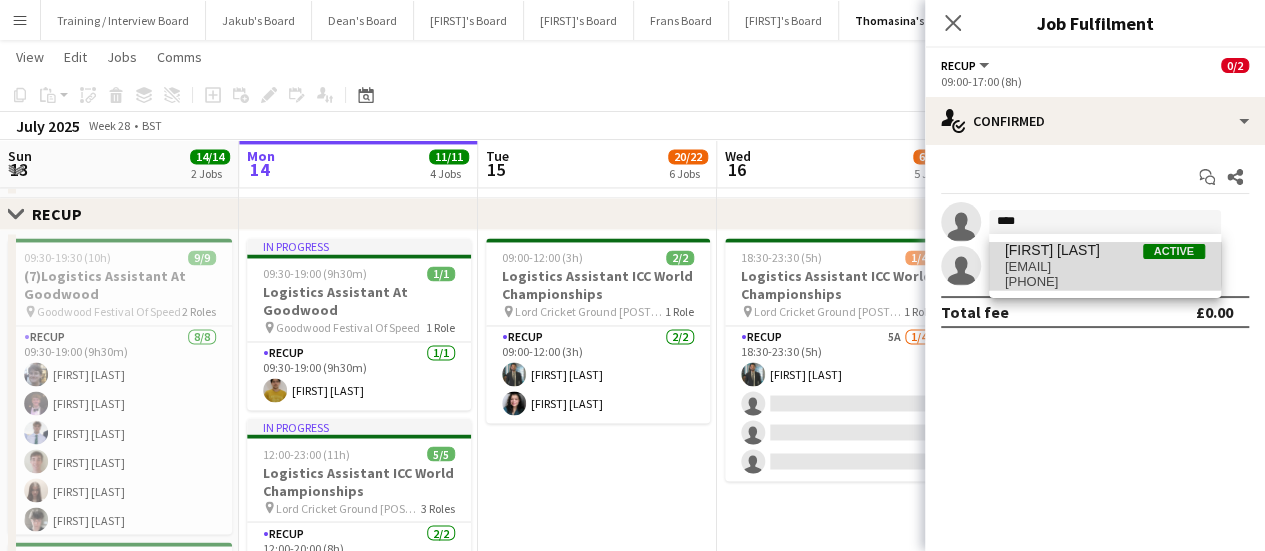 click on "[FIRST] [LAST]" at bounding box center (1052, 250) 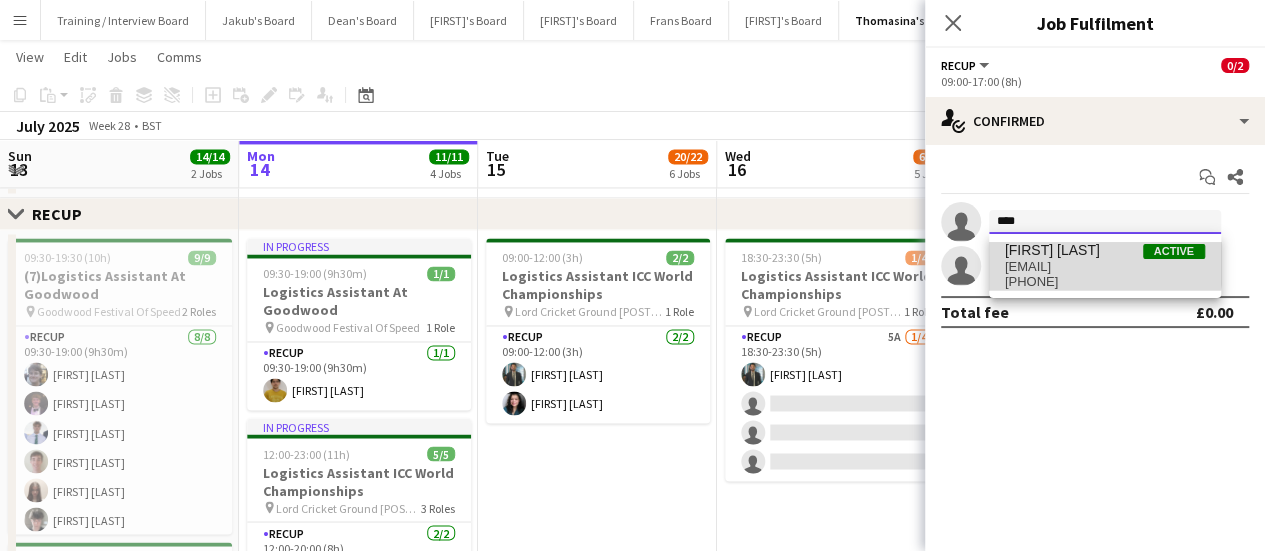 type 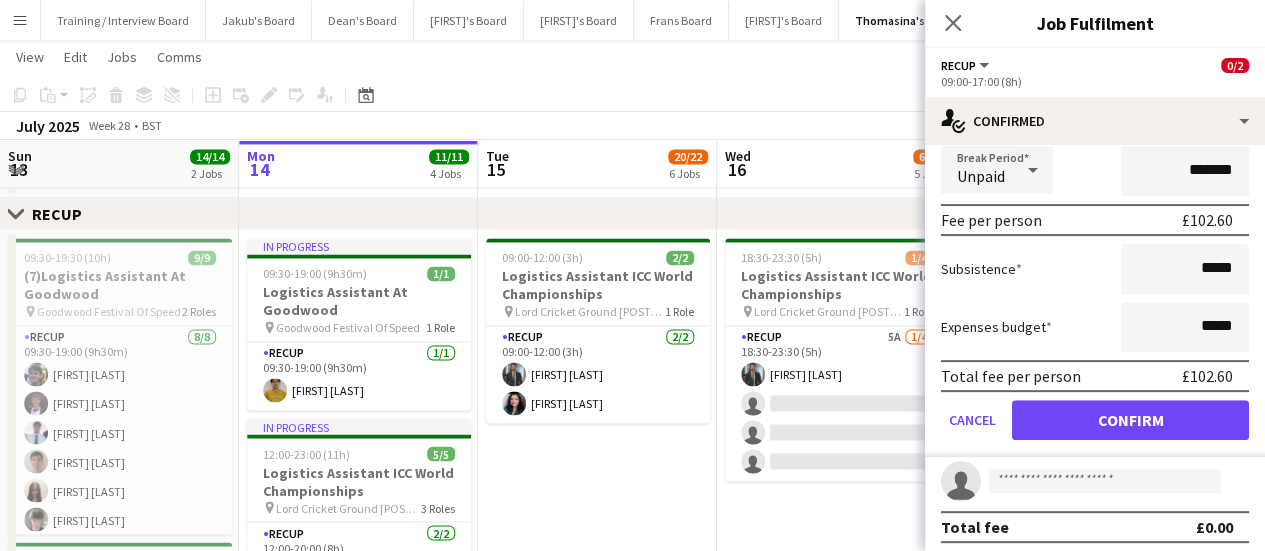 scroll, scrollTop: 246, scrollLeft: 0, axis: vertical 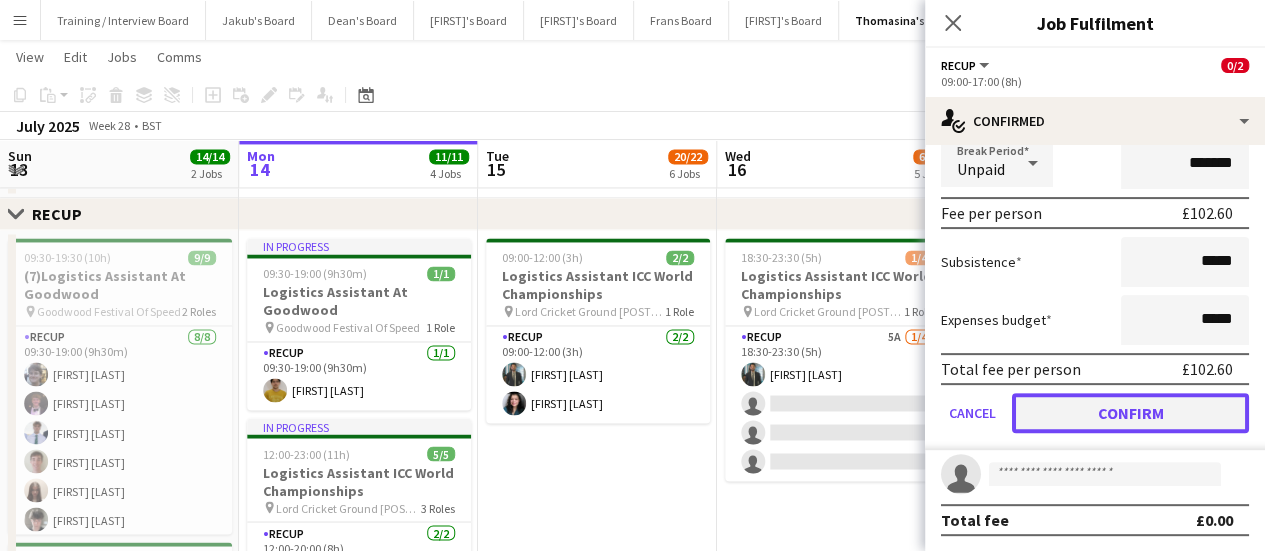 click on "Confirm" at bounding box center [1130, 413] 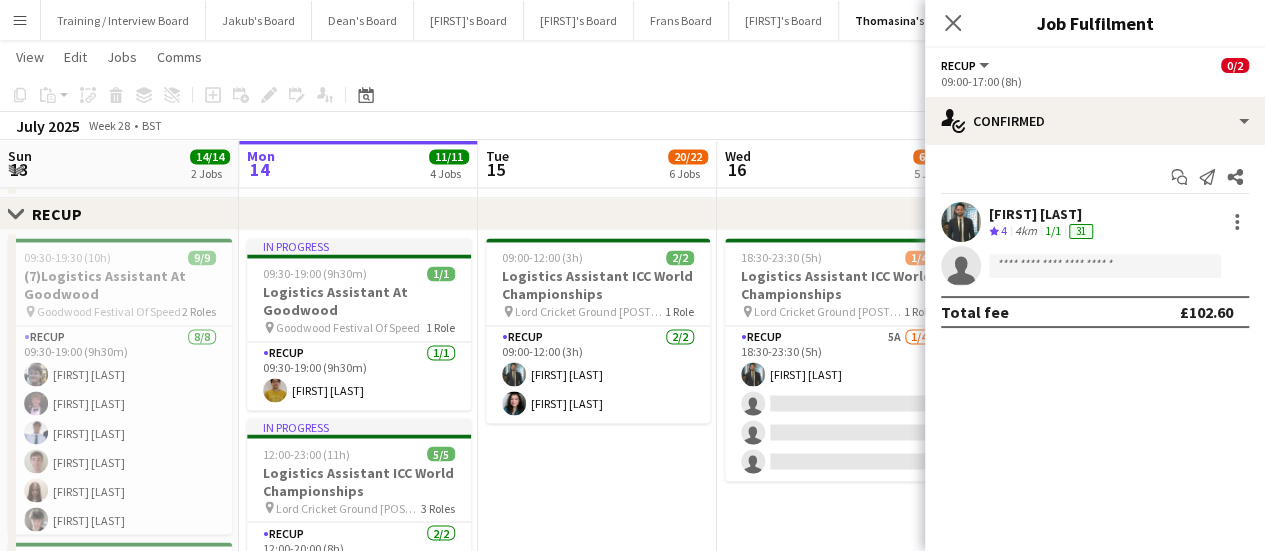scroll, scrollTop: 0, scrollLeft: 0, axis: both 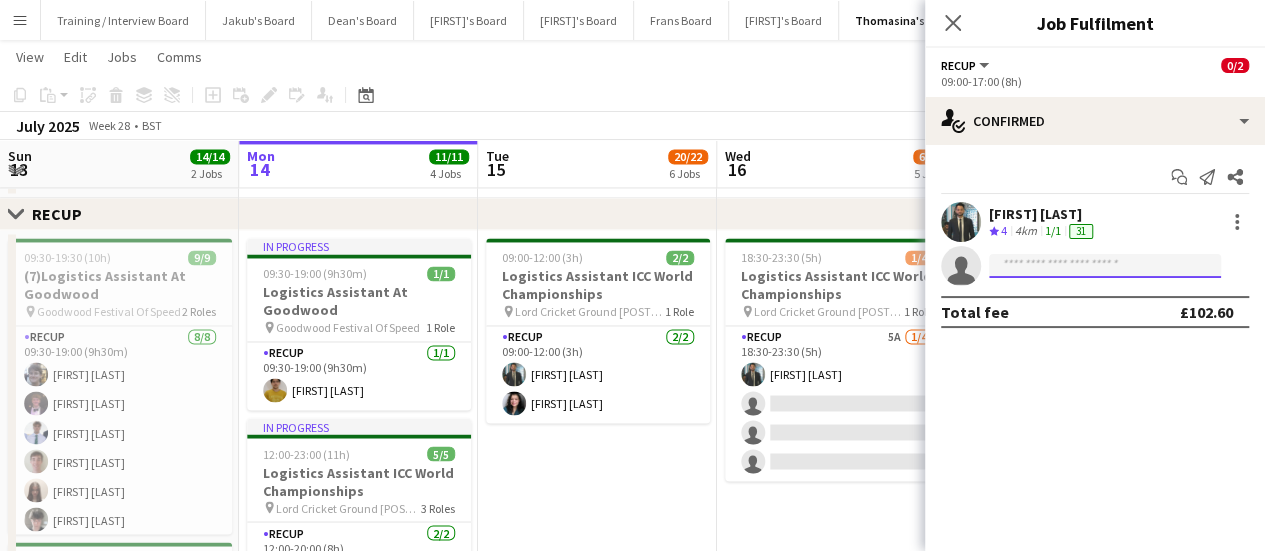 click 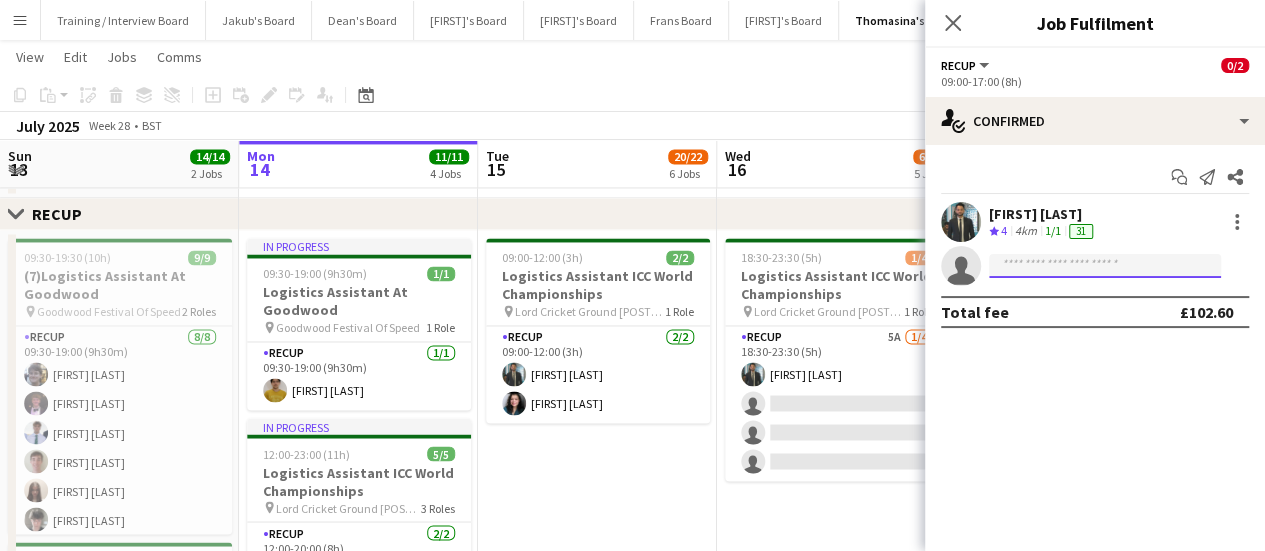 type on "*" 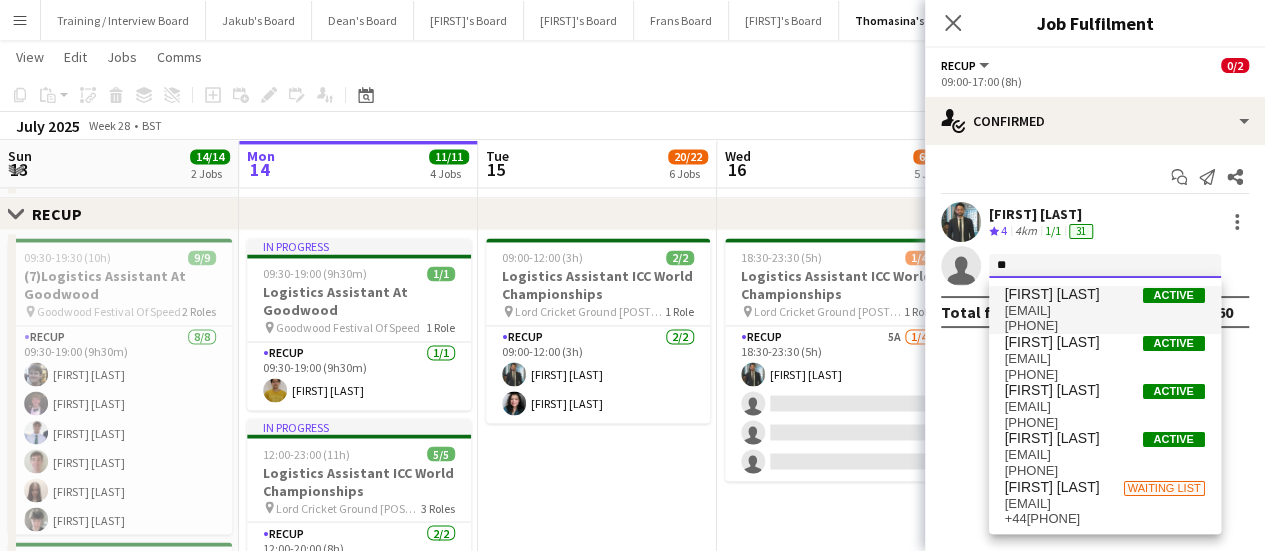 type on "*" 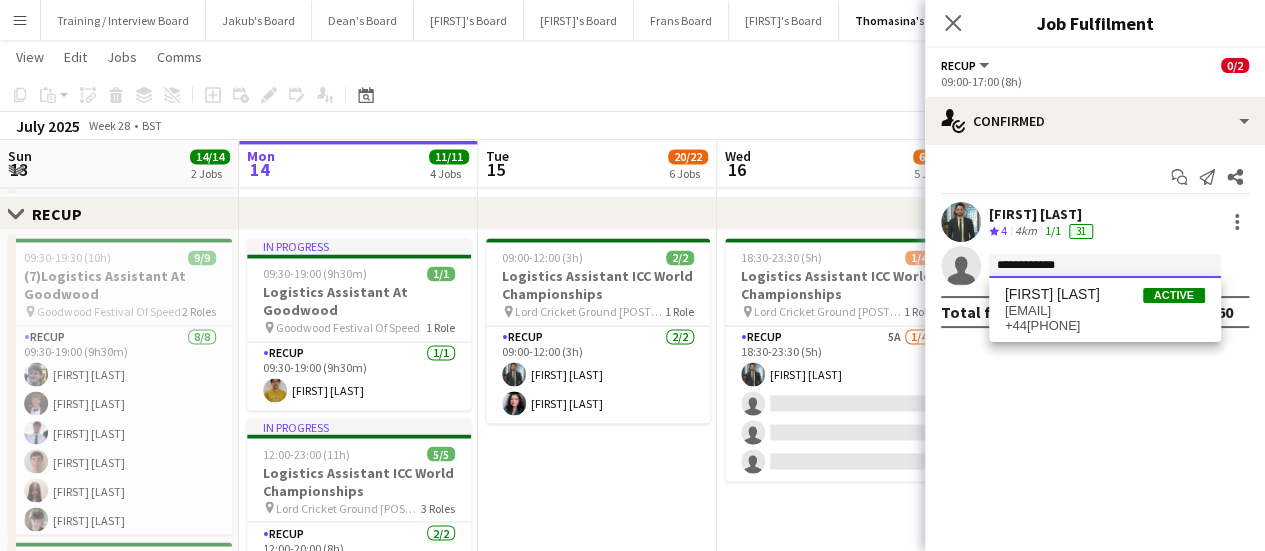 type on "**********" 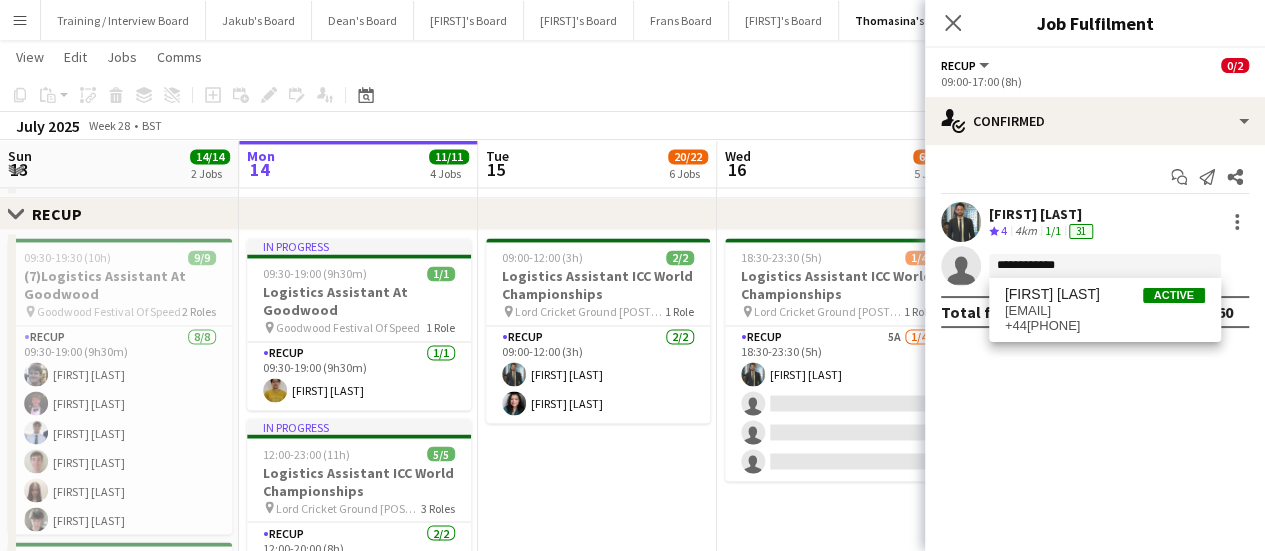 click on "+44[PHONE]" at bounding box center [1105, 326] 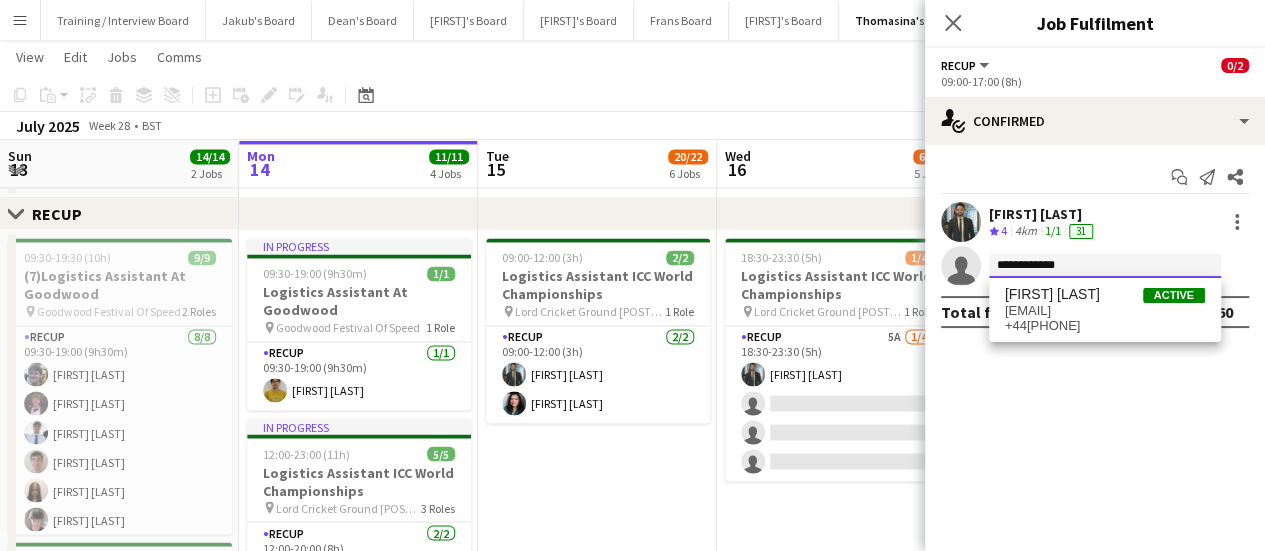 type 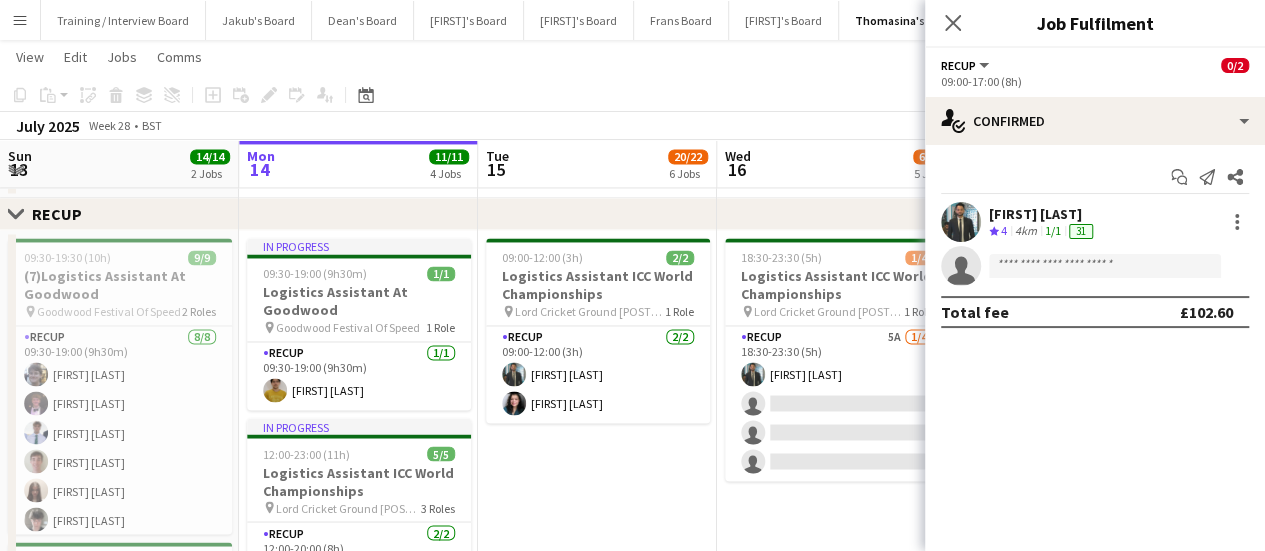 click on "[FIRST] [LAST]
Crew rating
4   4km  1/1  31
single-neutral-actions
Total fee   £102.60" at bounding box center (1095, 265) 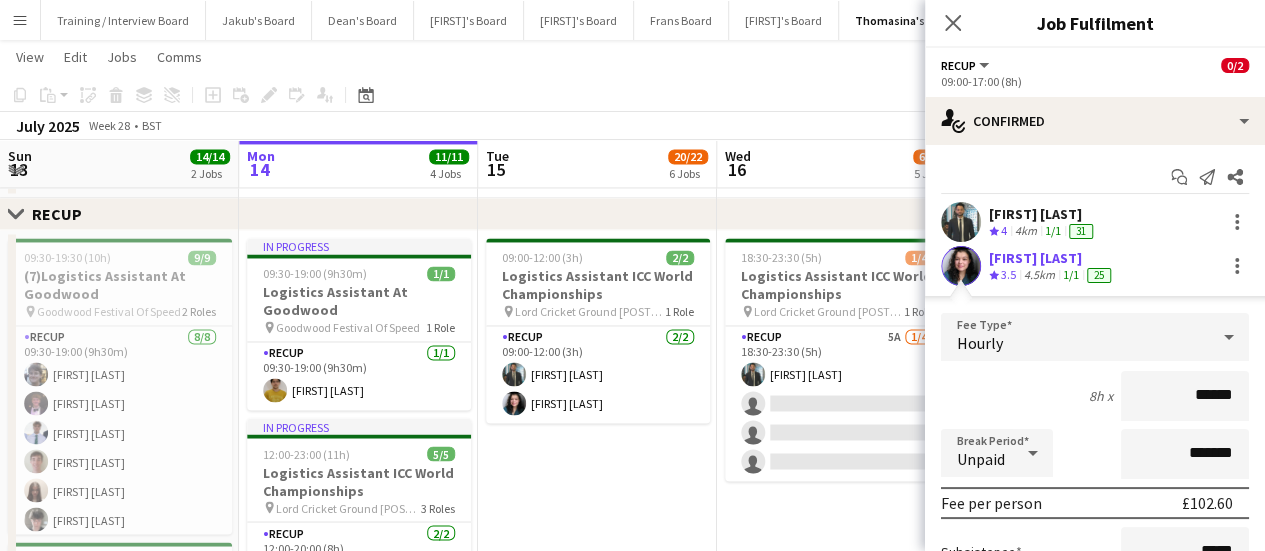 scroll, scrollTop: 246, scrollLeft: 0, axis: vertical 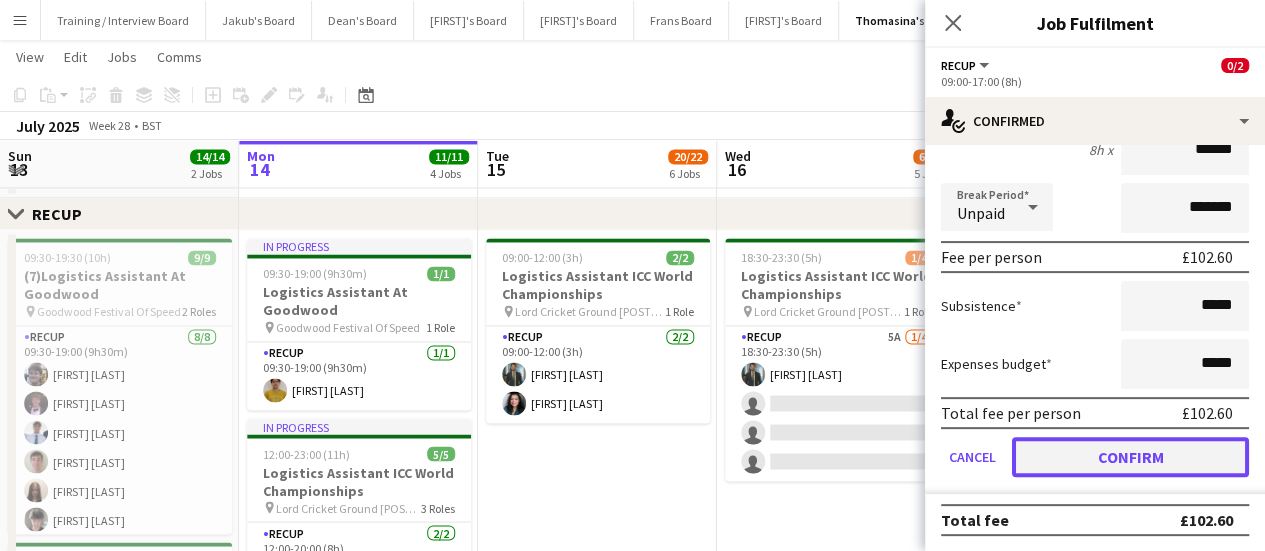 click on "Confirm" at bounding box center (1130, 457) 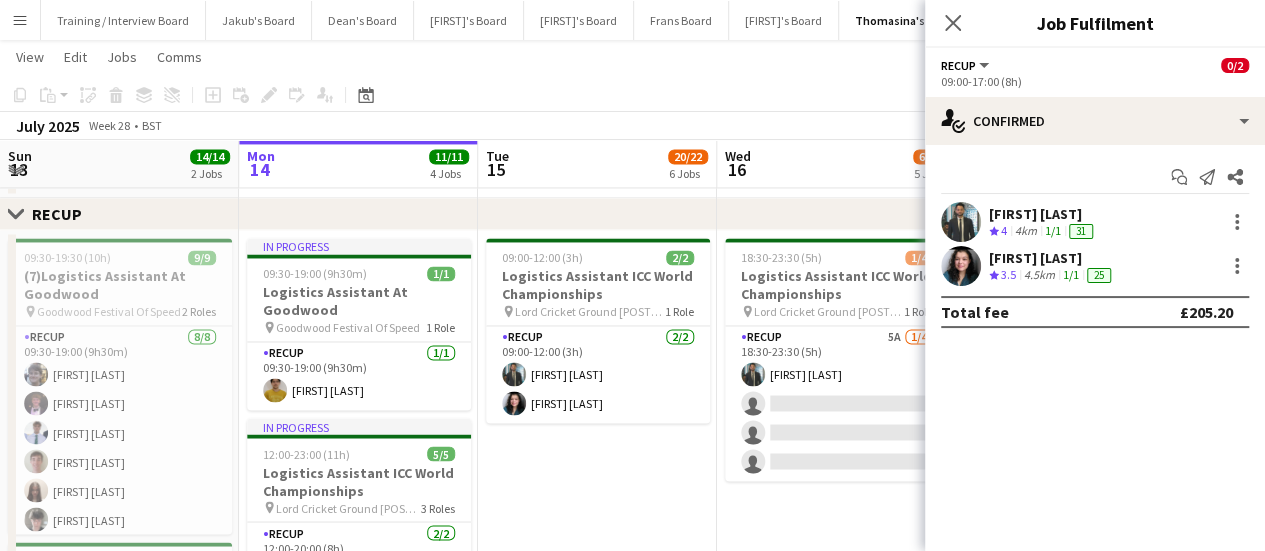 scroll, scrollTop: 0, scrollLeft: 0, axis: both 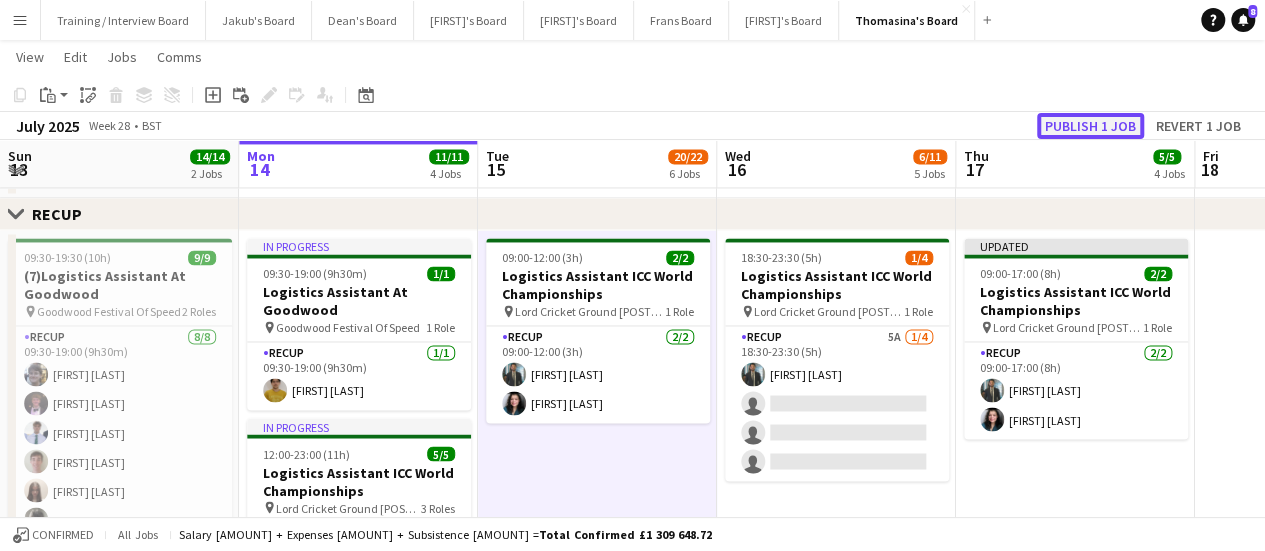click on "Publish 1 job" 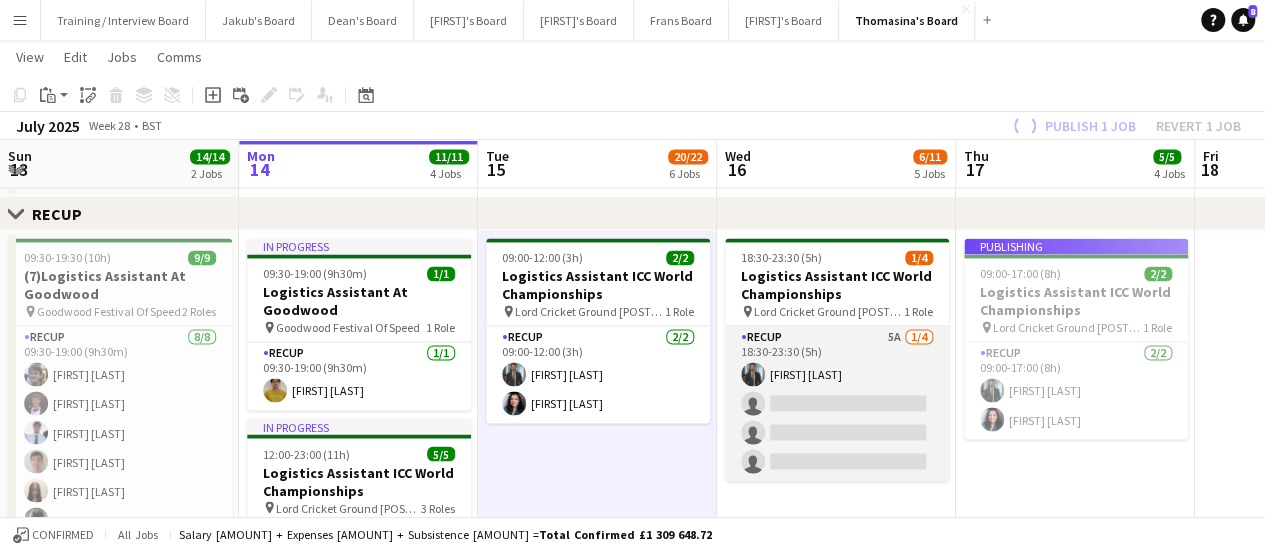 click on "RECUP   5A   1/4   18:30-23:30 (5h)
[FIRST] [LAST]
single-neutral-actions
single-neutral-actions
single-neutral-actions" at bounding box center [837, 403] 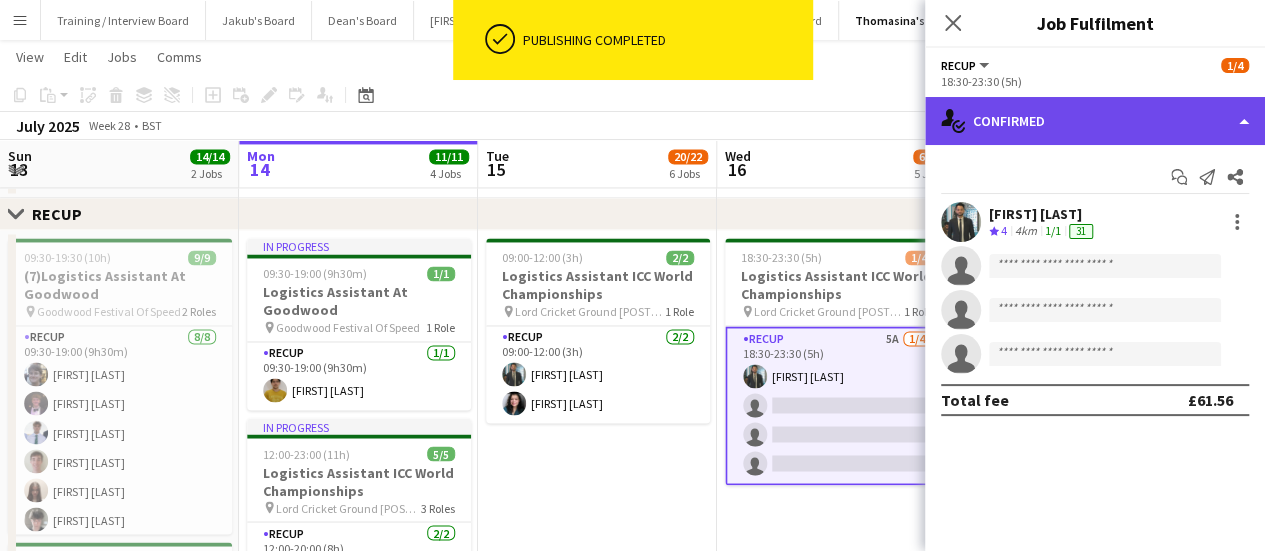 click on "single-neutral-actions-check-2
Confirmed" 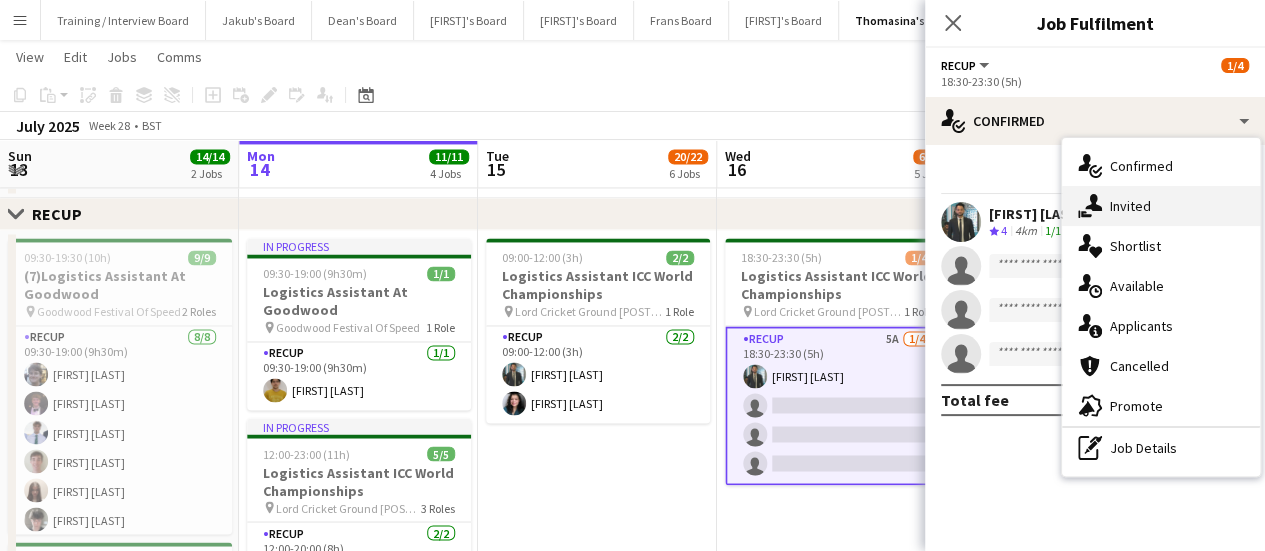 drag, startPoint x: 1106, startPoint y: 201, endPoint x: 1190, endPoint y: 209, distance: 84.38009 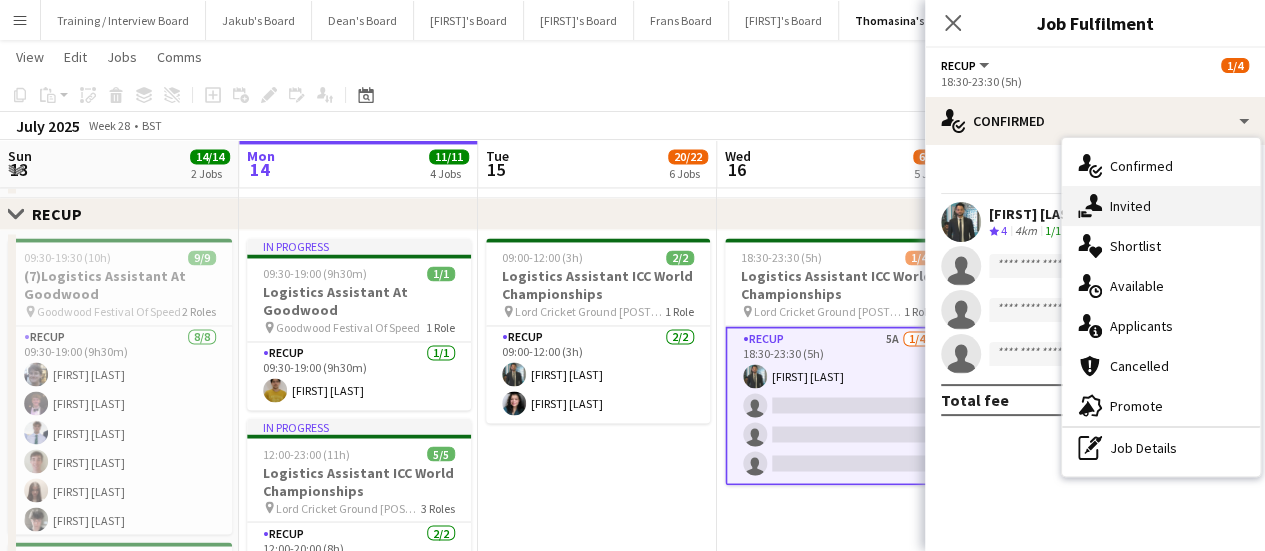click on "single-neutral-actions-share-1
Invited" at bounding box center [1161, 206] 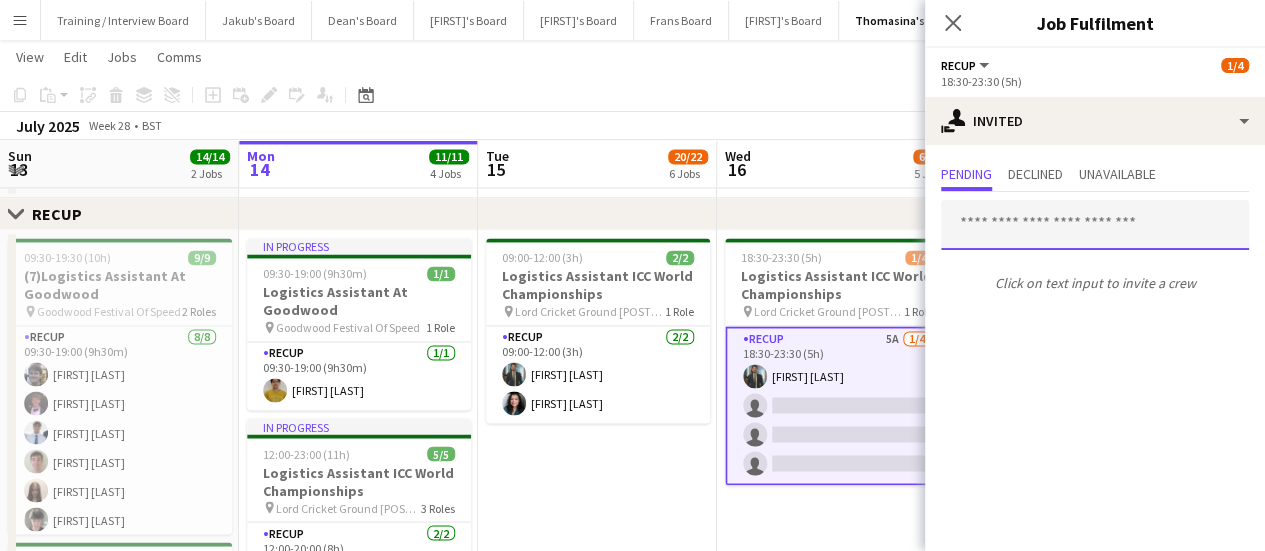 click at bounding box center [1095, 225] 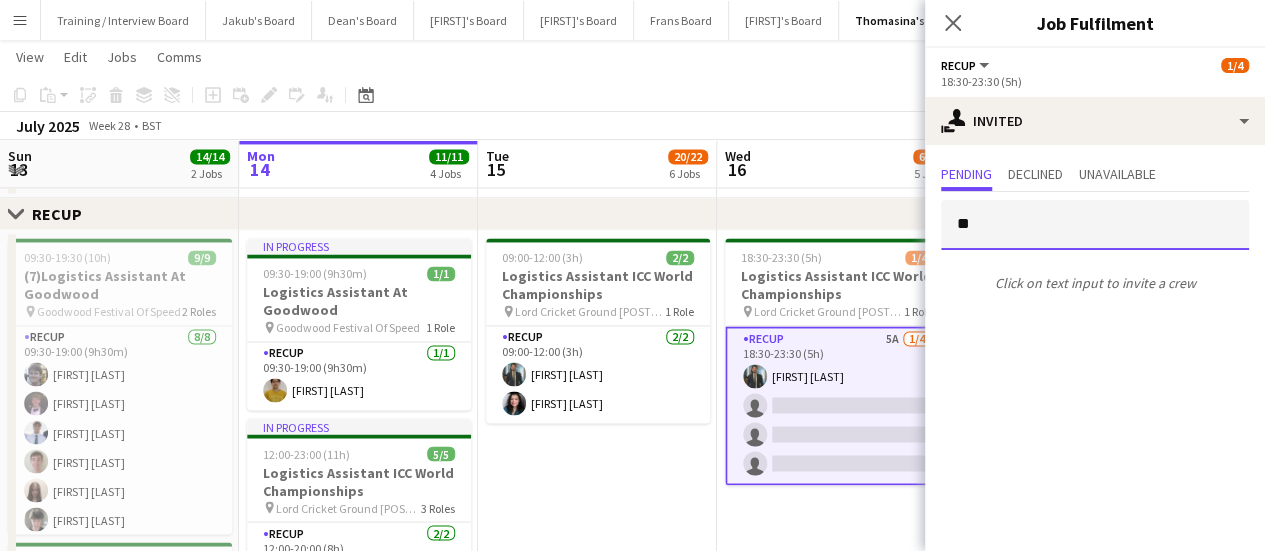 type on "*" 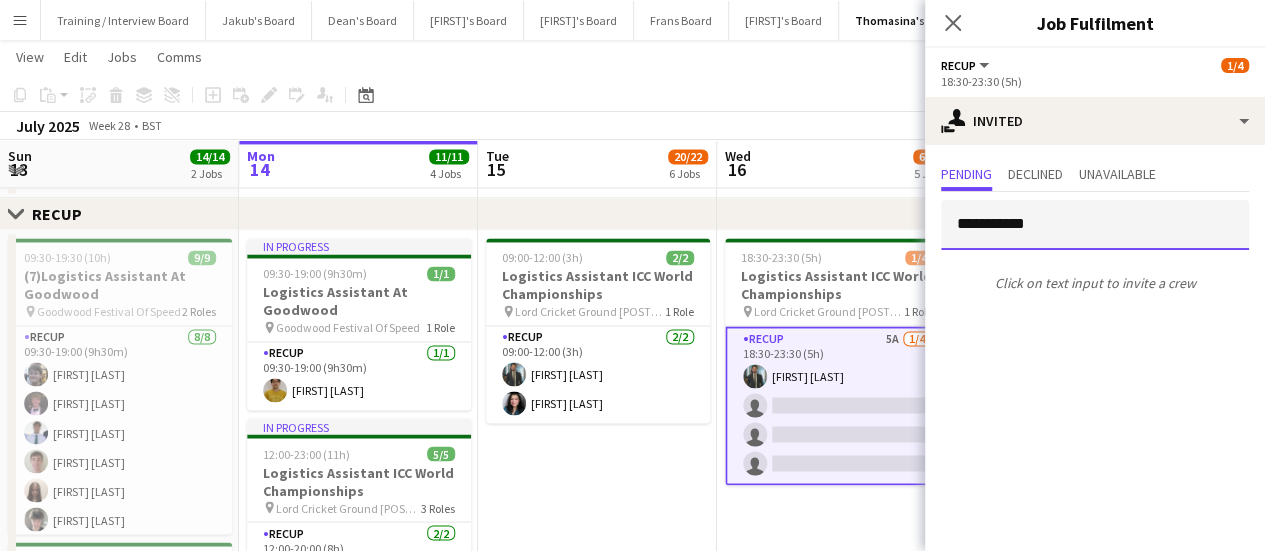 click on "**********" at bounding box center (1095, 225) 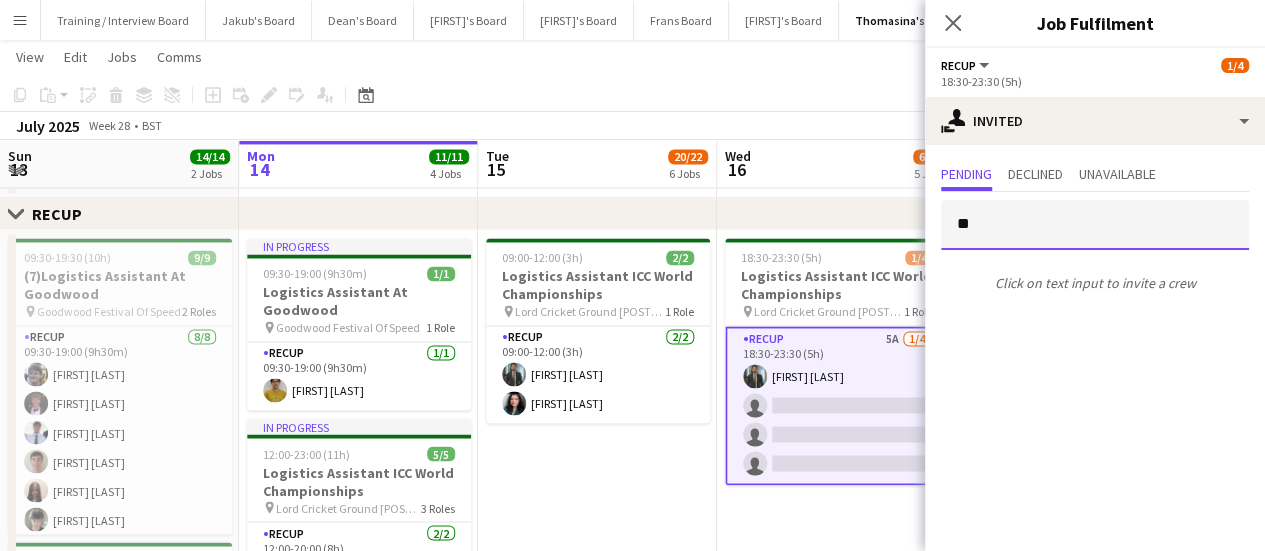 type on "*" 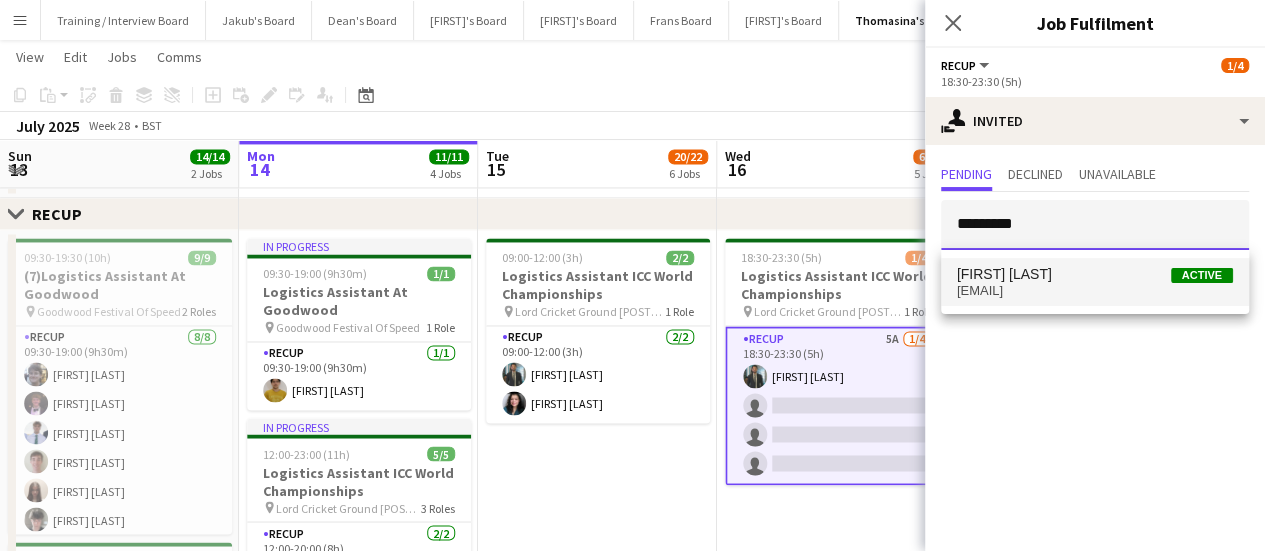 type on "*********" 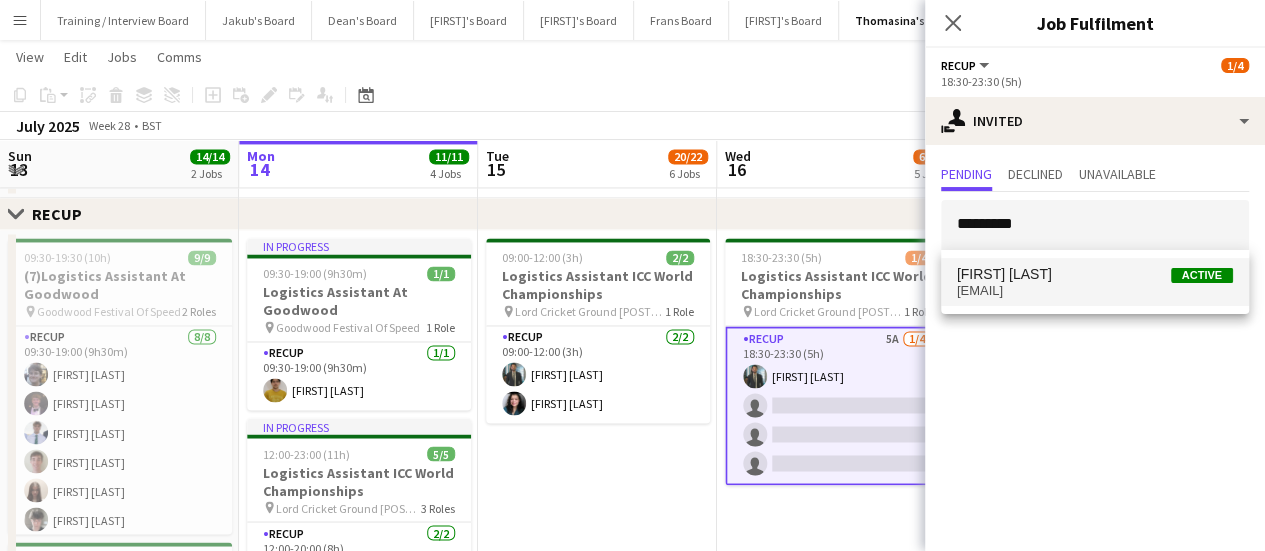 click on "[FIRST] [LAST]" at bounding box center [1004, 274] 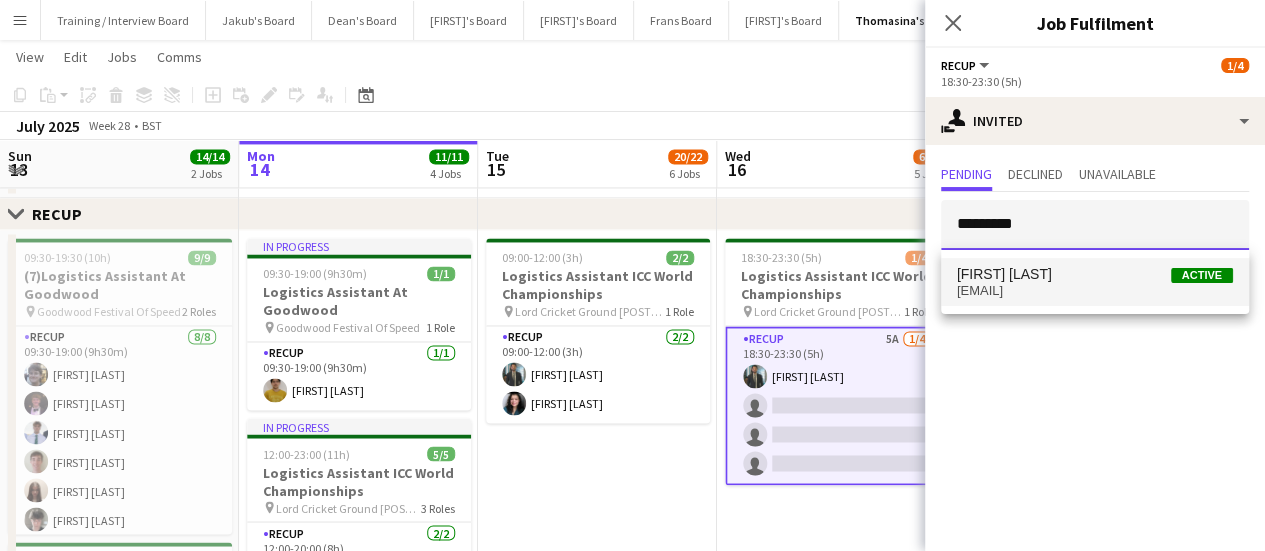 type 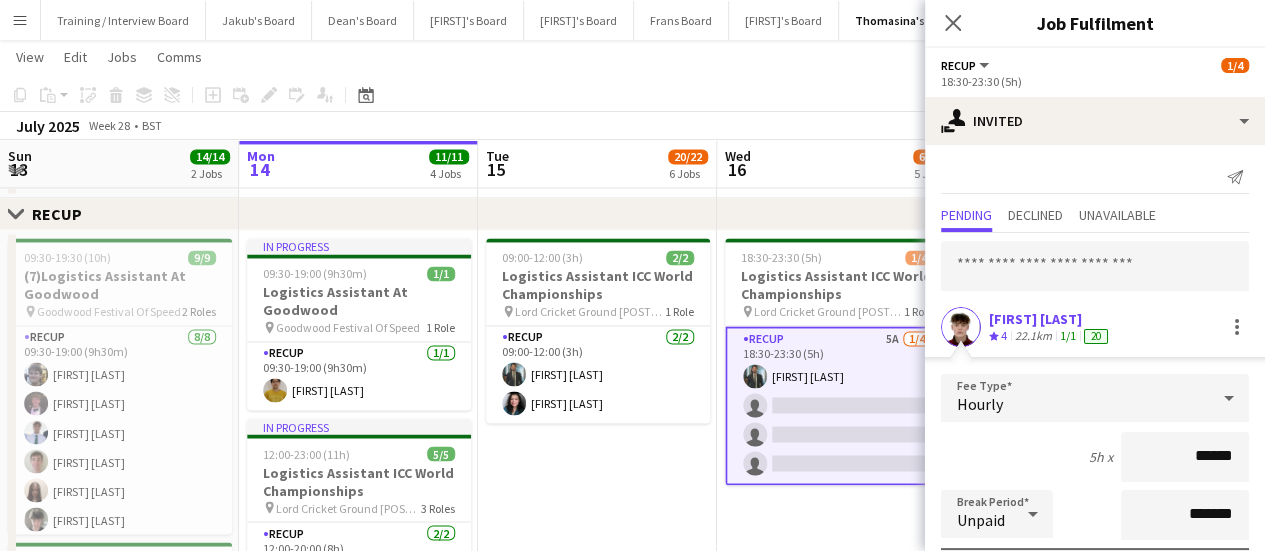 scroll, scrollTop: 268, scrollLeft: 0, axis: vertical 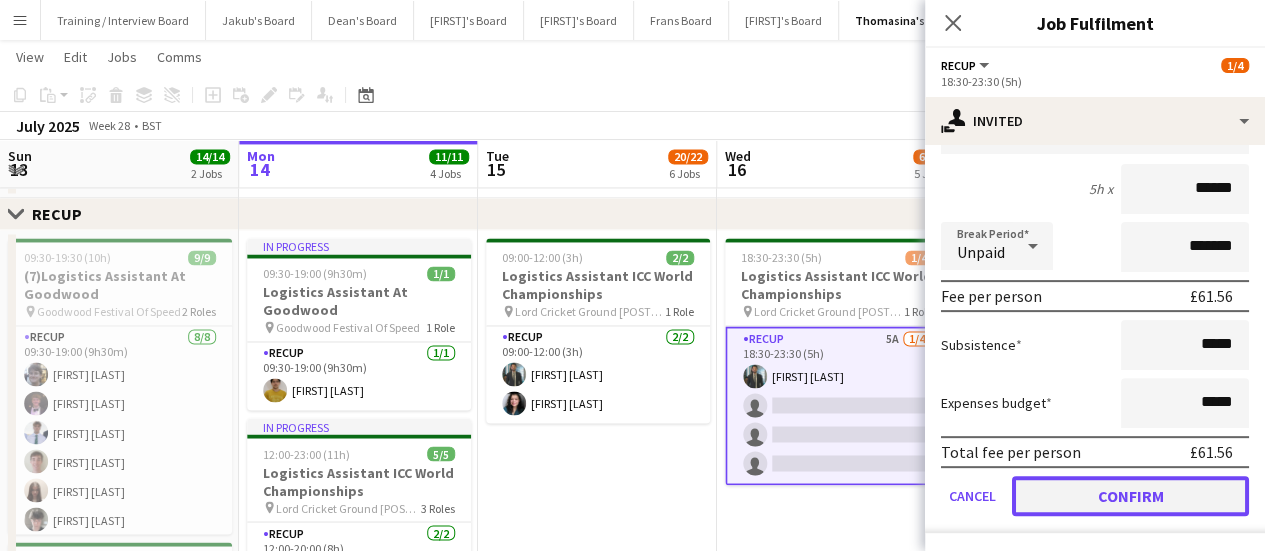 click on "Confirm" 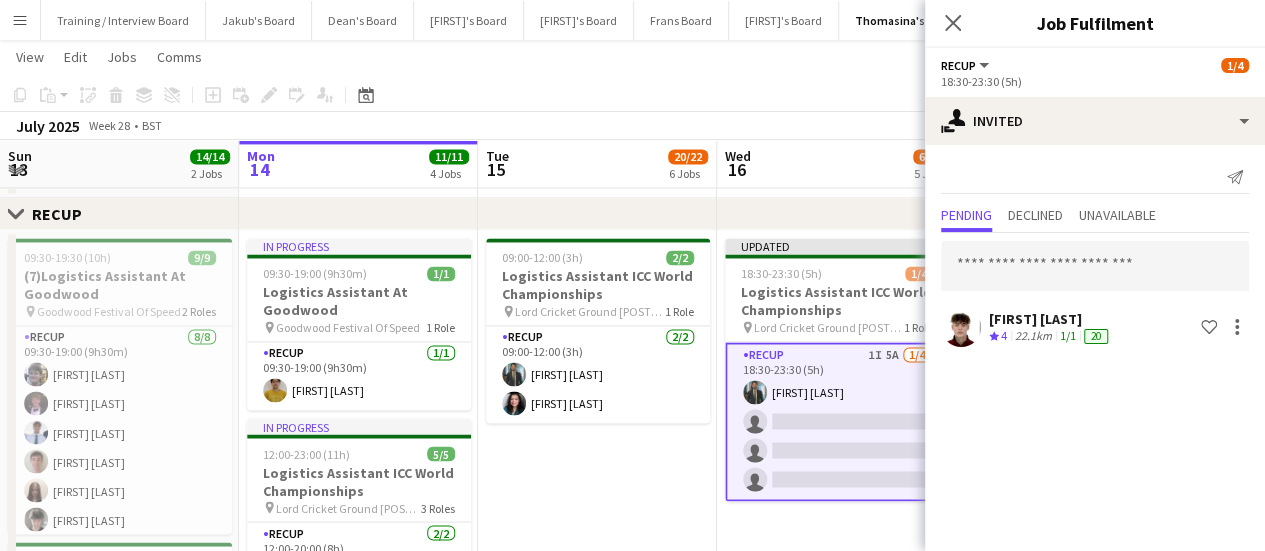 scroll, scrollTop: 0, scrollLeft: 0, axis: both 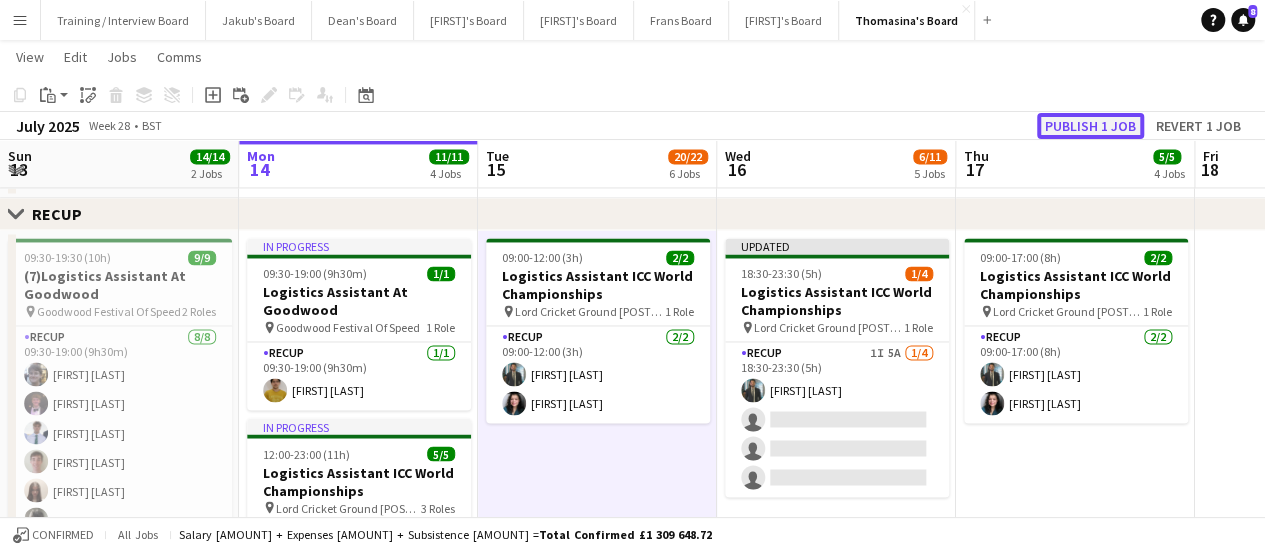 click on "Publish 1 job" 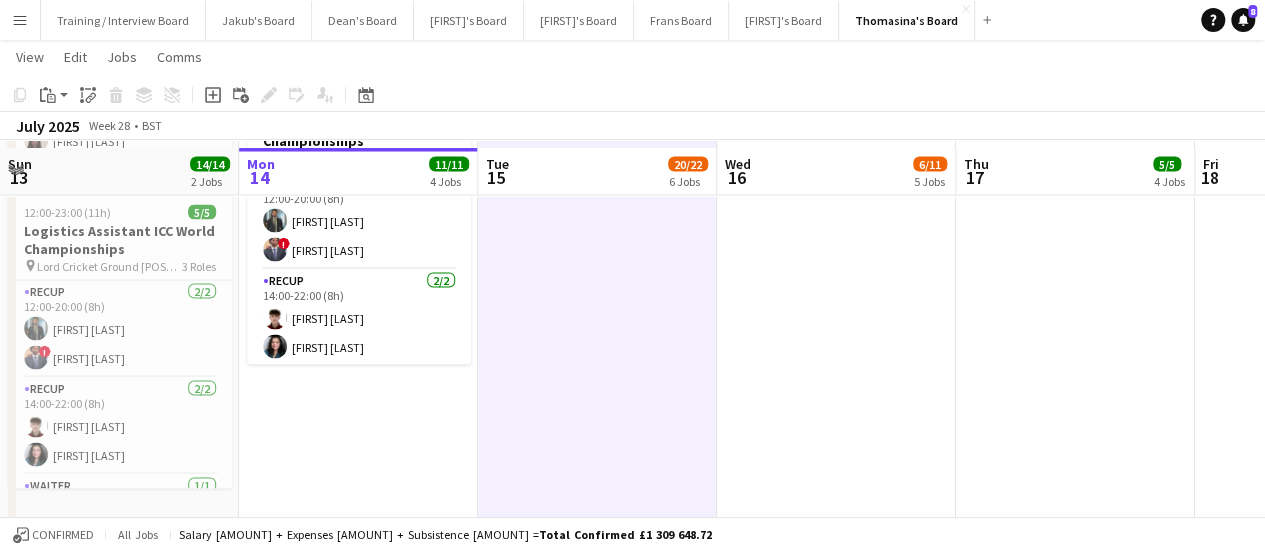 scroll, scrollTop: 1920, scrollLeft: 0, axis: vertical 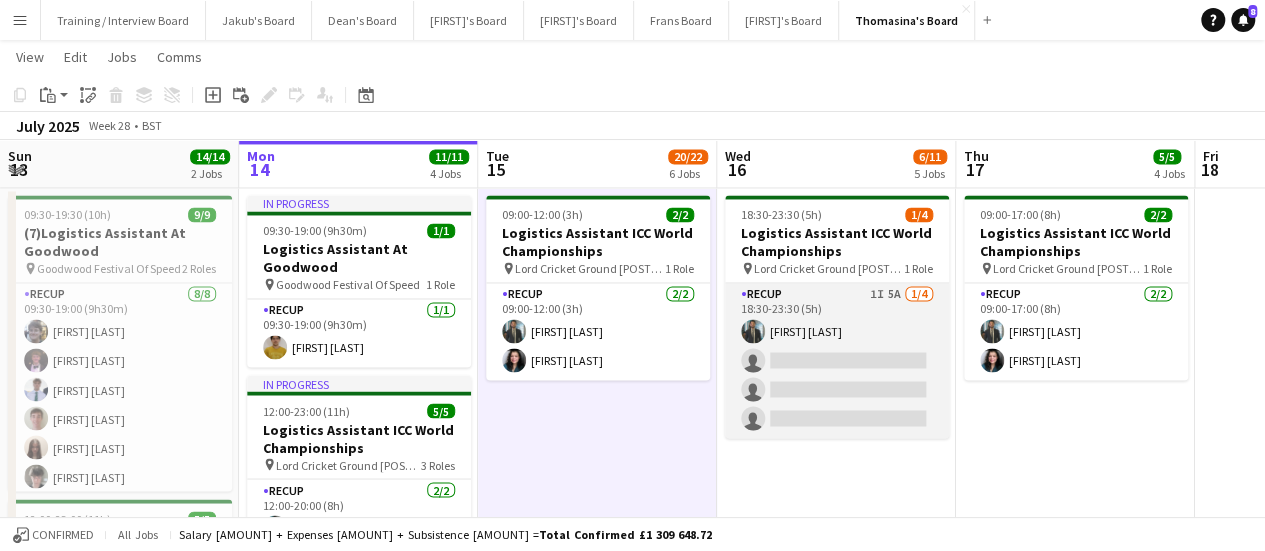click on "RECUP   1I   5A   1/4   18:30-23:30 (5h)
[FIRST] [LAST]
single-neutral-actions
single-neutral-actions
single-neutral-actions" at bounding box center [837, 360] 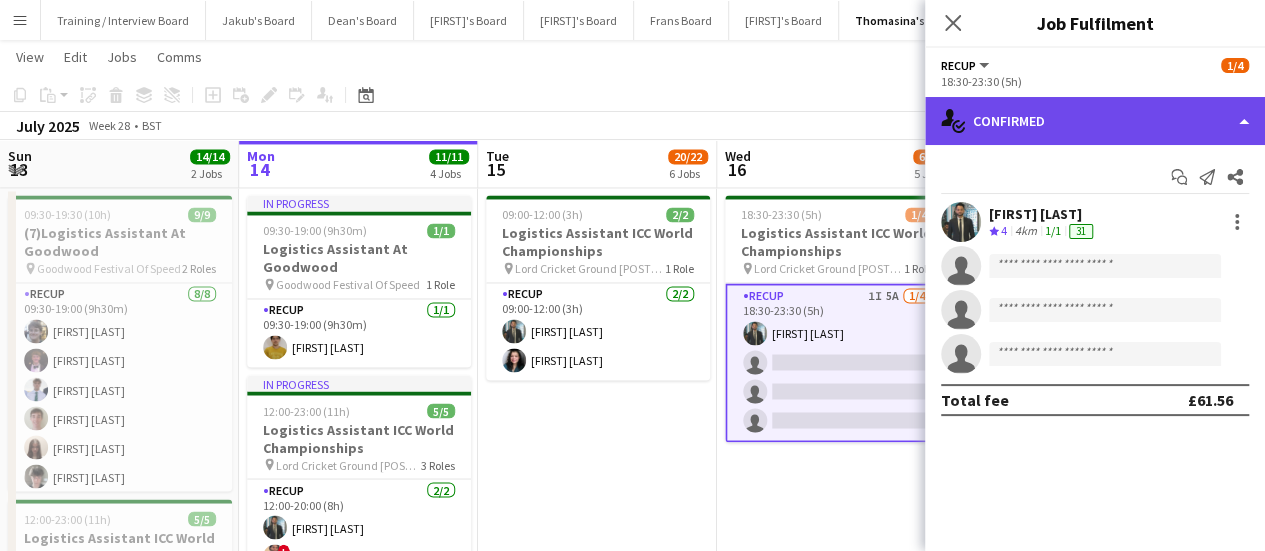click on "single-neutral-actions-check-2
Confirmed" 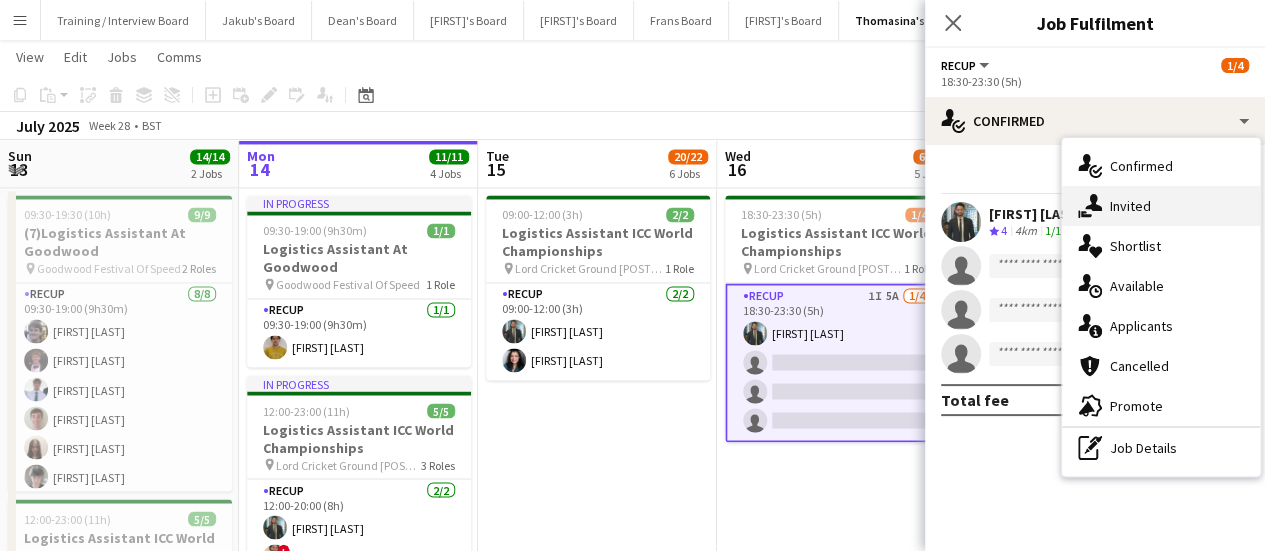 click on "single-neutral-actions-share-1
Invited" at bounding box center (1161, 206) 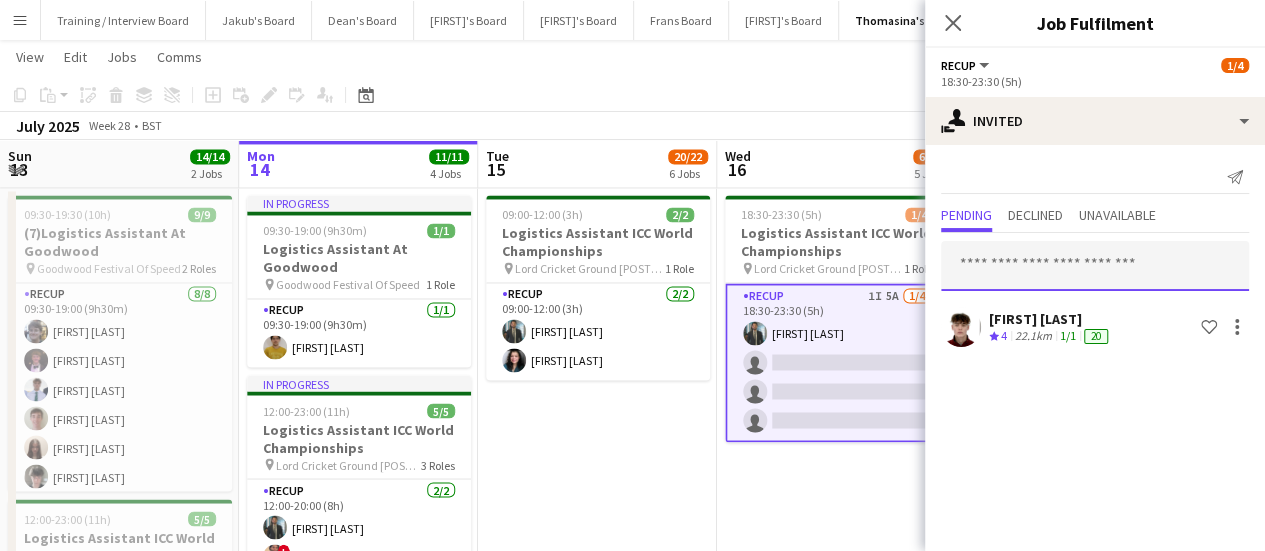 click at bounding box center (1095, 266) 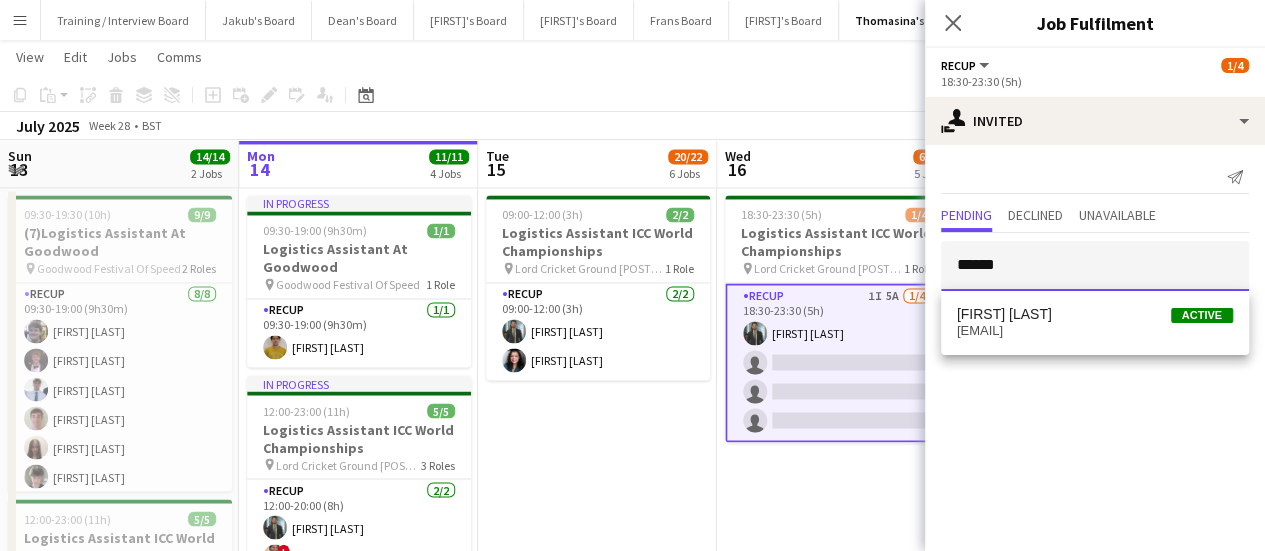 type on "******" 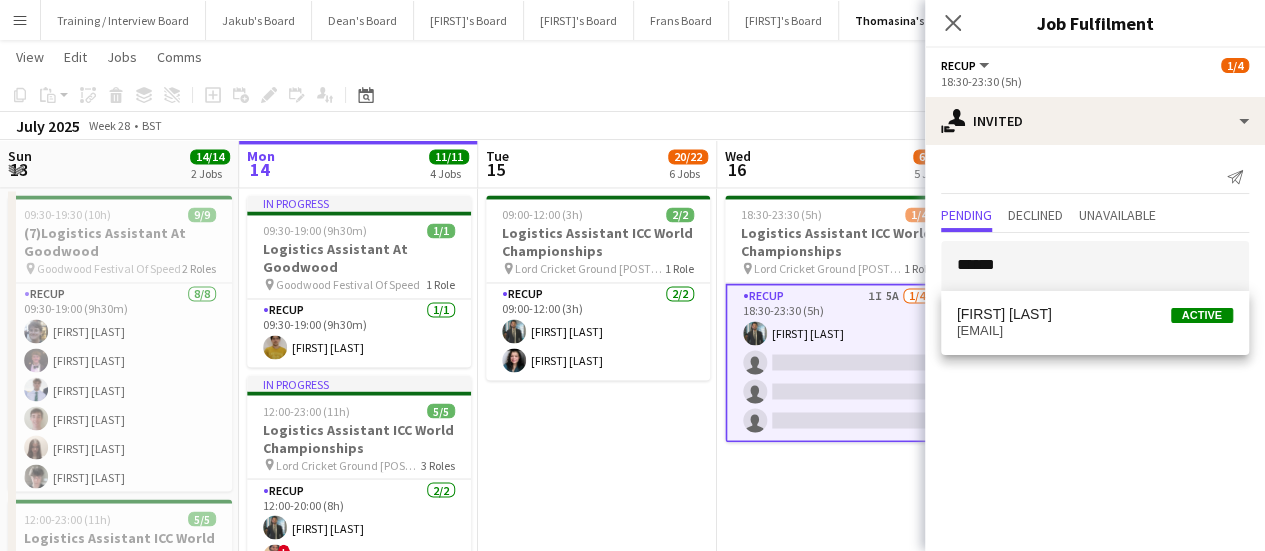 click on "[FIRST] [LAST]  Active  [USERNAME]@[DOMAIN]" at bounding box center (1095, 323) 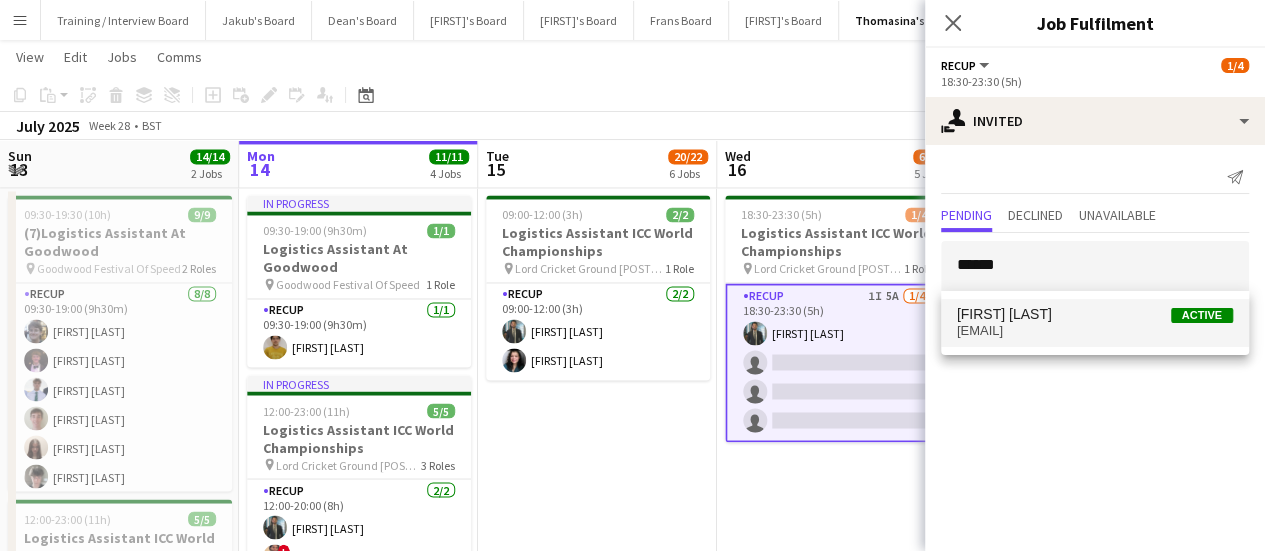 click on "[FIRST] [LAST]  Active  [USERNAME]@[DOMAIN]" at bounding box center (1095, 323) 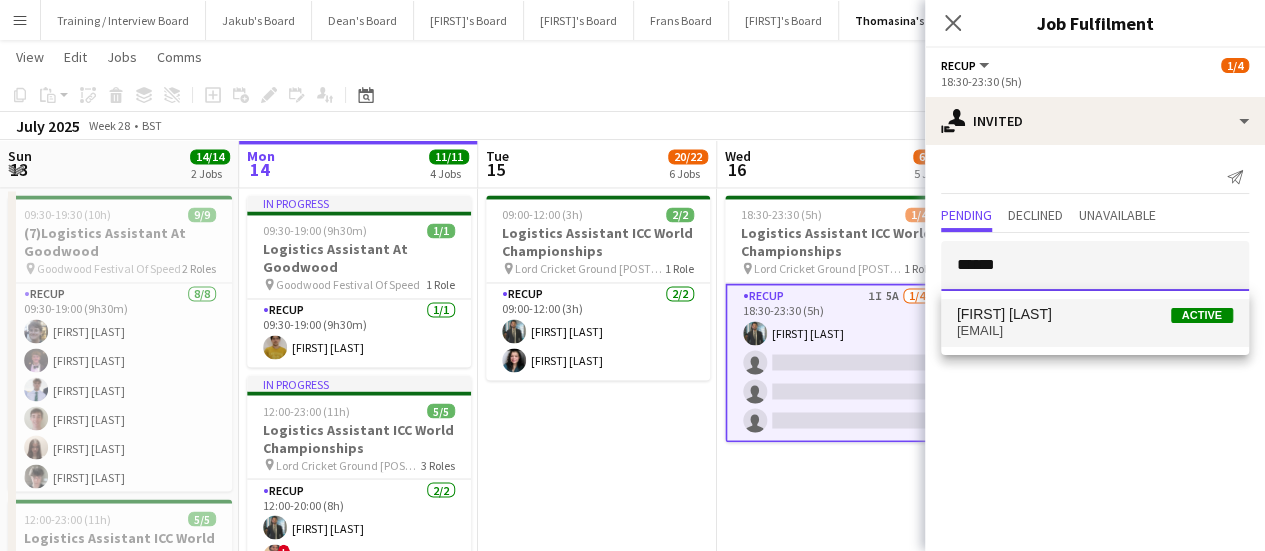 type 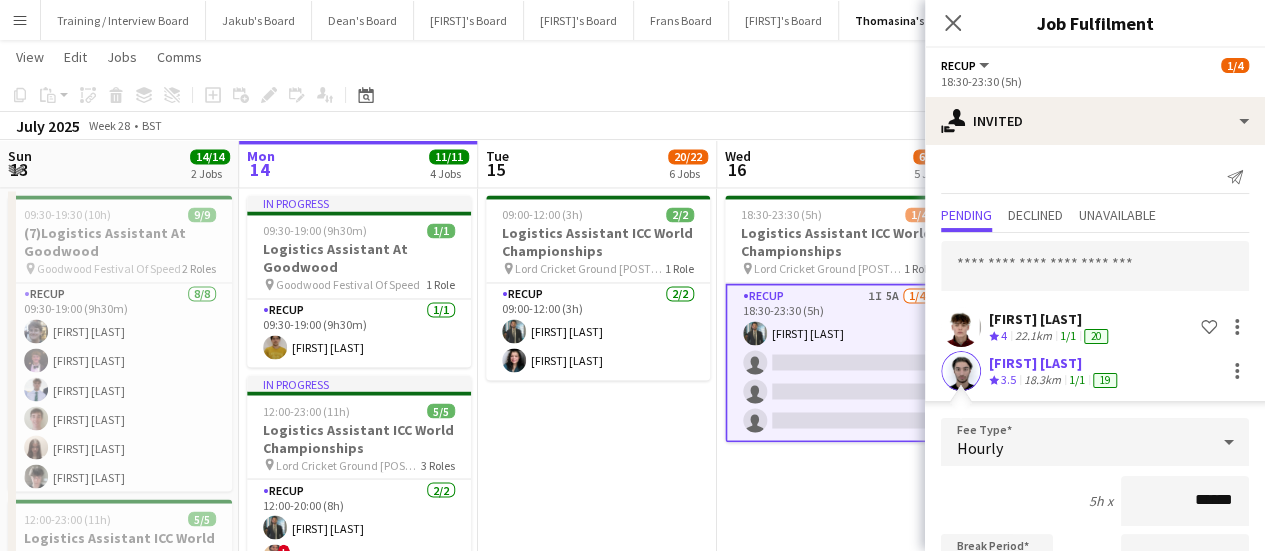 scroll, scrollTop: 312, scrollLeft: 0, axis: vertical 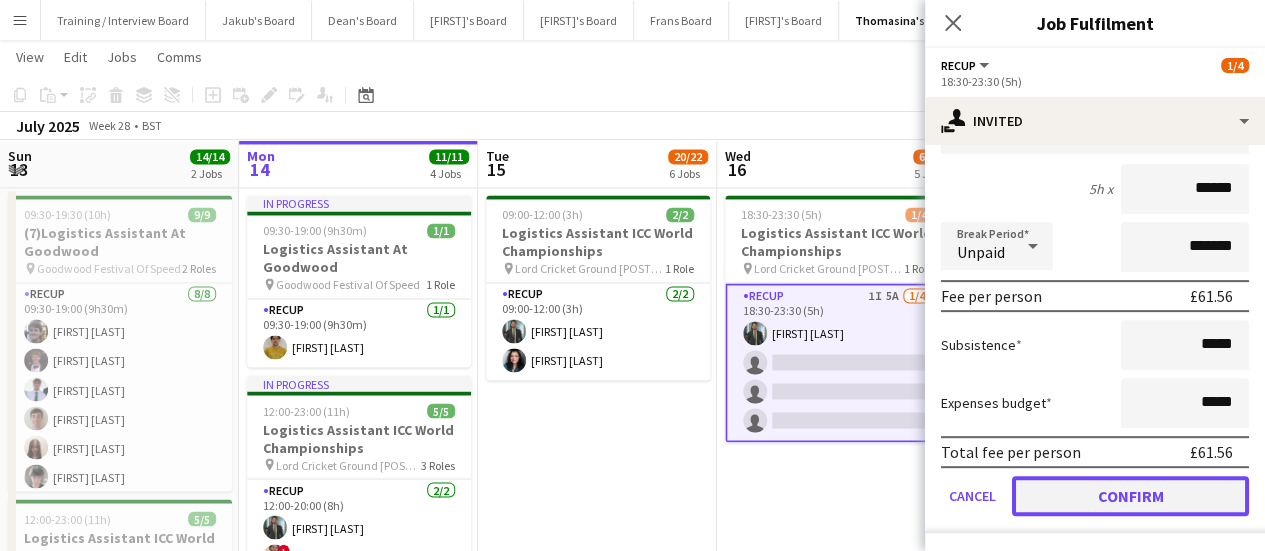 click on "Confirm" 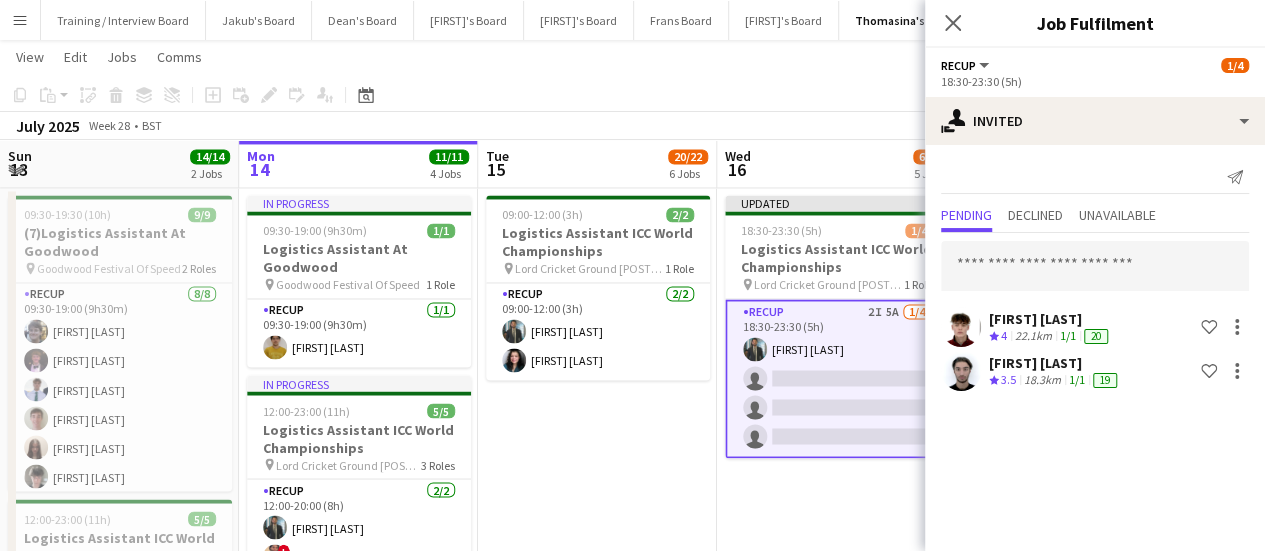 scroll, scrollTop: 0, scrollLeft: 0, axis: both 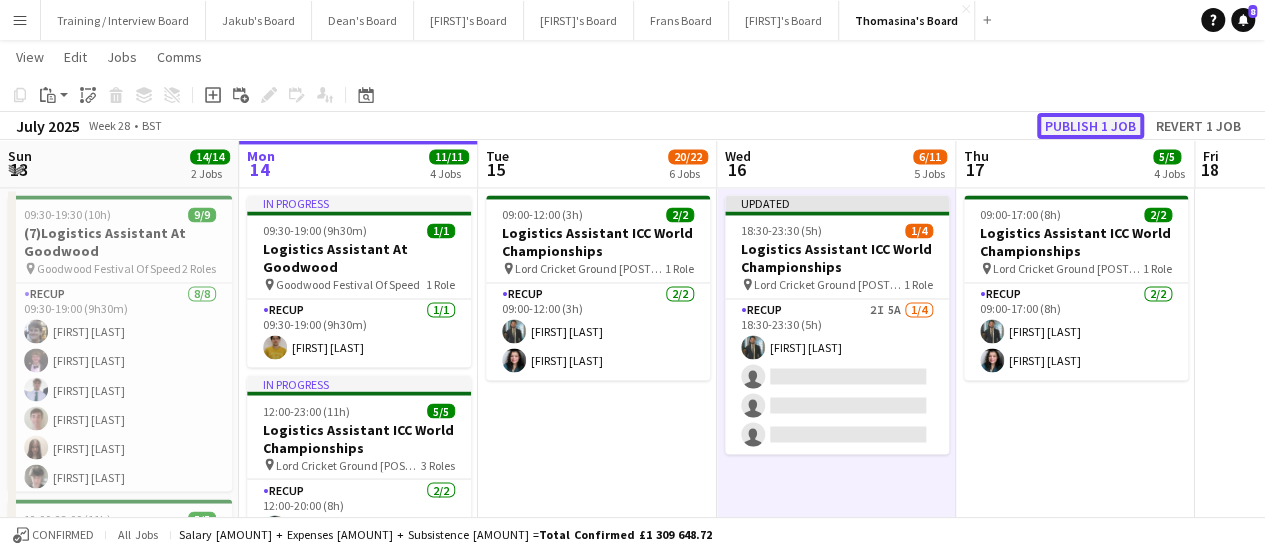 click on "Publish 1 job" 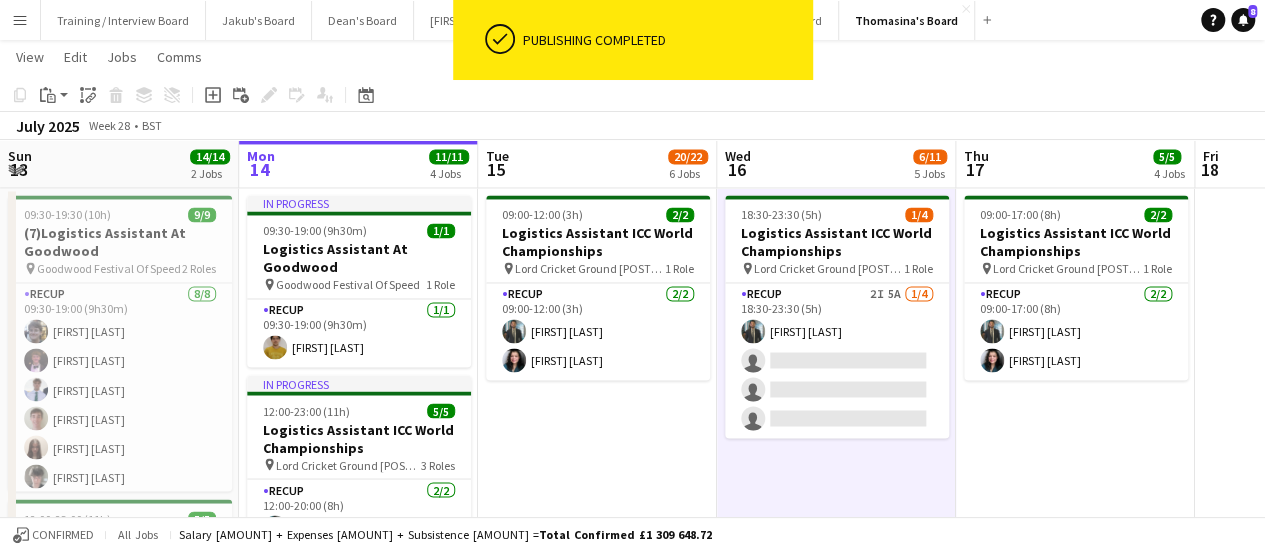 scroll, scrollTop: 0, scrollLeft: 689, axis: horizontal 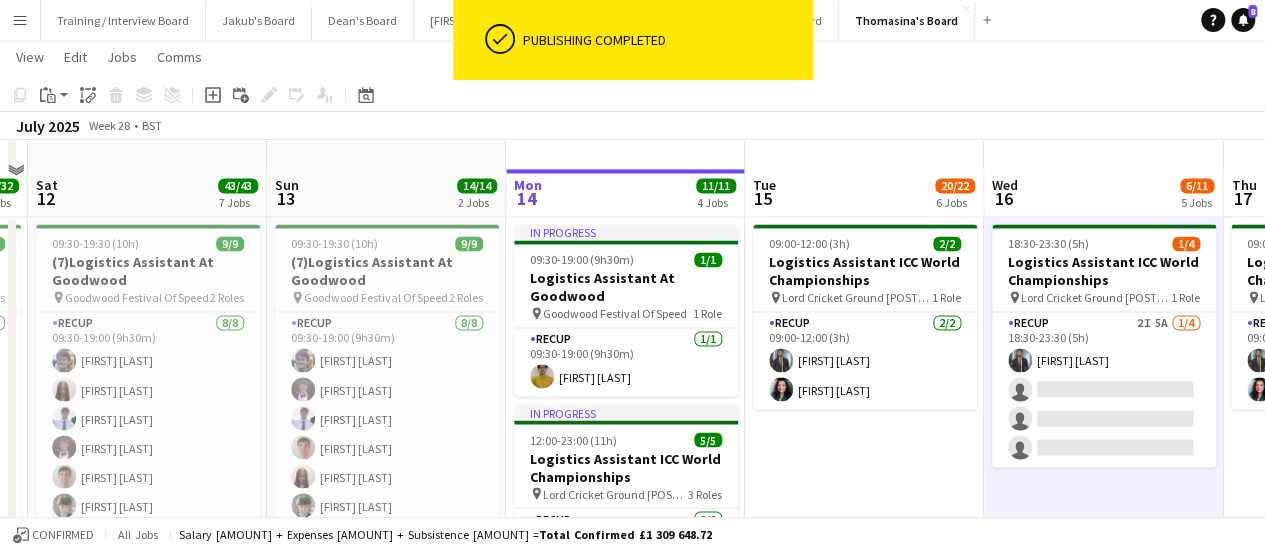drag, startPoint x: 681, startPoint y: 441, endPoint x: 1004, endPoint y: 448, distance: 323.07584 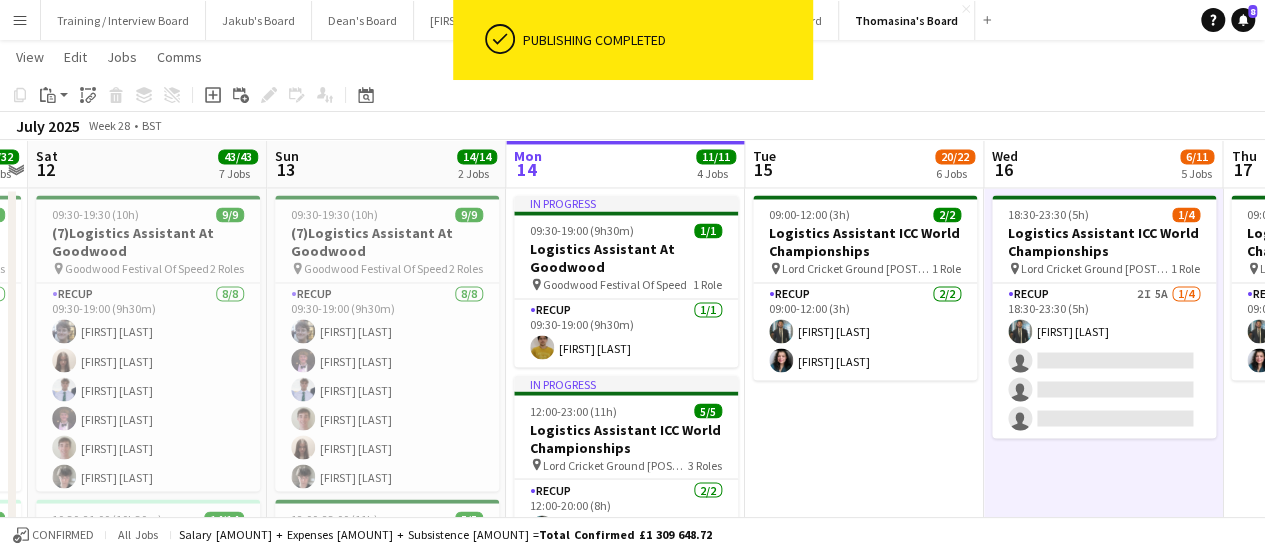 scroll, scrollTop: 0, scrollLeft: 633, axis: horizontal 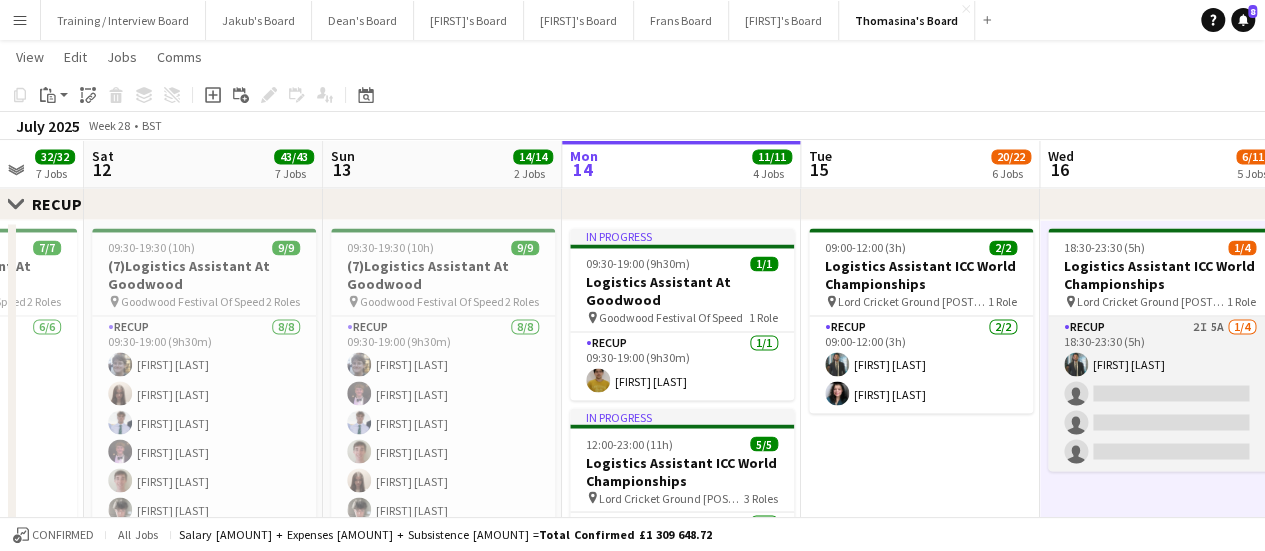 click on "RECUP   [NUMBER]I   [NUMBER]A   [NUMBER]/[NUMBER]   [TIME]
[FIRST] [LAST]
single-neutral-actions
single-neutral-actions
single-neutral-actions" at bounding box center [1160, 393] 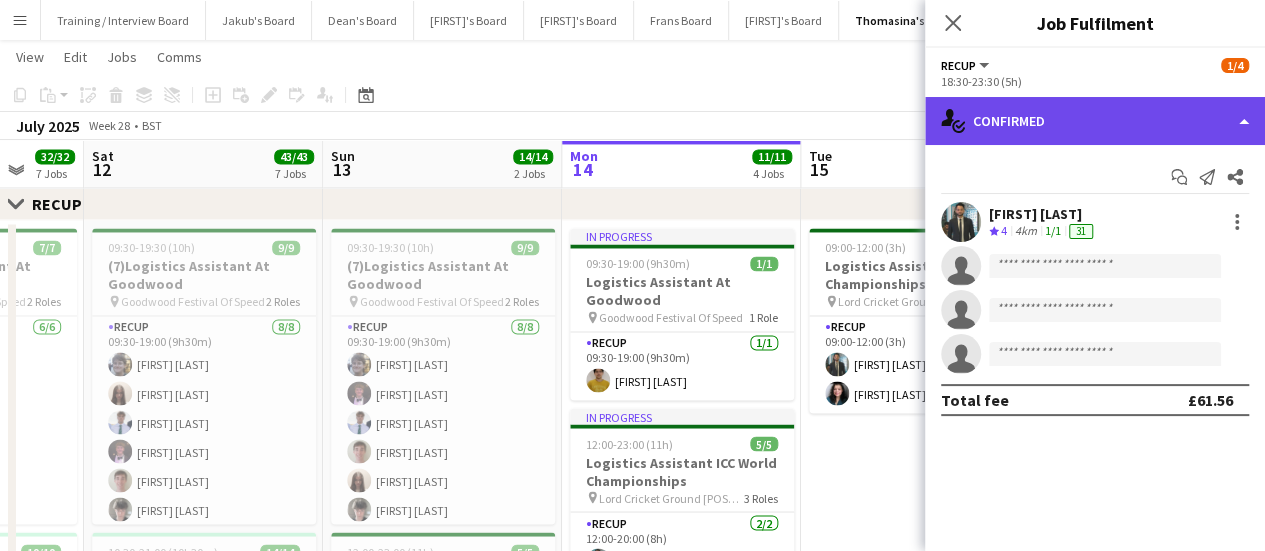 click on "single-neutral-actions-check-2
Confirmed" 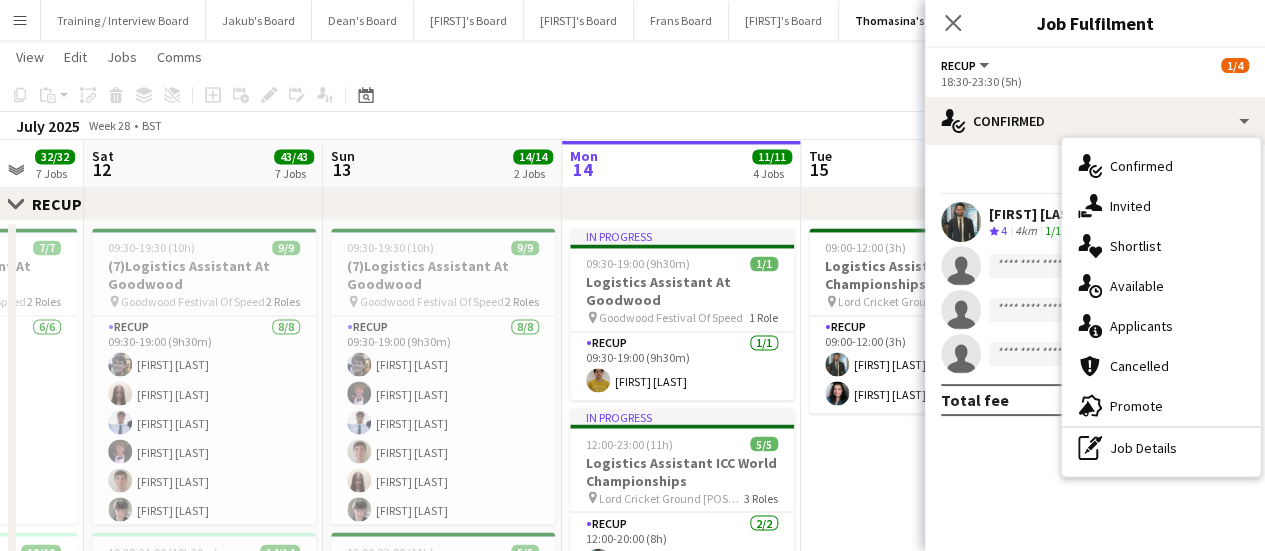 drag, startPoint x: 1163, startPoint y: 185, endPoint x: 1206, endPoint y: 212, distance: 50.77401 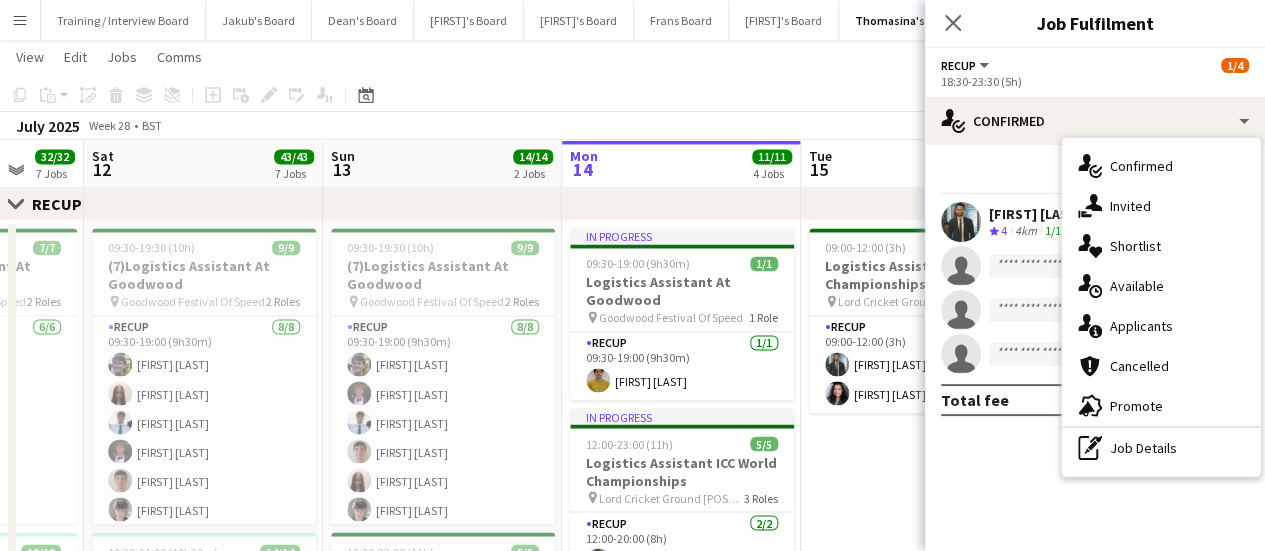 click on "single-neutral-actions-share-1
Invited" at bounding box center (1161, 206) 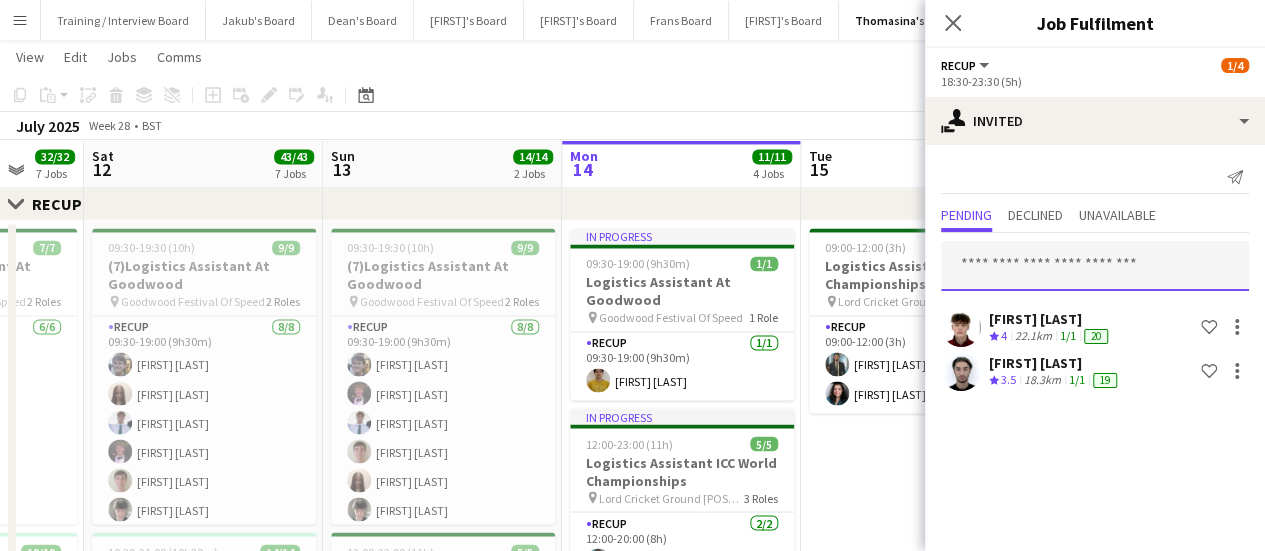 click at bounding box center (1095, 266) 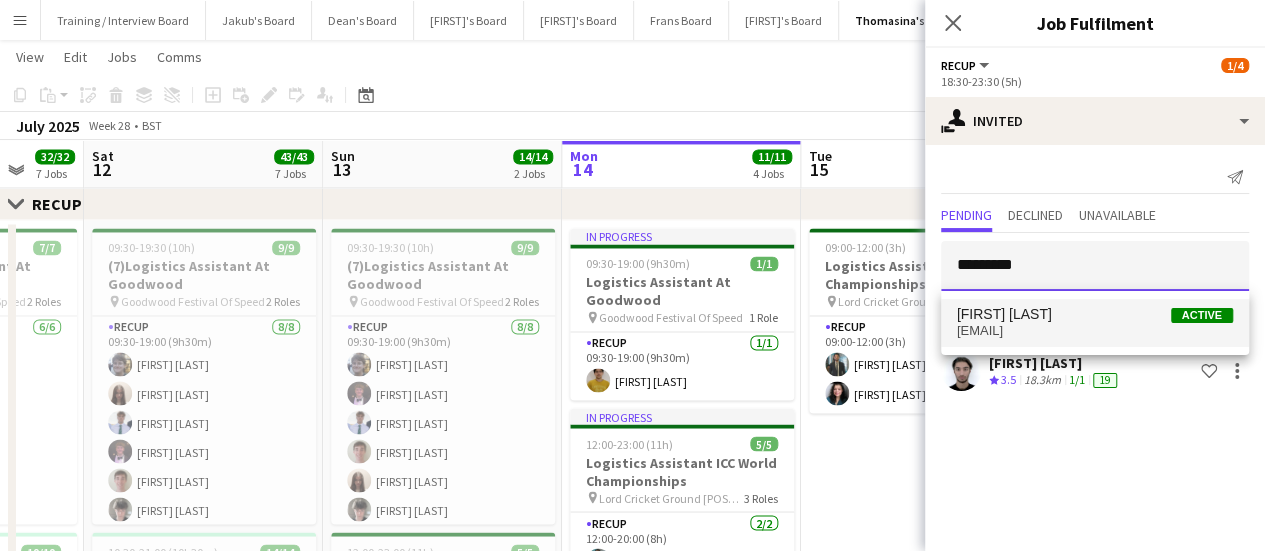 type on "*********" 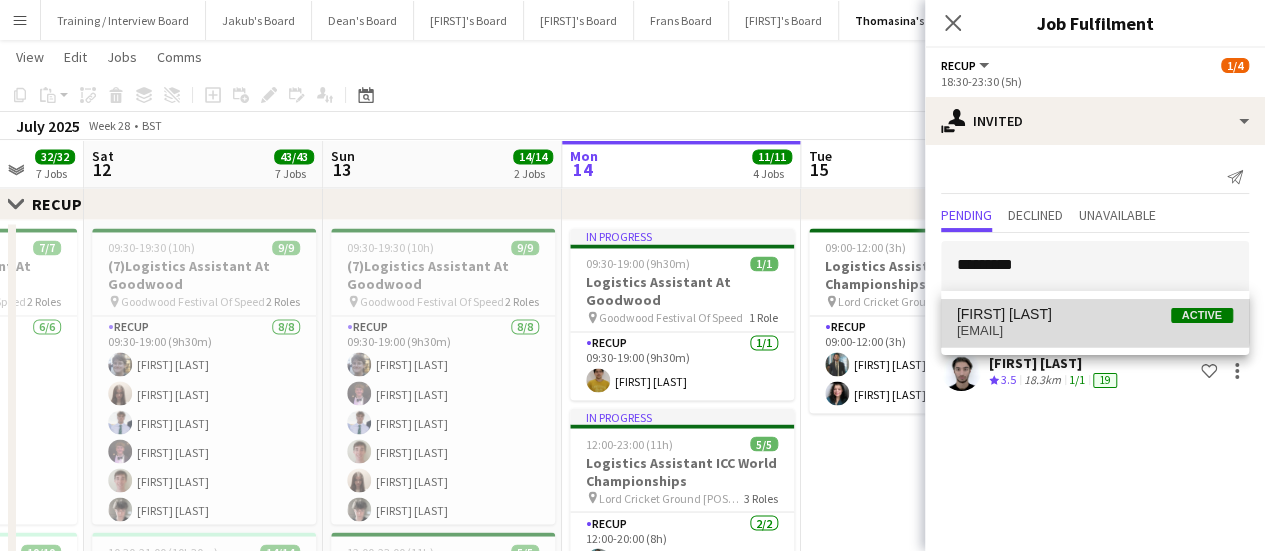 click on "[FIRST] [LAST]  Active  [EMAIL]" at bounding box center (1095, 323) 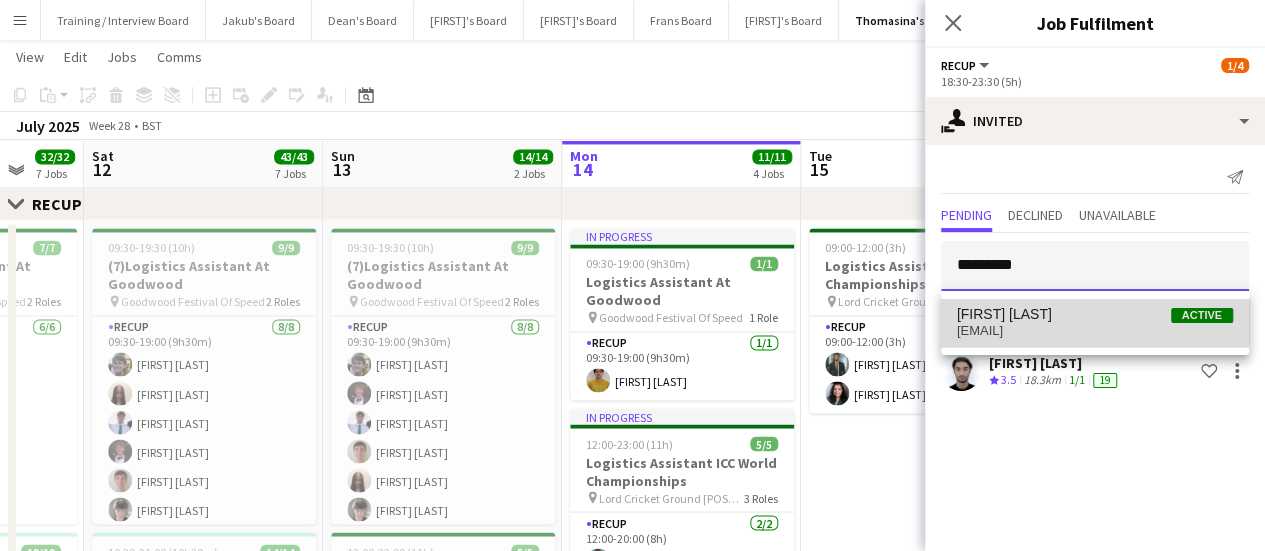 type 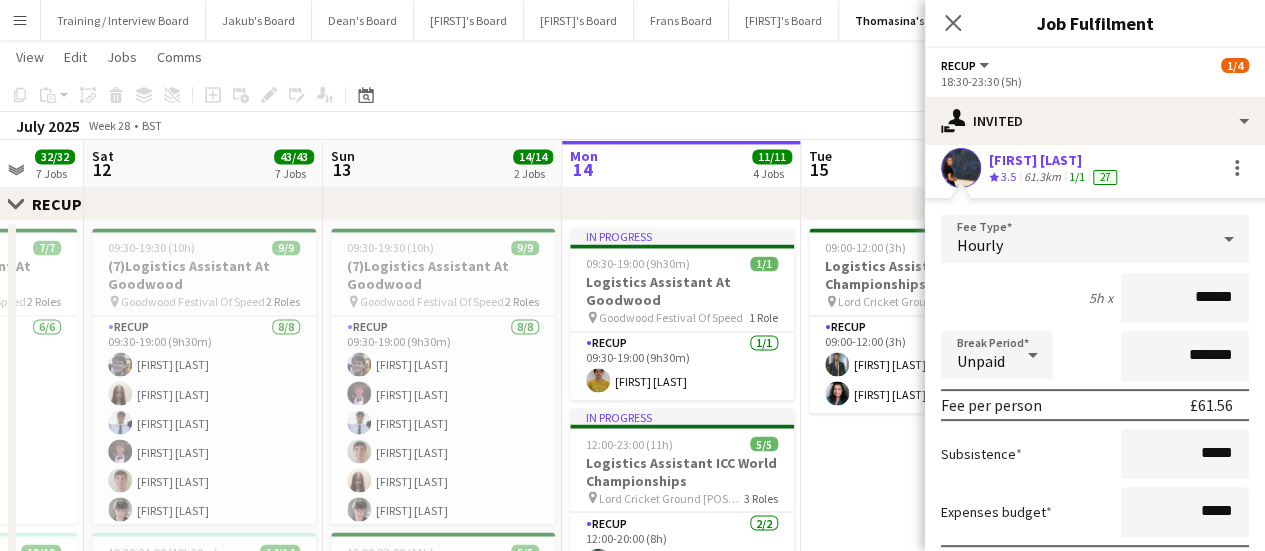 scroll, scrollTop: 356, scrollLeft: 0, axis: vertical 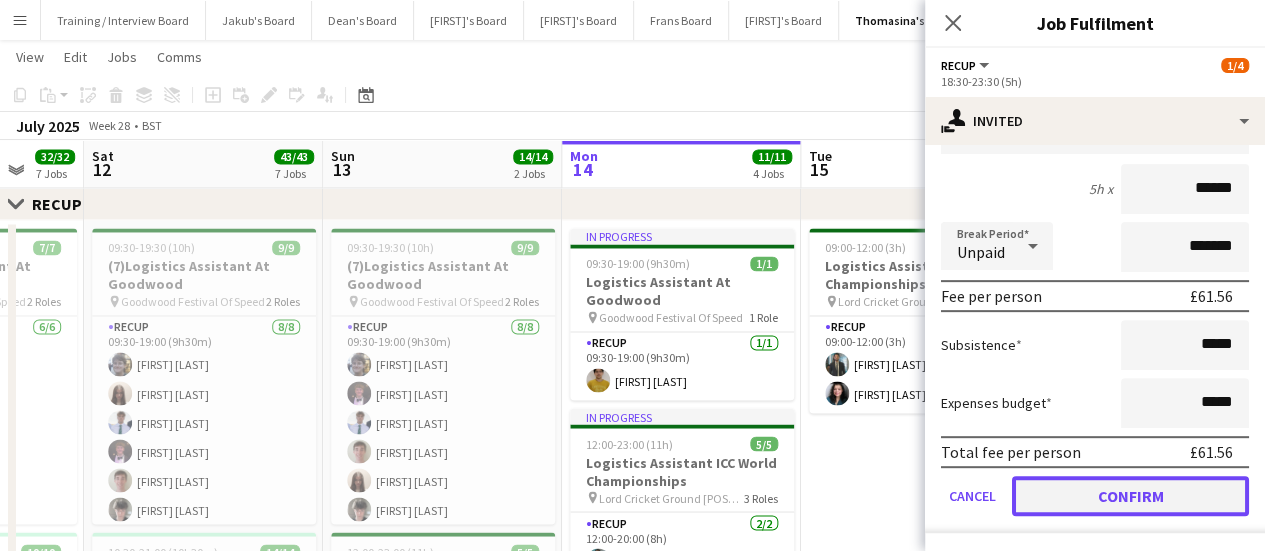 click on "Confirm" 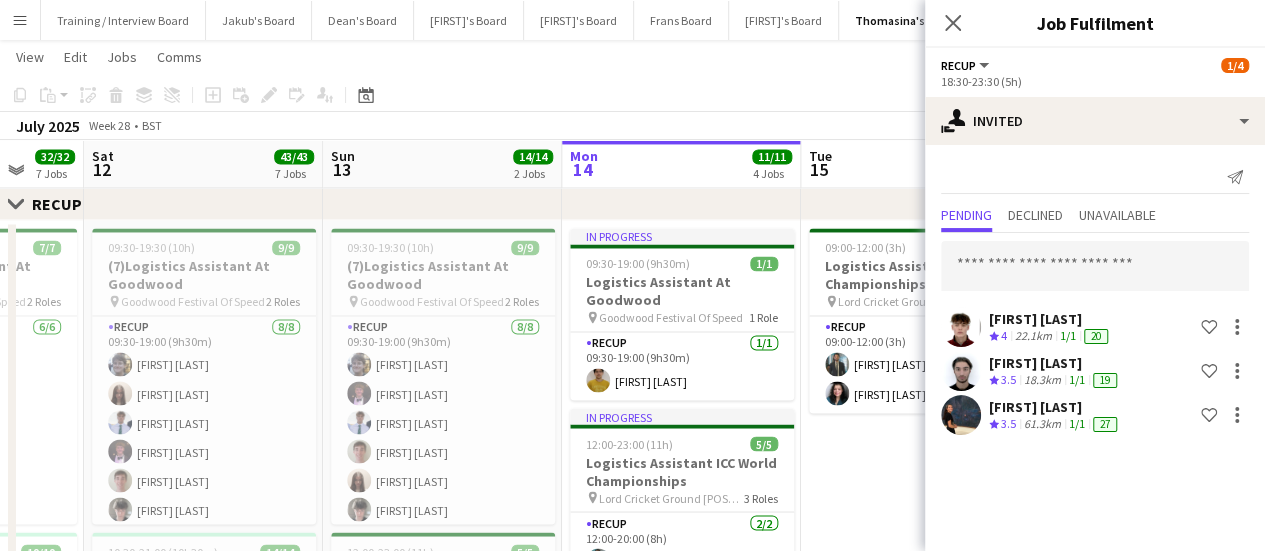scroll, scrollTop: 0, scrollLeft: 0, axis: both 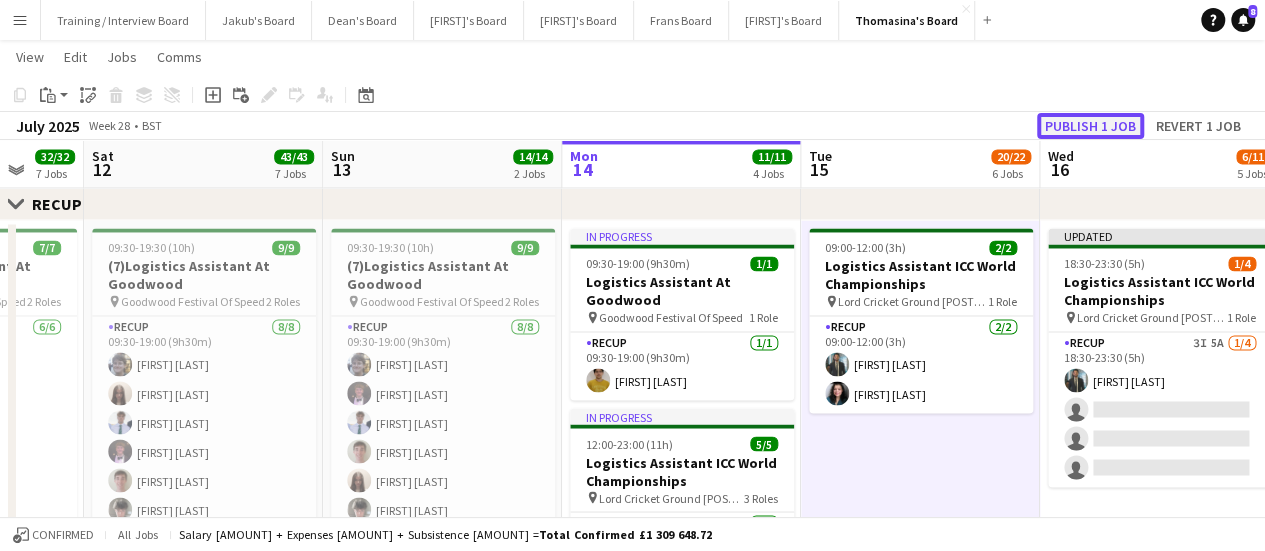 click on "Publish 1 job" 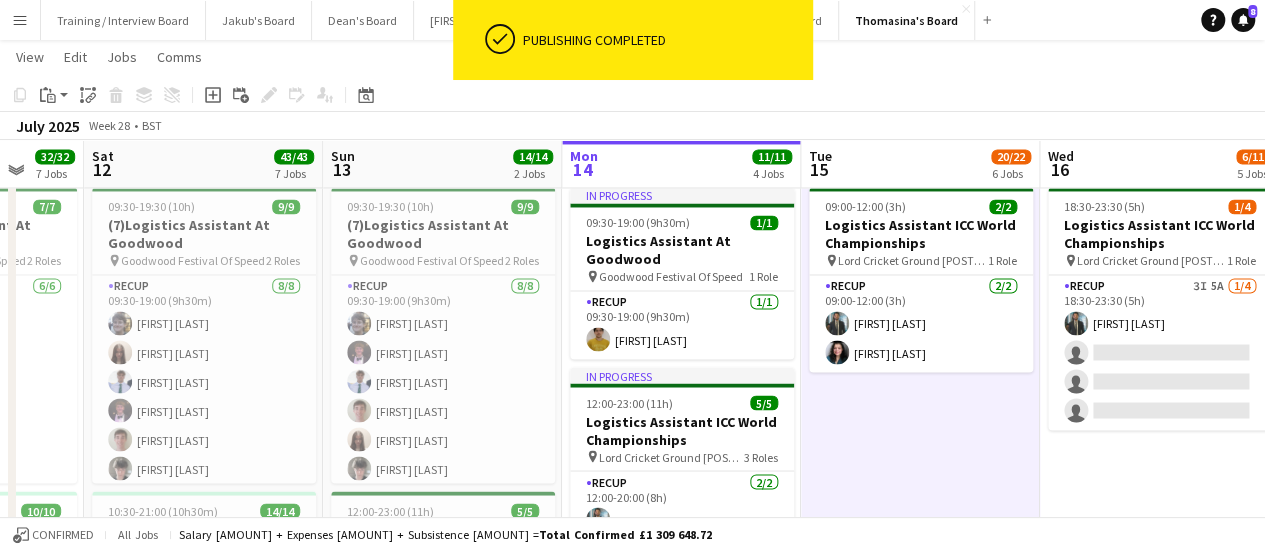 scroll, scrollTop: 1639, scrollLeft: 0, axis: vertical 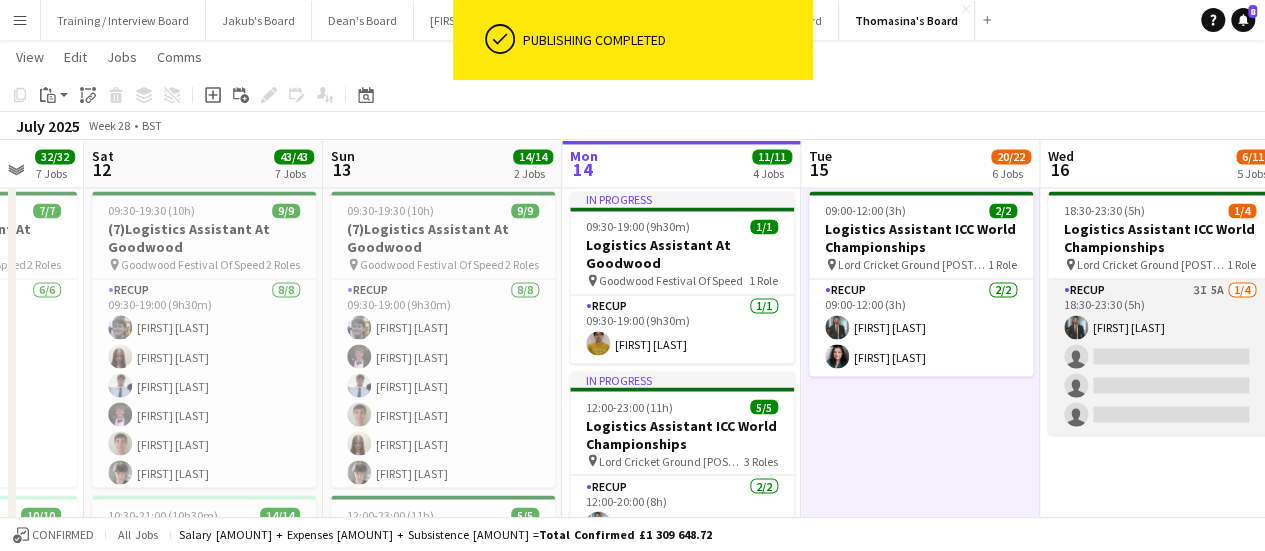 click on "RECUP   3I   5A   1/4   18:30-23:30 (5h)
[FIRST] [LAST]
single-neutral-actions
single-neutral-actions
single-neutral-actions" at bounding box center (1160, 356) 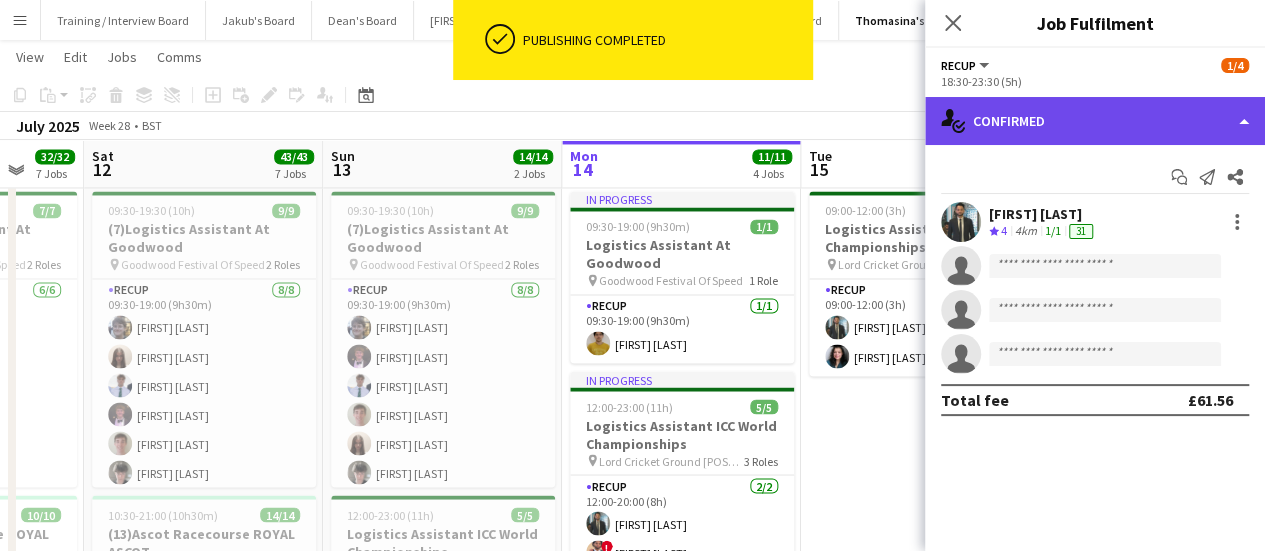click on "single-neutral-actions-check-2
Confirmed" 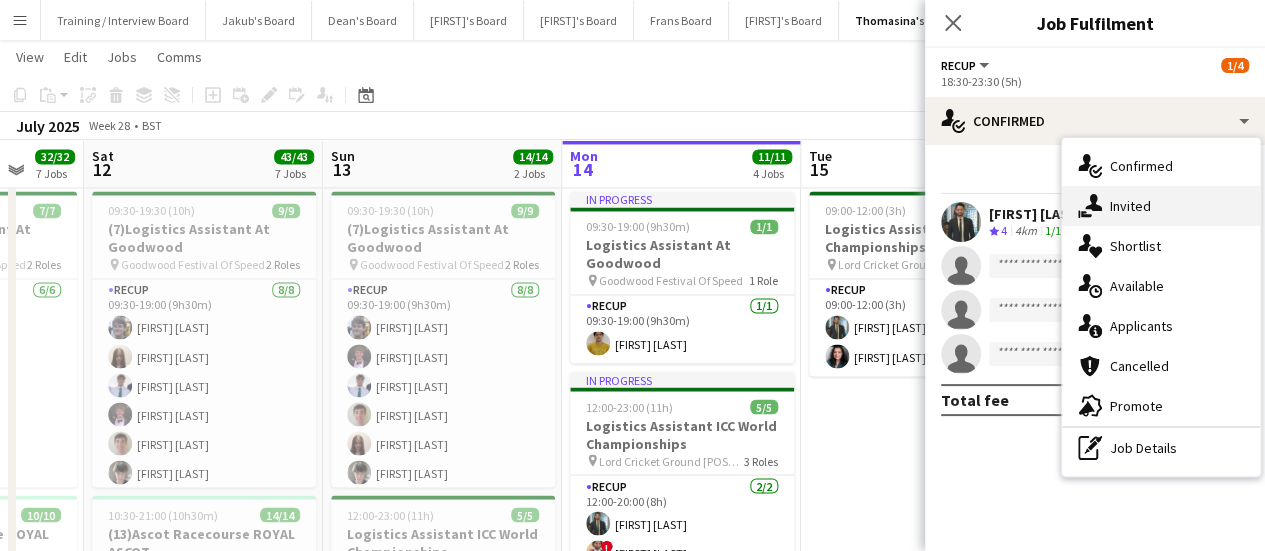 click on "single-neutral-actions-share-1
Invited" at bounding box center [1161, 206] 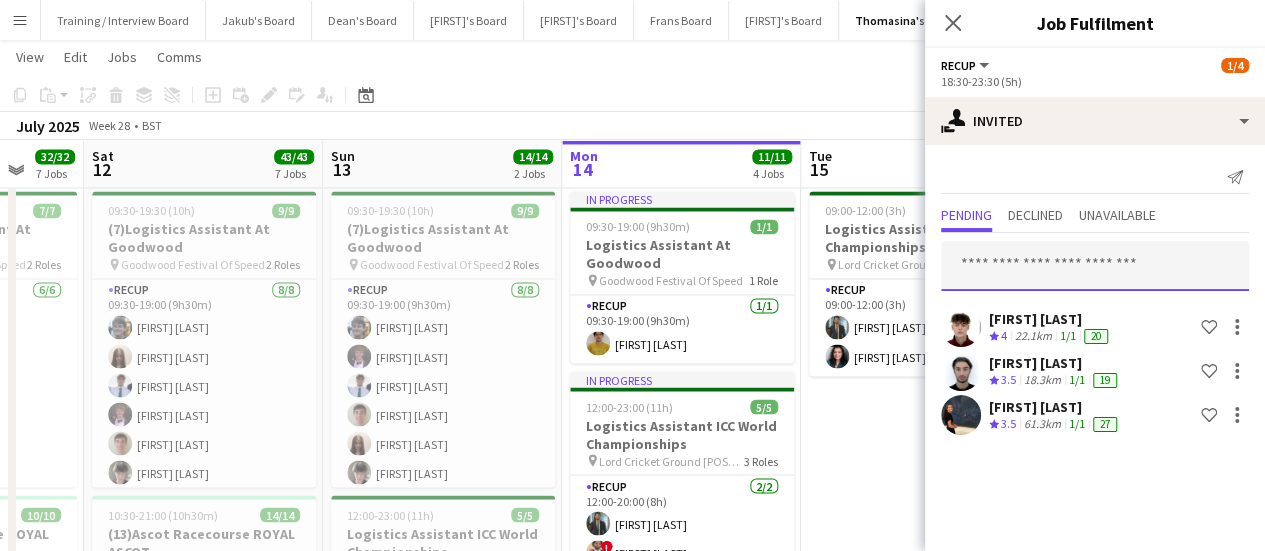 click at bounding box center [1095, 266] 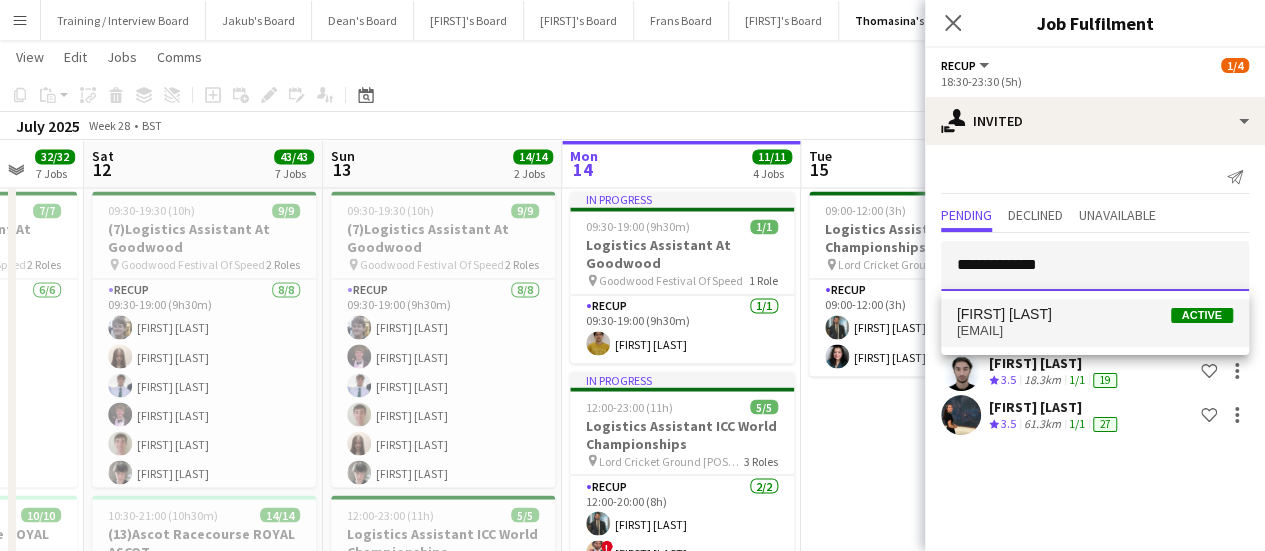 type on "**********" 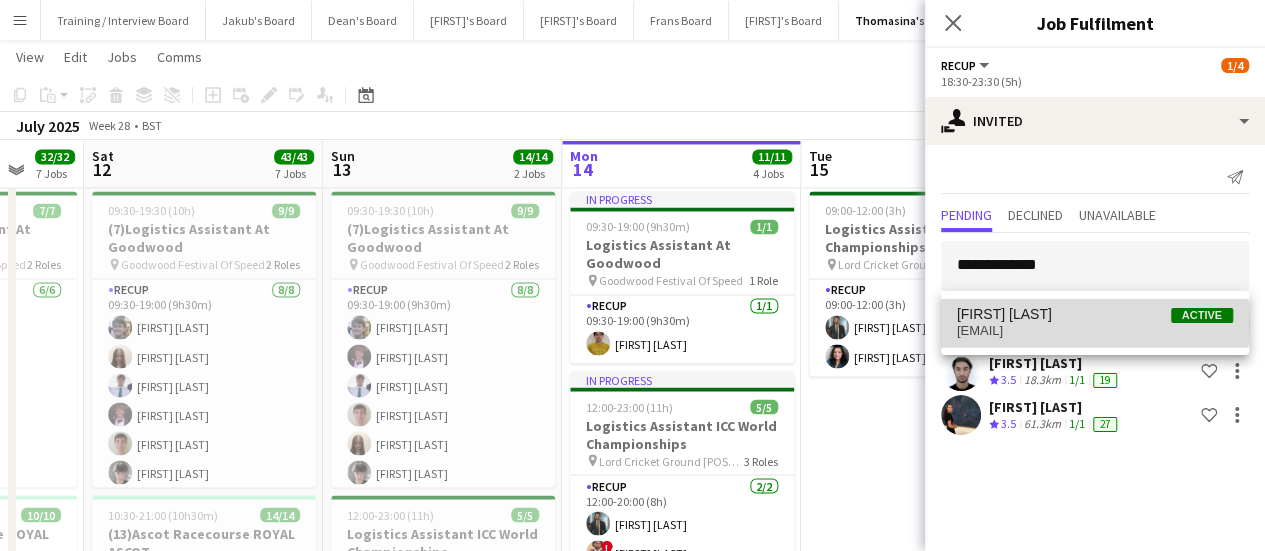 click on "[EMAIL]" at bounding box center [1095, 331] 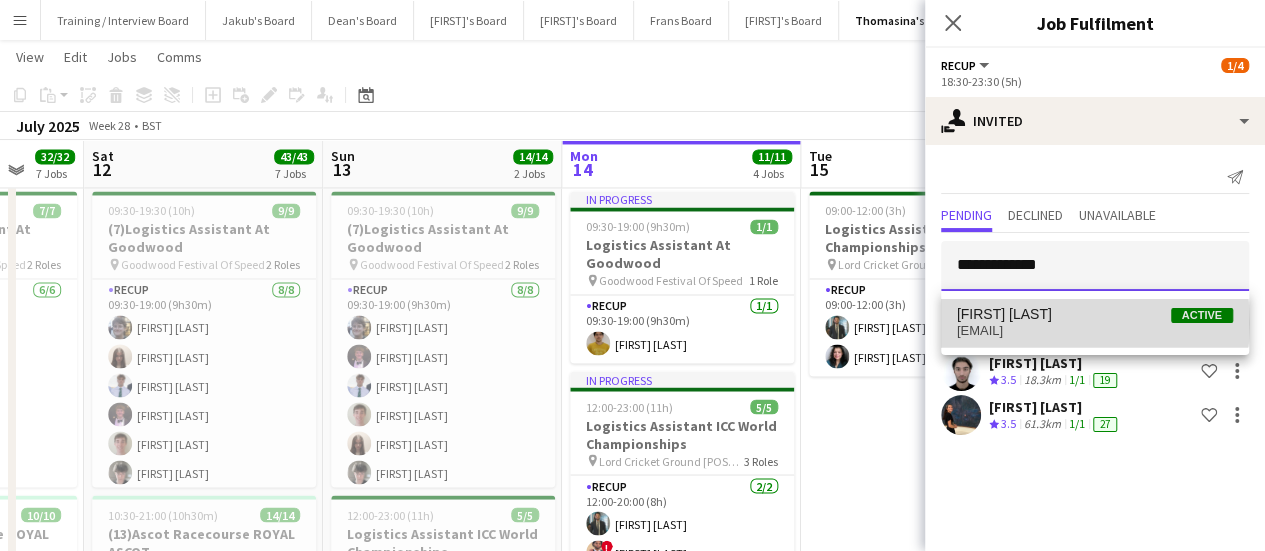 type 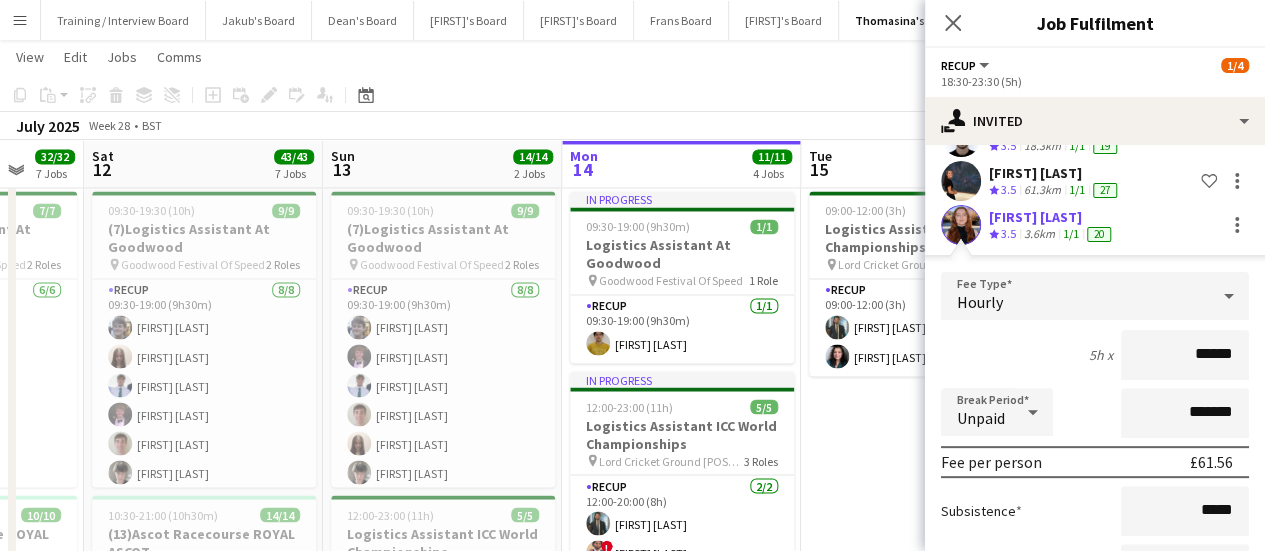 scroll, scrollTop: 400, scrollLeft: 0, axis: vertical 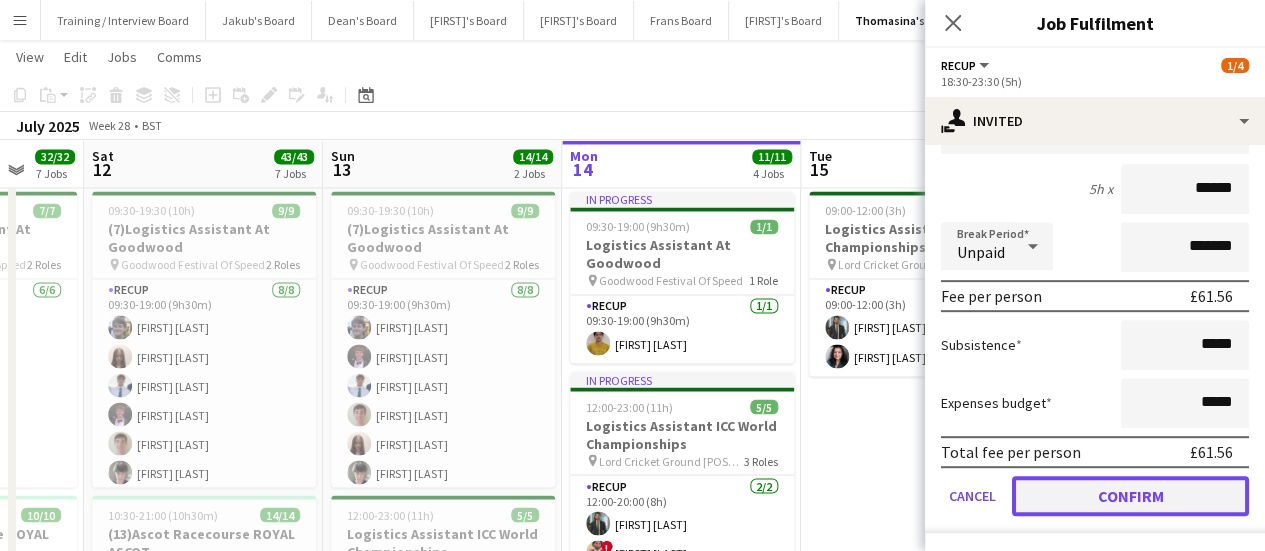 click on "Confirm" 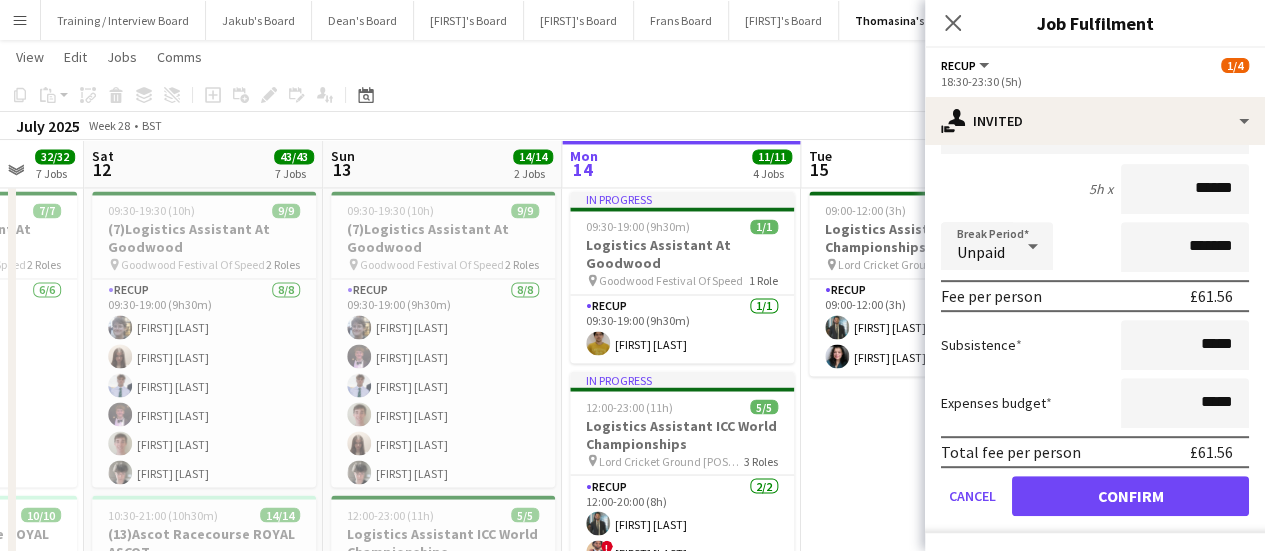 scroll, scrollTop: 0, scrollLeft: 0, axis: both 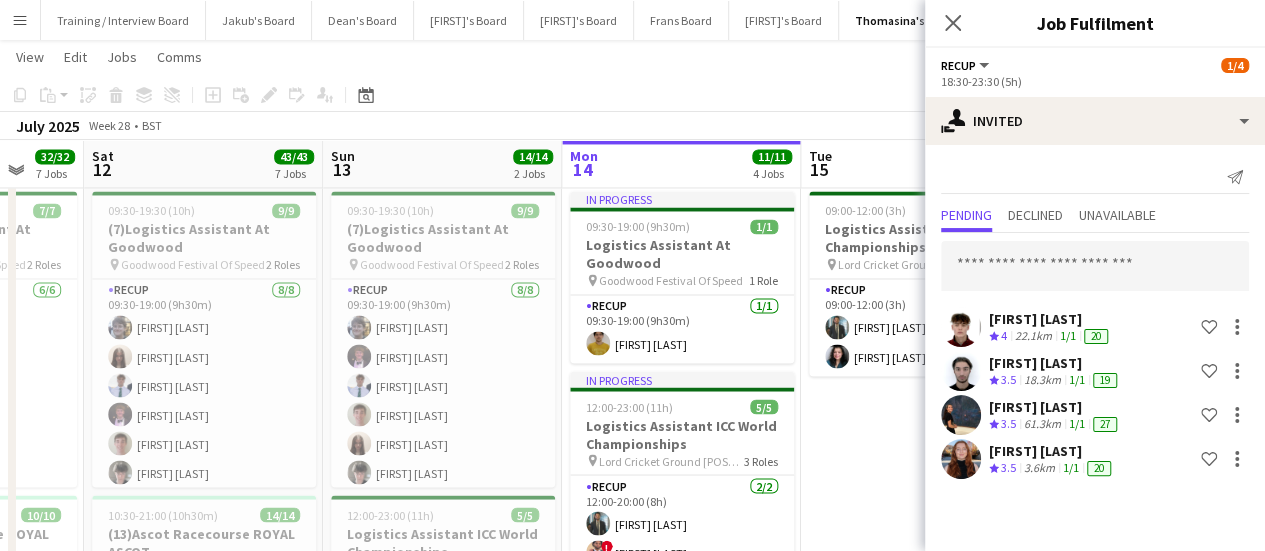 click on "[TIME]    [NUMBER]/[NUMBER]   [ROLE] [EVENT]
pin
[LOCATION]   [NUMBER] Role   RECUP   [NUMBER]/[NUMBER]   [TIME]
[FIRST] [LAST] [FIRST] [LAST]" at bounding box center (920, 659) 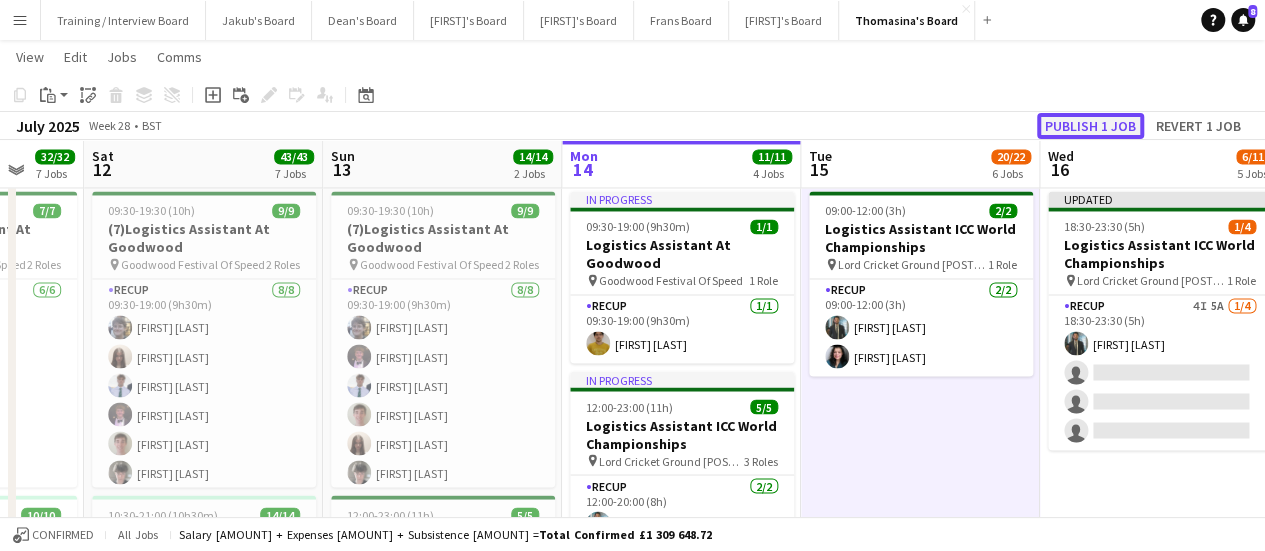 click on "Publish 1 job" 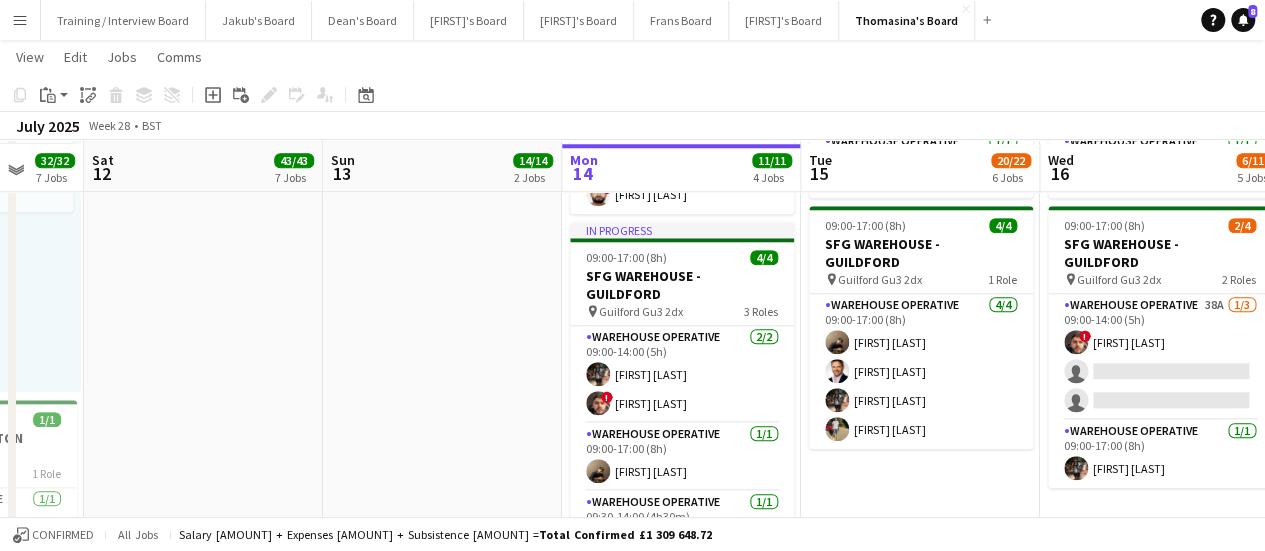 scroll, scrollTop: 934, scrollLeft: 0, axis: vertical 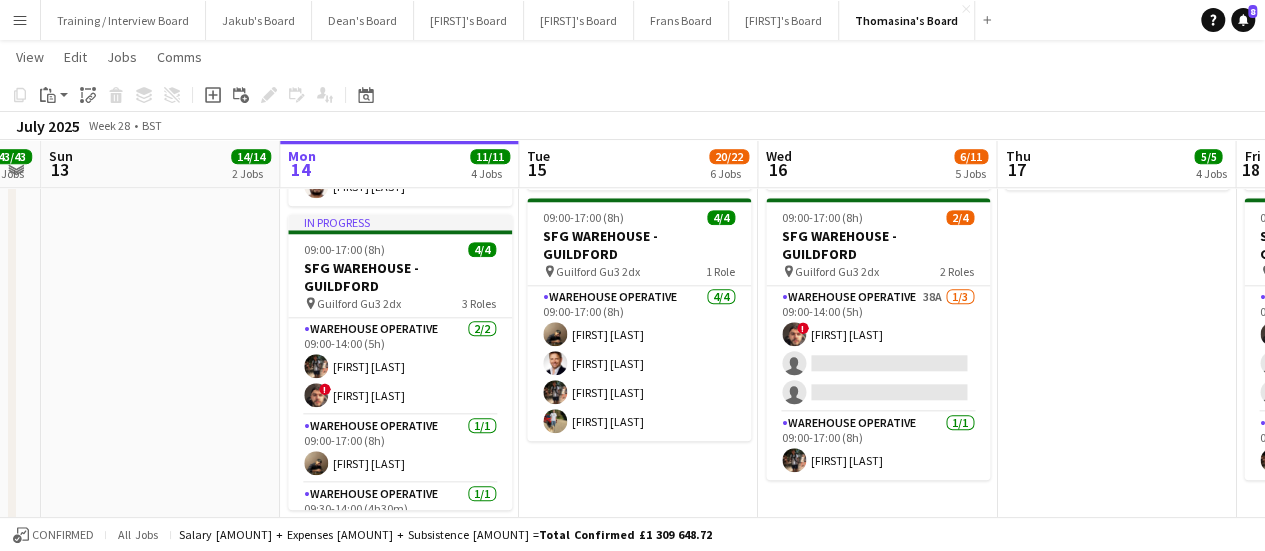 drag, startPoint x: 1106, startPoint y: 333, endPoint x: 824, endPoint y: 294, distance: 284.68402 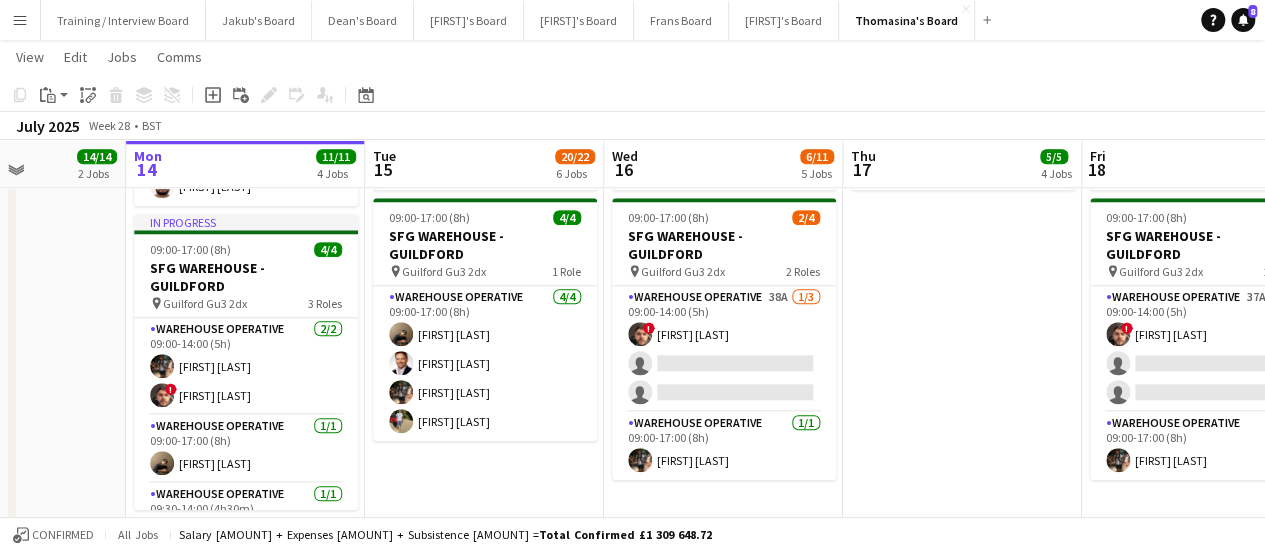 drag, startPoint x: 1180, startPoint y: 272, endPoint x: 1026, endPoint y: 247, distance: 156.01602 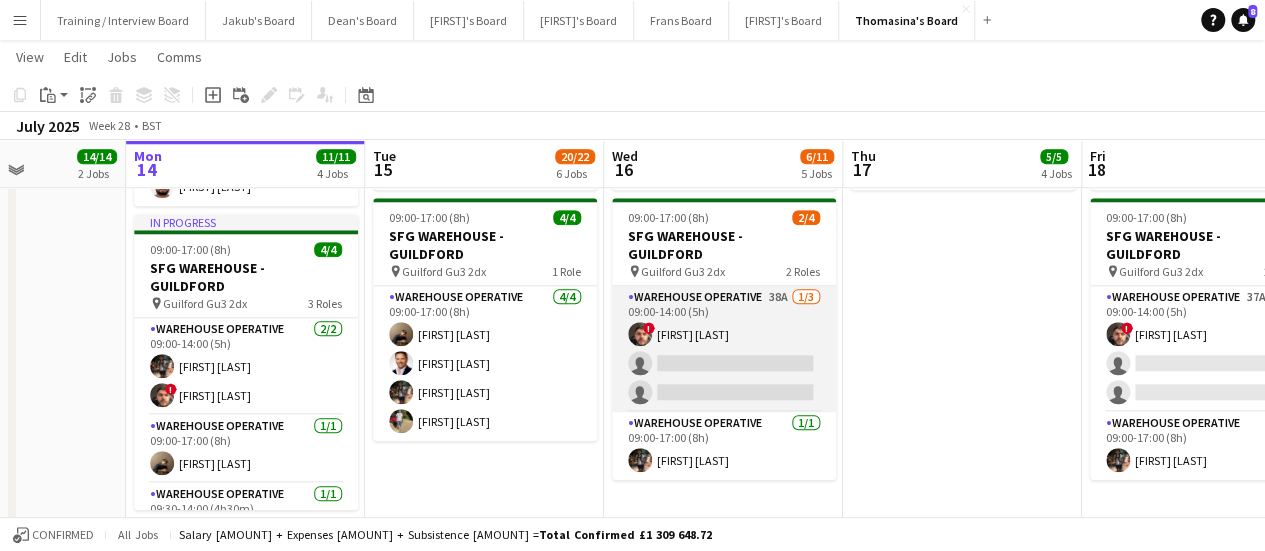 click on "Warehouse Operative   38A   1/3   09:00-14:00 (5h)
! [FIRST] [LAST]
single-neutral-actions
single-neutral-actions" at bounding box center (724, 349) 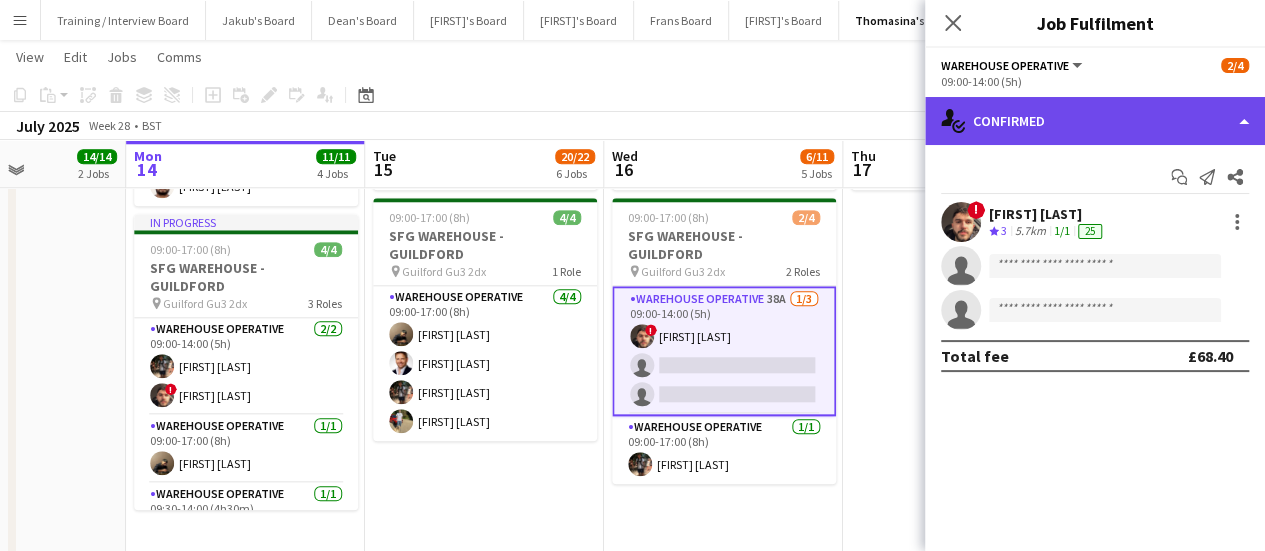 click on "single-neutral-actions-check-2
Confirmed" 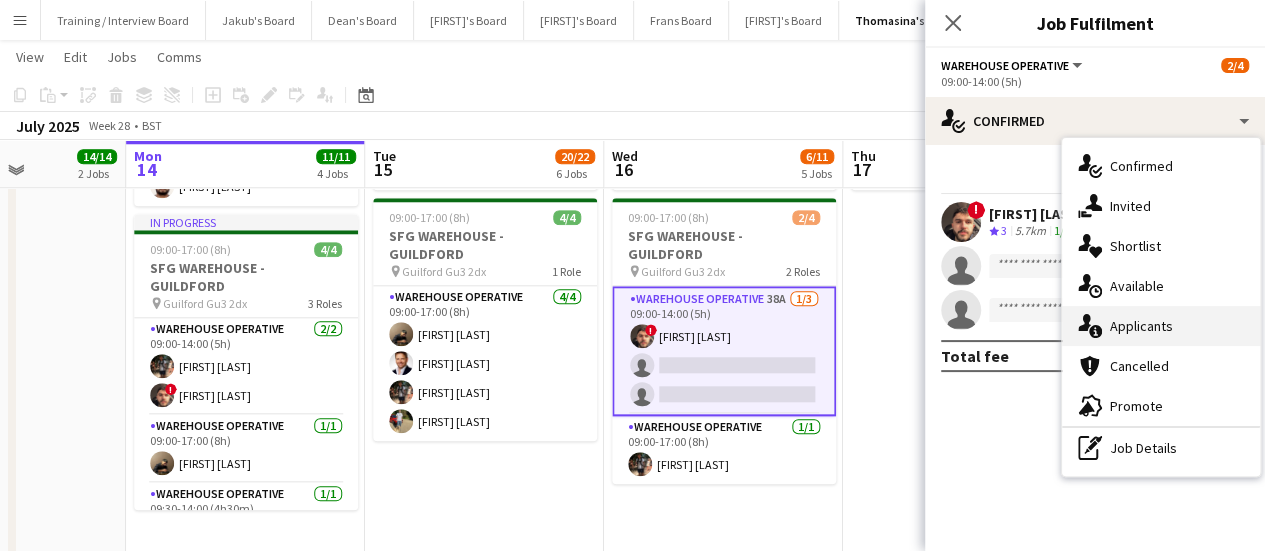 click on "single-neutral-actions-information
Applicants" at bounding box center (1161, 326) 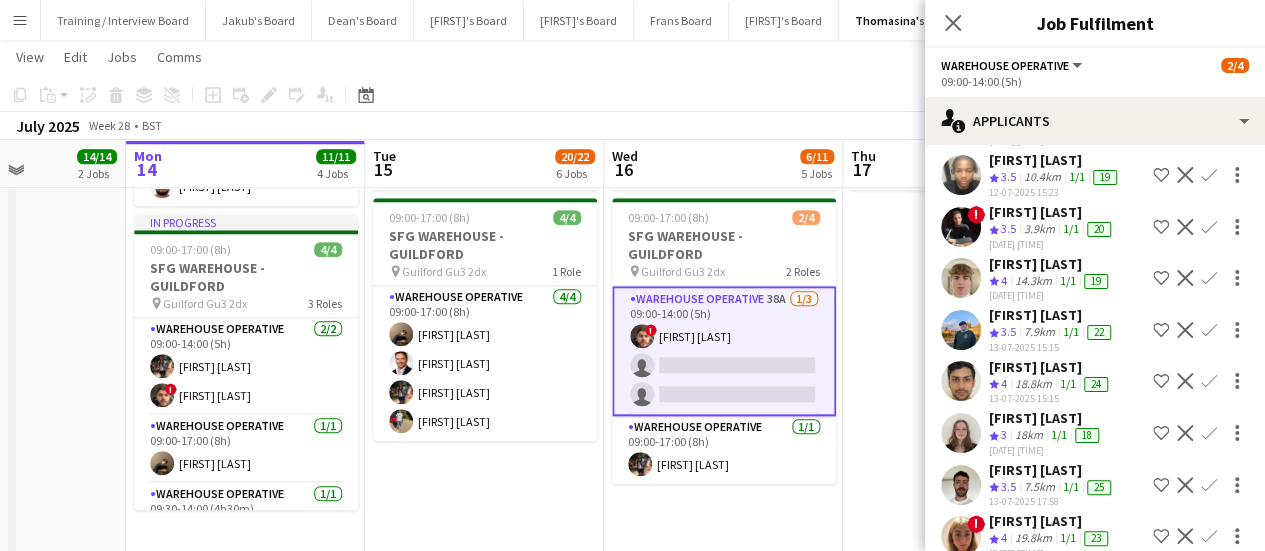 scroll, scrollTop: 1246, scrollLeft: 0, axis: vertical 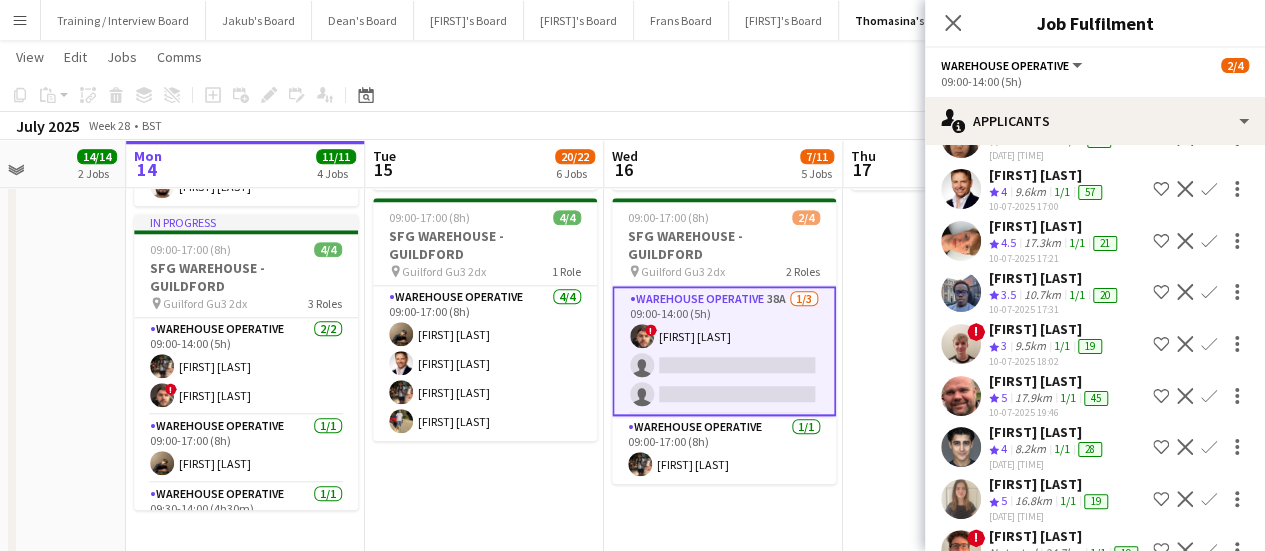 click on "Confirm" at bounding box center (1209, 447) 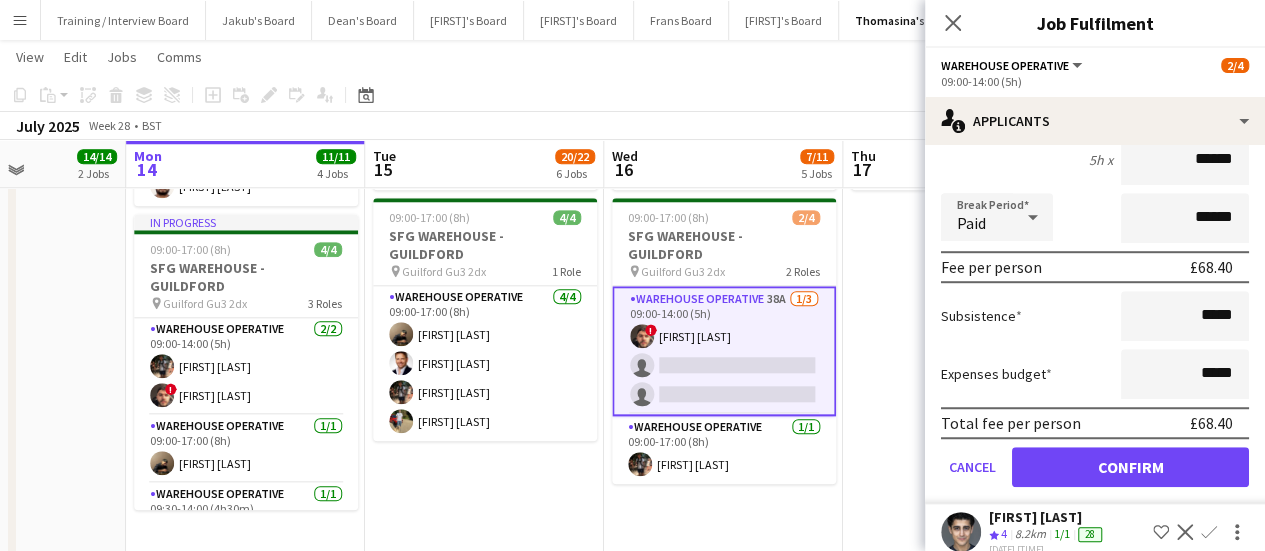 scroll, scrollTop: 691, scrollLeft: 0, axis: vertical 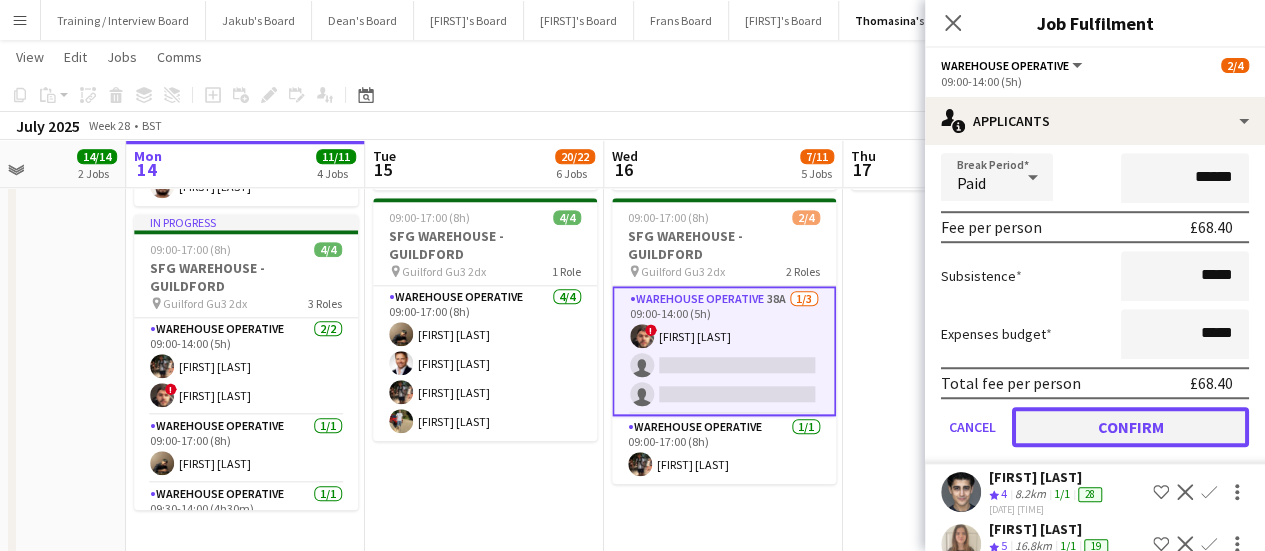 click on "Confirm" 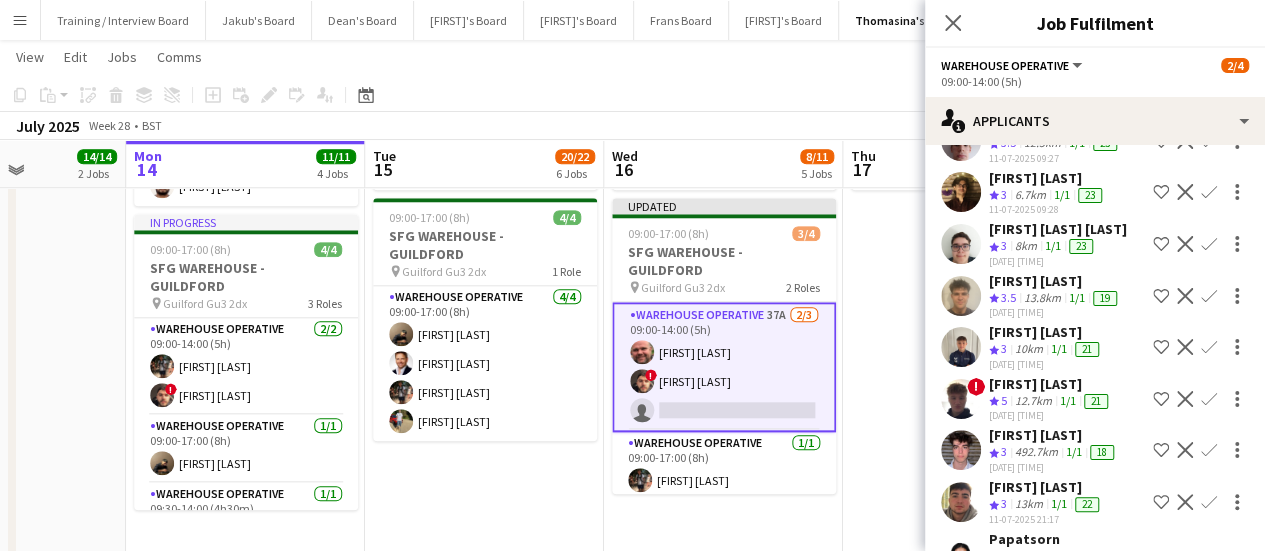 scroll, scrollTop: 187, scrollLeft: 0, axis: vertical 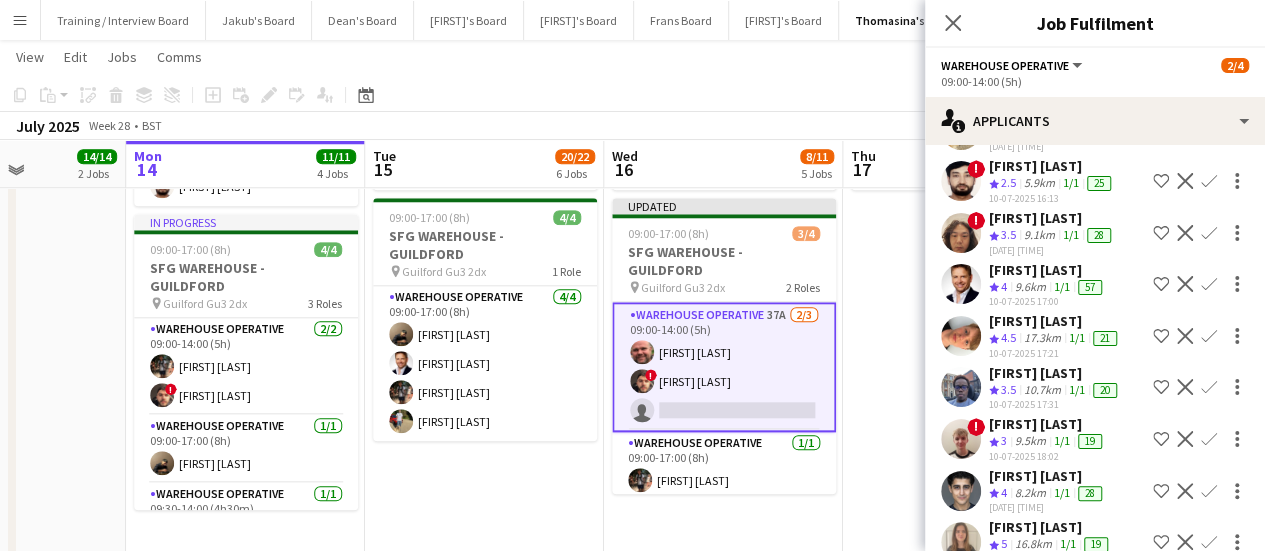 click on "09:00-17:00 (8h)    1/1   Harvey Imports - ALTON [POSTAL_CODE]
pin
Alton [POSTAL_CODE]   1 Role   Warehouse Operative   1/1   09:00-17:00 (8h)
[FIRST] [LAST]" at bounding box center (962, 322) 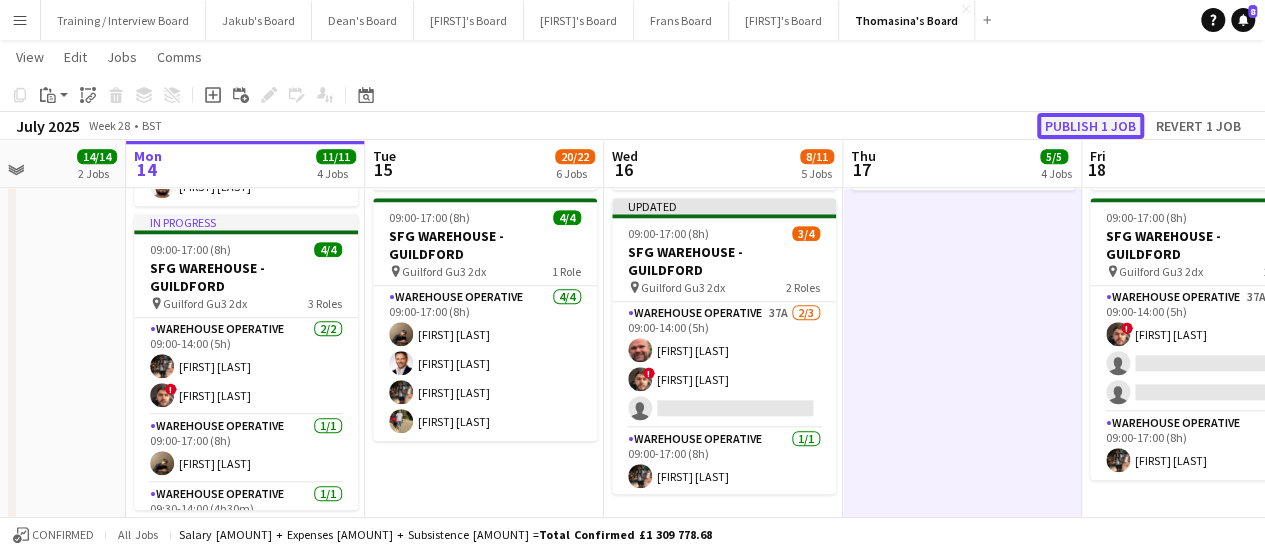 click on "Publish 1 job" 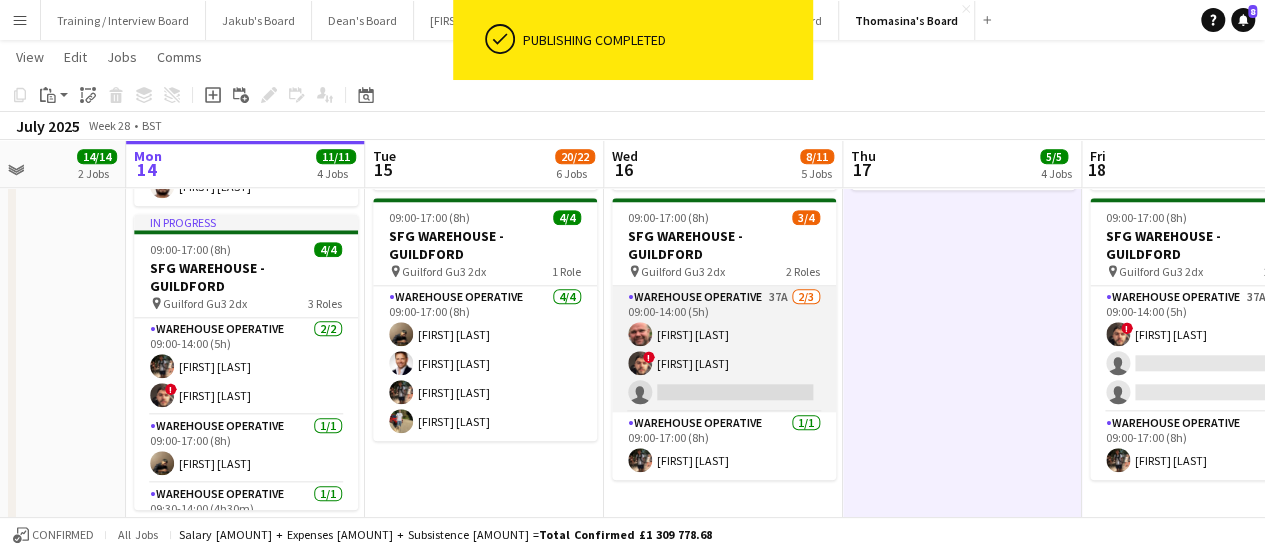 click on "Warehouse Operative   37A   2/3   09:00-14:00 (5h)
[FIRST] [LAST] ! [FIRST] [LAST]
single-neutral-actions" at bounding box center [724, 349] 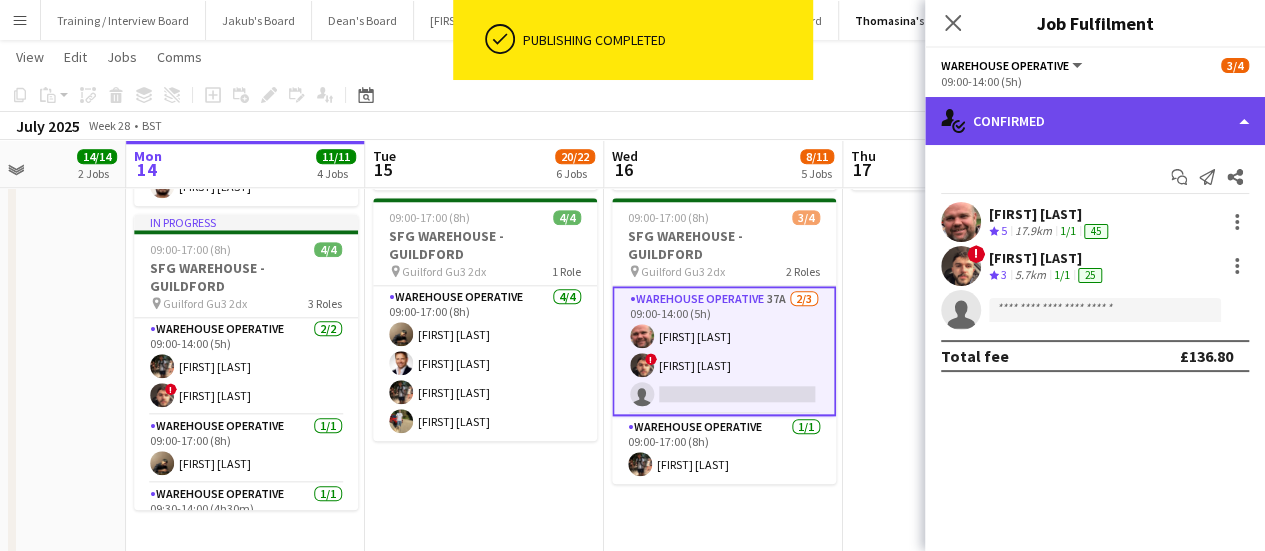 click on "single-neutral-actions-check-2
Confirmed" 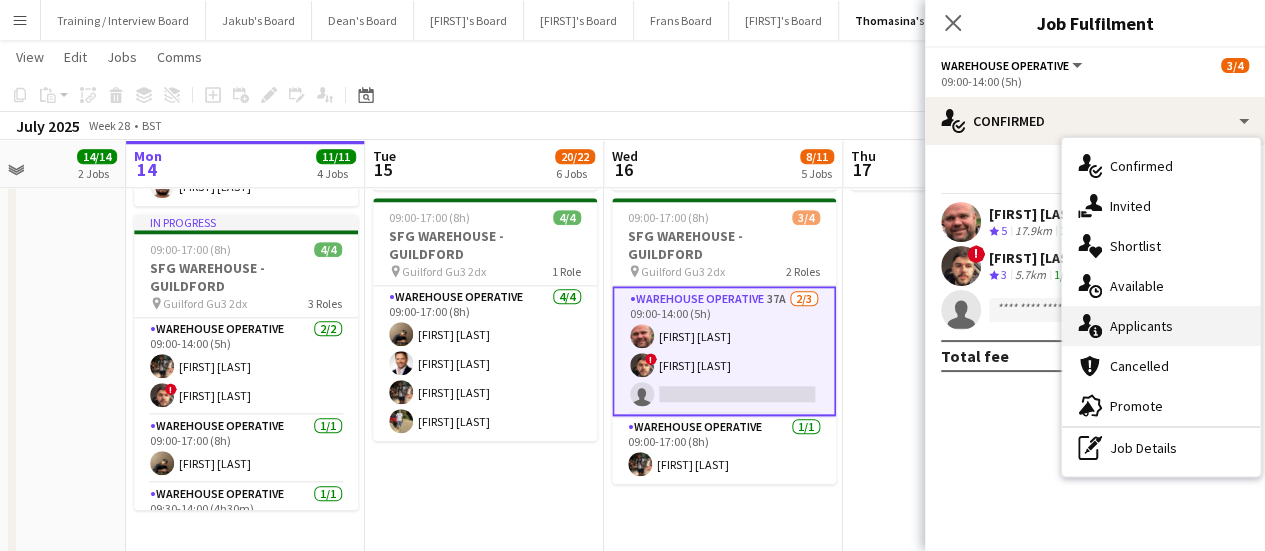 click on "single-neutral-actions-information
Applicants" at bounding box center [1161, 326] 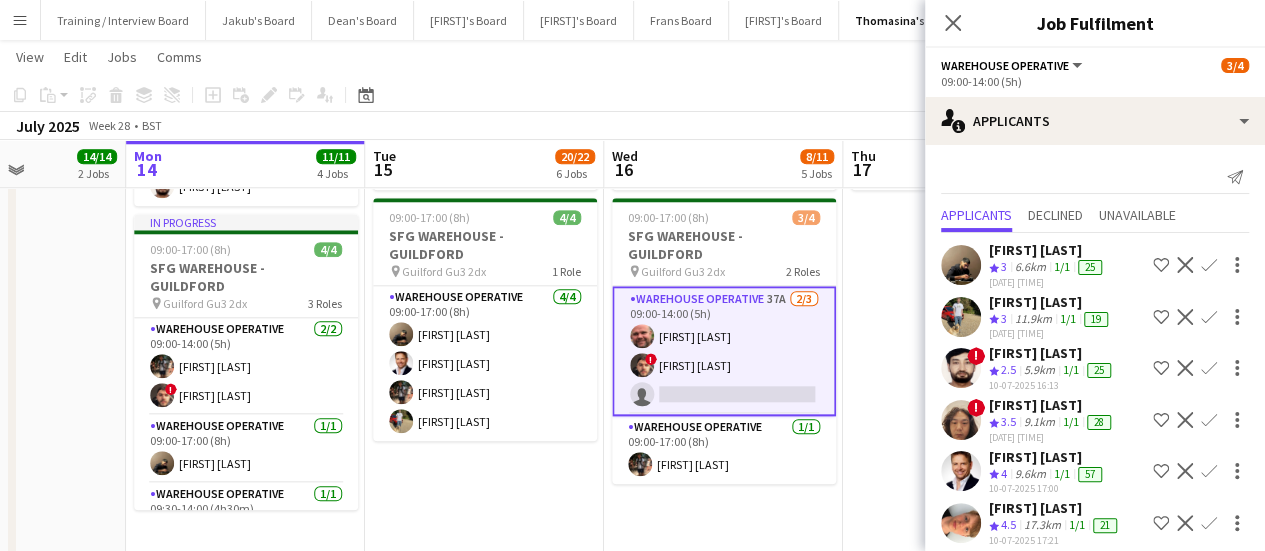 scroll, scrollTop: 187, scrollLeft: 0, axis: vertical 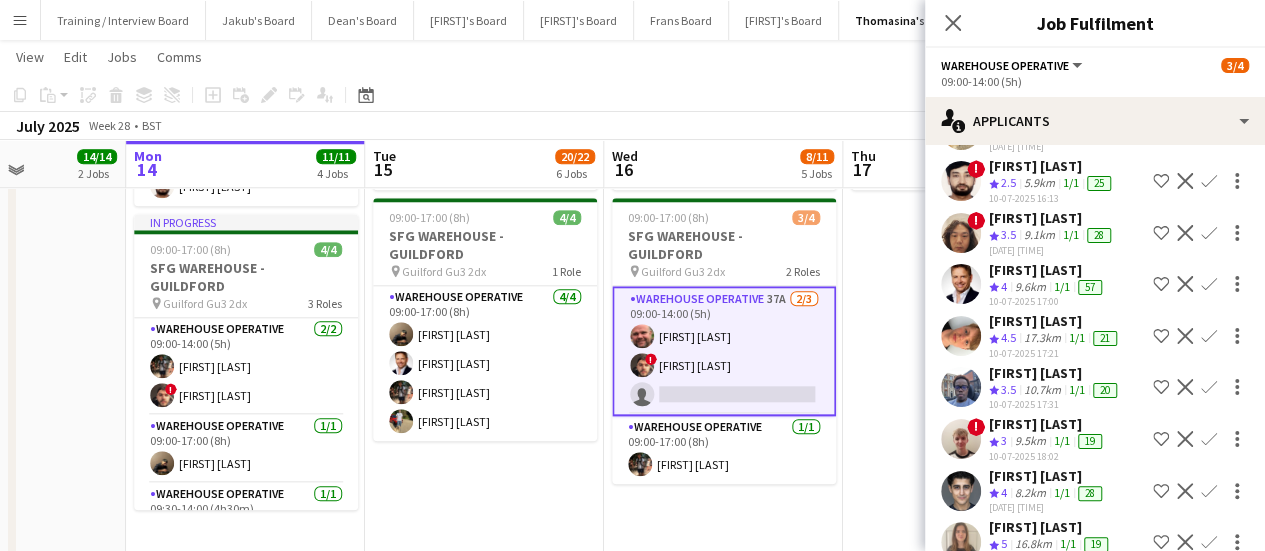 click on "Confirm" at bounding box center (1209, 336) 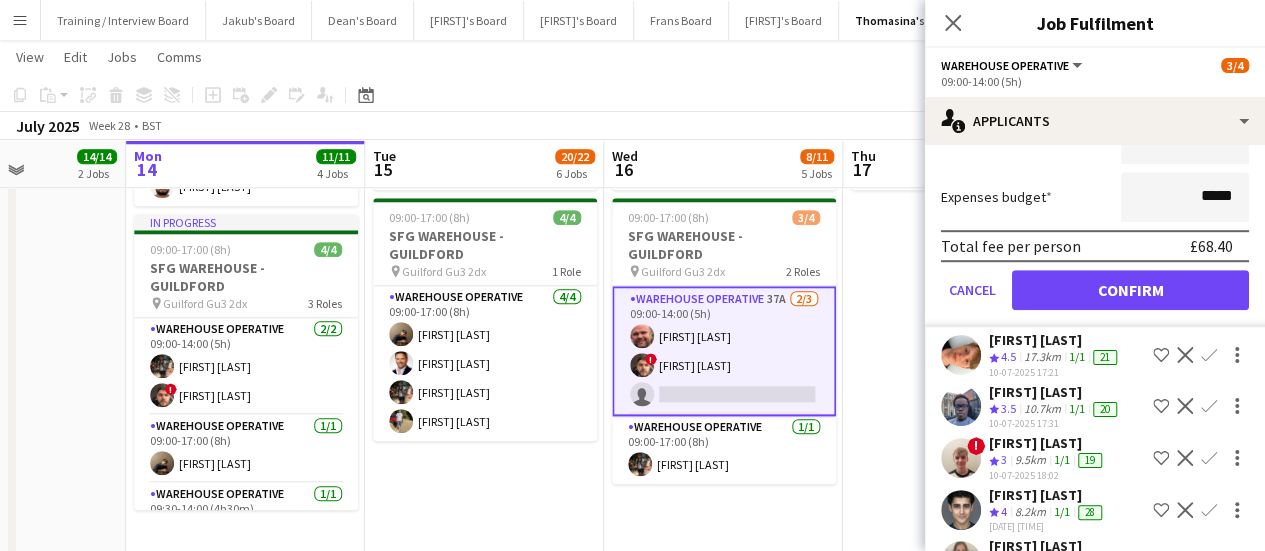 scroll, scrollTop: 662, scrollLeft: 0, axis: vertical 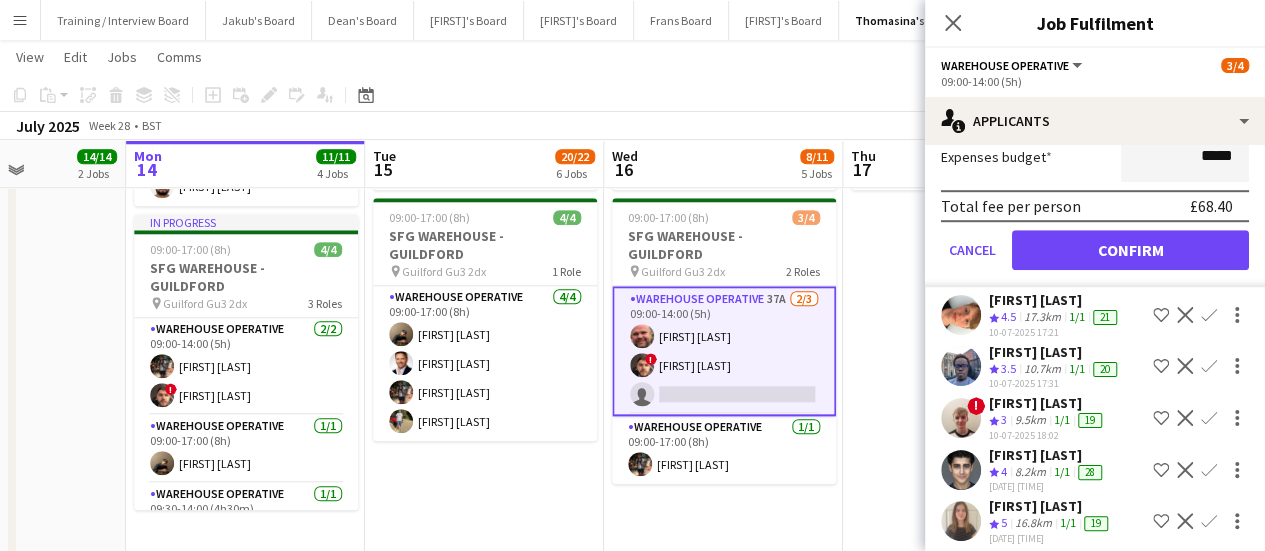 click on "Fee Type  Hourly  5h x  ******  Break Period  Paid ******  Fee per person   £68.40   Subsistence  *****  Expenses budget  *****  Total fee per person   £68.40   Cancel   Confirm" 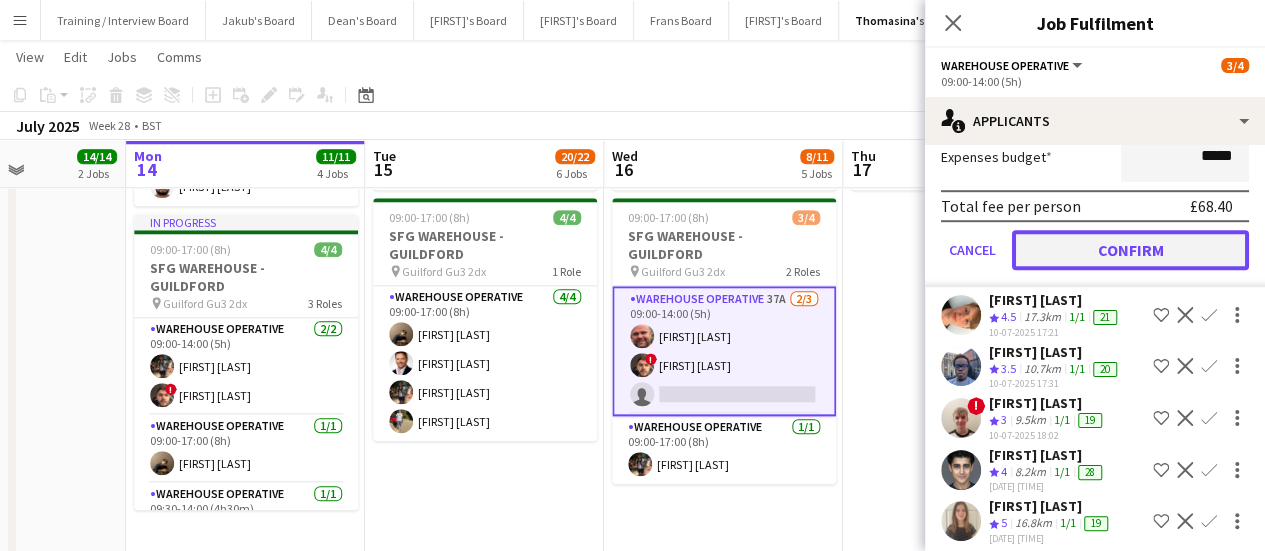 click on "Confirm" 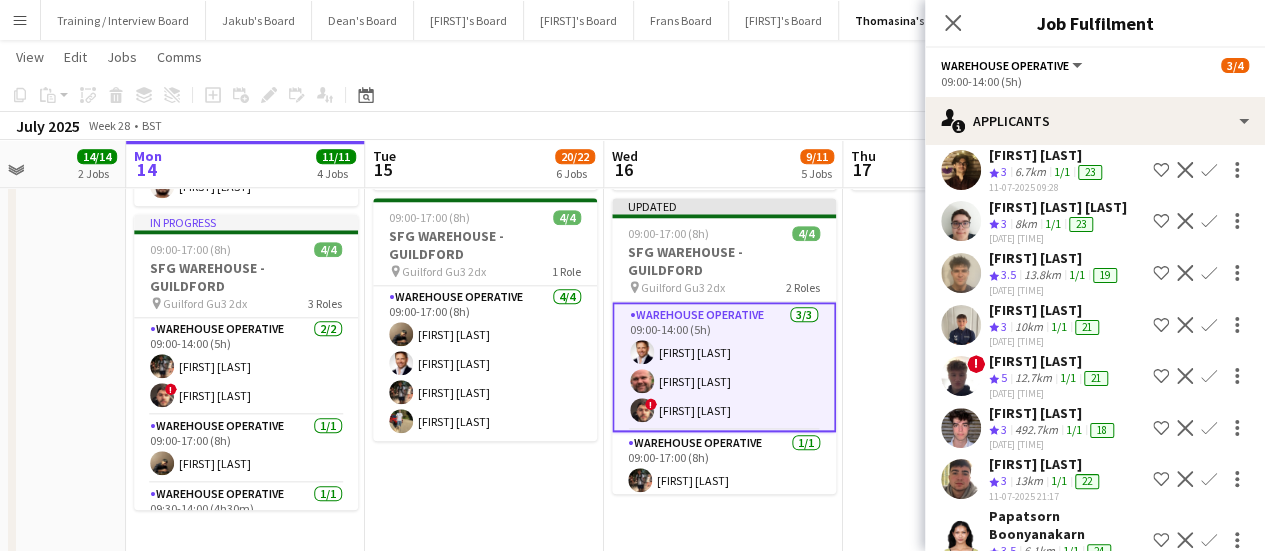 scroll, scrollTop: 158, scrollLeft: 0, axis: vertical 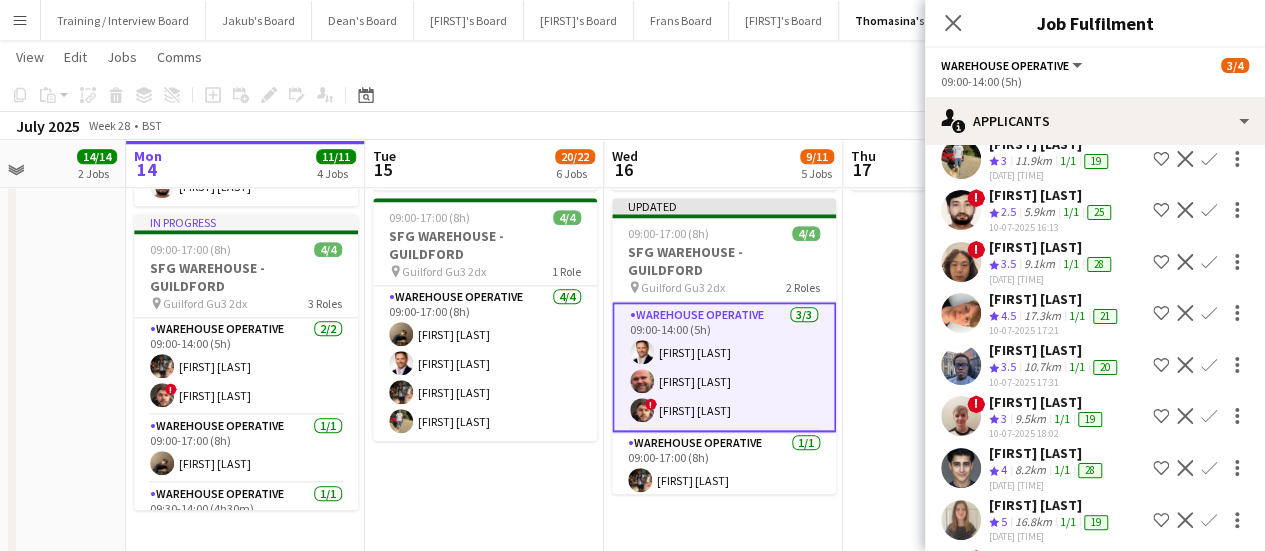 click on "[FIRST] [LAST]
Crew rating
4.5   17.3km  1/1  21   [DATE] [TIME]
Shortlist crew
Decline
Confirm" at bounding box center (1095, 365) 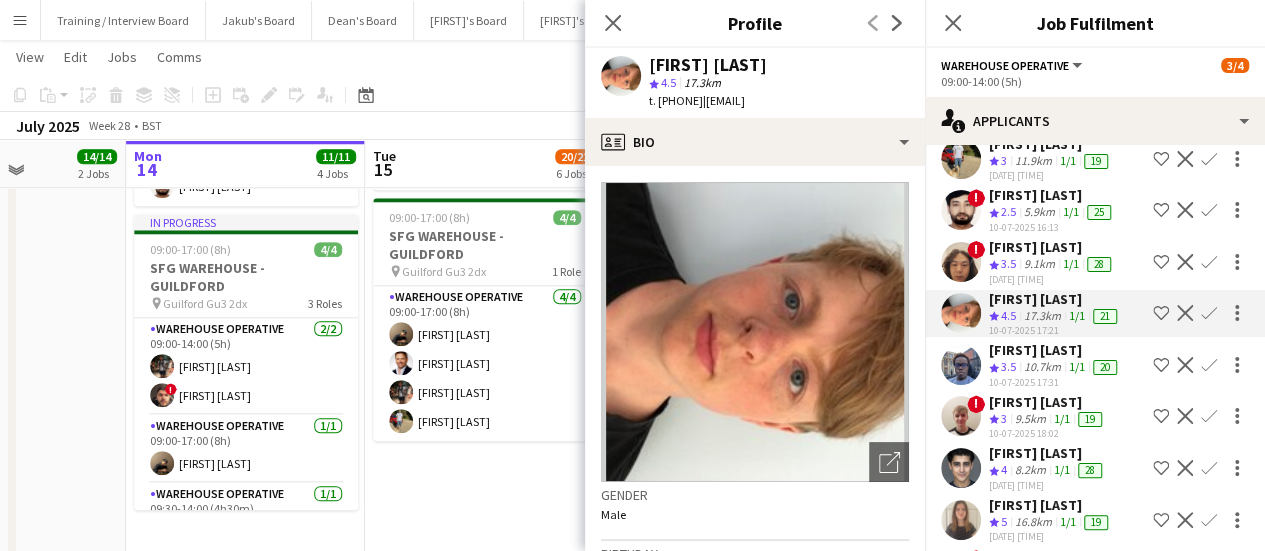 click on "[TIME]    [NUMBER]/[NUMBER]   [EVENT] - [CITY]
pin
[CITY] [POSTCODE]   [NUMBER] Role   [ROLE]   [NUMBER]/[NUMBER]   [TIME]
[FIRST] [LAST]     [TIME]    [NUMBER]/[NUMBER]   [EVENT] - [CITY]
pin
[CITY] [POSTCODE]   [NUMBER] Role   [ROLE]   [NUMBER]/[NUMBER]   [TIME]
[FIRST] [LAST] [FIRST] [LAST] [FIRST] [LAST] [FIRST] [LAST]" at bounding box center [484, 322] 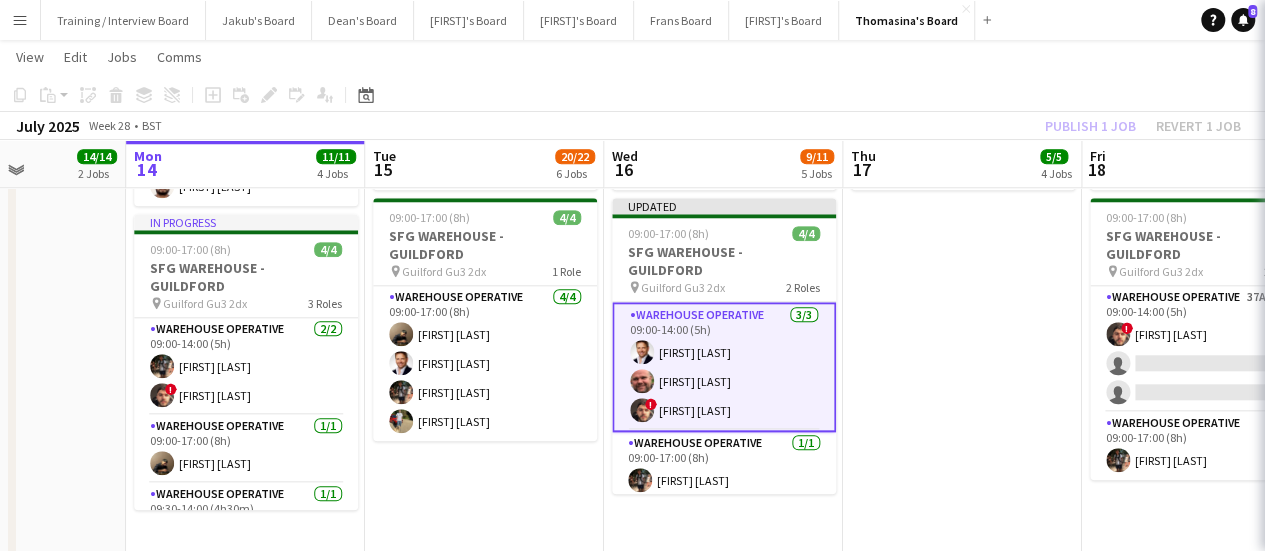 scroll, scrollTop: 0, scrollLeft: 0, axis: both 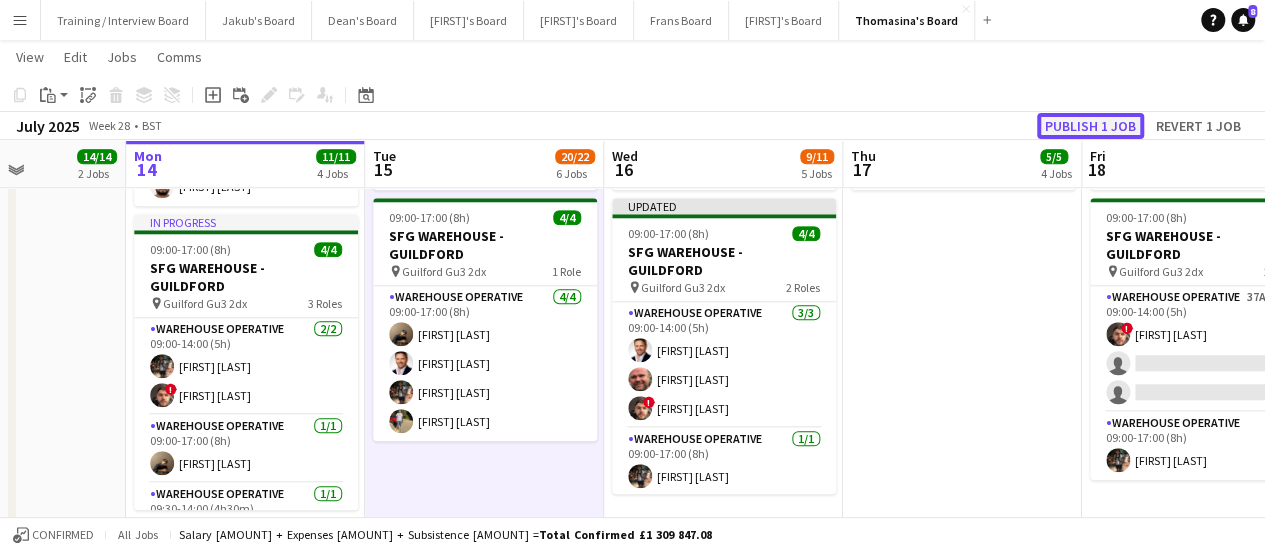 click on "Publish 1 job" 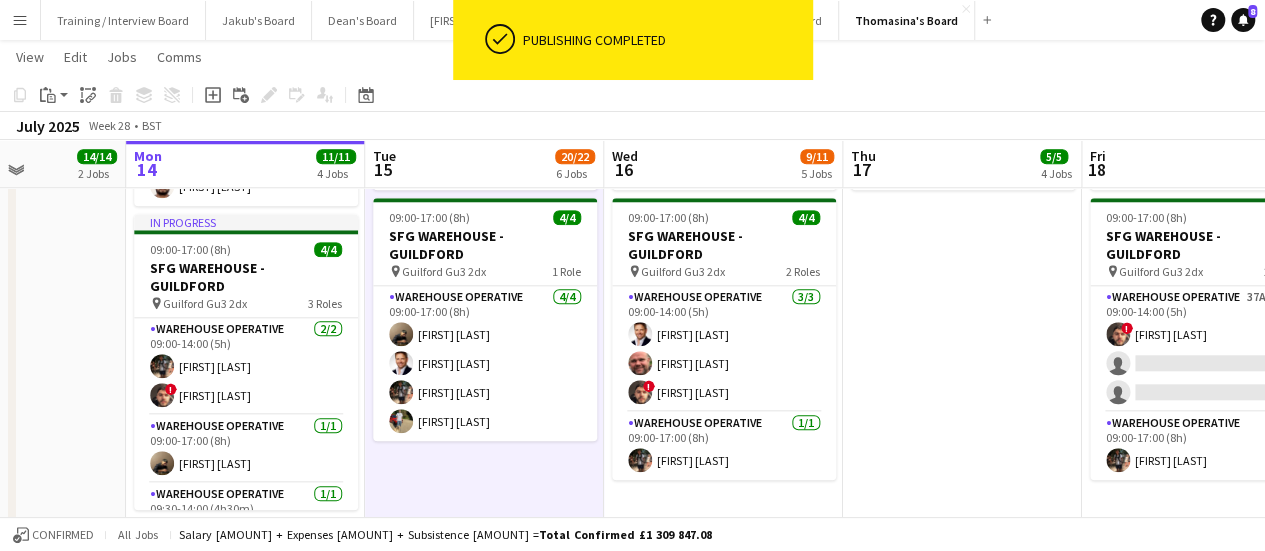 click on "[MONTH] 2025   Week 28
•   BST" 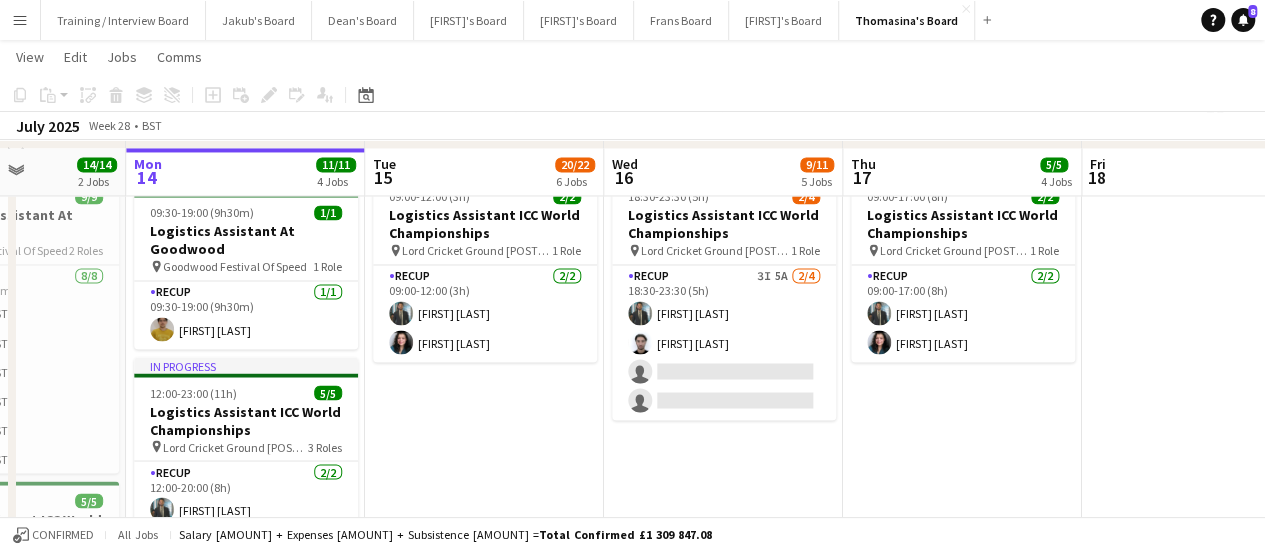 scroll, scrollTop: 1665, scrollLeft: 0, axis: vertical 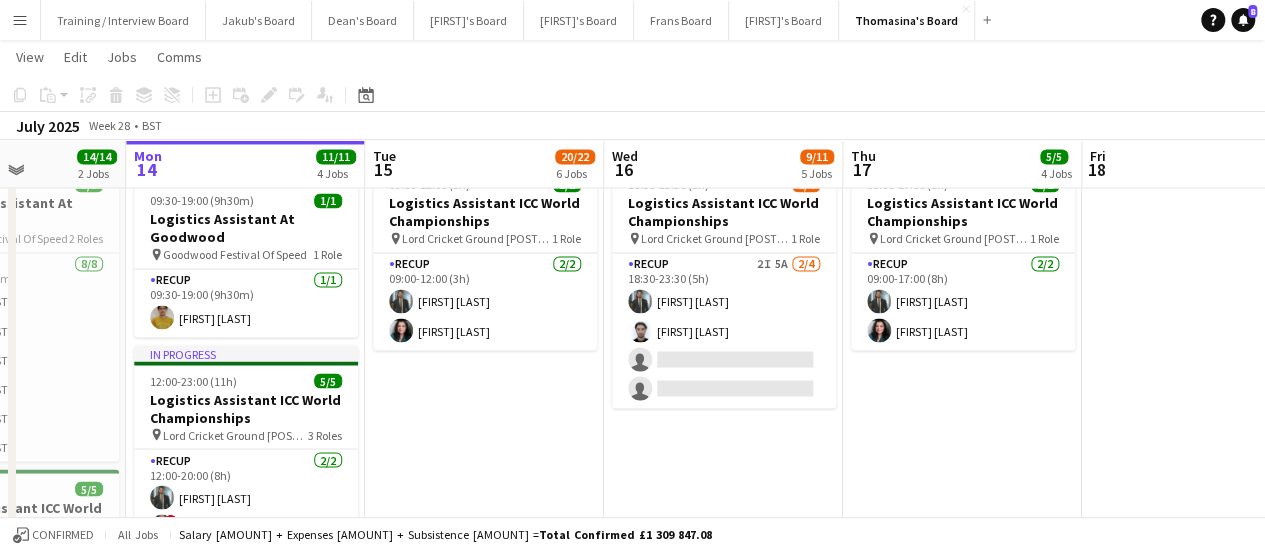 drag, startPoint x: 775, startPoint y: 288, endPoint x: 688, endPoint y: 456, distance: 189.19038 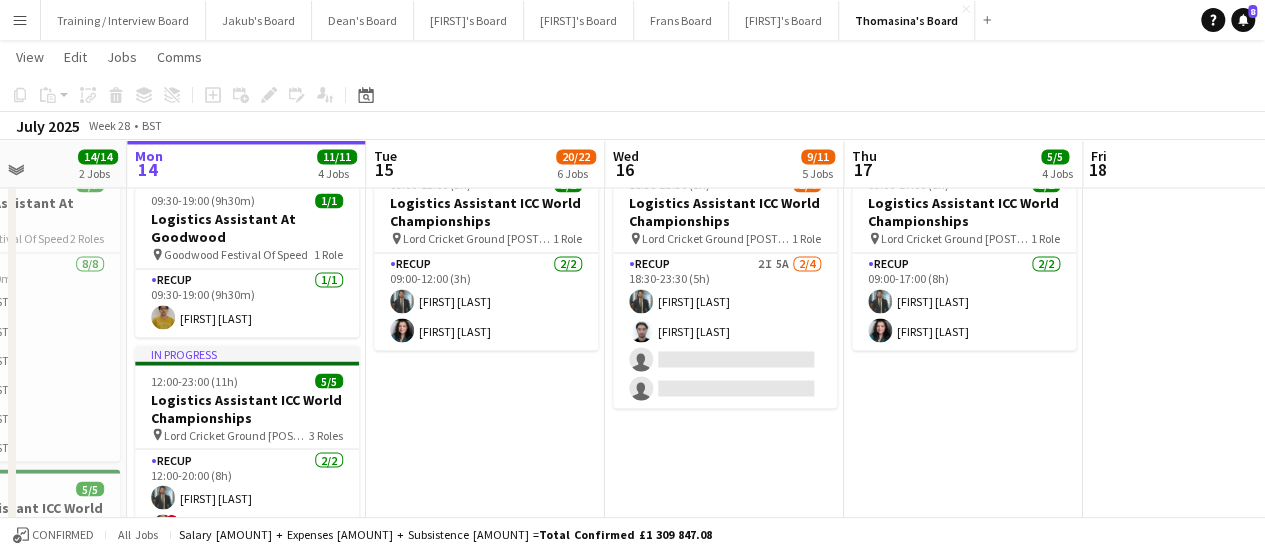 drag, startPoint x: 1129, startPoint y: 351, endPoint x: 432, endPoint y: 419, distance: 700.3092 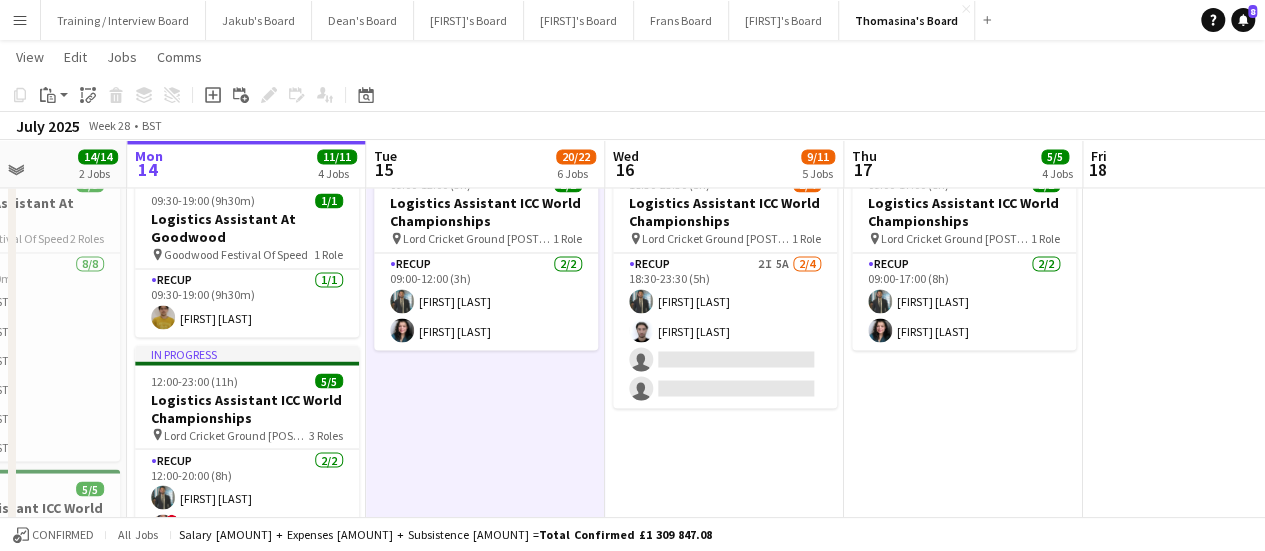 click on "[TIME]   [DATE]   [ROLE] [EVENT]
pin
[LOCATION]   [NUMBER] Role   RECUP   [NUMBER]I   [NUMBER]A   [DATE]   [TIME]
[FIRST] [LAST]
single-neutral-actions
single-neutral-actions" at bounding box center (724, 633) 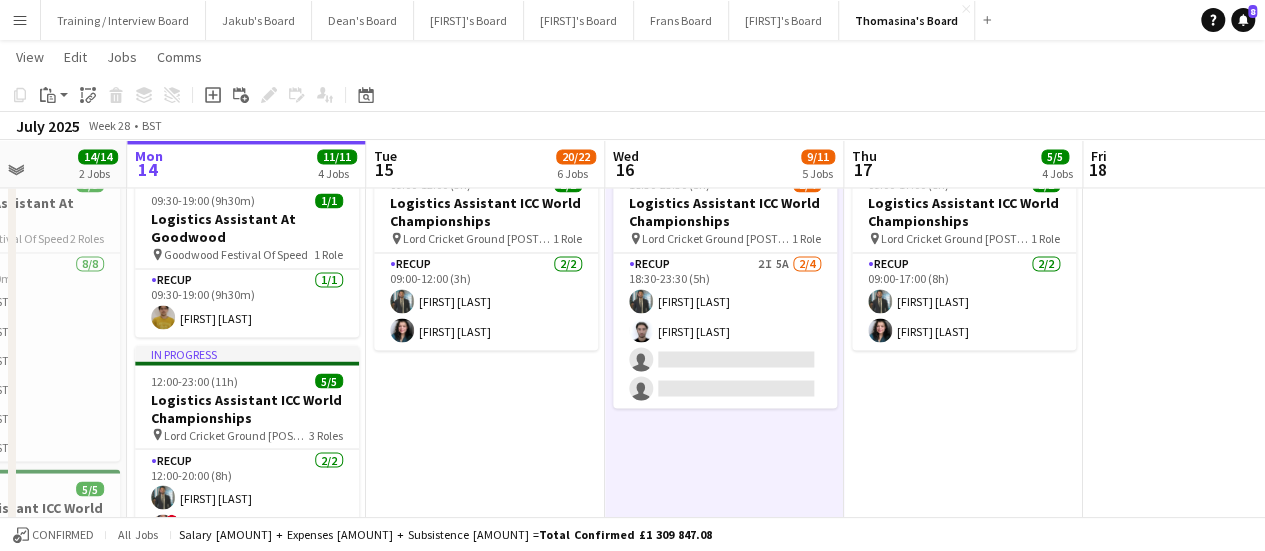 drag, startPoint x: 1046, startPoint y: 367, endPoint x: 1132, endPoint y: 367, distance: 86 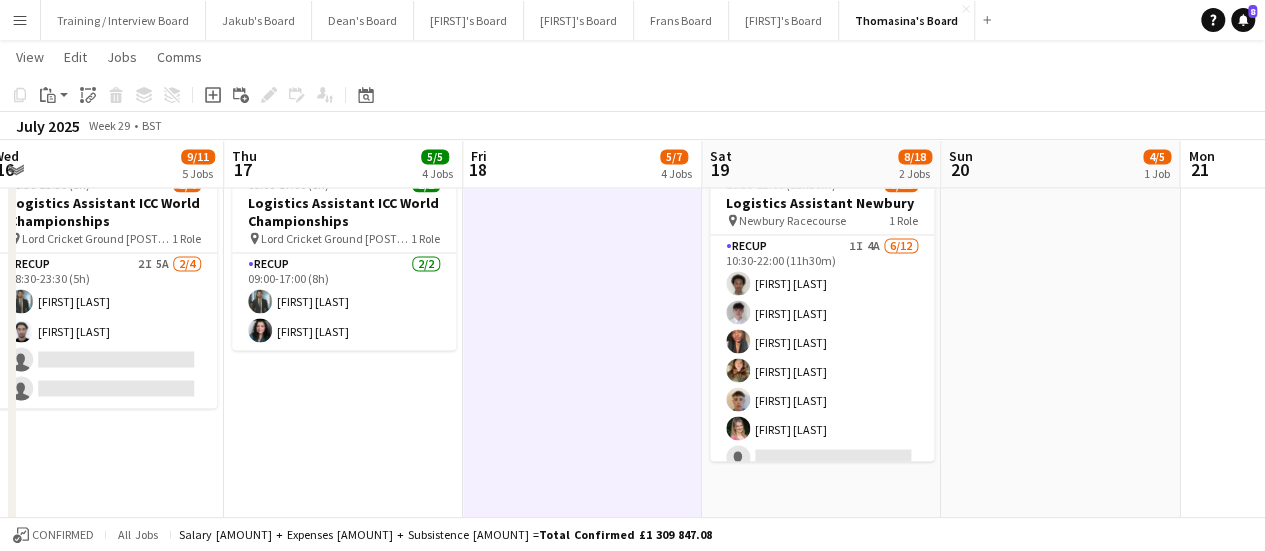 scroll, scrollTop: 0, scrollLeft: 732, axis: horizontal 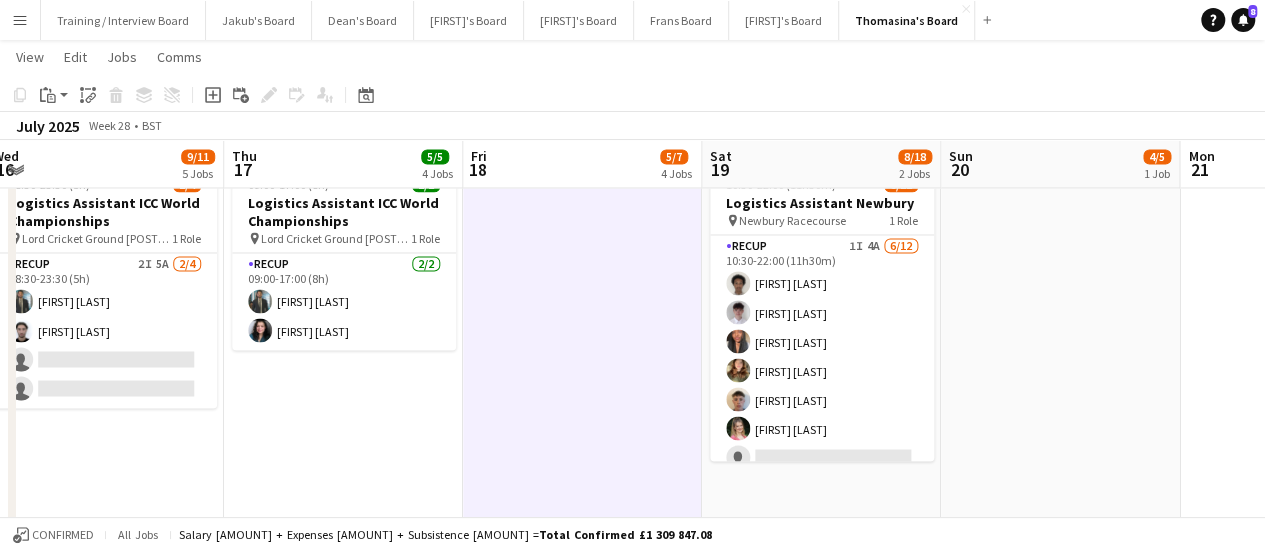 drag, startPoint x: 1132, startPoint y: 367, endPoint x: 512, endPoint y: 409, distance: 621.42096 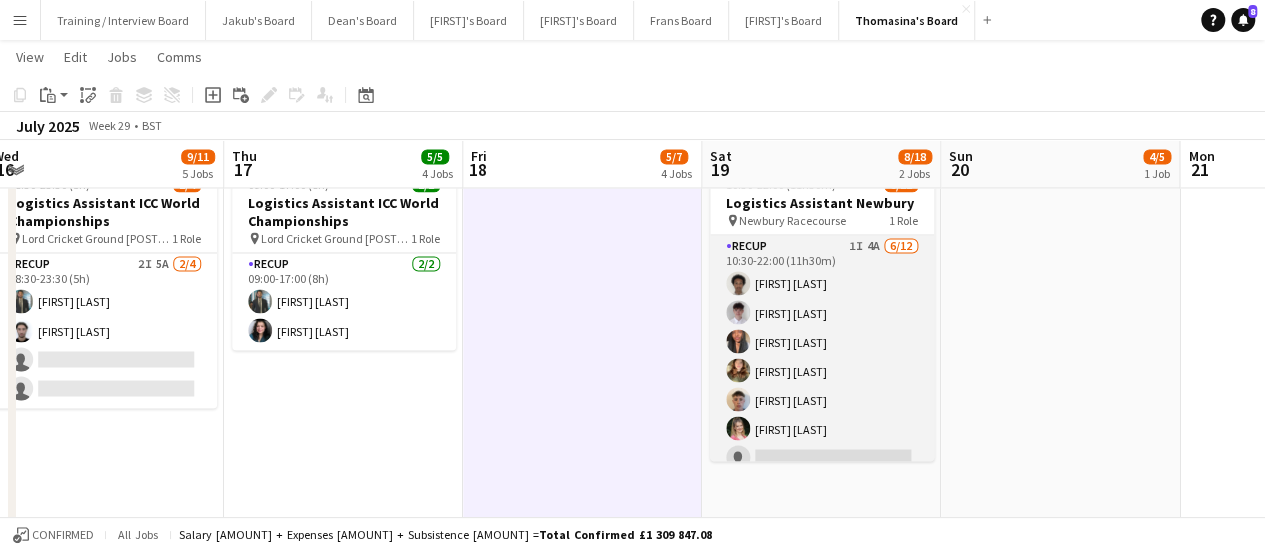 click on "RECUP   1I   4A   6/12   10:30-22:00 (11h30m)
[FIRST] [LAST] [FIRST] [LAST] [FIRST] [LAST] [FIRST] [LAST] [FIRST] [LAST] [FIRST] [LAST]
single-neutral-actions
single-neutral-actions
single-neutral-actions
single-neutral-actions
single-neutral-actions
single-neutral-actions" at bounding box center [822, 428] 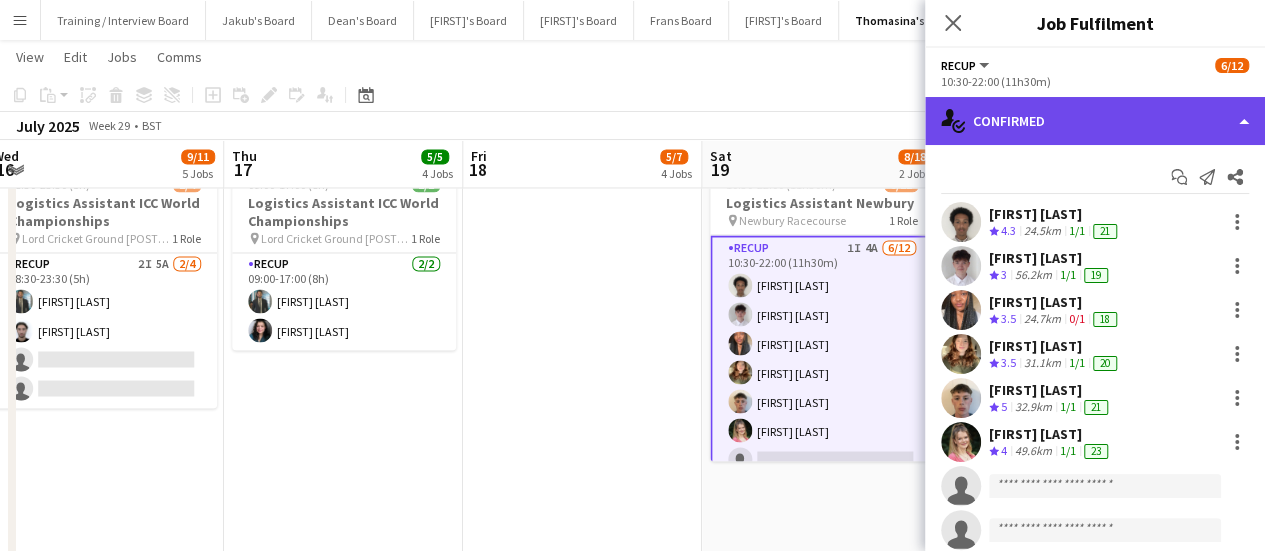 click on "single-neutral-actions-check-2
Confirmed" 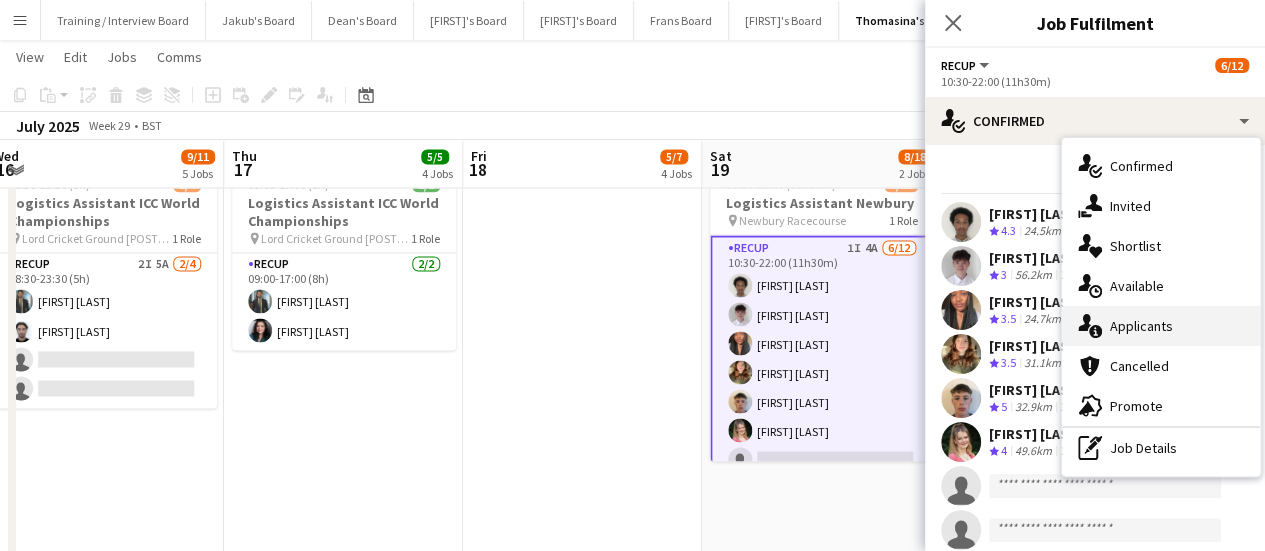 click on "single-neutral-actions-information
Applicants" at bounding box center [1161, 326] 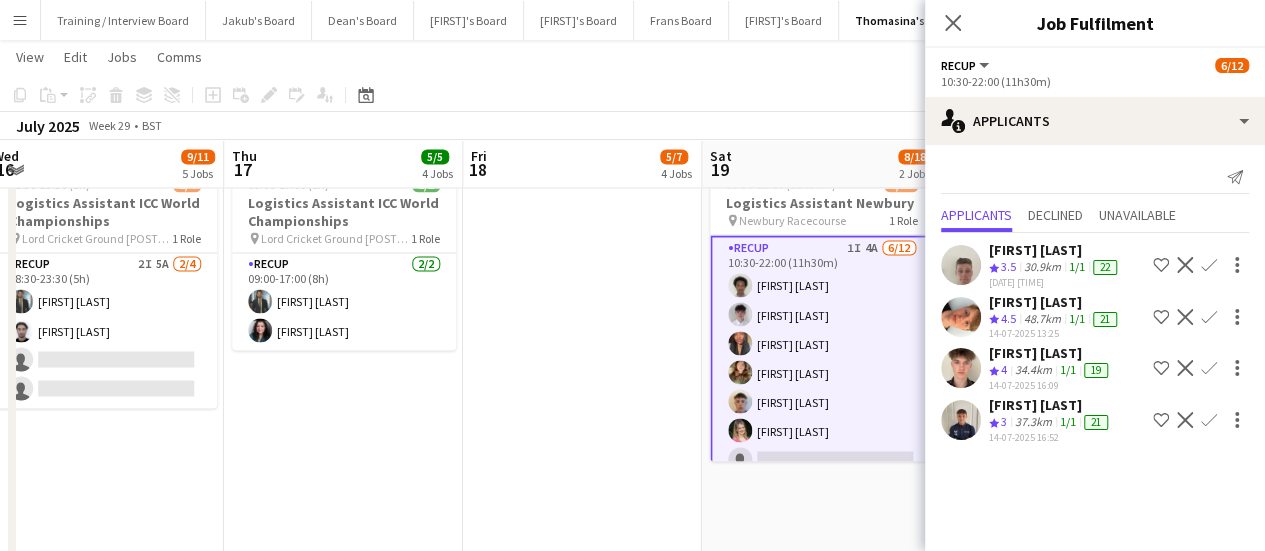 click on "Confirm" at bounding box center [1209, 317] 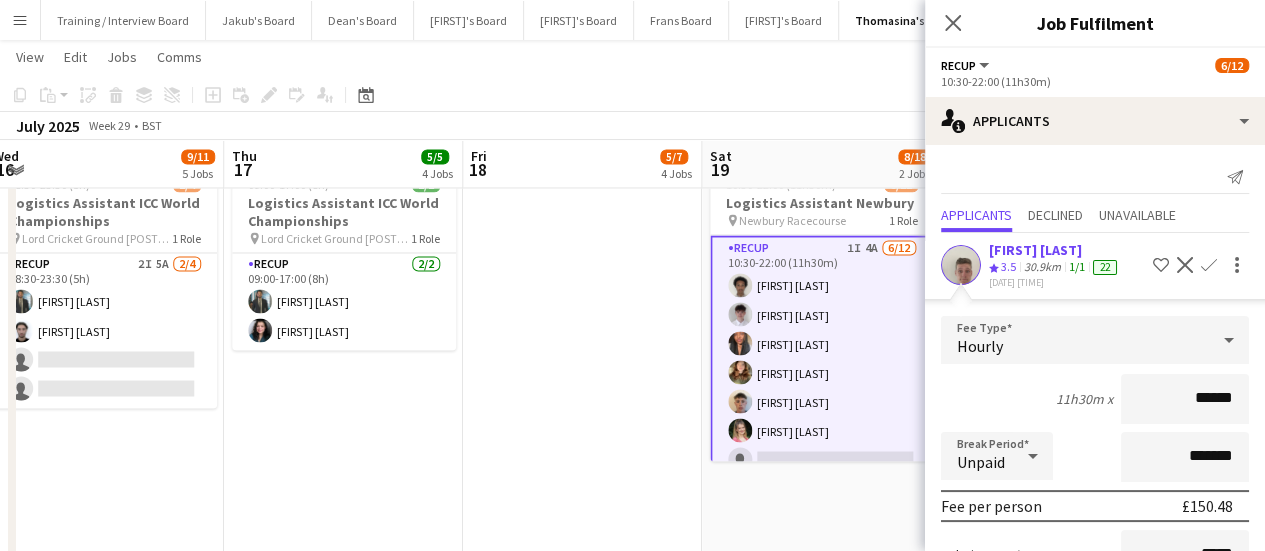 scroll, scrollTop: 317, scrollLeft: 0, axis: vertical 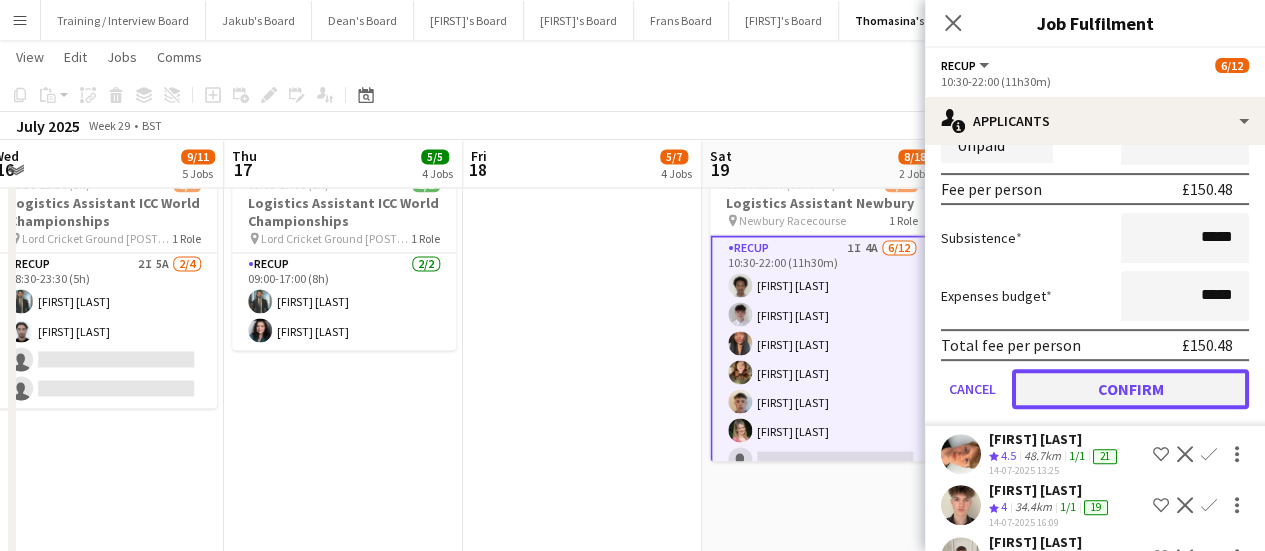 click on "Confirm" 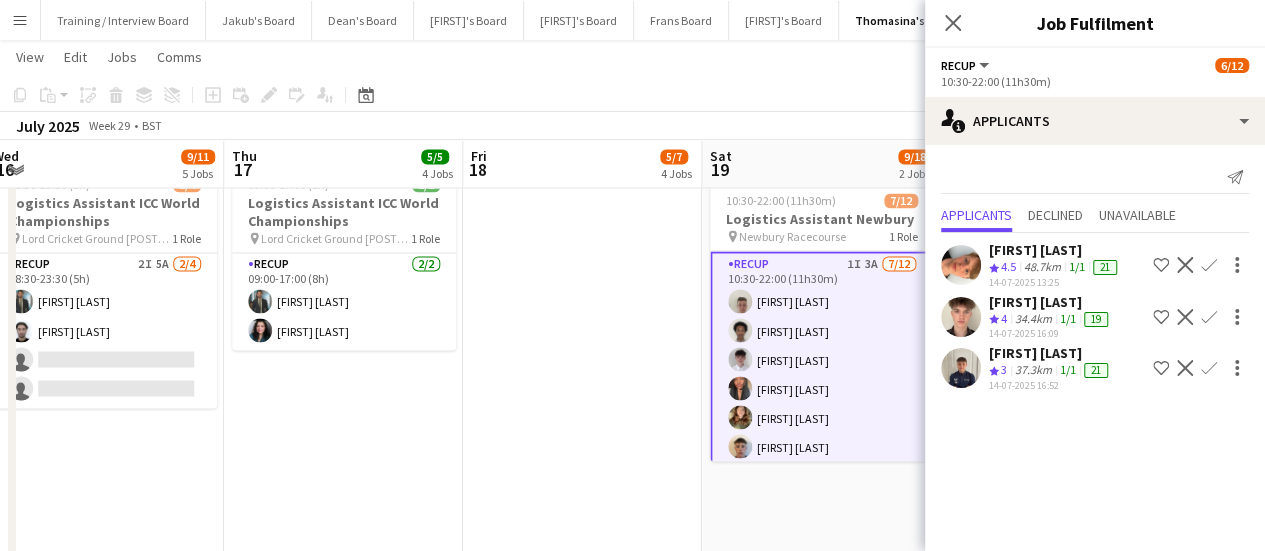 scroll, scrollTop: 0, scrollLeft: 0, axis: both 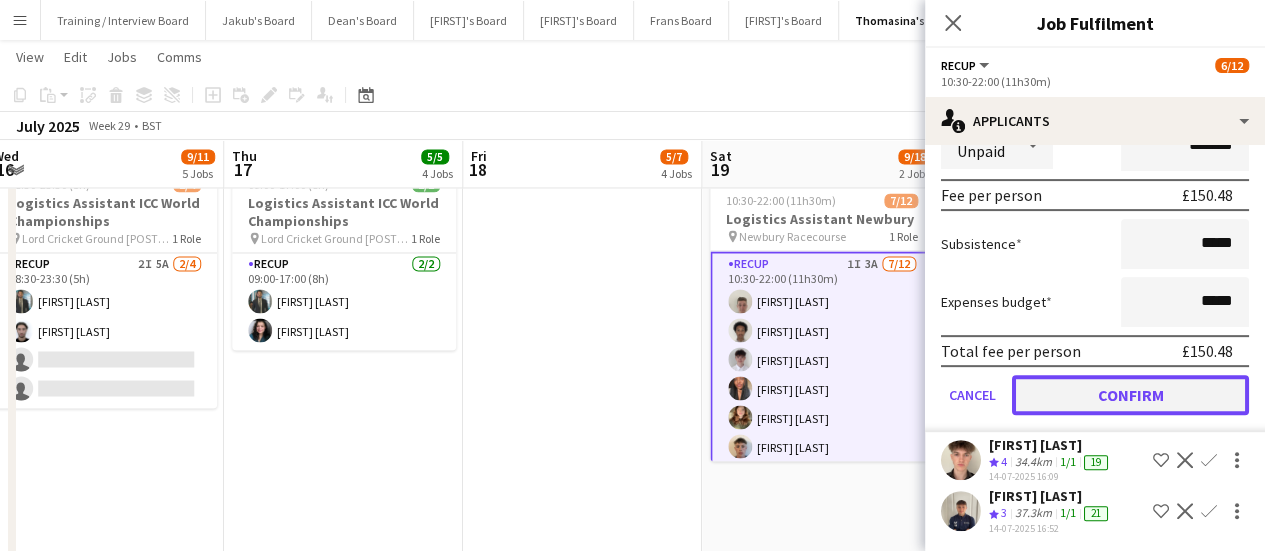 click on "Confirm" 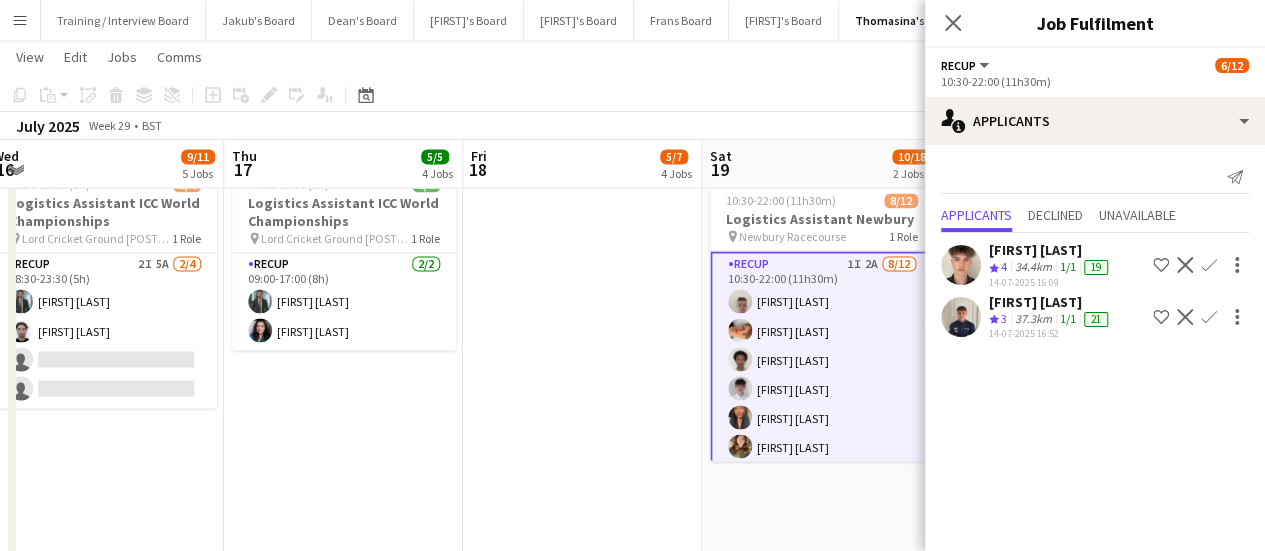 scroll, scrollTop: 0, scrollLeft: 0, axis: both 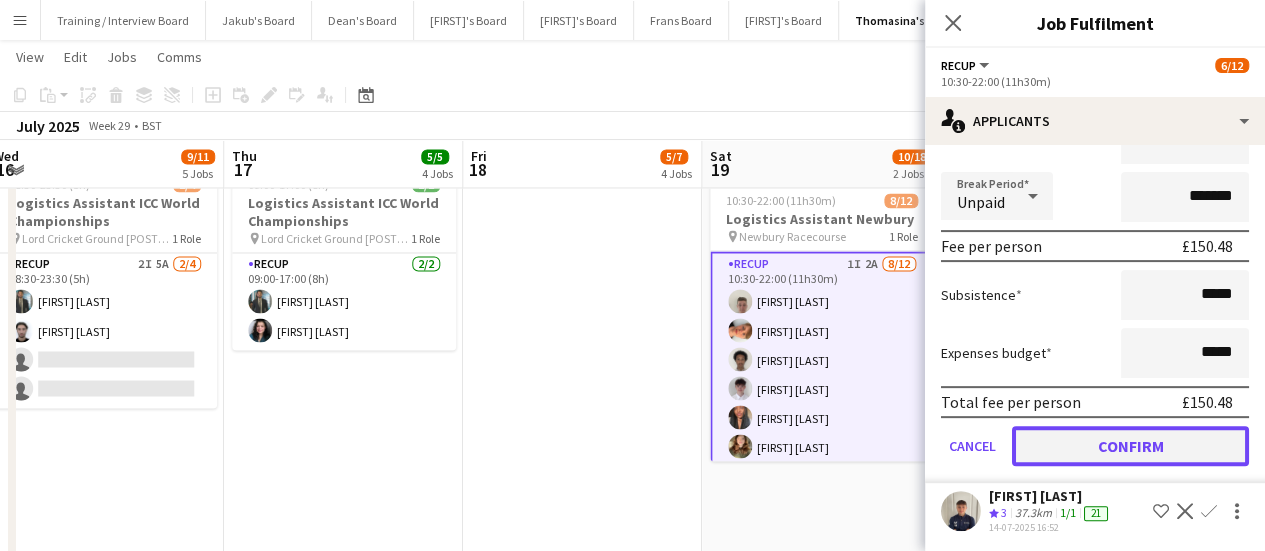 click on "Confirm" 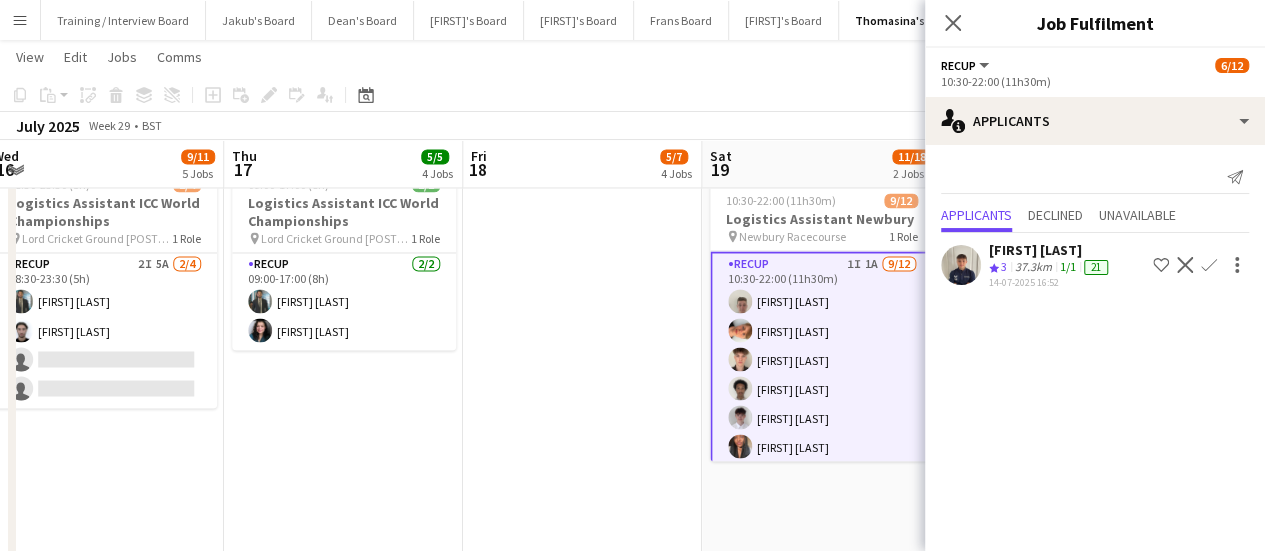 scroll, scrollTop: 0, scrollLeft: 0, axis: both 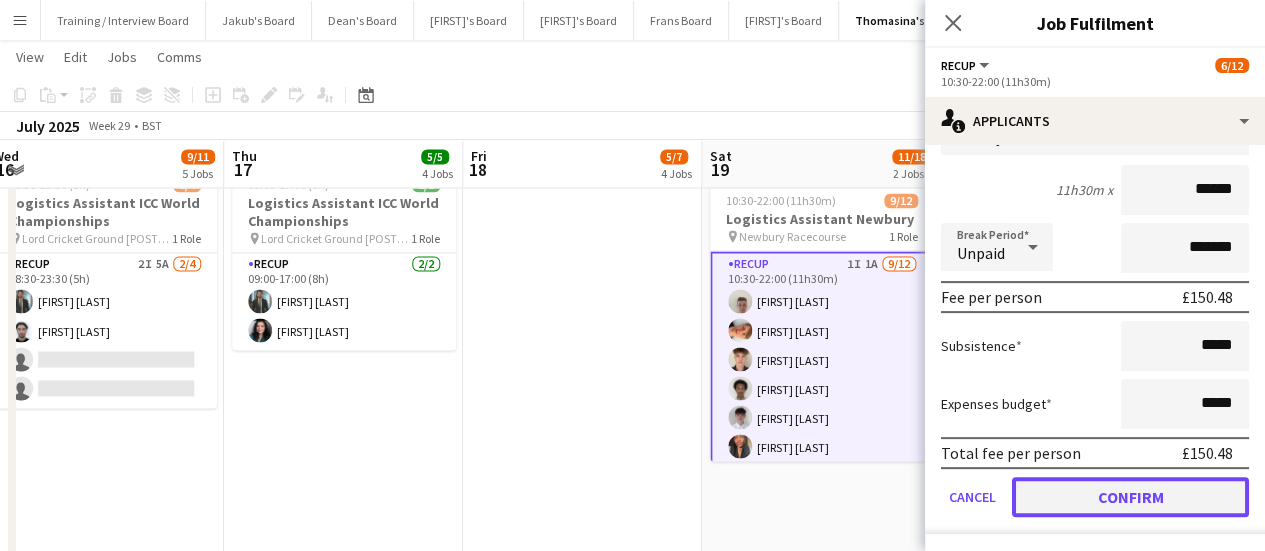 click on "Confirm" 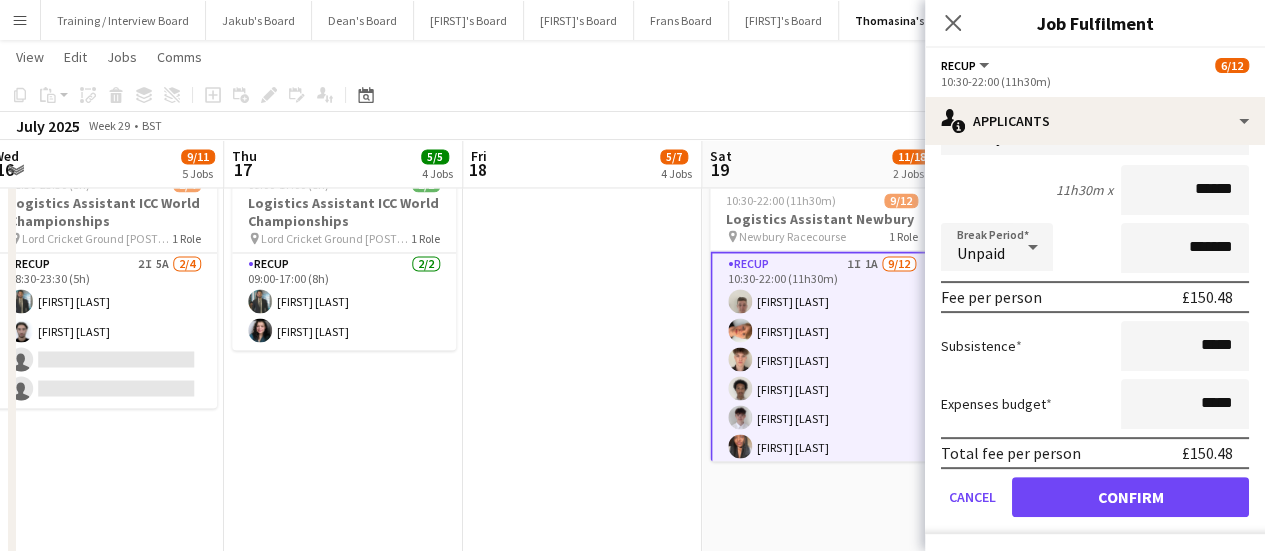 scroll, scrollTop: 0, scrollLeft: 0, axis: both 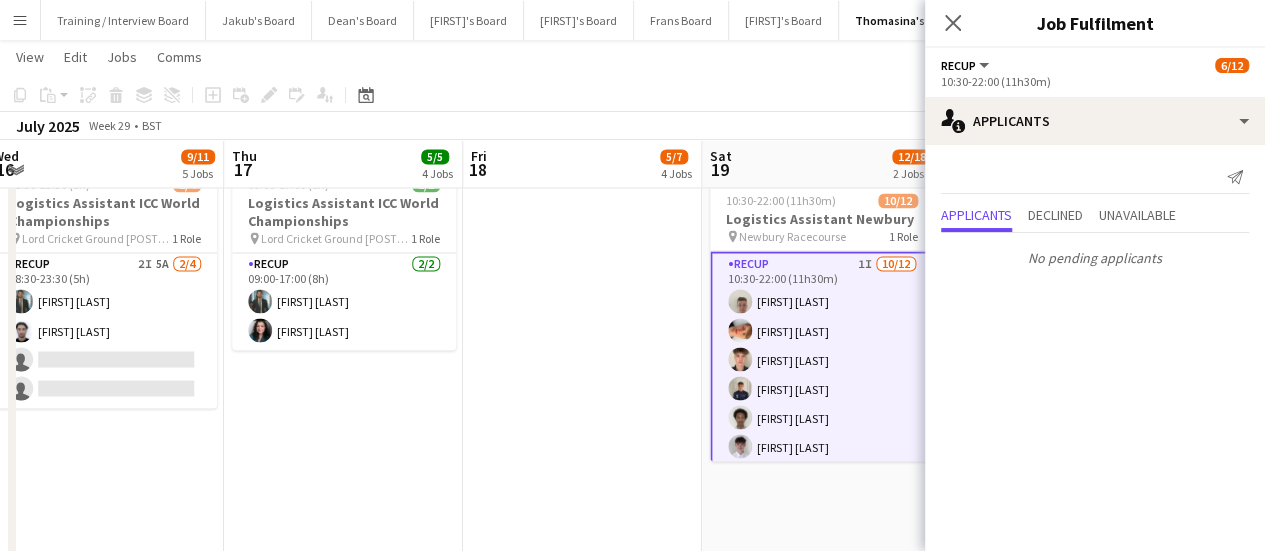 click on "Updated   10:30-22:00 (11h30m)    10/12   Logistics Assistant Newbury
pin
[CITY]   1 Role   RECUP   1I   10/12   10:30-22:00 (11h30m)
[FIRST] [LAST] [FIRST] [LAST] [FIRST] [LAST] [FIRST] [LAST] [FIRST] [LAST] [FIRST] [LAST] [FIRST] [LAST] [FIRST] [LAST] [FIRST] [LAST] [FIRST] [LAST]
single-neutral-actions
single-neutral-actions" at bounding box center (821, 633) 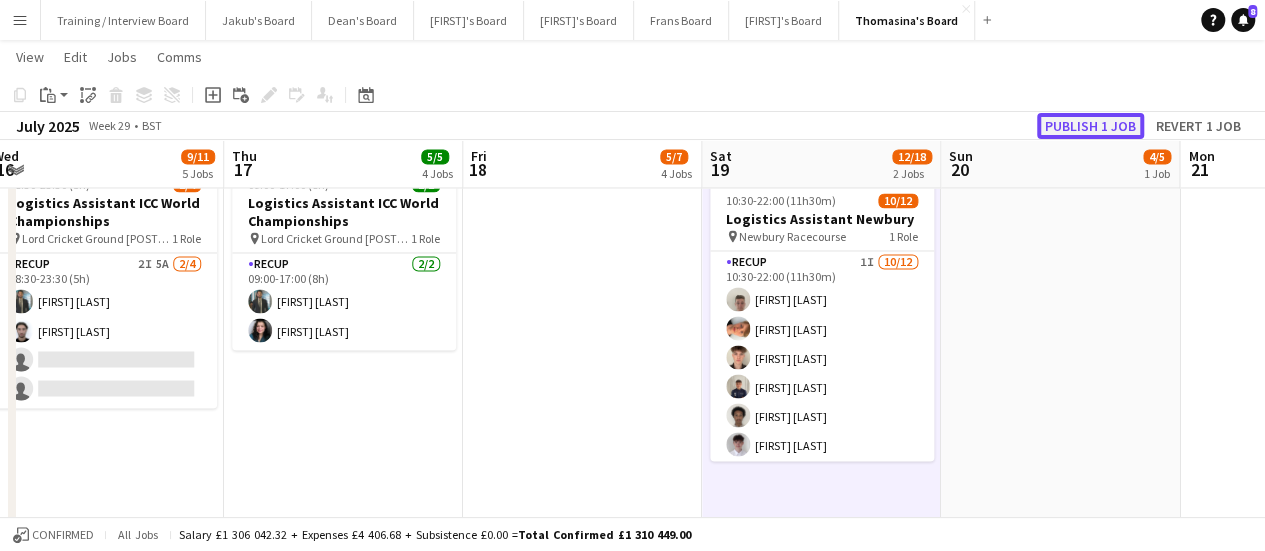 click on "Publish 1 job" 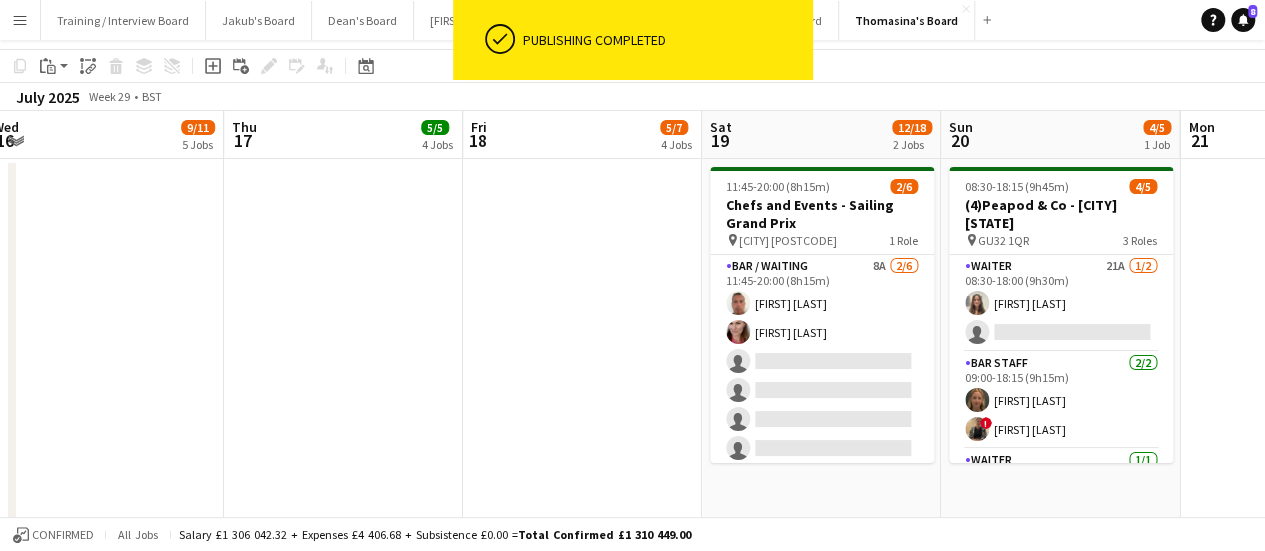 scroll, scrollTop: 16, scrollLeft: 0, axis: vertical 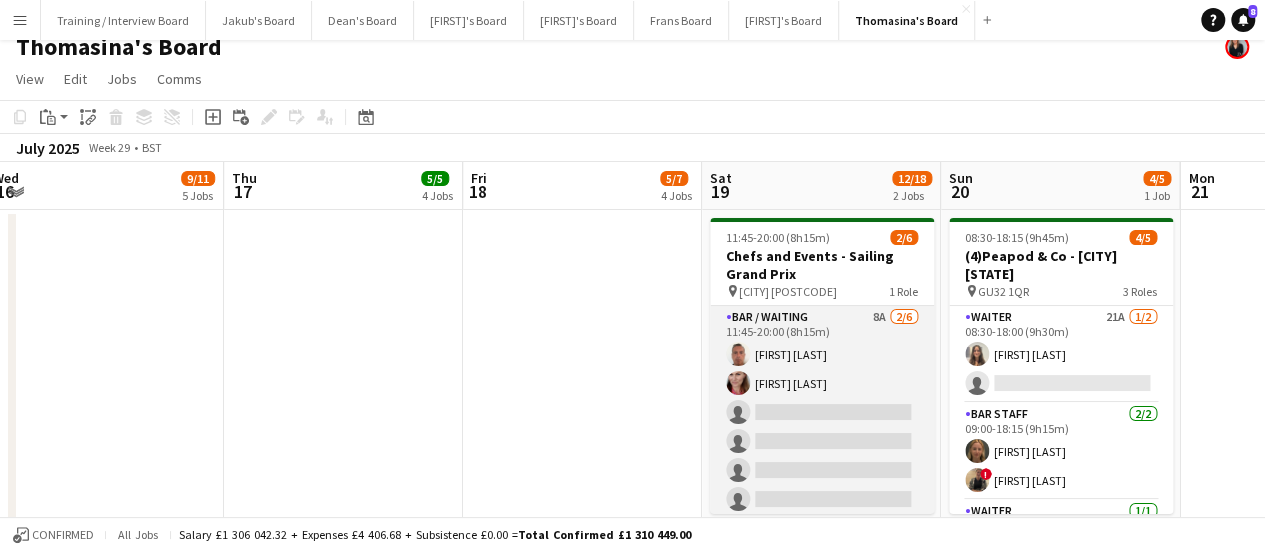 click on "[ROLE]    [NUMBER]A   [NUMBER]/[NUMBER]   [TIME]
[FIRST] [LAST] [FIRST] [LAST]
single-neutral-actions
single-neutral-actions
single-neutral-actions
single-neutral-actions" at bounding box center (822, 412) 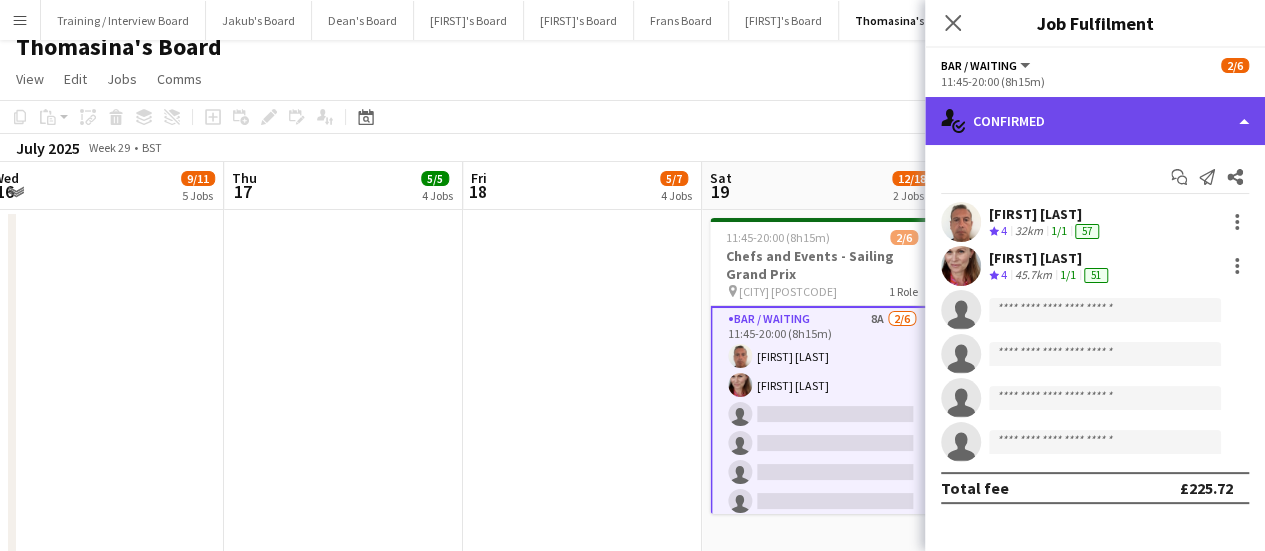 click on "single-neutral-actions-check-2
Confirmed" 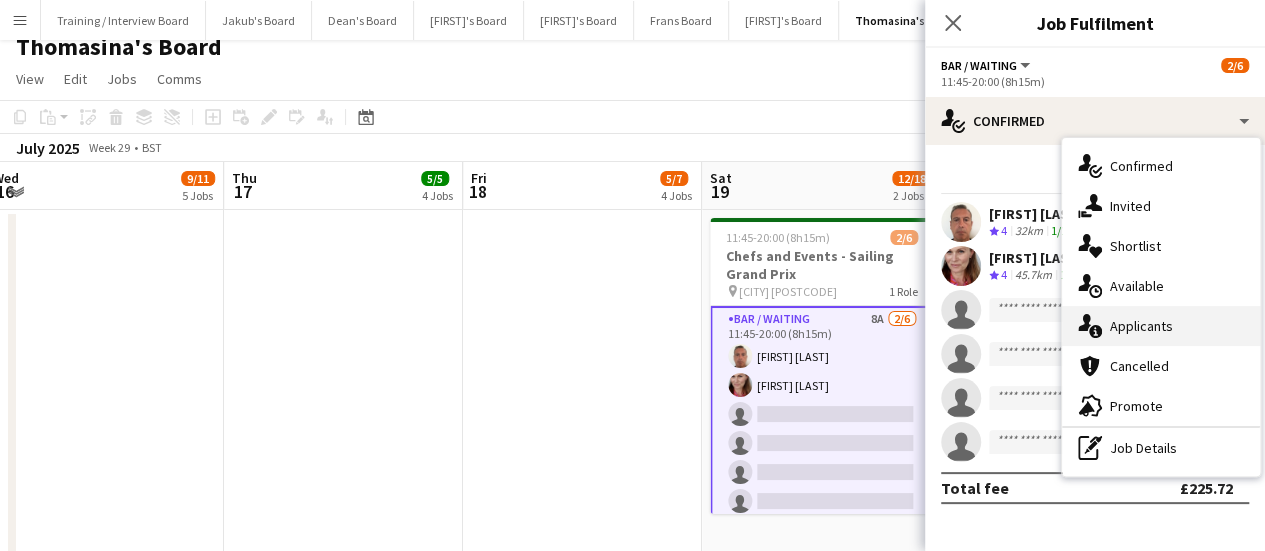 click on "single-neutral-actions-information
Applicants" at bounding box center (1161, 326) 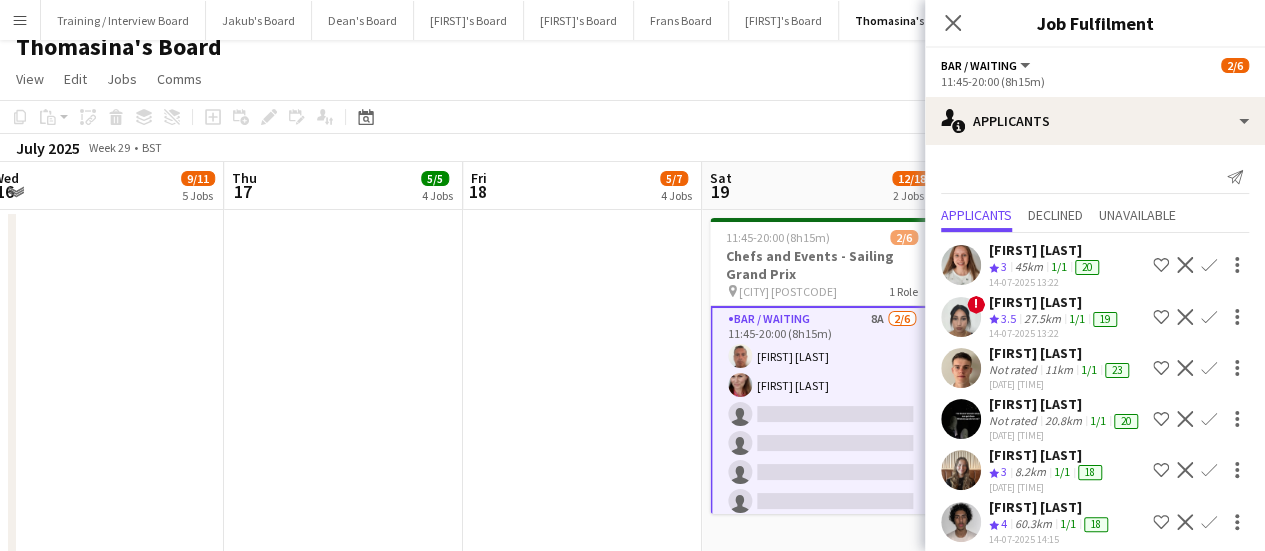 scroll, scrollTop: 140, scrollLeft: 0, axis: vertical 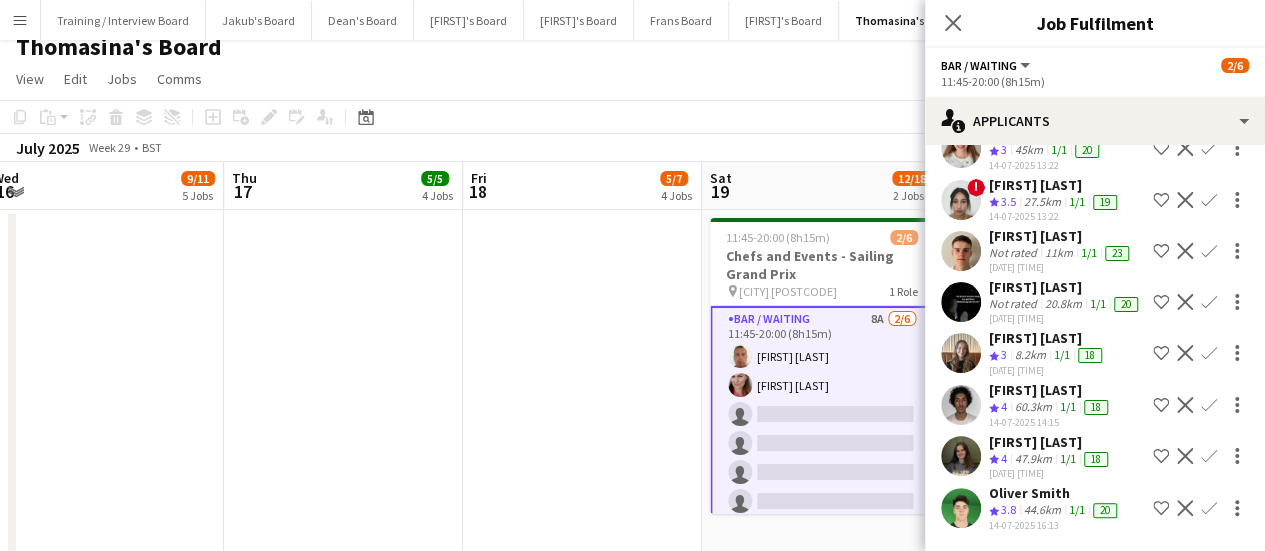 click on "Confirm" at bounding box center (1209, 508) 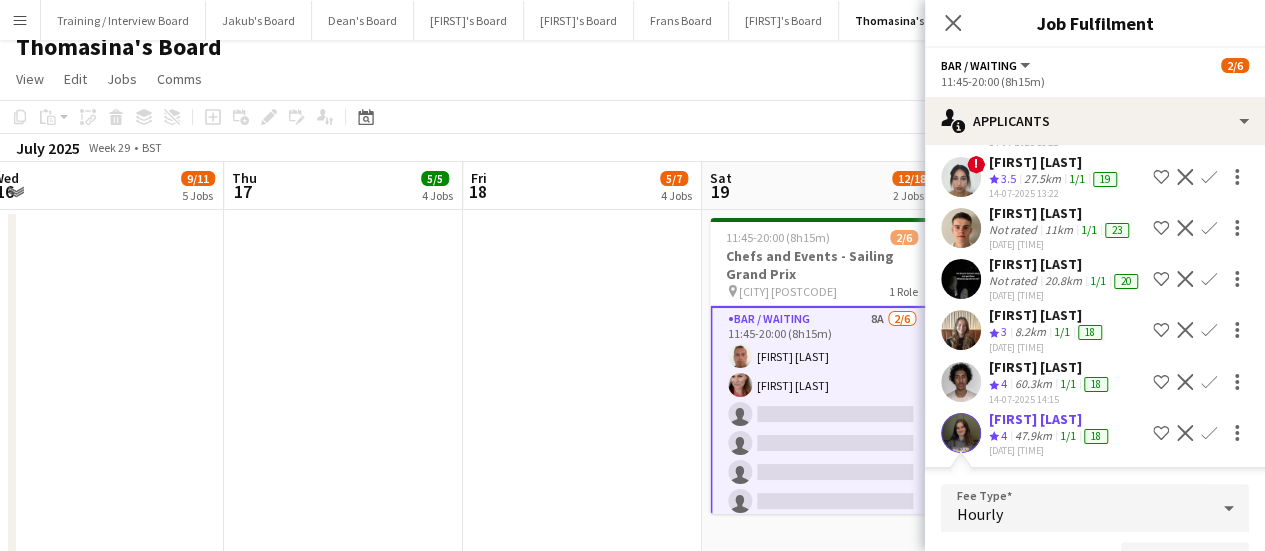 scroll, scrollTop: 382, scrollLeft: 0, axis: vertical 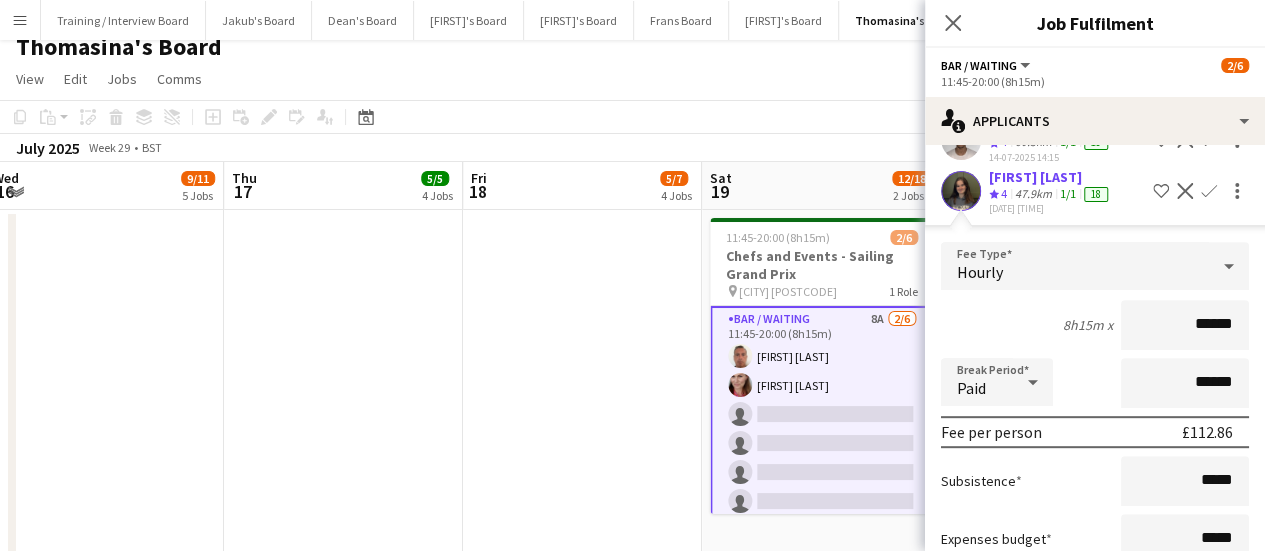 click on "Confirm" 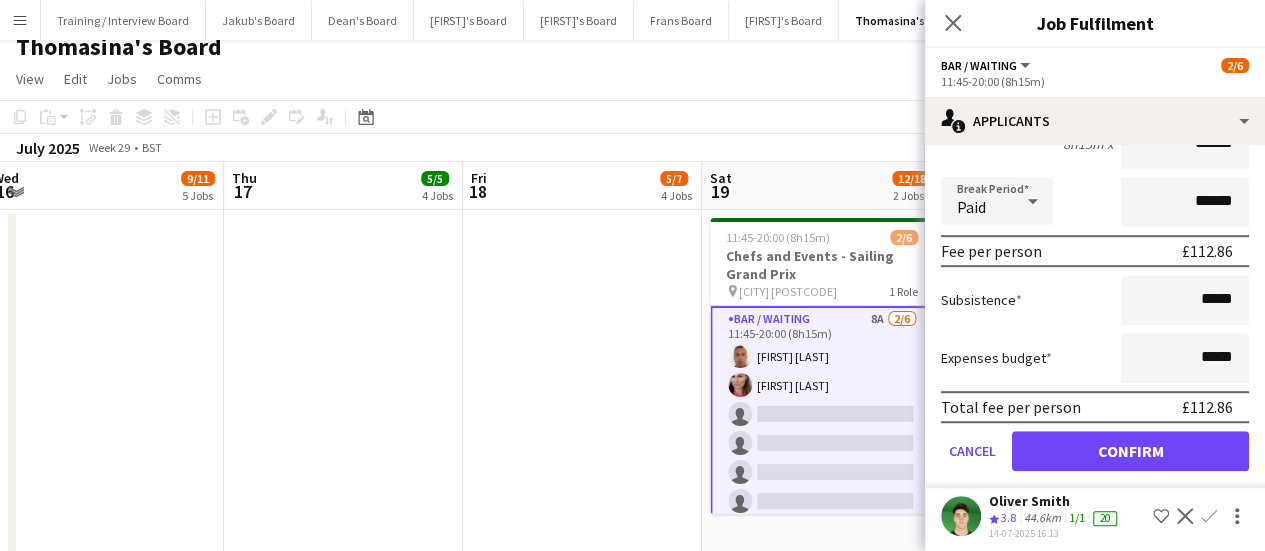 scroll, scrollTop: 140, scrollLeft: 0, axis: vertical 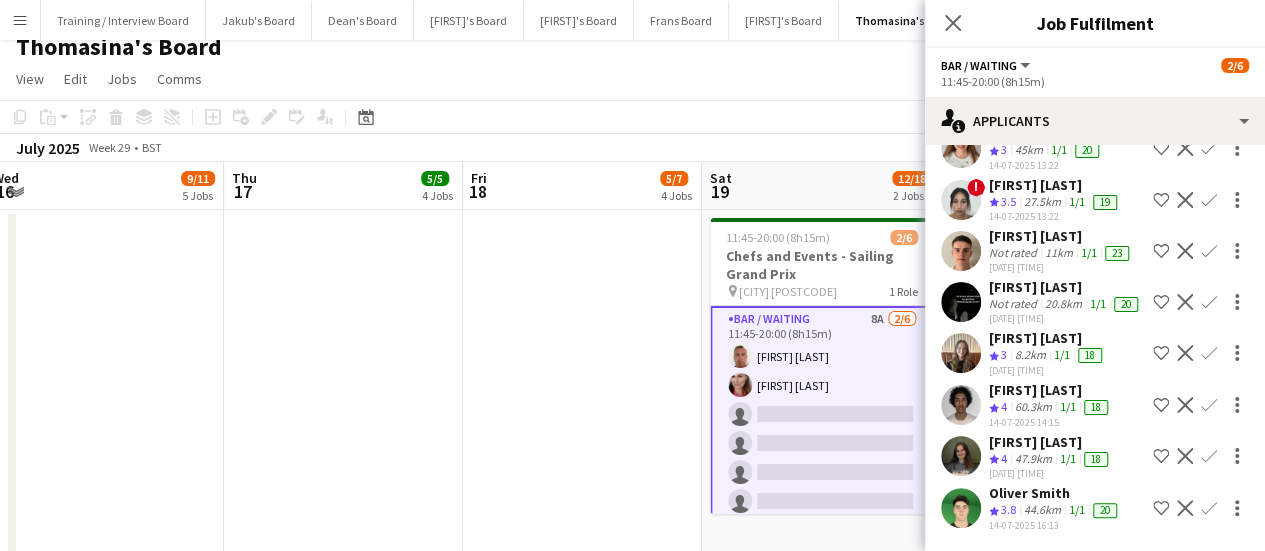 click on "Confirm" at bounding box center (1209, 508) 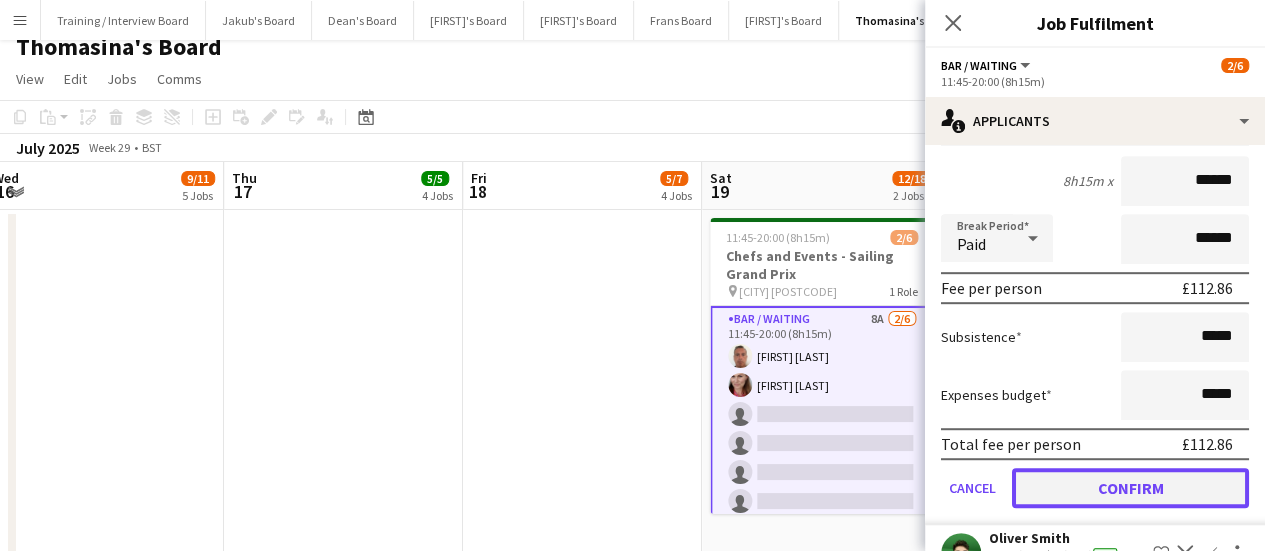 click on "Confirm" 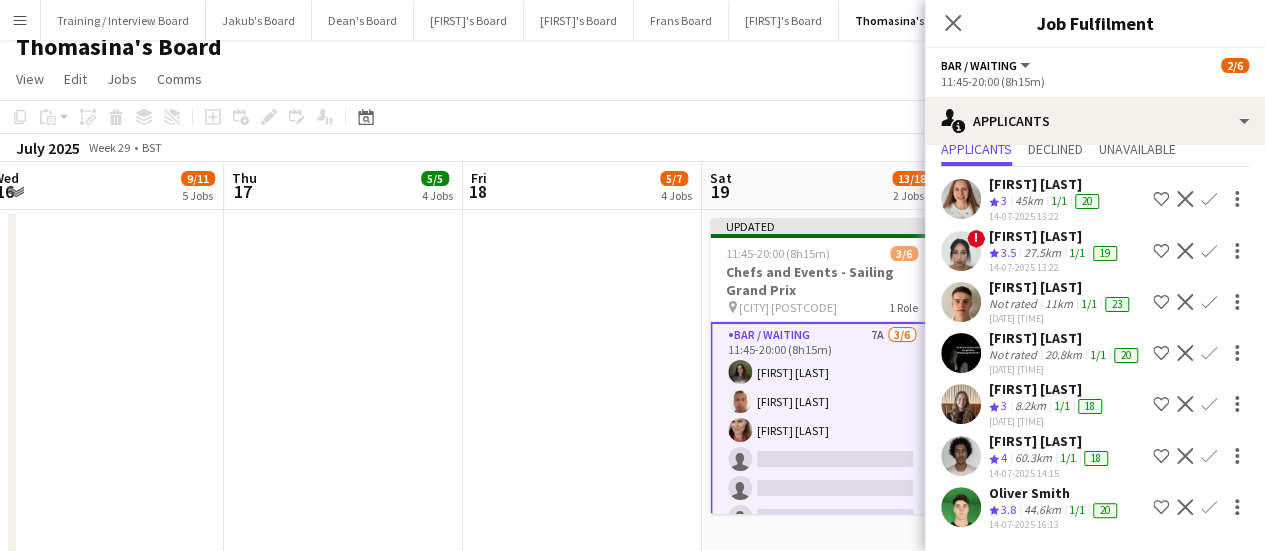 scroll, scrollTop: 90, scrollLeft: 0, axis: vertical 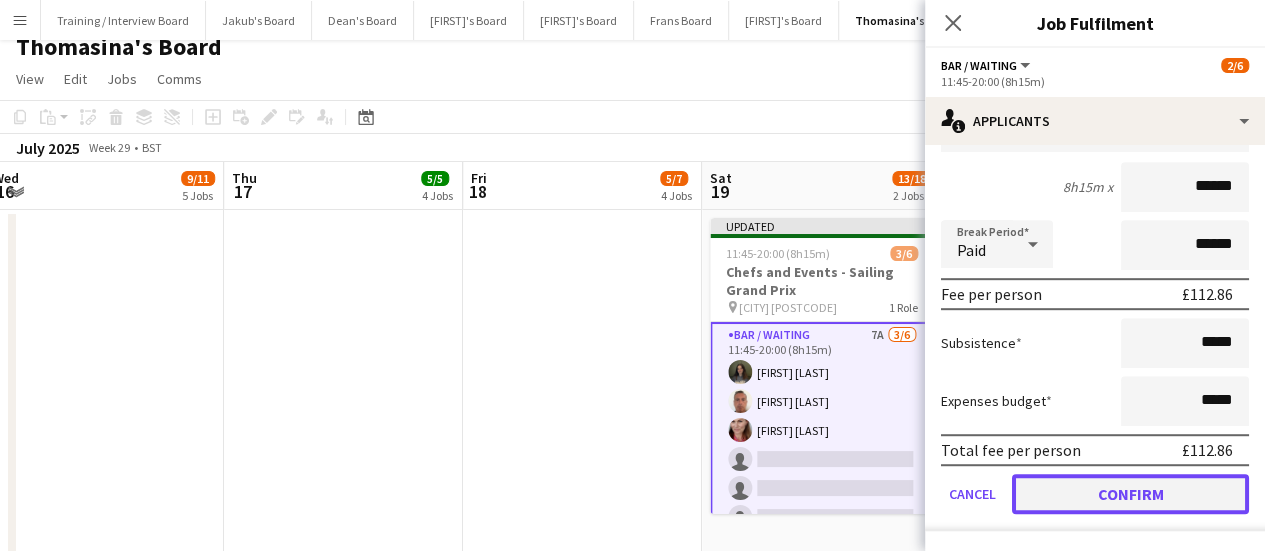 click on "Confirm" 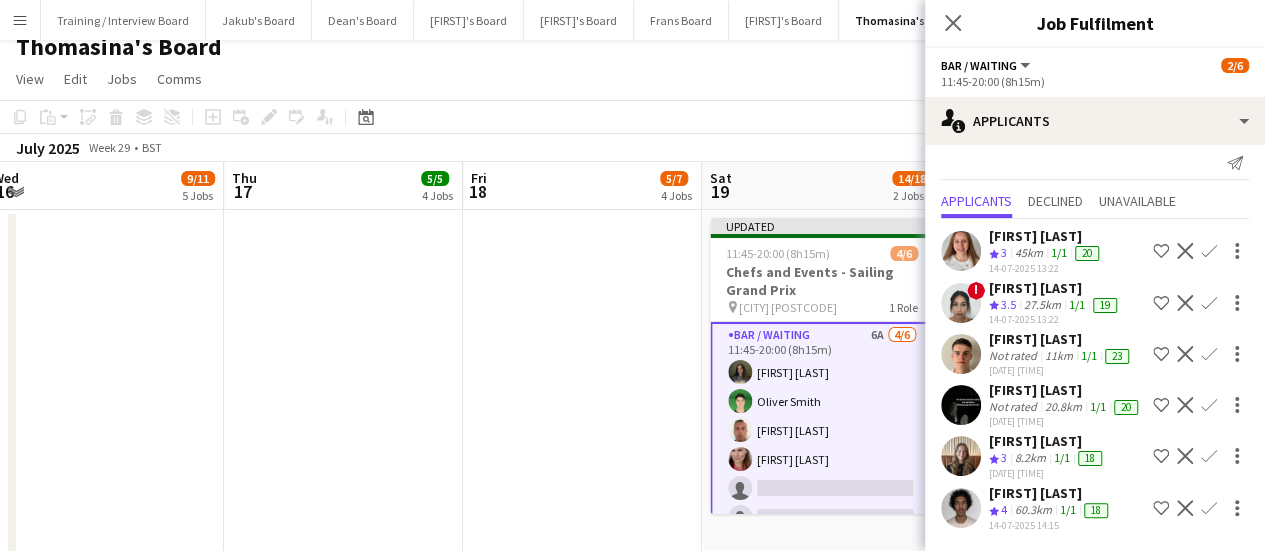 scroll, scrollTop: 39, scrollLeft: 0, axis: vertical 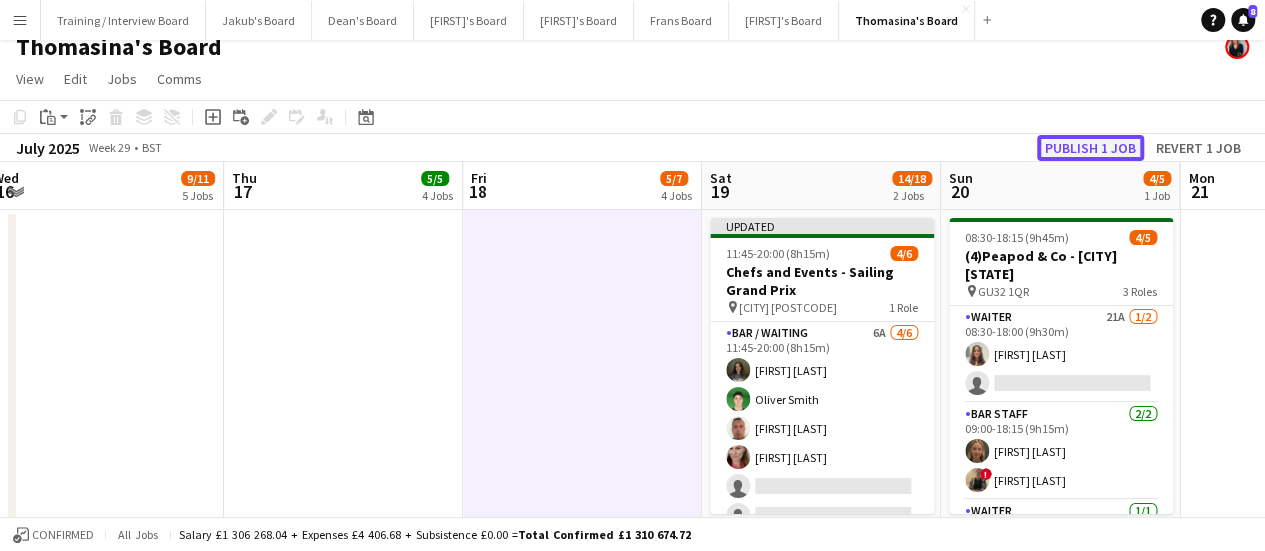 click on "Publish 1 job" 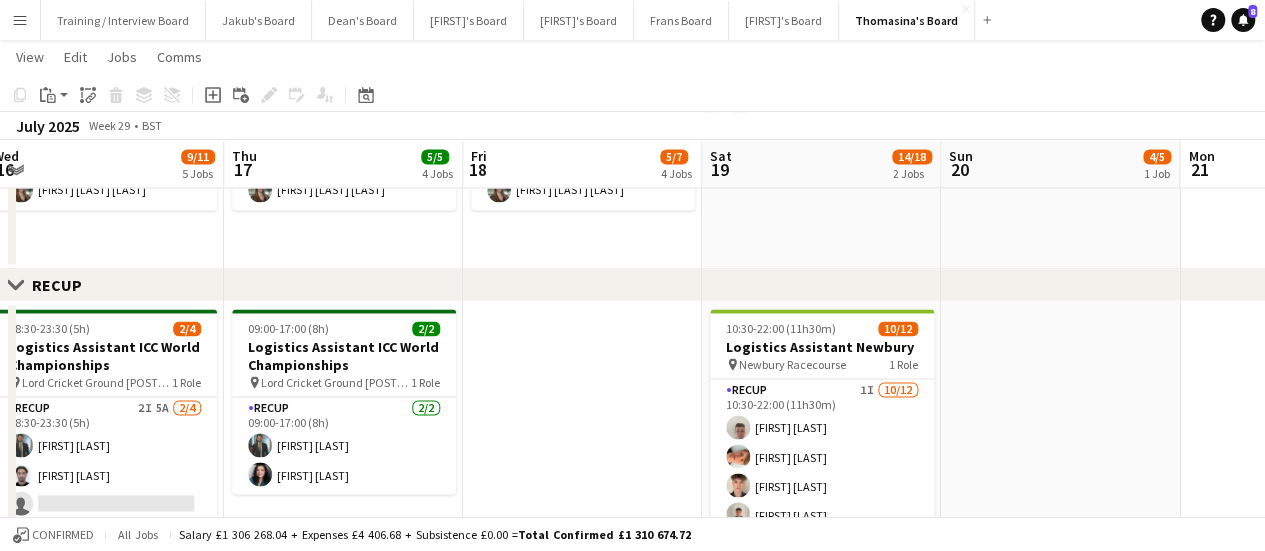 scroll, scrollTop: 1556, scrollLeft: 0, axis: vertical 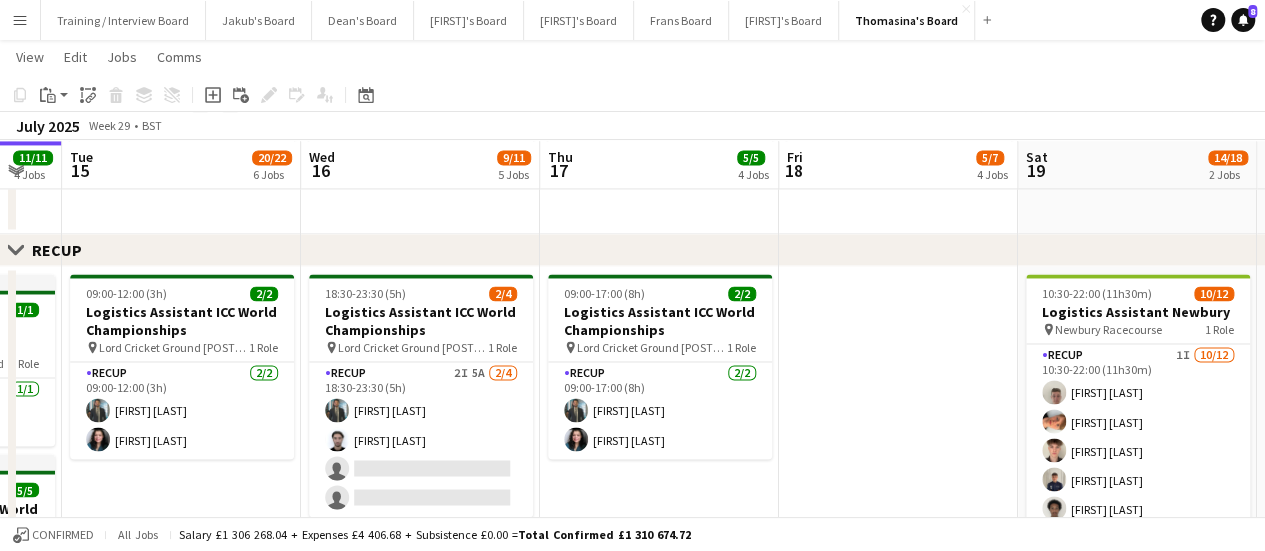 drag, startPoint x: 487, startPoint y: 408, endPoint x: 803, endPoint y: 348, distance: 321.64578 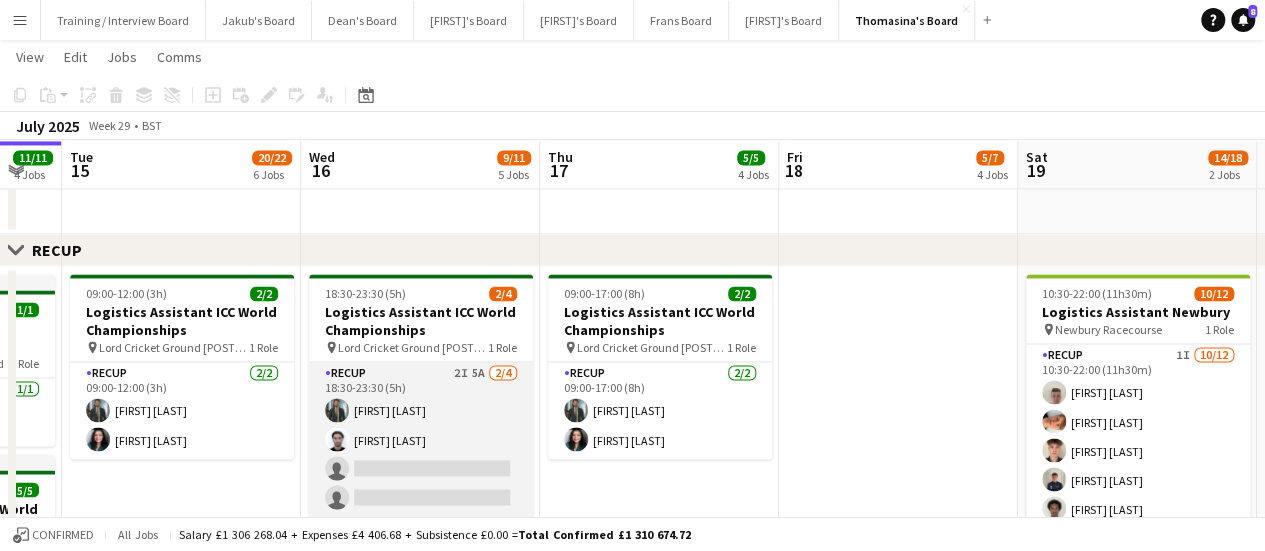 click on "RECUP   2I   5A   2/4   18:30-23:30 (5h)
[FIRST] [LAST] [FIRST] [LAST]
single-neutral-actions
single-neutral-actions" at bounding box center (421, 439) 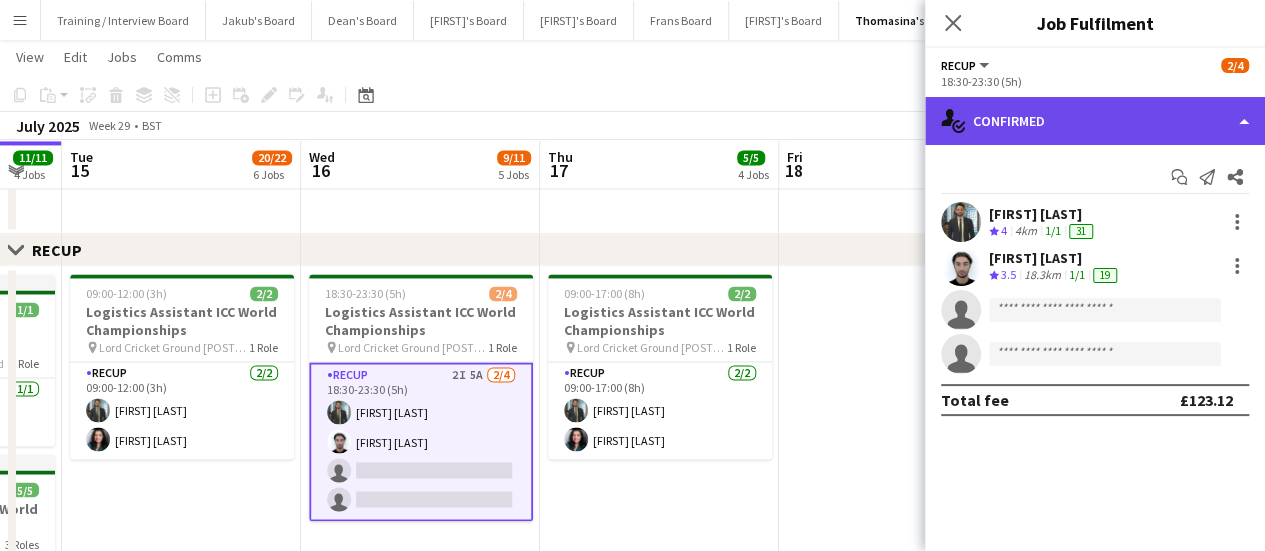click on "single-neutral-actions-check-2
Confirmed" 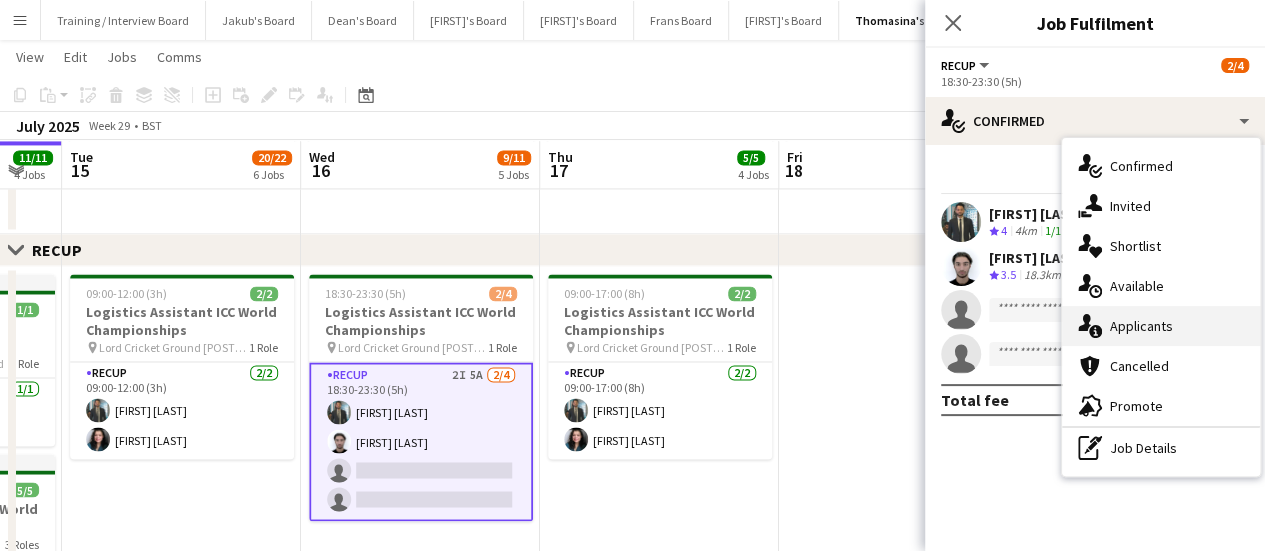 click on "single-neutral-actions-information
Applicants" at bounding box center [1161, 326] 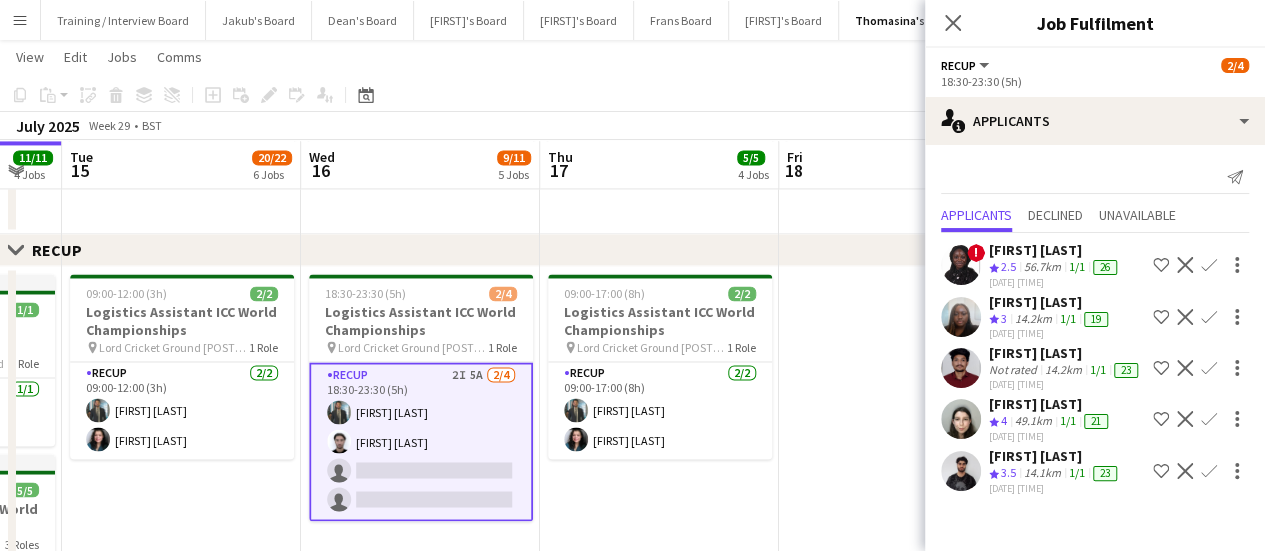 click on "49.1km" at bounding box center [1042, 473] 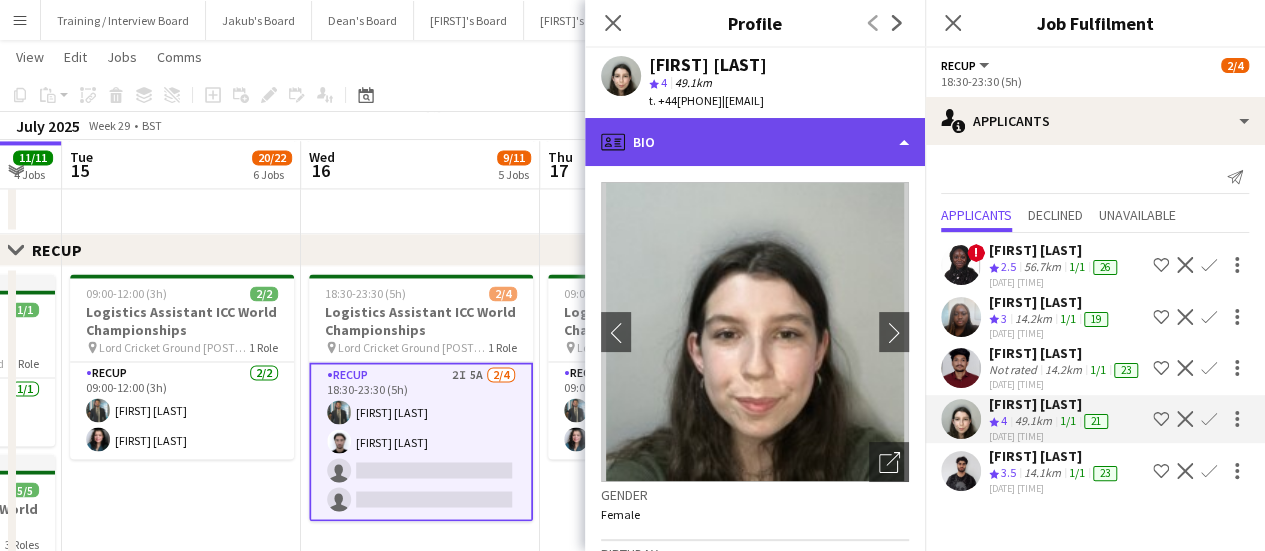 click on "profile
Bio" 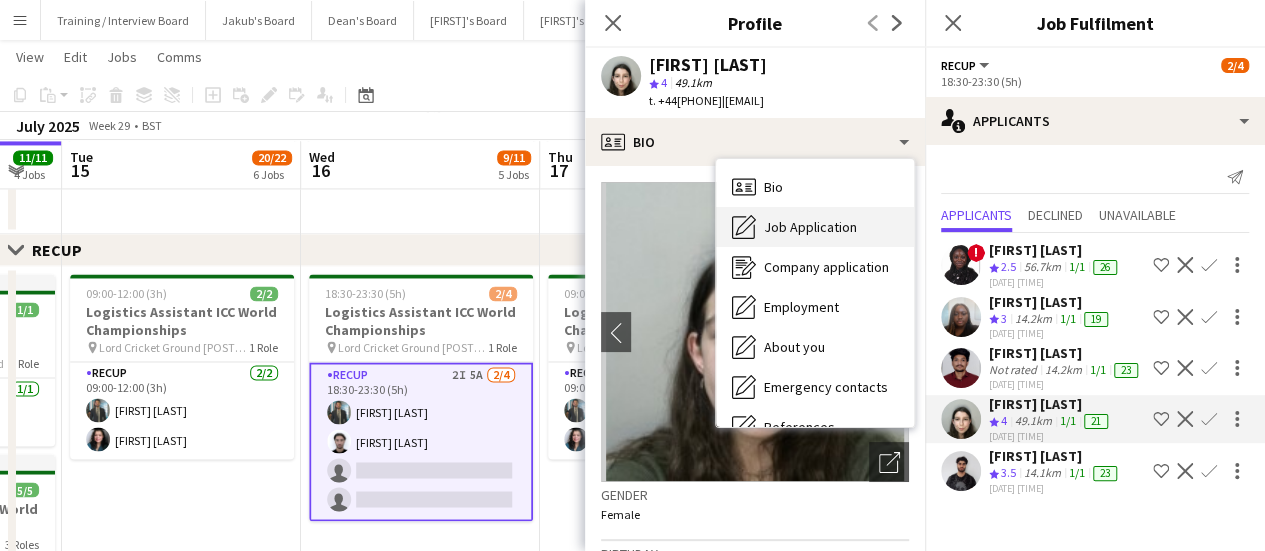 click on "Job Application" at bounding box center [810, 227] 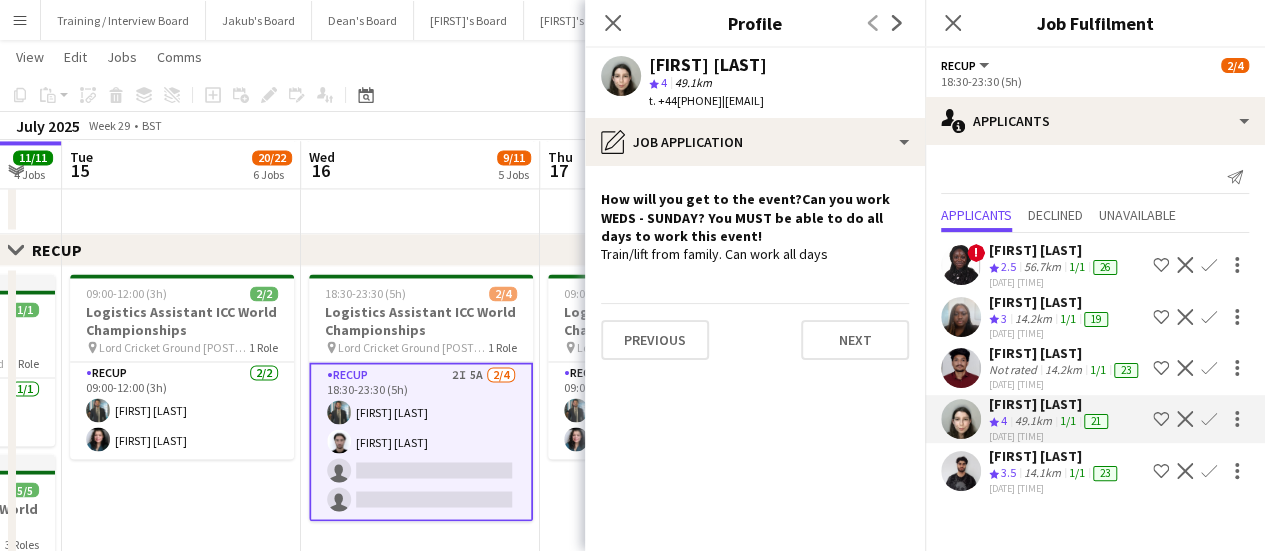 click on "08:30-16:30 (8h)    1/1   Forestry Commission - Farnham
pin
[CITY]   1 Role   Receptionist   1/1   08:30-16:30 (8h)
[FIRST] [LAST]" at bounding box center (420, 132) 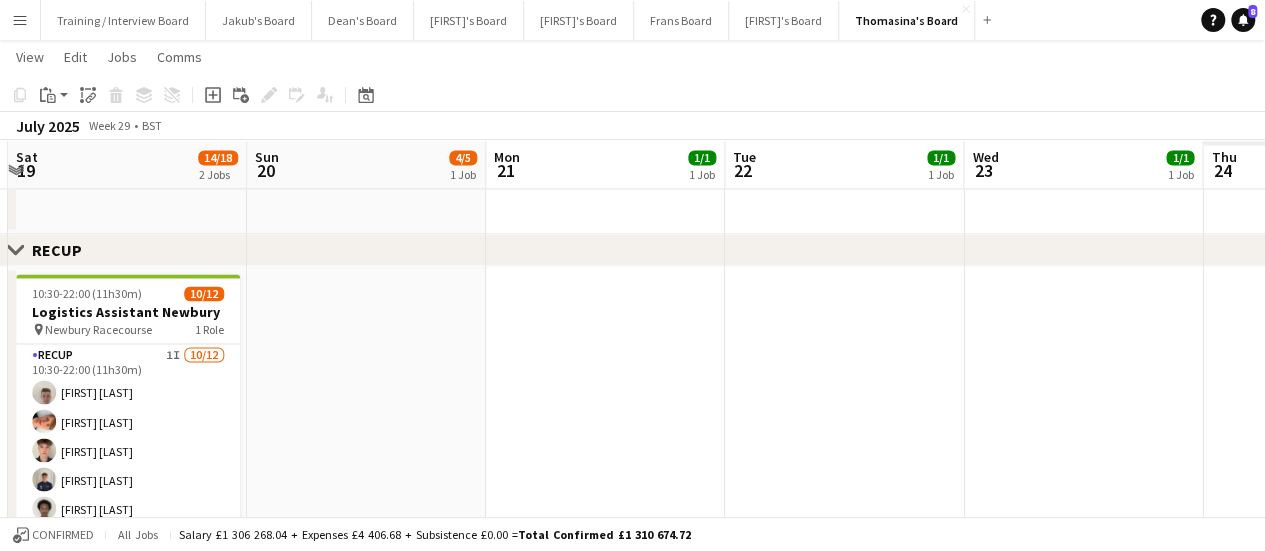 drag, startPoint x: 942, startPoint y: 443, endPoint x: 216, endPoint y: 269, distance: 746.5601 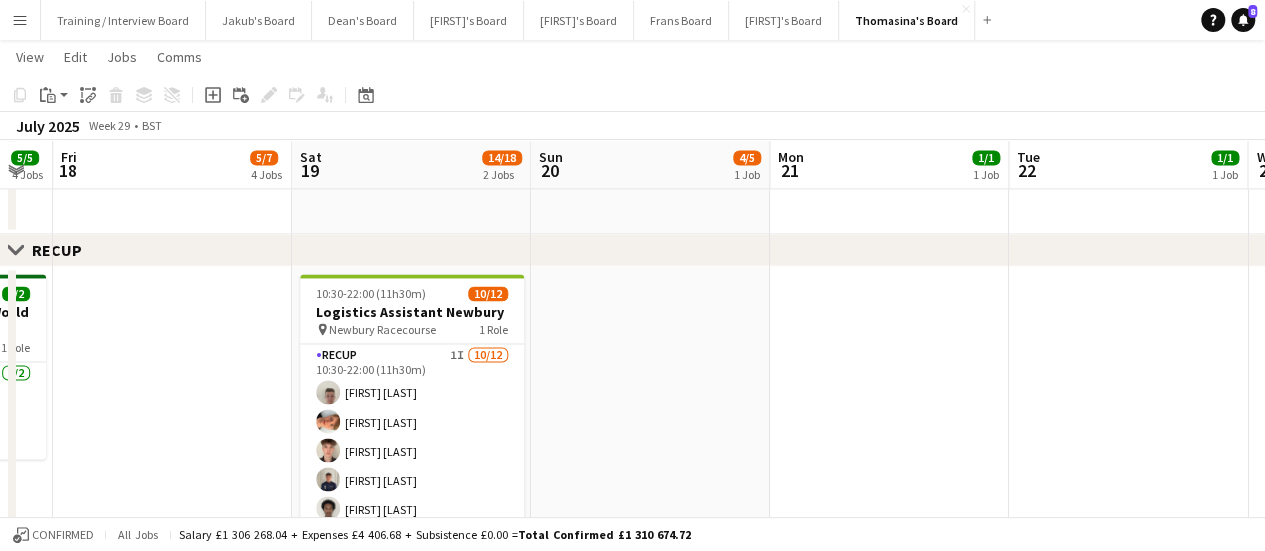 drag, startPoint x: 216, startPoint y: 269, endPoint x: 750, endPoint y: 325, distance: 536.9283 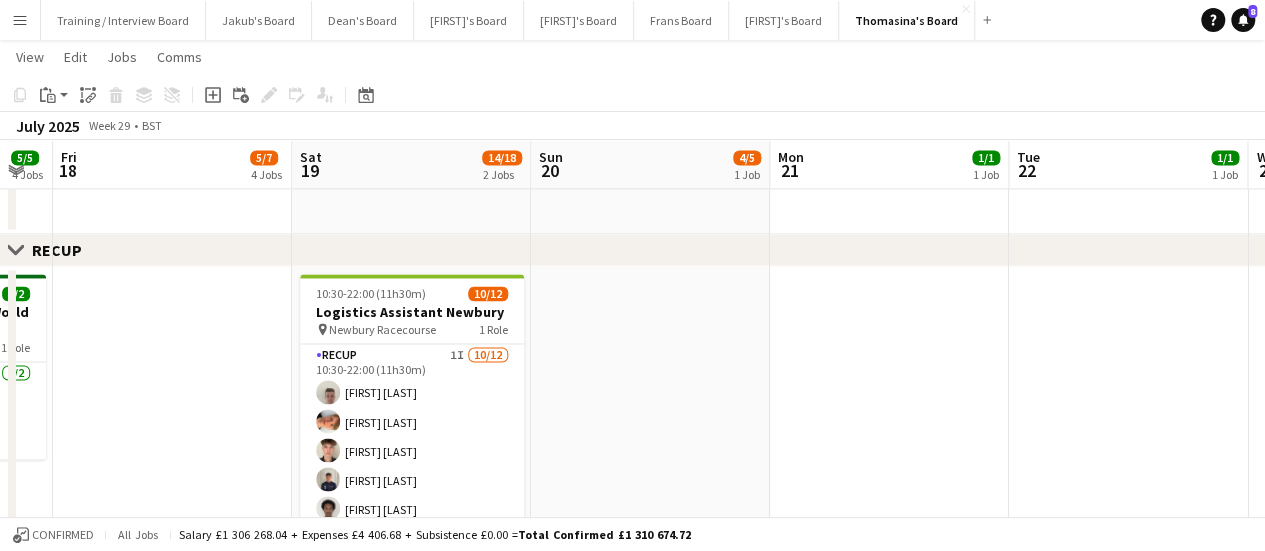 drag, startPoint x: 191, startPoint y: 325, endPoint x: 618, endPoint y: 370, distance: 429.36465 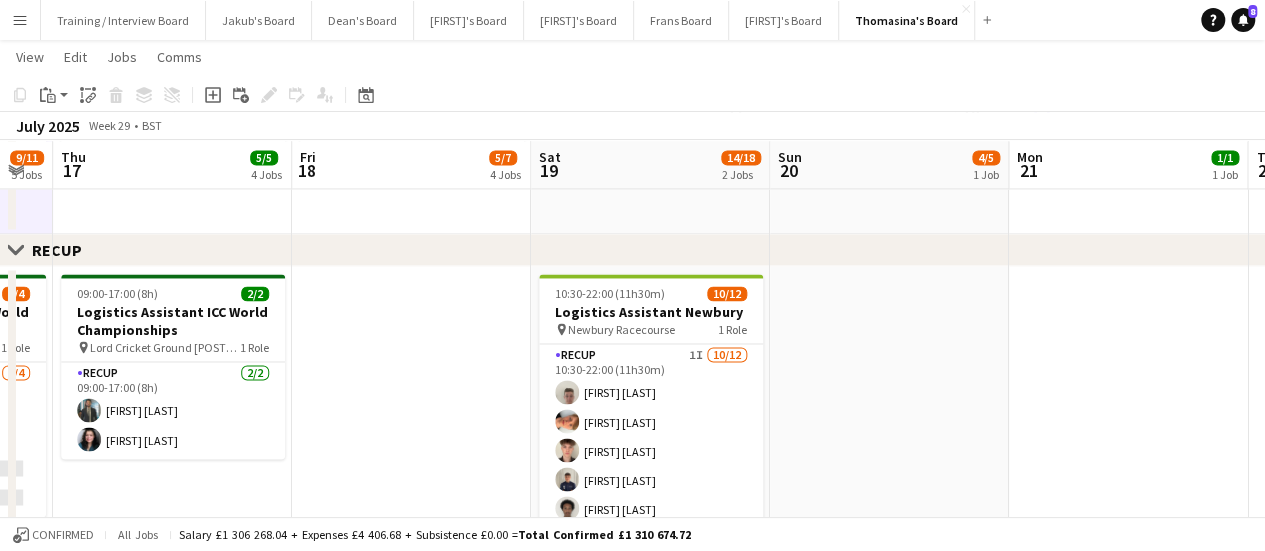 scroll, scrollTop: 0, scrollLeft: 476, axis: horizontal 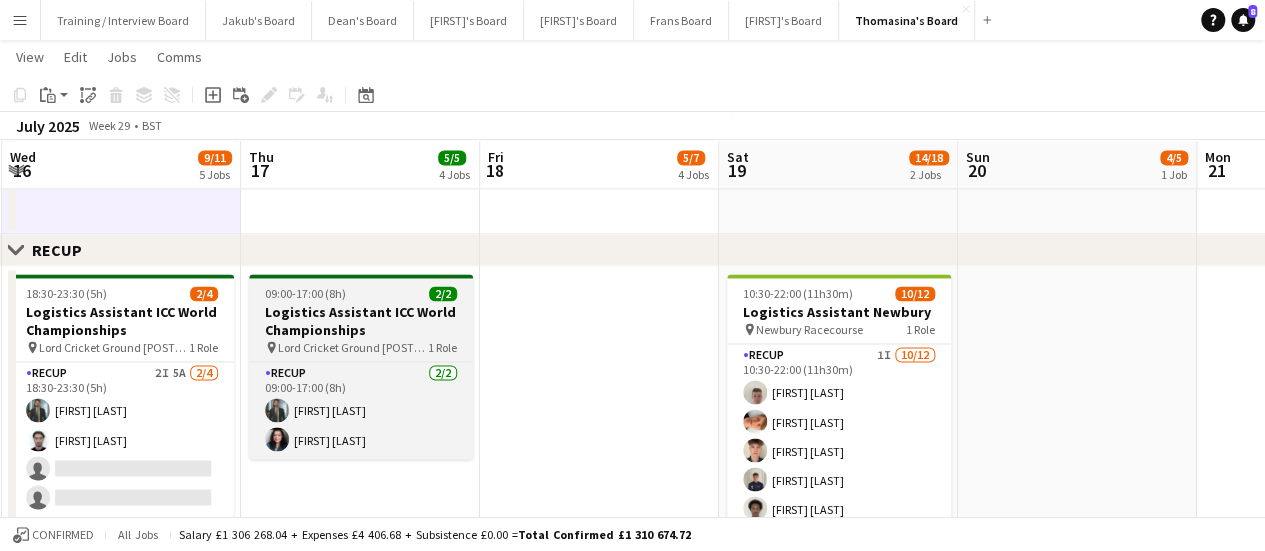 click on "Logistics Assistant ICC World Championships" at bounding box center [361, 321] 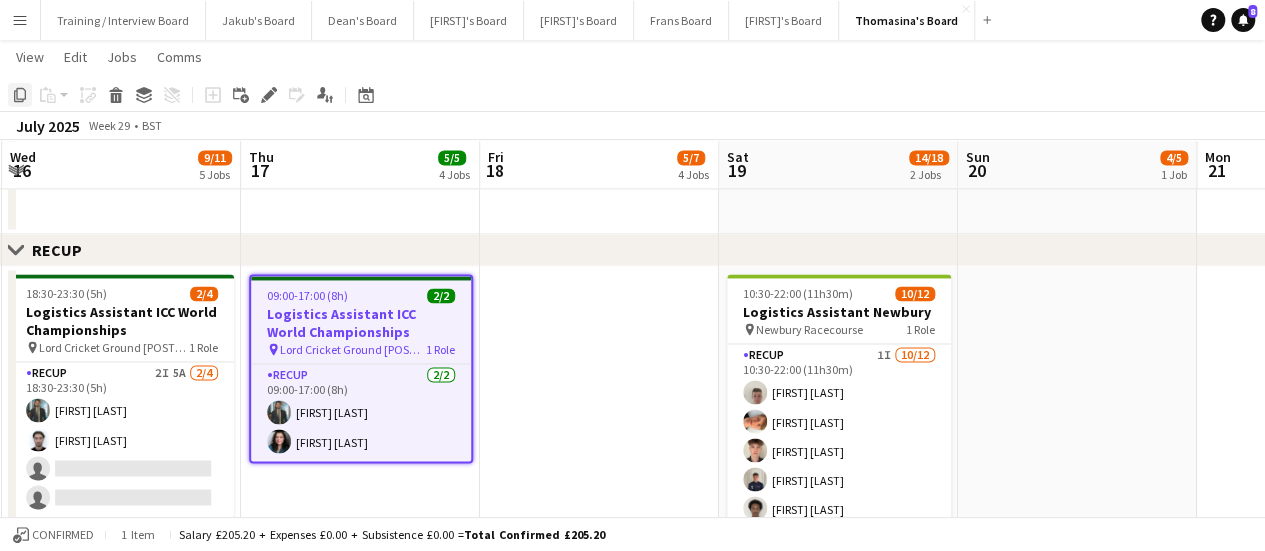 click on "Copy" 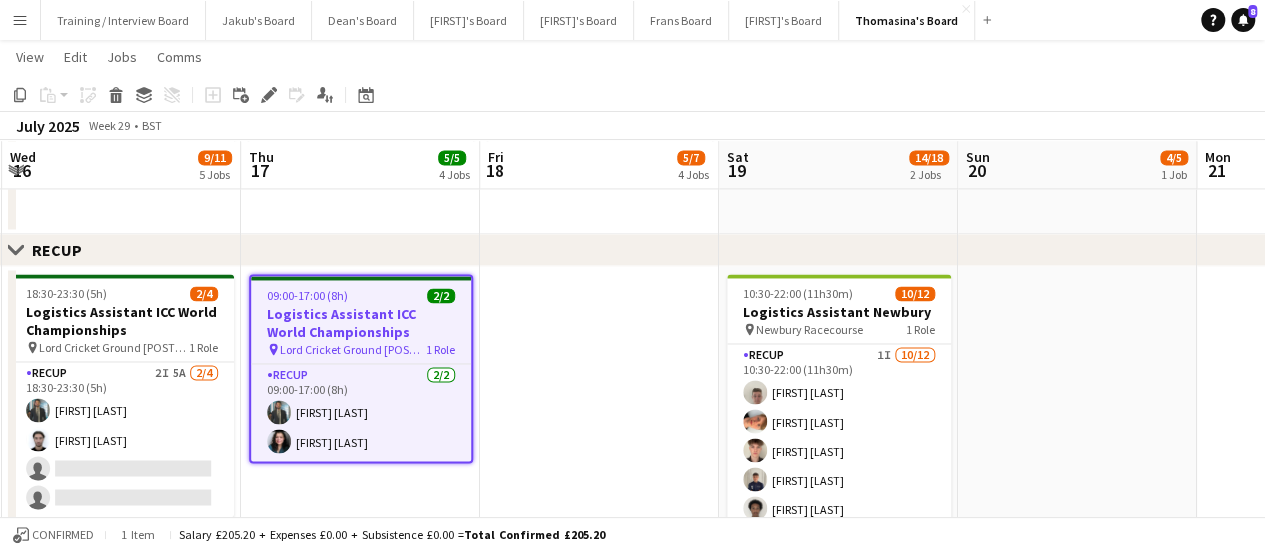 click at bounding box center (599, 742) 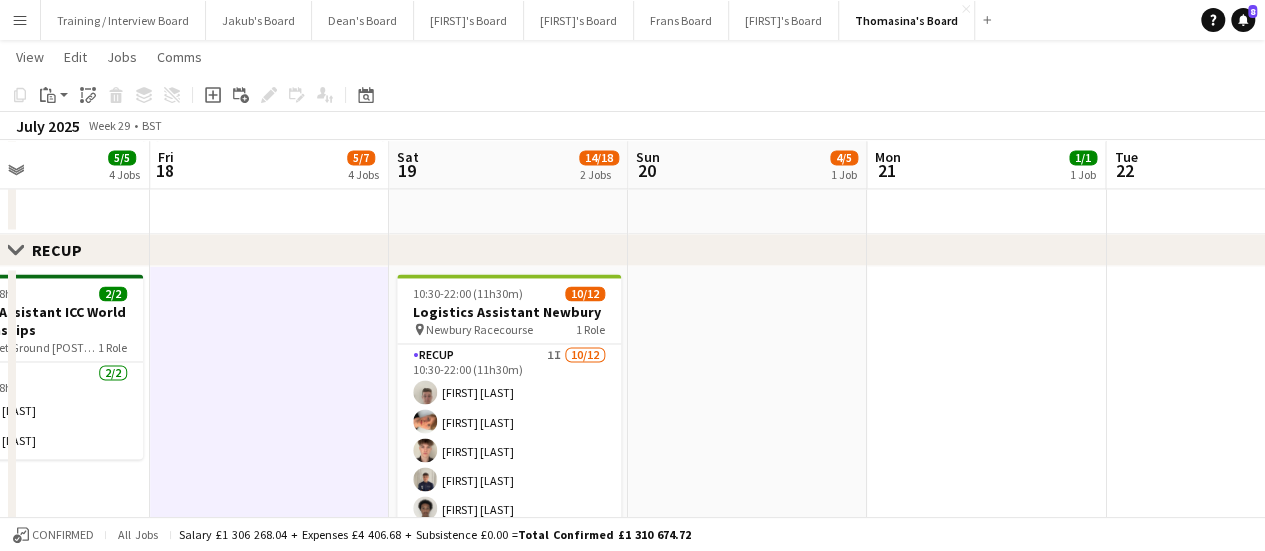 drag, startPoint x: 628, startPoint y: 397, endPoint x: 300, endPoint y: 336, distance: 333.62405 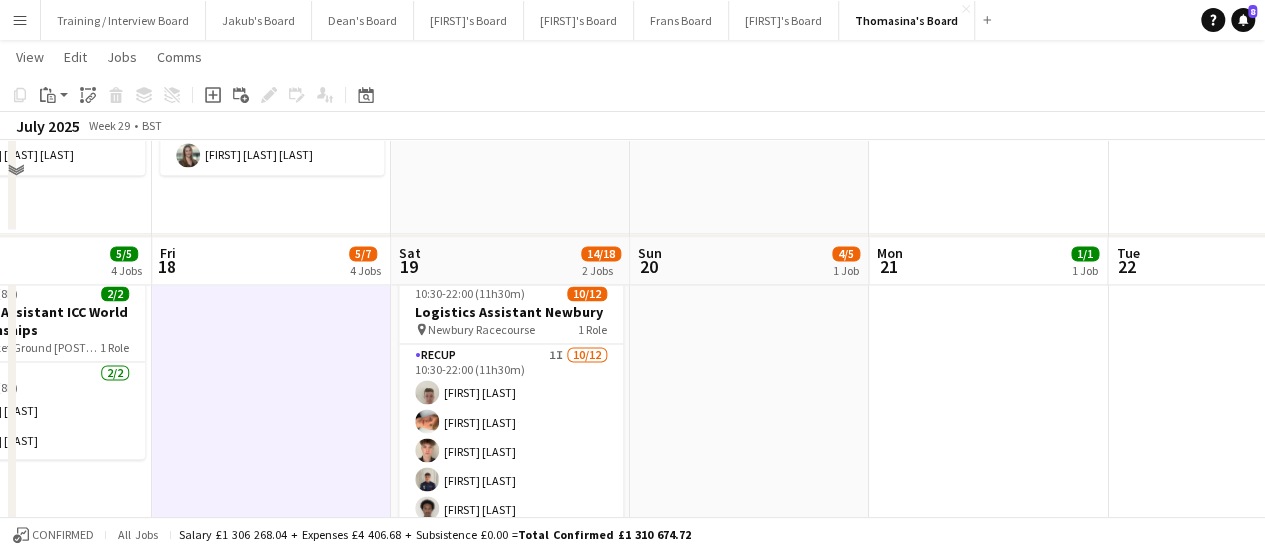 scroll, scrollTop: 1822, scrollLeft: 0, axis: vertical 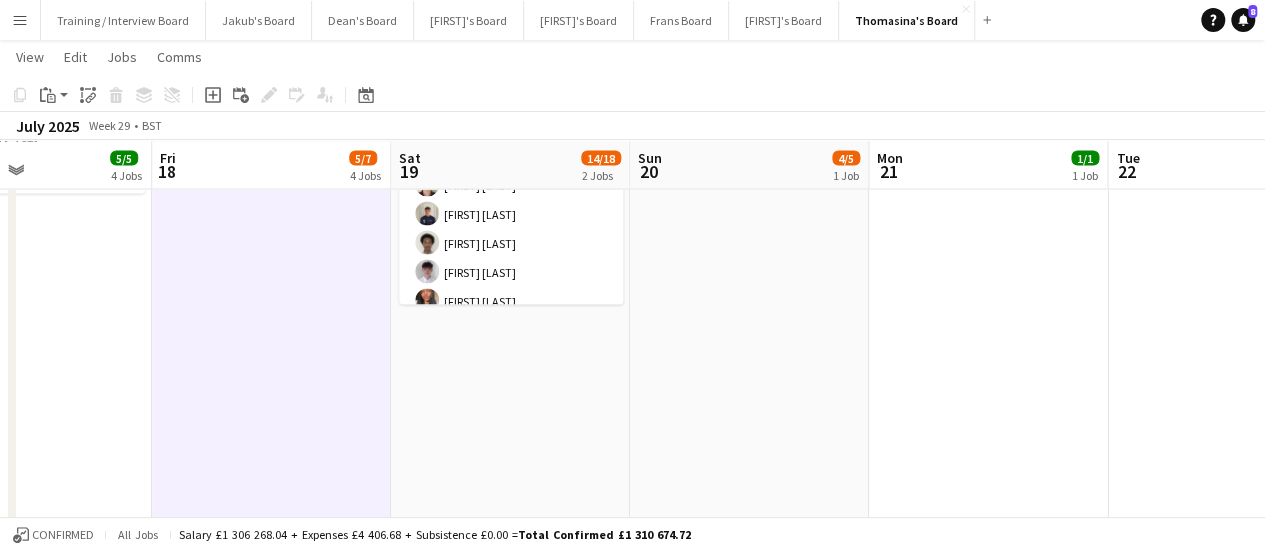 click on "[TIME]    [NUMBER]/[NUMBER]   [ROLE] [CITY]
pin
[CITY]   [NUMBER] Role   RECUP   [NUMBER]I   [NUMBER]/[NUMBER]   [TIME]
[FIRST] [LAST] [FIRST] [LAST] [FIRST] [LAST] [FIRST] [LAST] [FIRST] [LAST] [FIRST] [LAST] [FIRST] [LAST] [FIRST] [LAST] [FIRST] [LAST] [FIRST] [LAST]
single-neutral-actions
single-neutral-actions" at bounding box center [510, 476] 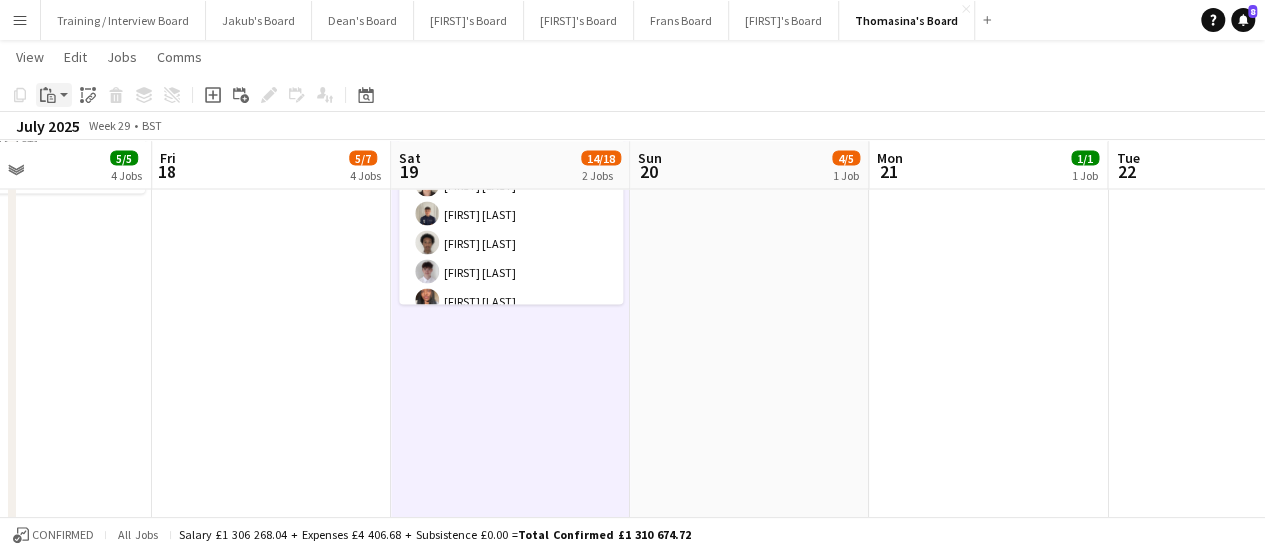 click on "Paste" 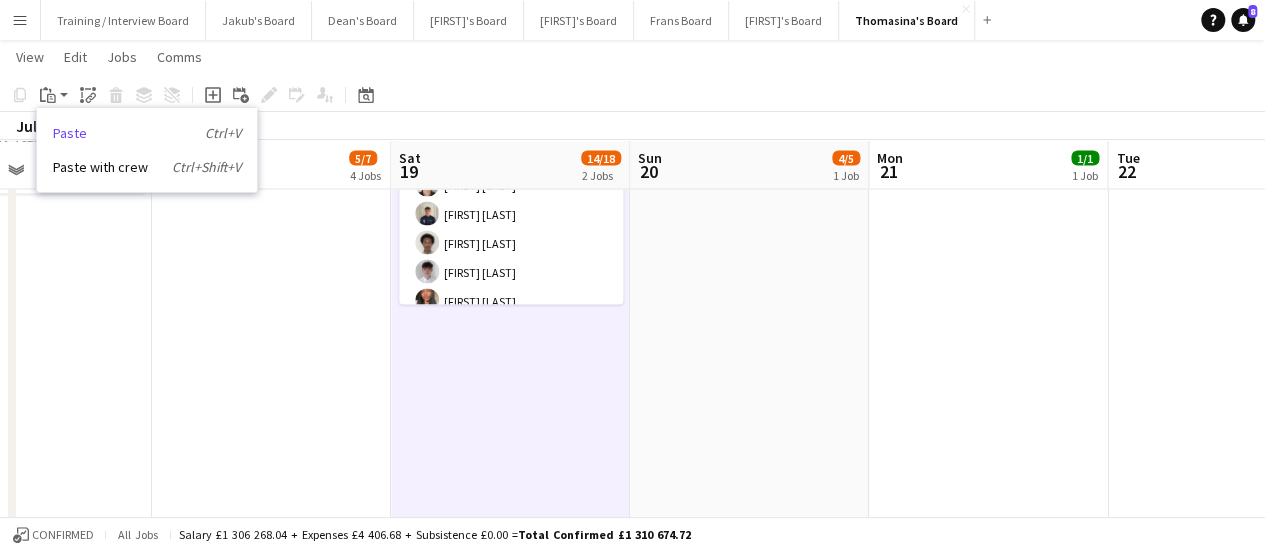 click on "Paste   Ctrl+V" at bounding box center (147, 133) 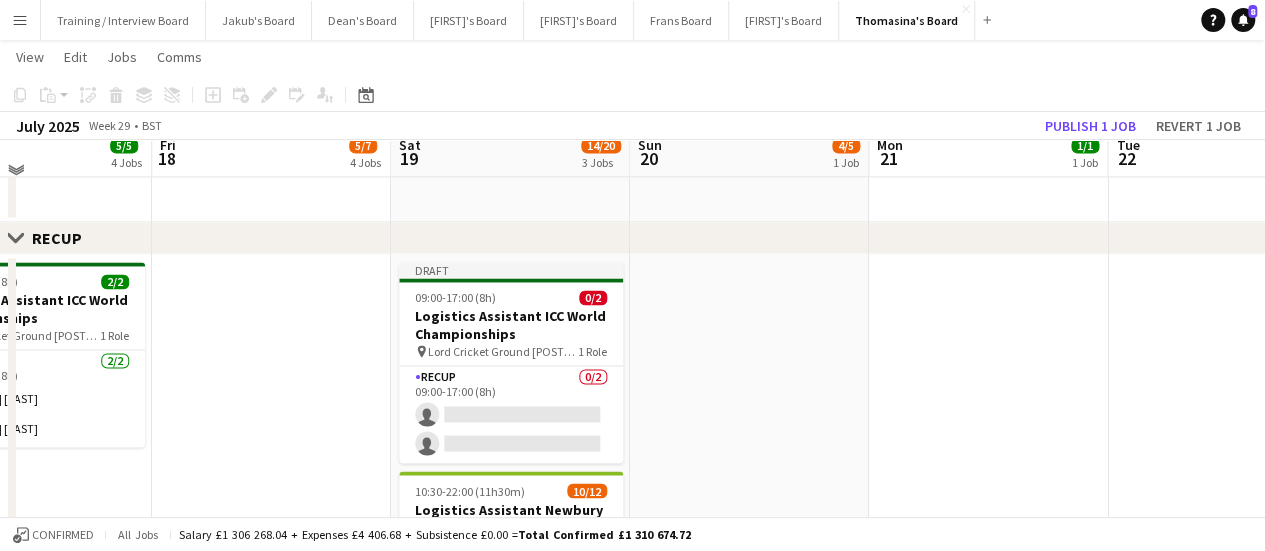 scroll, scrollTop: 1556, scrollLeft: 0, axis: vertical 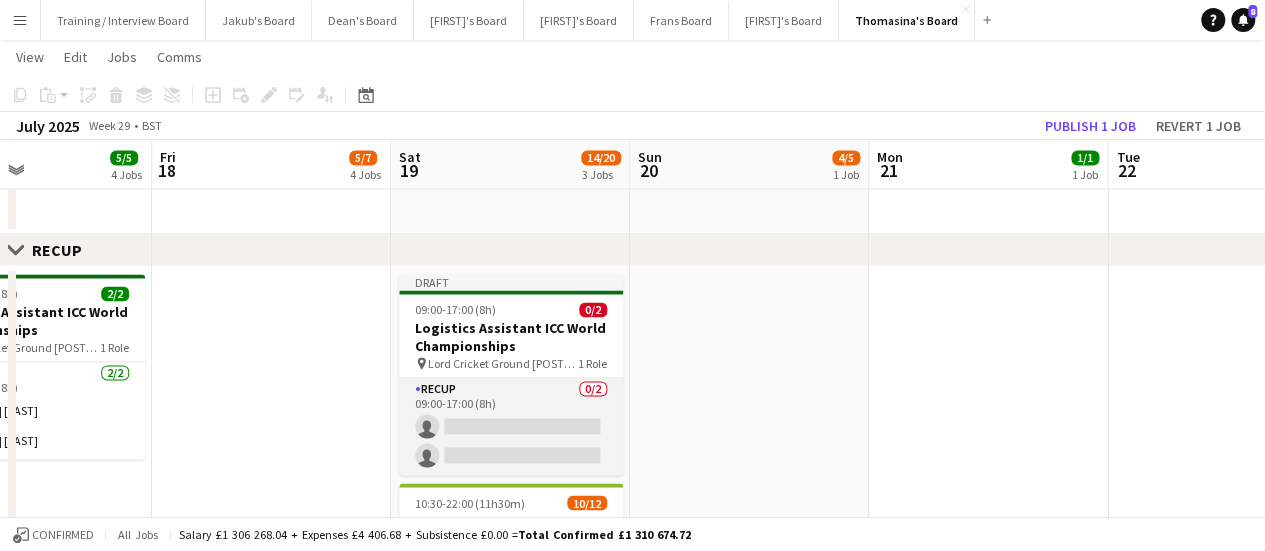 click on "RECUP   0/2   09:00-17:00 (8h)
single-neutral-actions
single-neutral-actions" at bounding box center (511, 426) 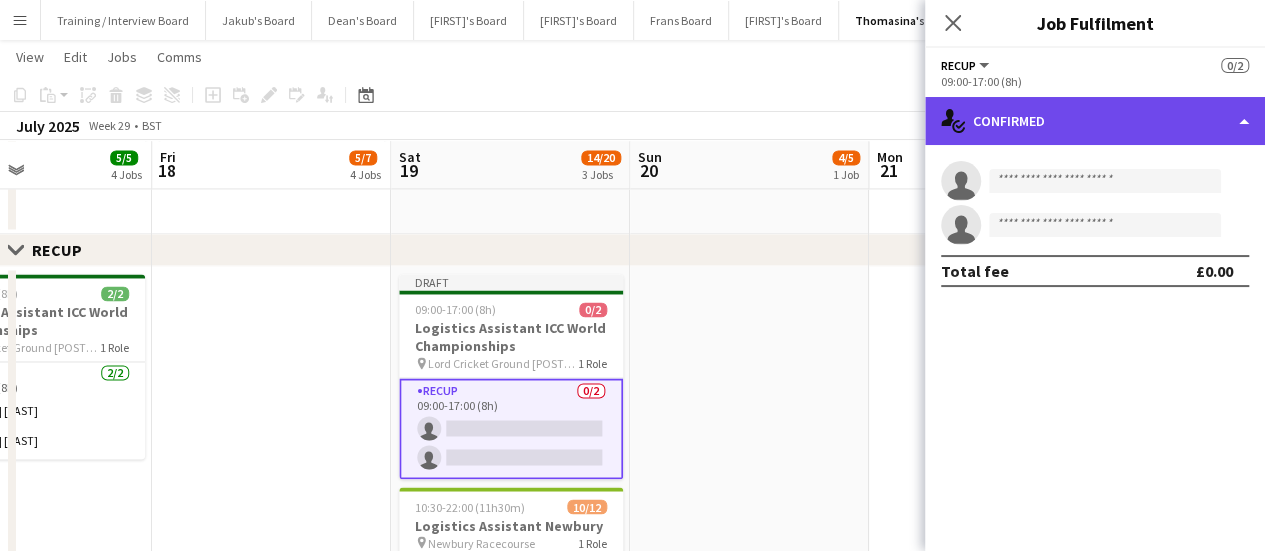 click on "single-neutral-actions-check-2
Confirmed" 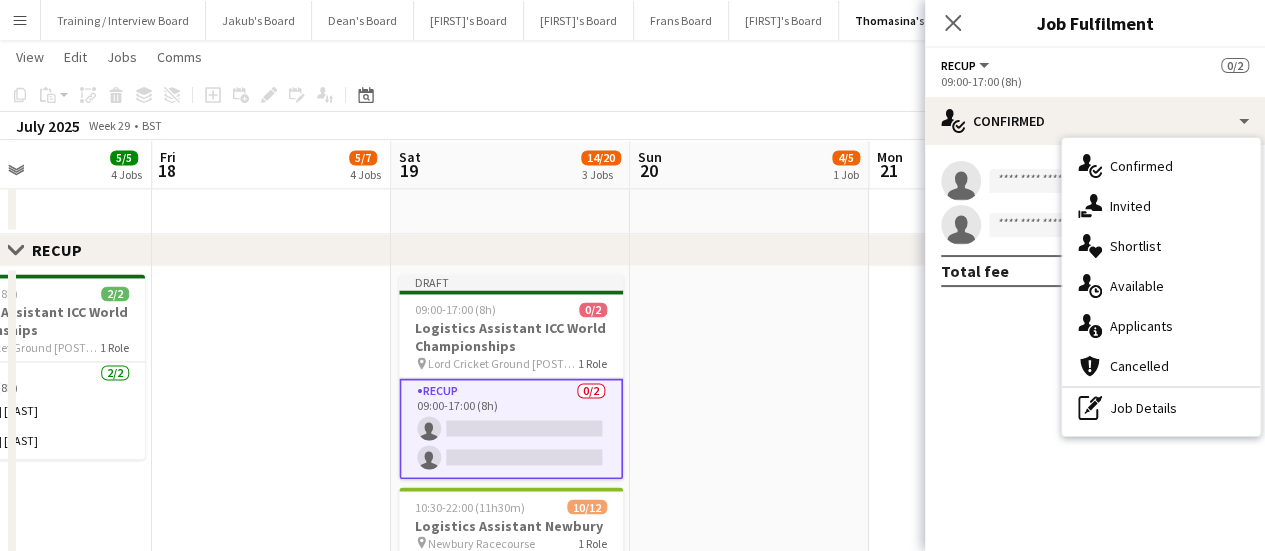 drag, startPoint x: 1155, startPoint y: 409, endPoint x: 1181, endPoint y: 405, distance: 26.305893 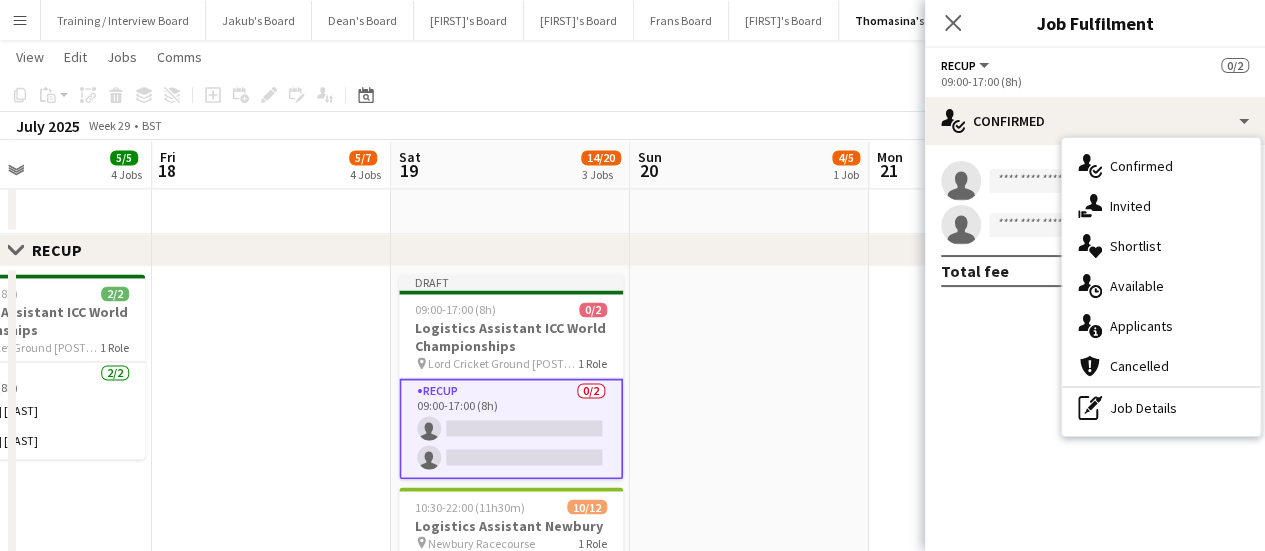 click on "pen-write
Job Details" at bounding box center (1161, 408) 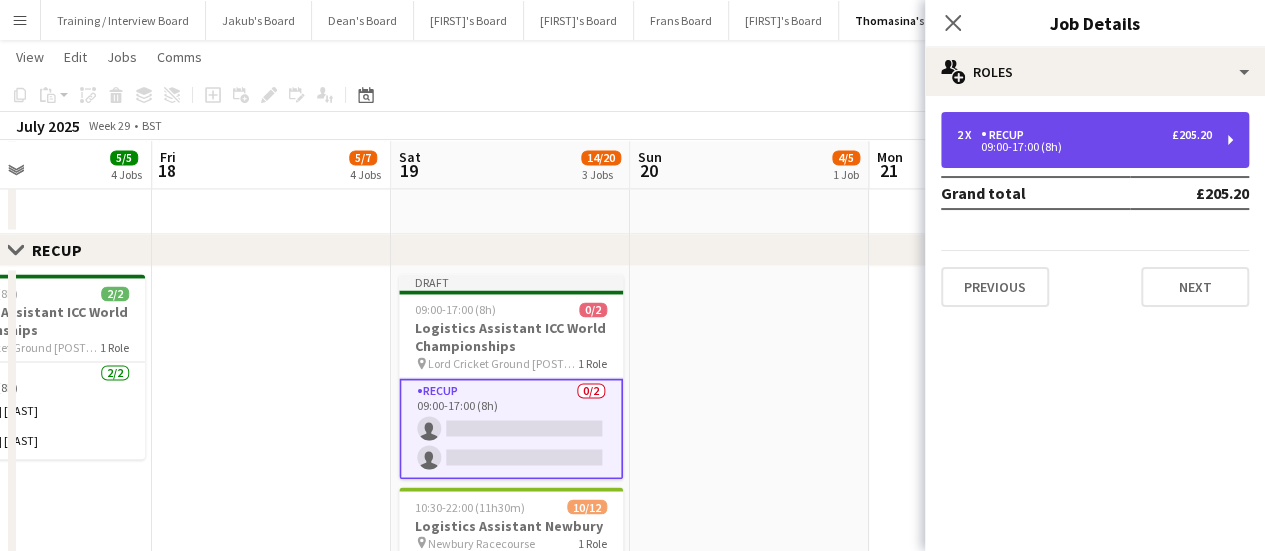 click on "2 x   RECUP   £205.20   09:00-17:00 (8h)" at bounding box center (1095, 140) 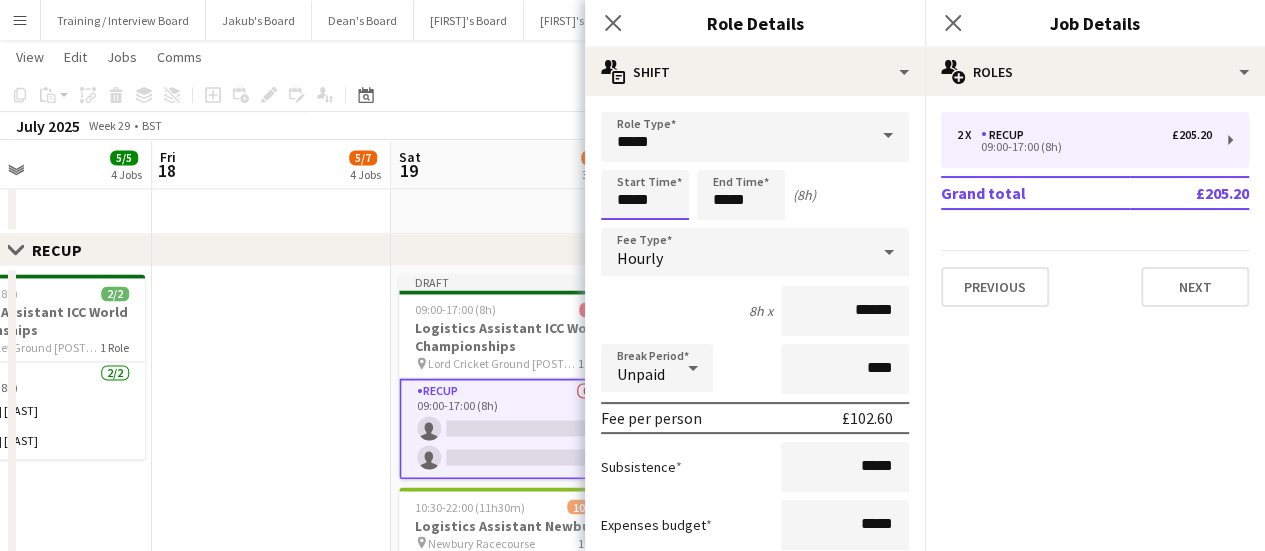 click on "*****" at bounding box center [645, 195] 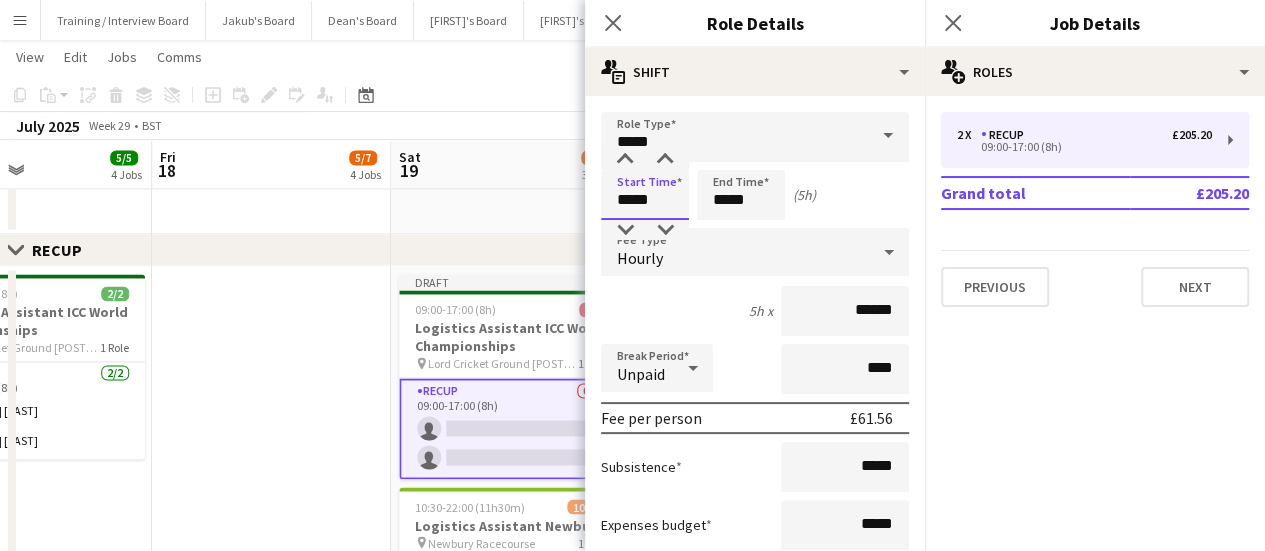 type on "*****" 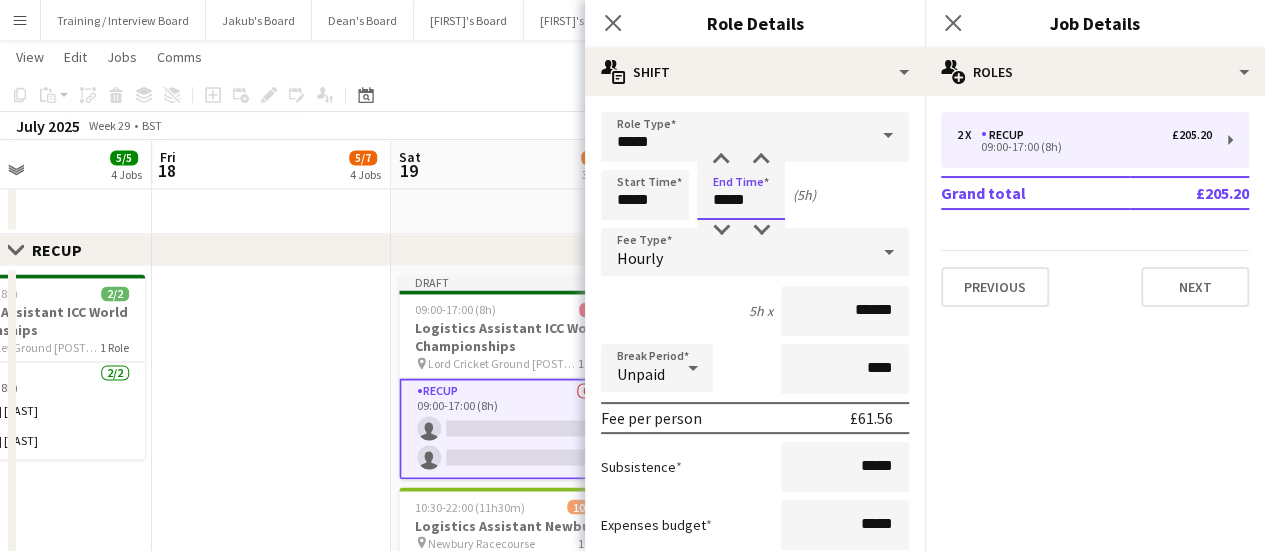 click on "*****" at bounding box center (741, 195) 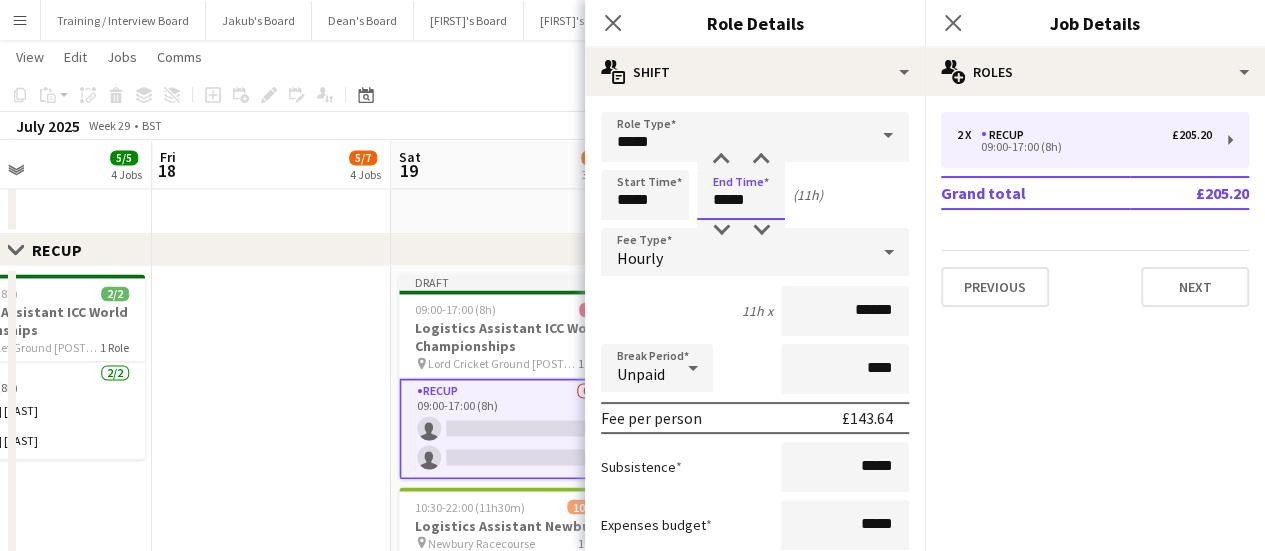 type on "*****" 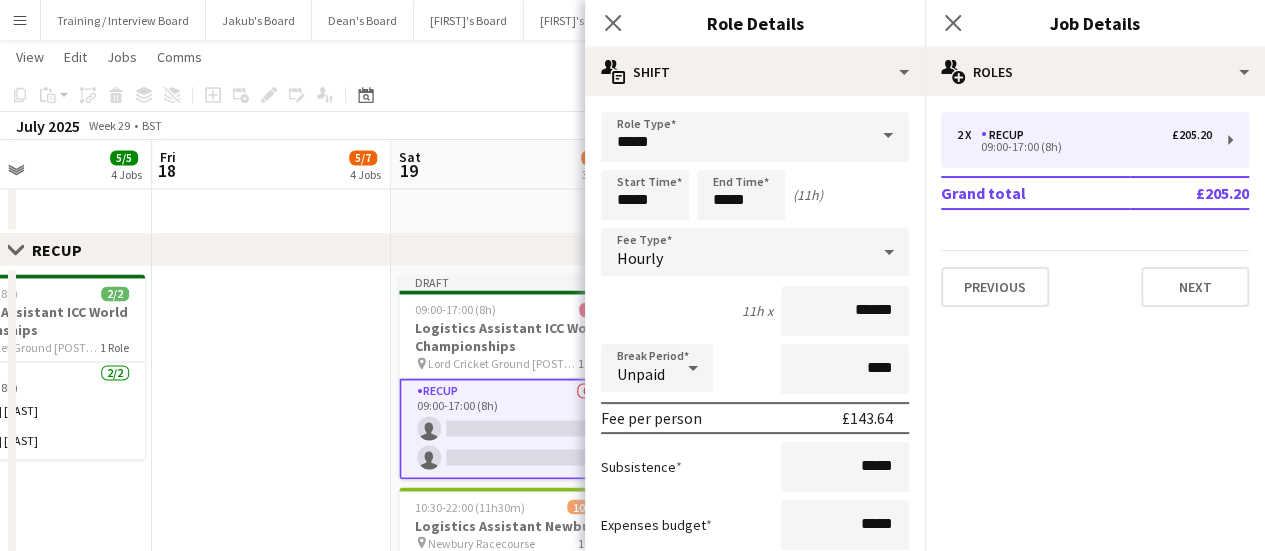 click at bounding box center (271, 742) 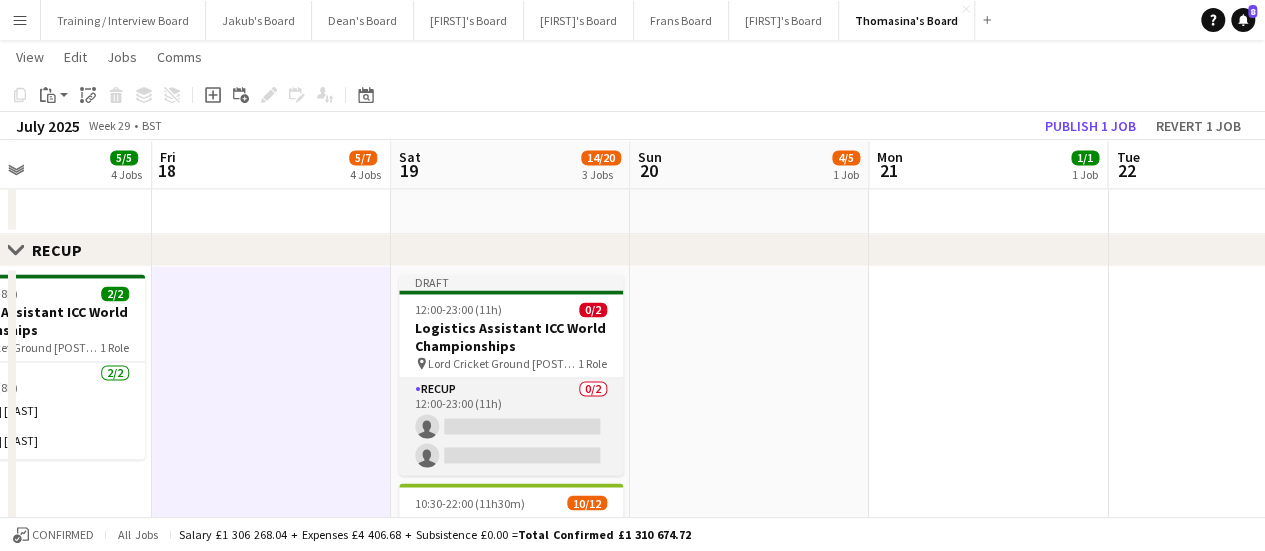 click on "RECUP   0/2   12:00-23:00 (11h)
single-neutral-actions
single-neutral-actions" at bounding box center [511, 426] 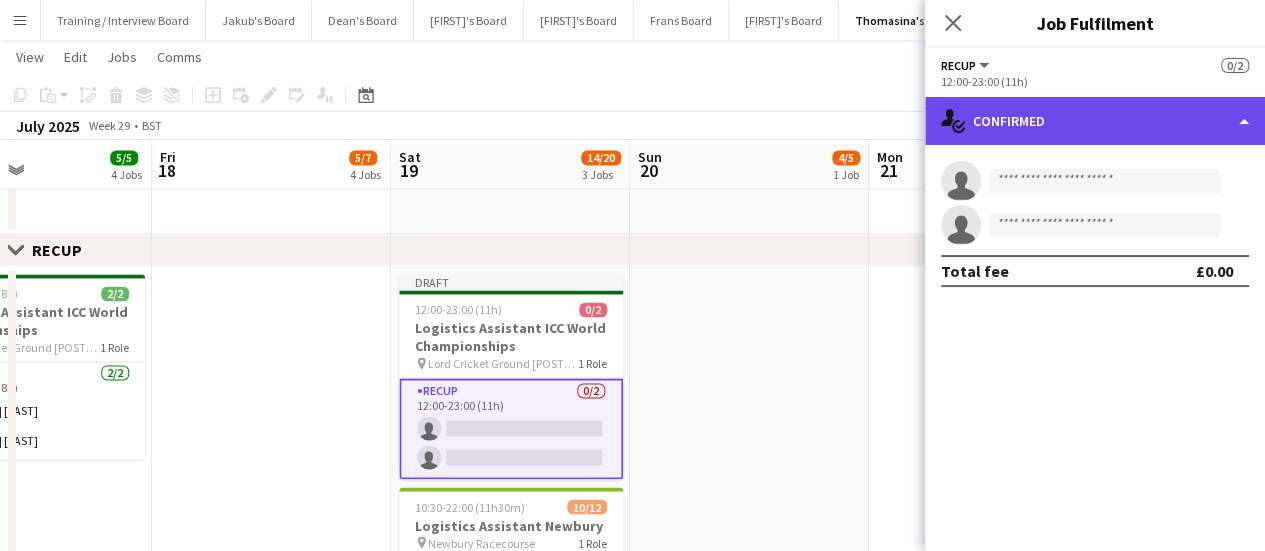 click on "single-neutral-actions-check-2
Confirmed" 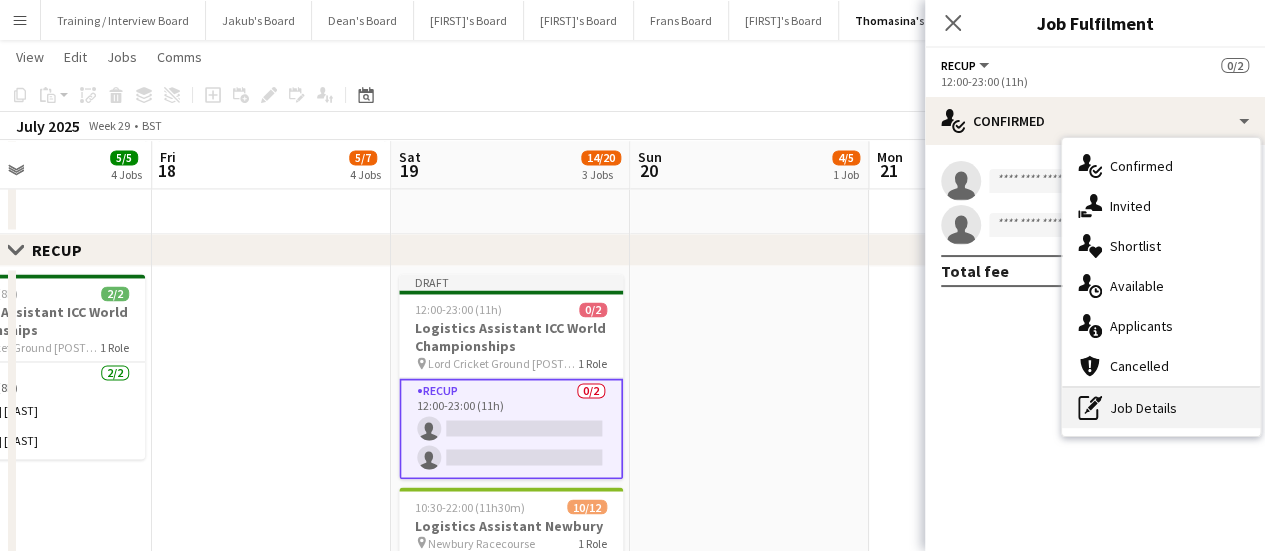 click on "pen-write
Job Details" at bounding box center (1161, 408) 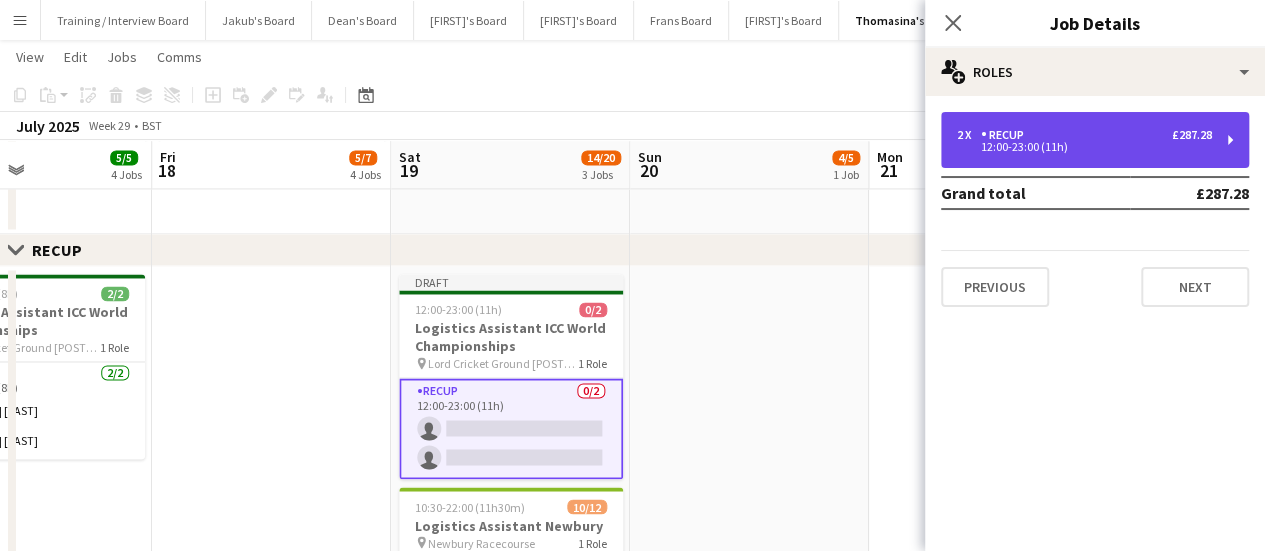 click on "12:00-23:00 (11h)" at bounding box center [1084, 147] 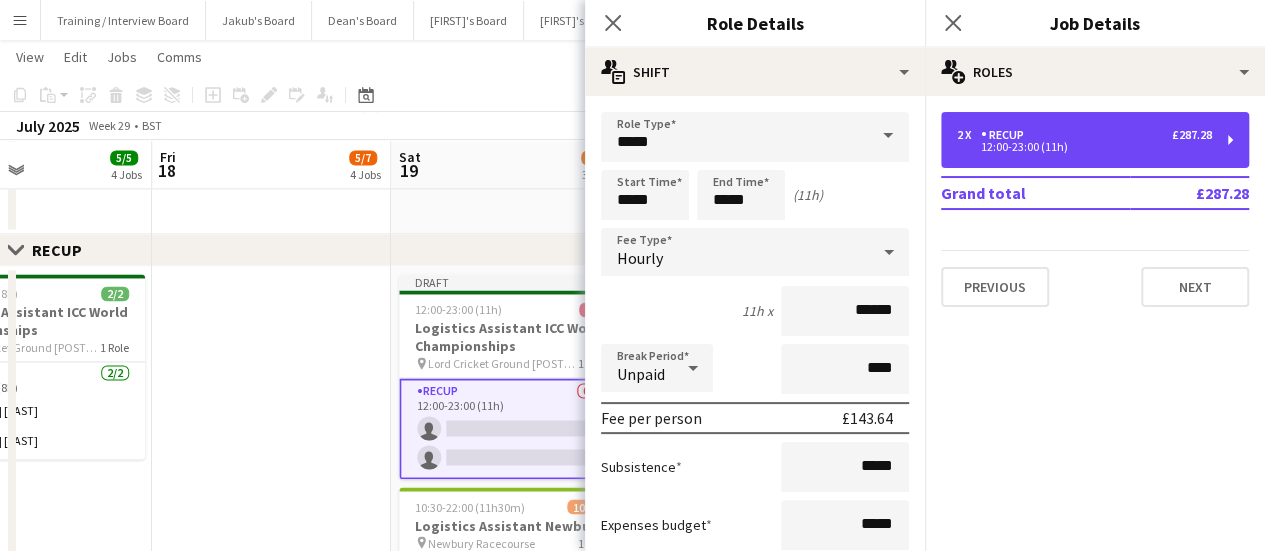 scroll, scrollTop: 176, scrollLeft: 0, axis: vertical 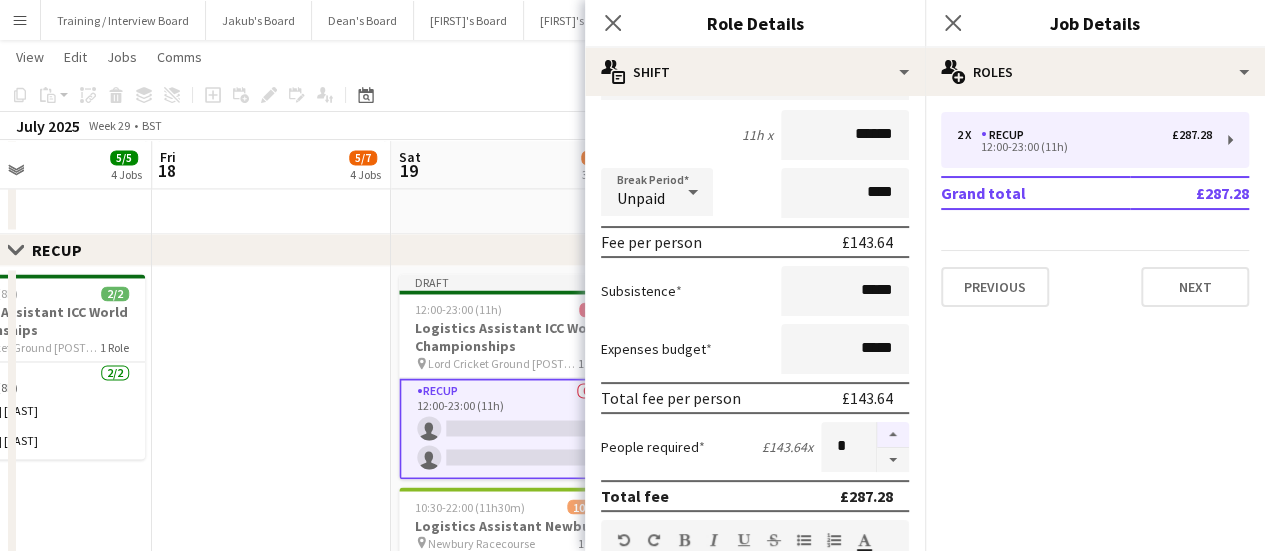 click at bounding box center (893, 435) 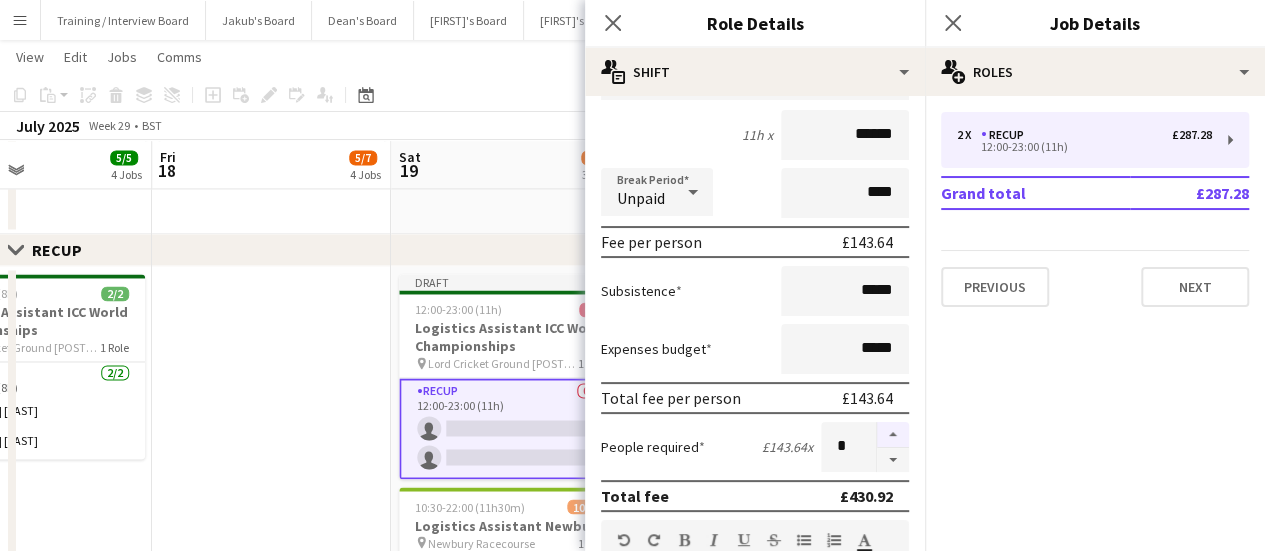 click at bounding box center [893, 435] 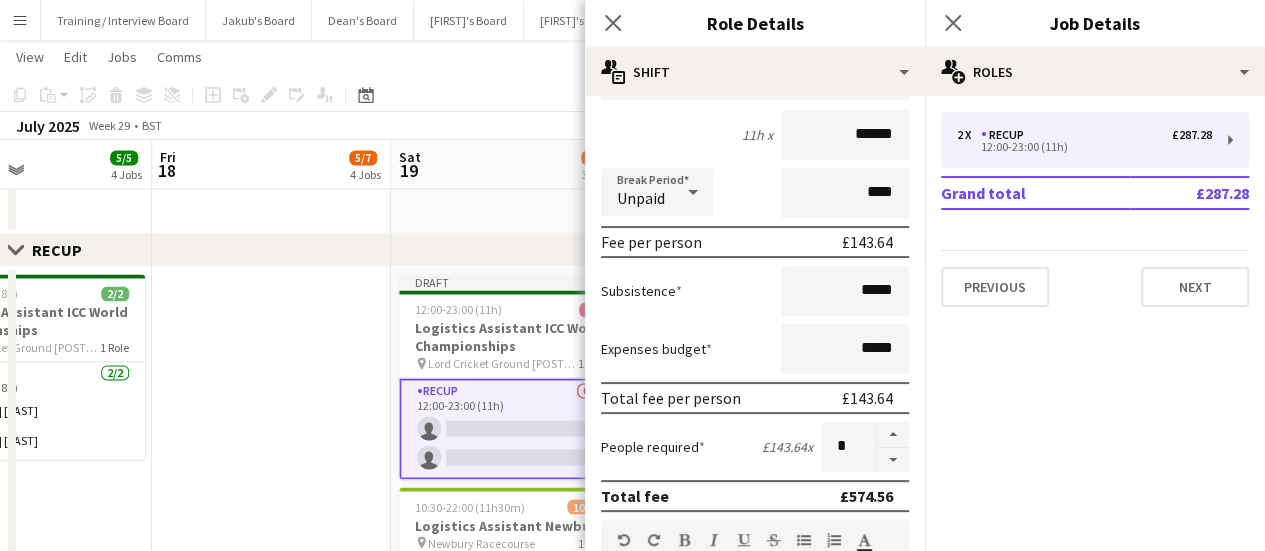 click at bounding box center [271, 742] 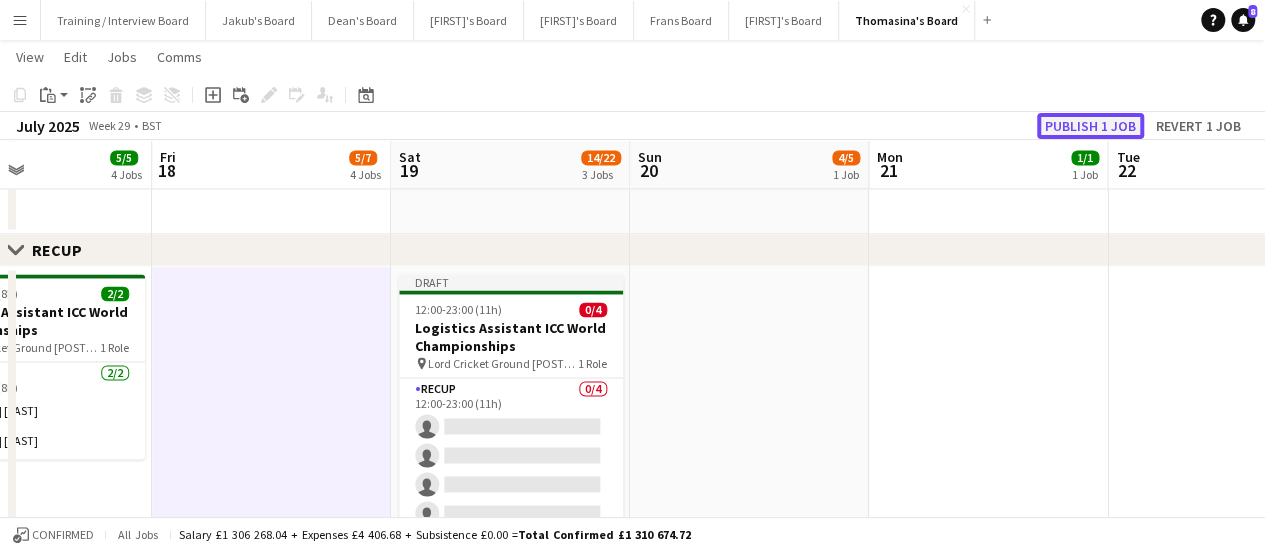click on "Publish 1 job" 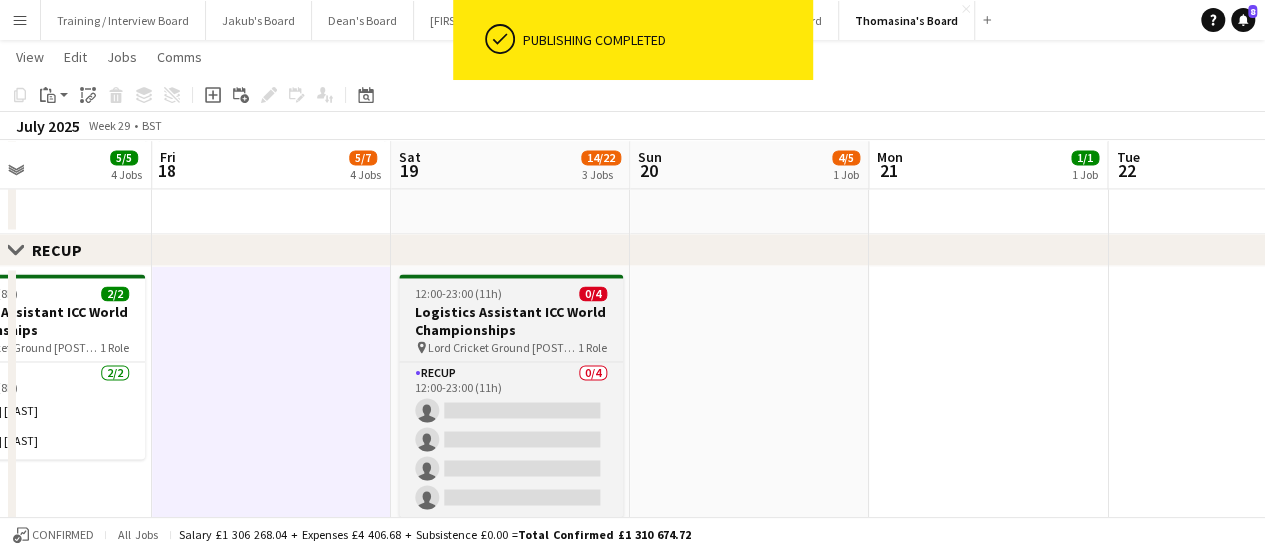 click on "Logistics Assistant ICC World Championships" at bounding box center [511, 321] 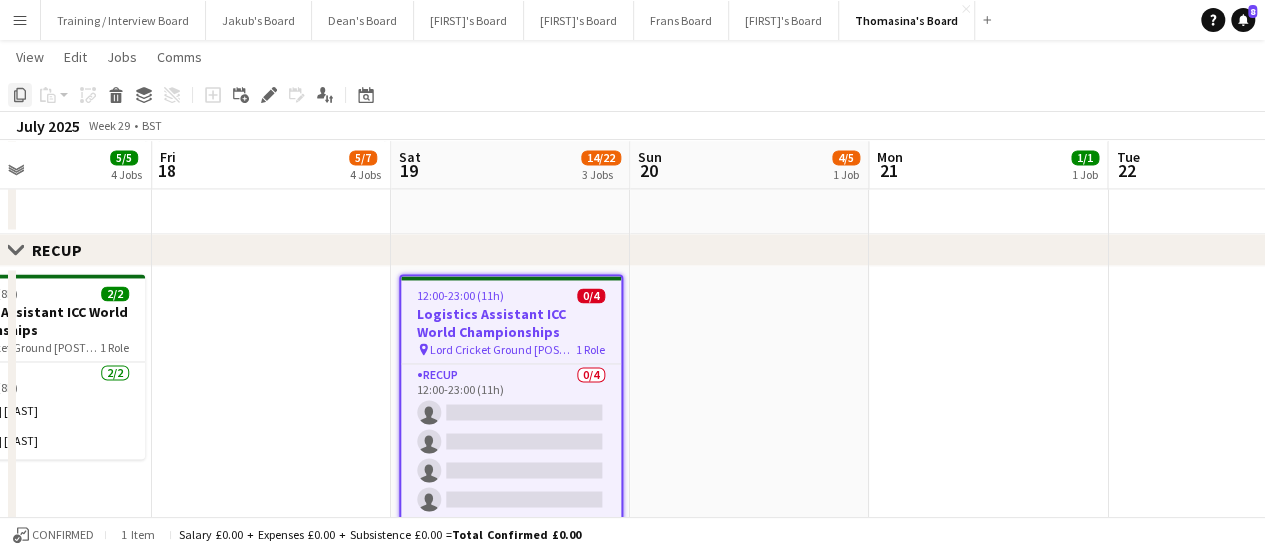click on "Copy" 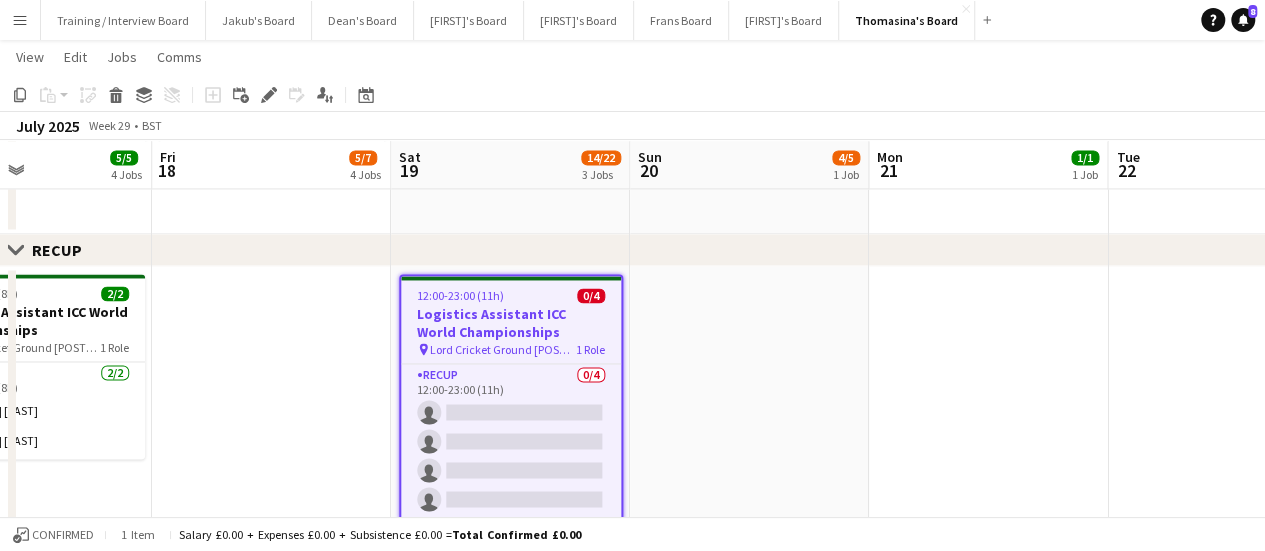 click at bounding box center (988, 742) 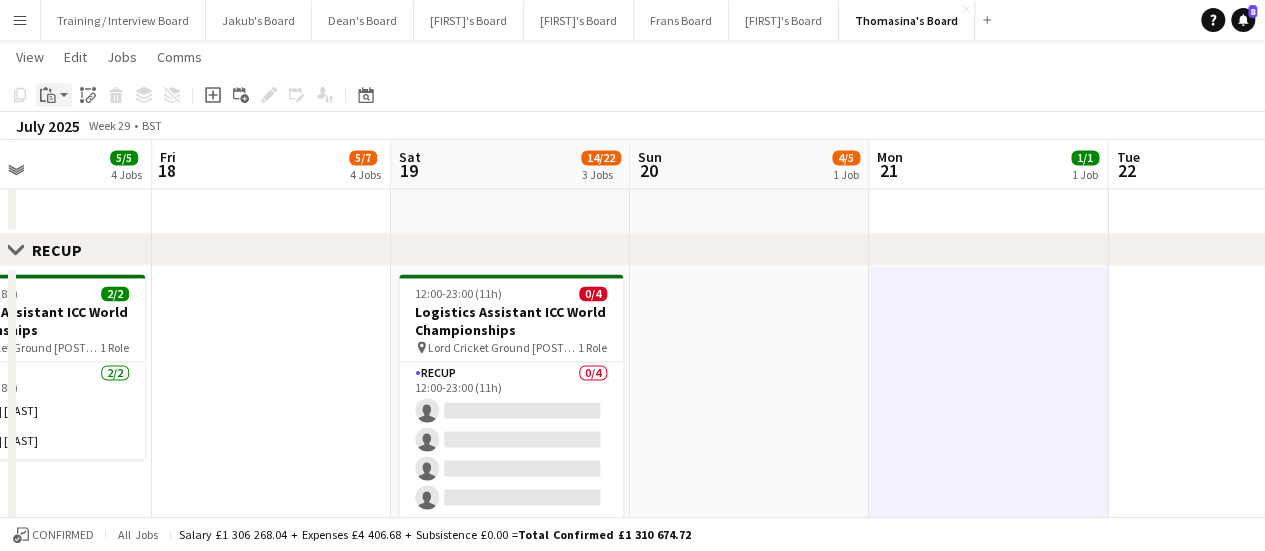 click on "Paste" 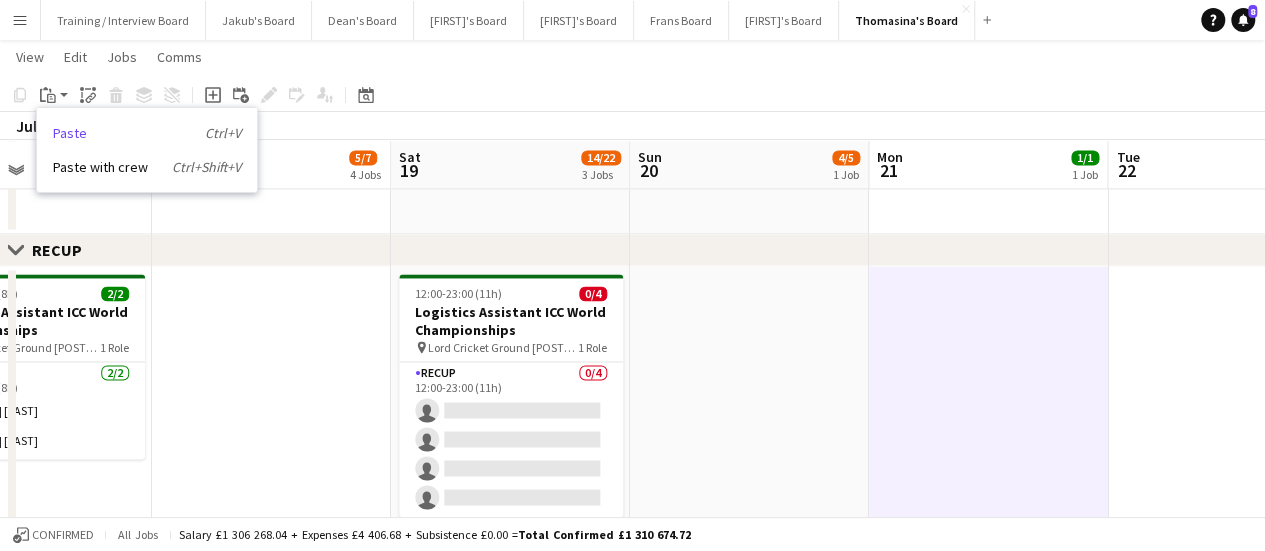 click on "Paste   Ctrl+V" at bounding box center (147, 133) 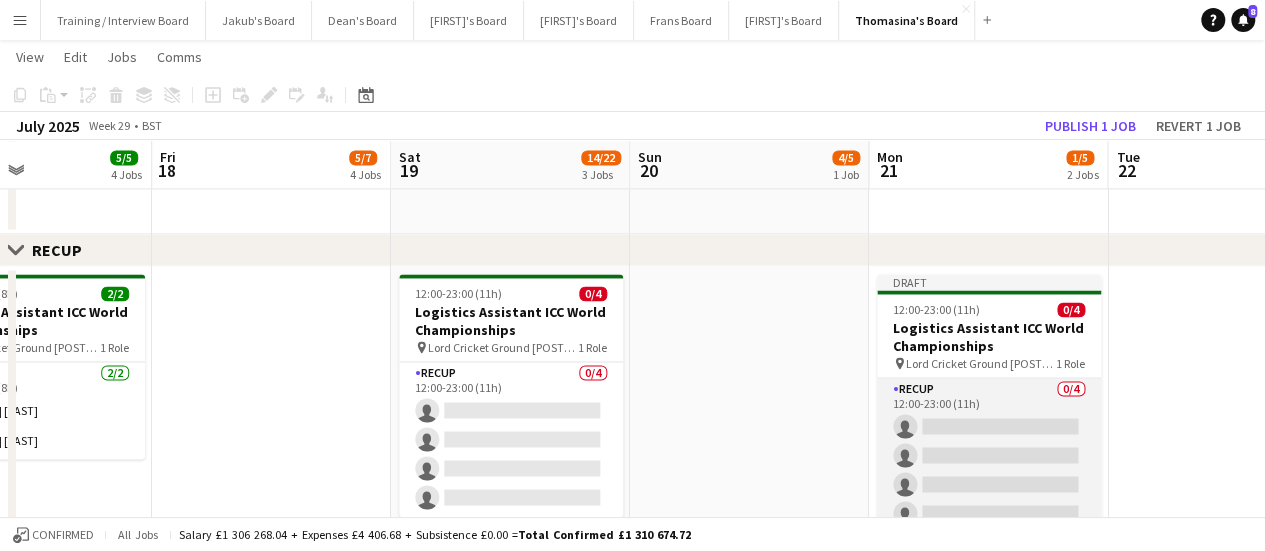 click on "RECUP   0/4   12:00-23:00 (11h)
single-neutral-actions
single-neutral-actions
single-neutral-actions
single-neutral-actions" at bounding box center (989, 455) 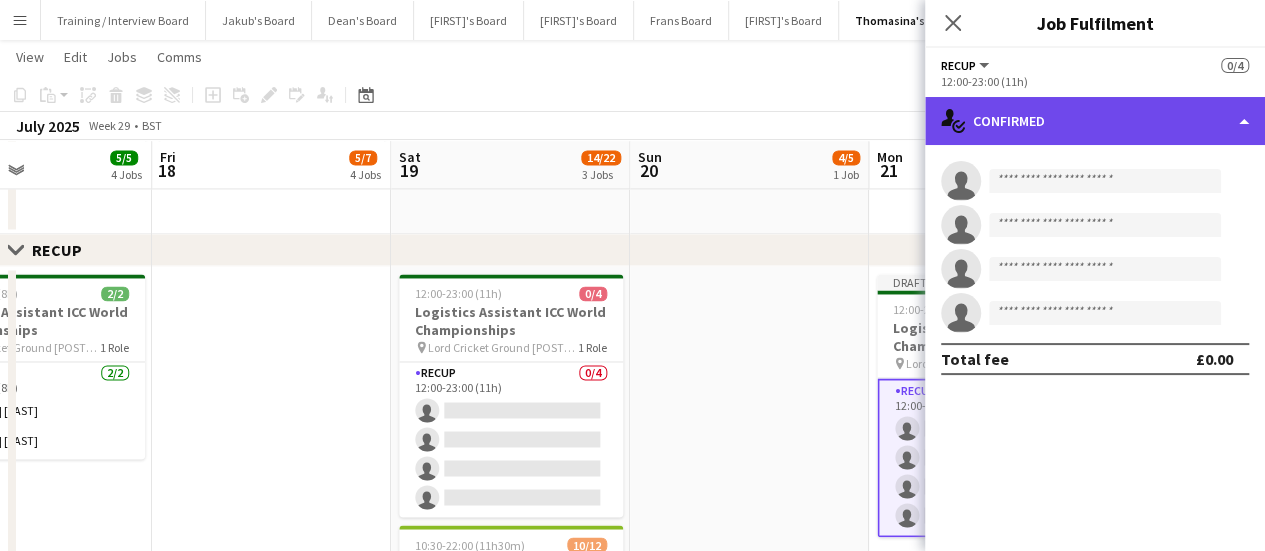 click on "single-neutral-actions-check-2
Confirmed" 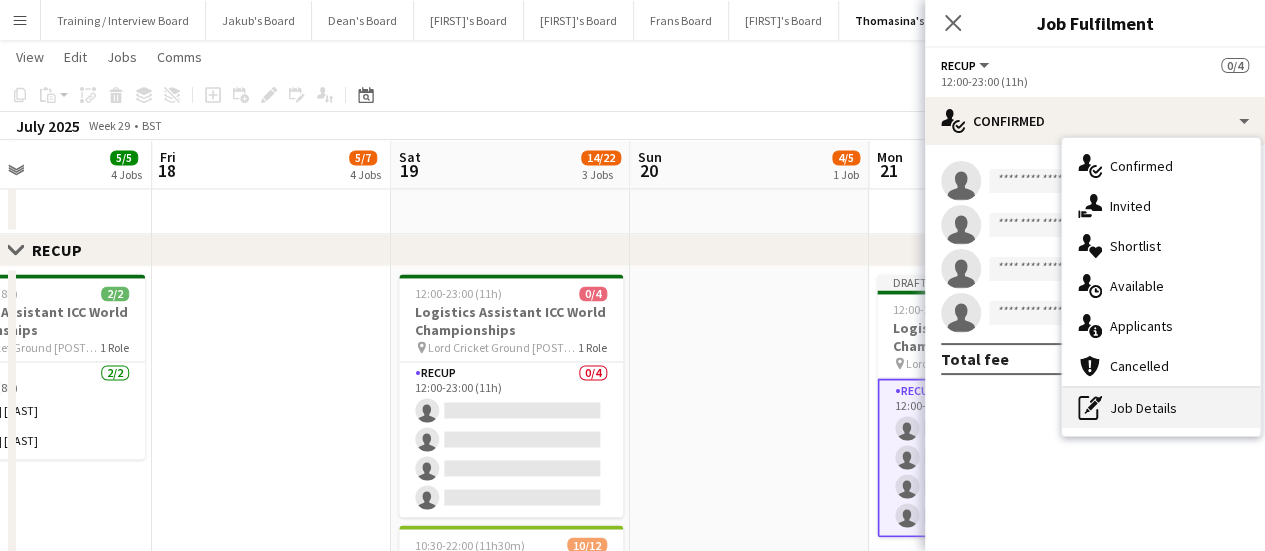 click on "pen-write
Job Details" at bounding box center (1161, 408) 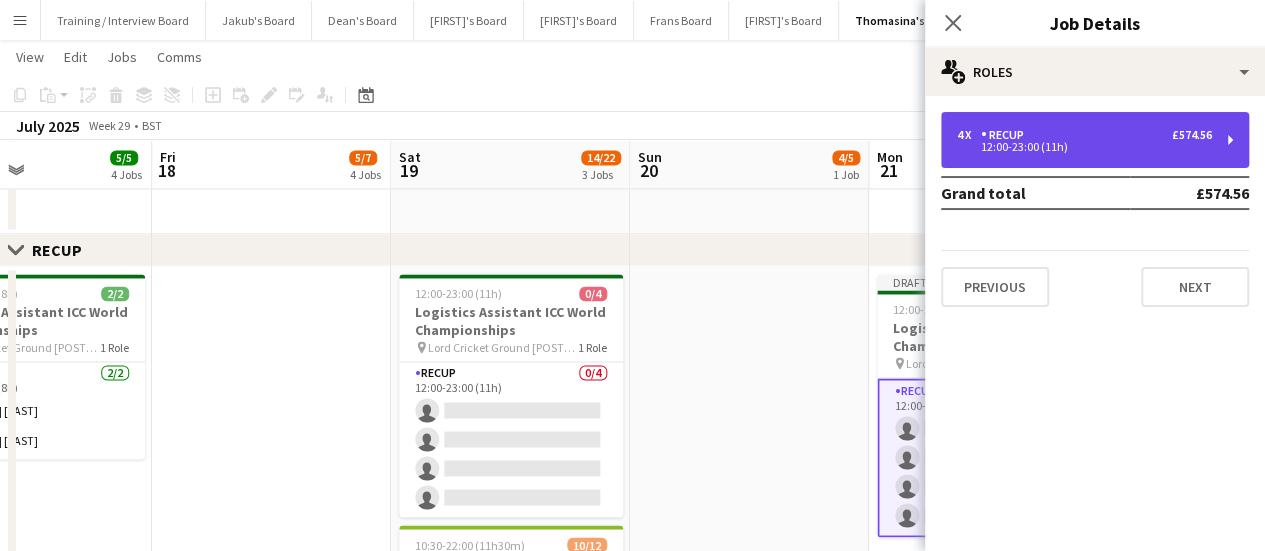 click on "[NUMBER] x   RECUP   [AMOUNT]" at bounding box center [1084, 135] 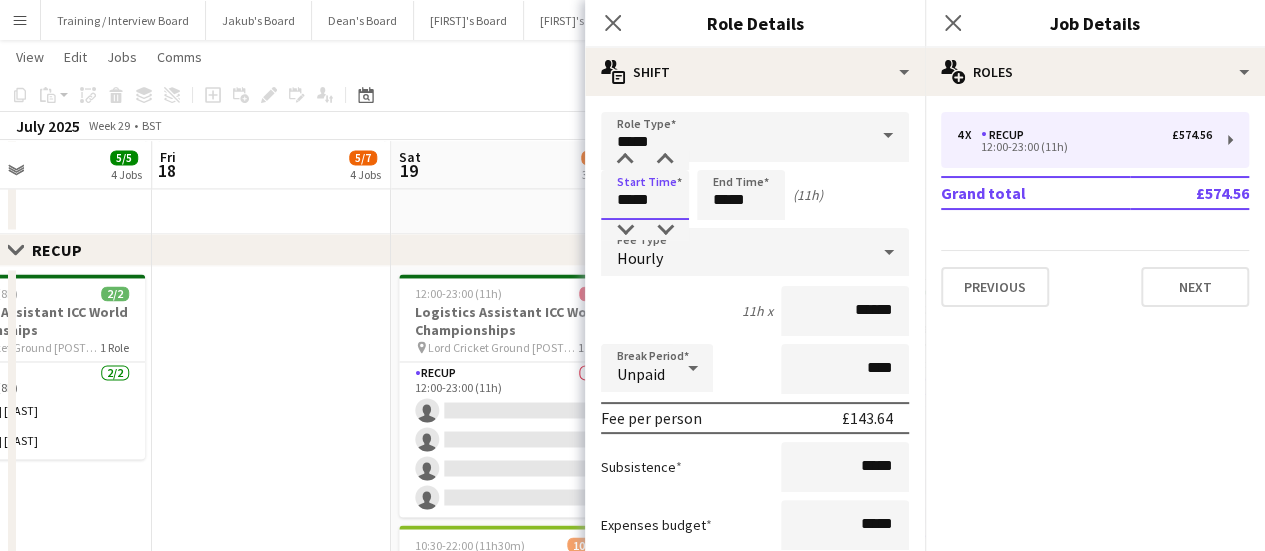 click on "*****" at bounding box center [645, 195] 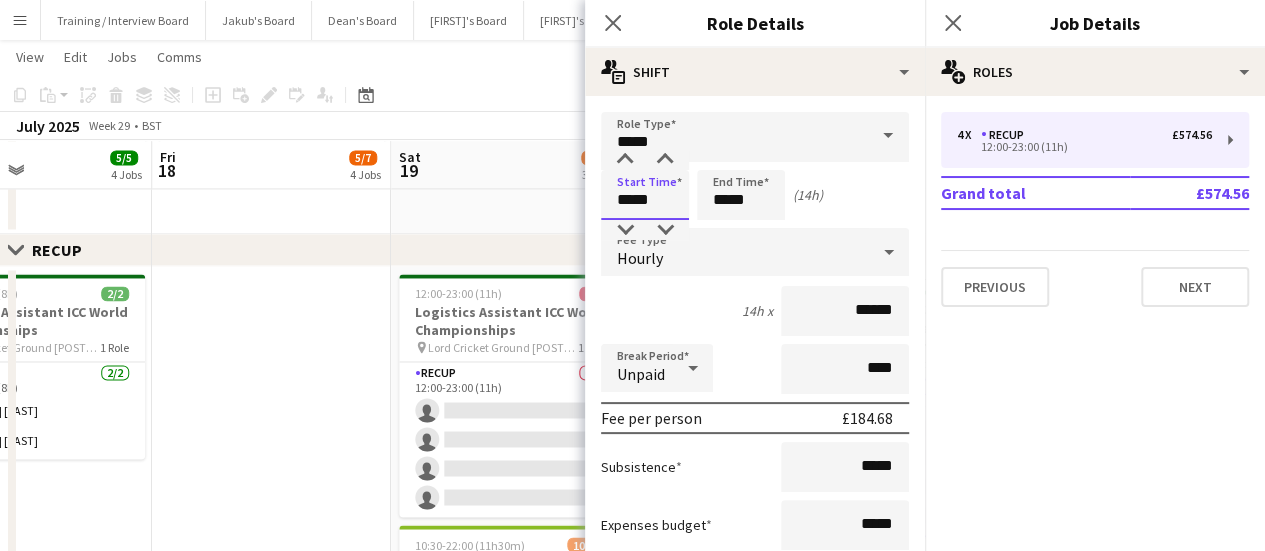 type on "*****" 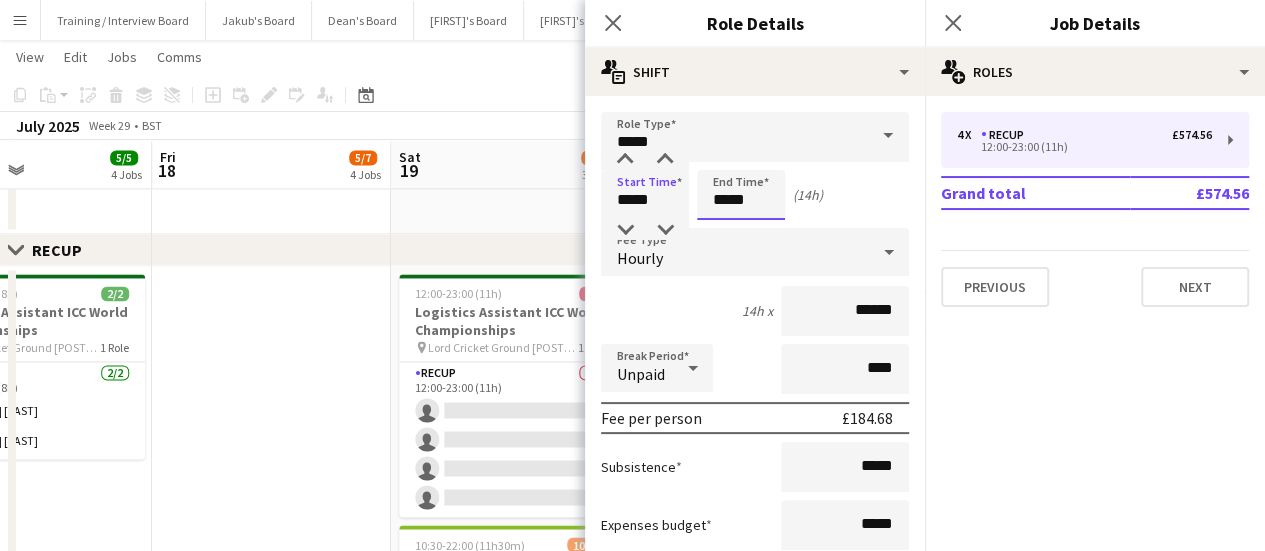 click on "*****" at bounding box center [741, 195] 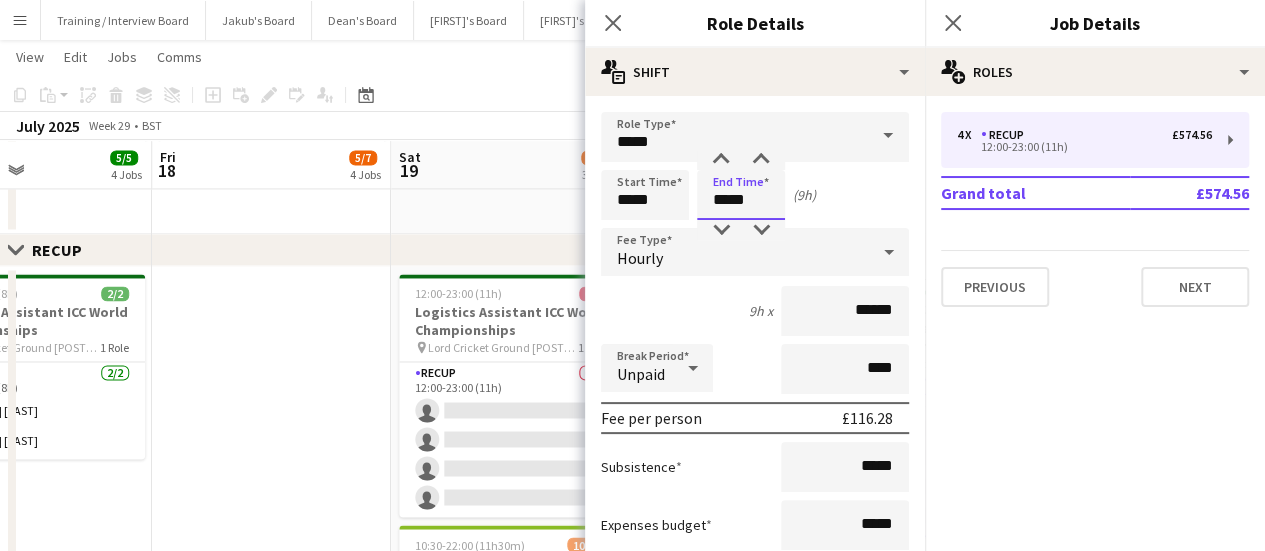 type on "*****" 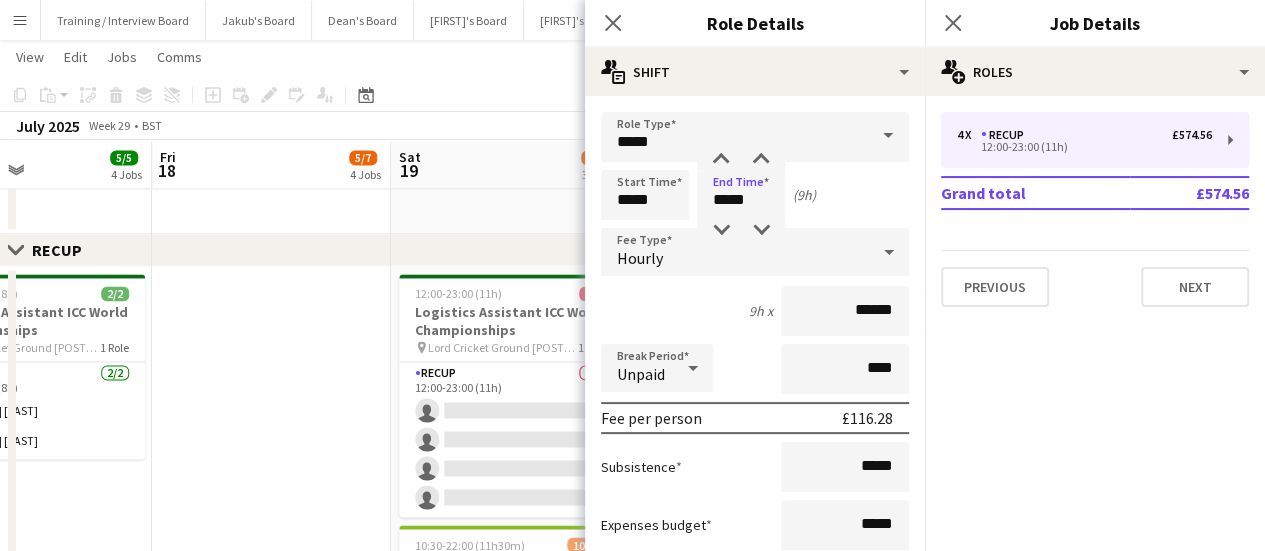 click at bounding box center (271, 742) 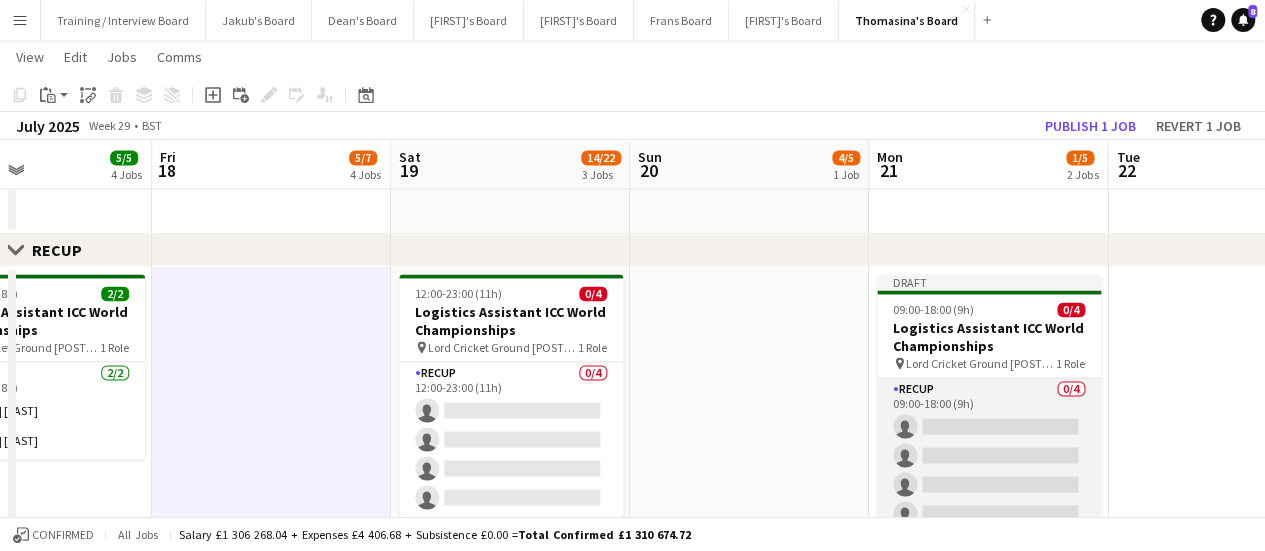 scroll, scrollTop: 0, scrollLeft: 804, axis: horizontal 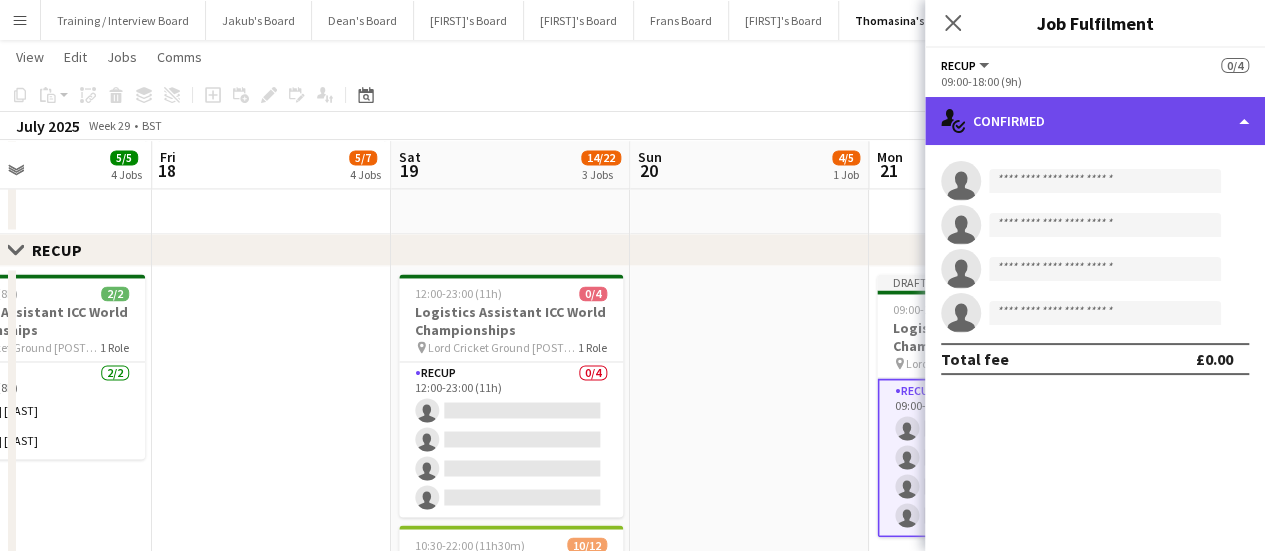 drag, startPoint x: 1110, startPoint y: 117, endPoint x: 1190, endPoint y: 137, distance: 82.46211 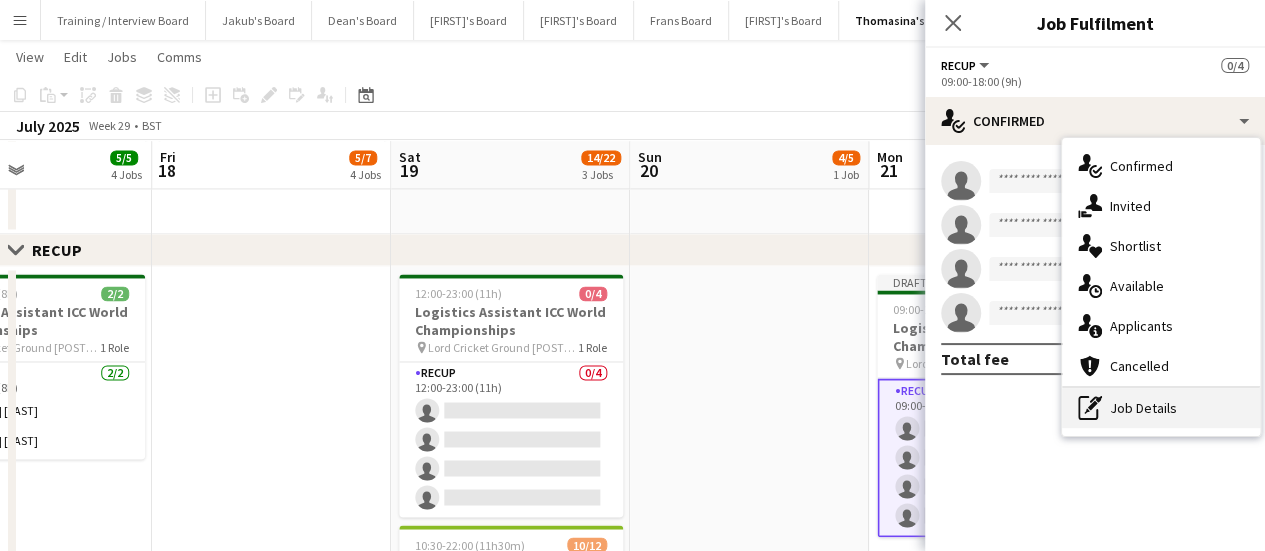 click on "pen-write
Job Details" at bounding box center (1161, 408) 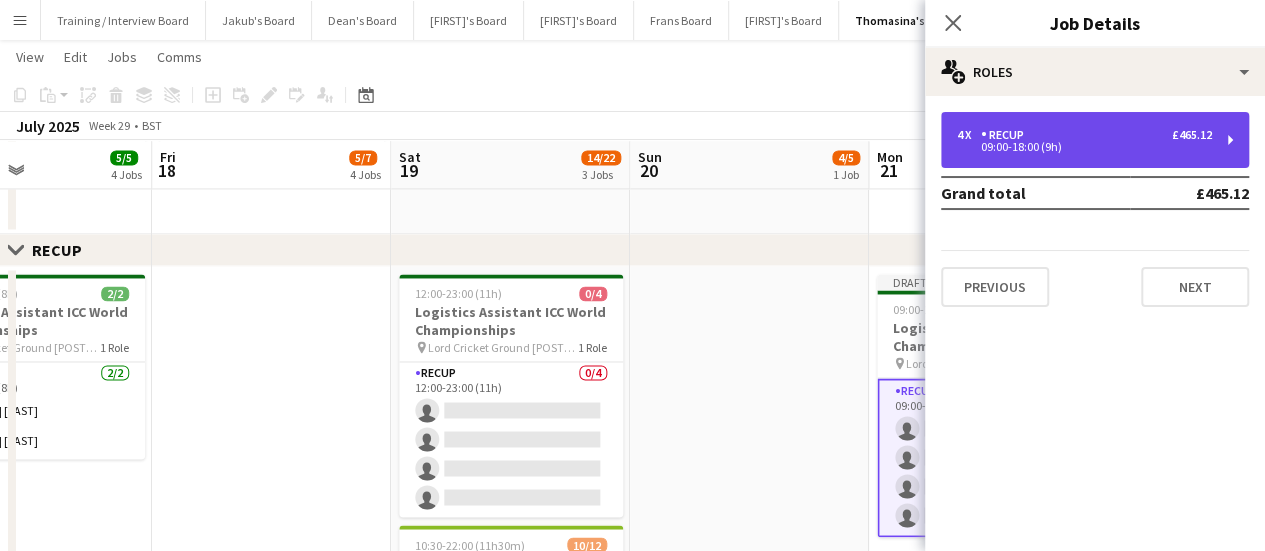 click on "RECUP" at bounding box center [1006, 135] 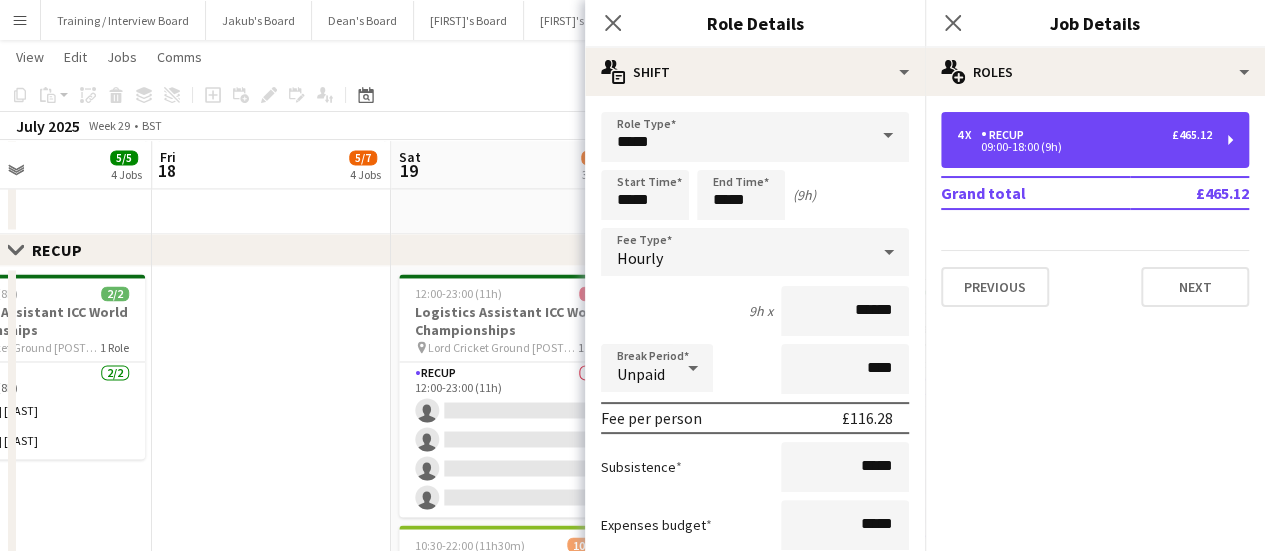 scroll, scrollTop: 310, scrollLeft: 0, axis: vertical 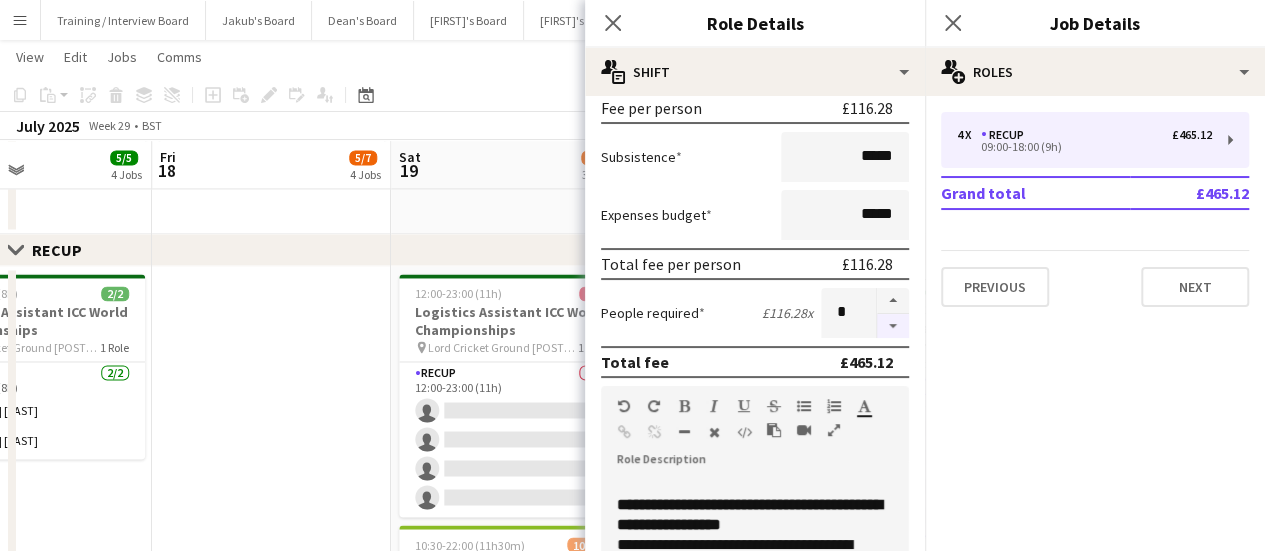 click at bounding box center (893, 326) 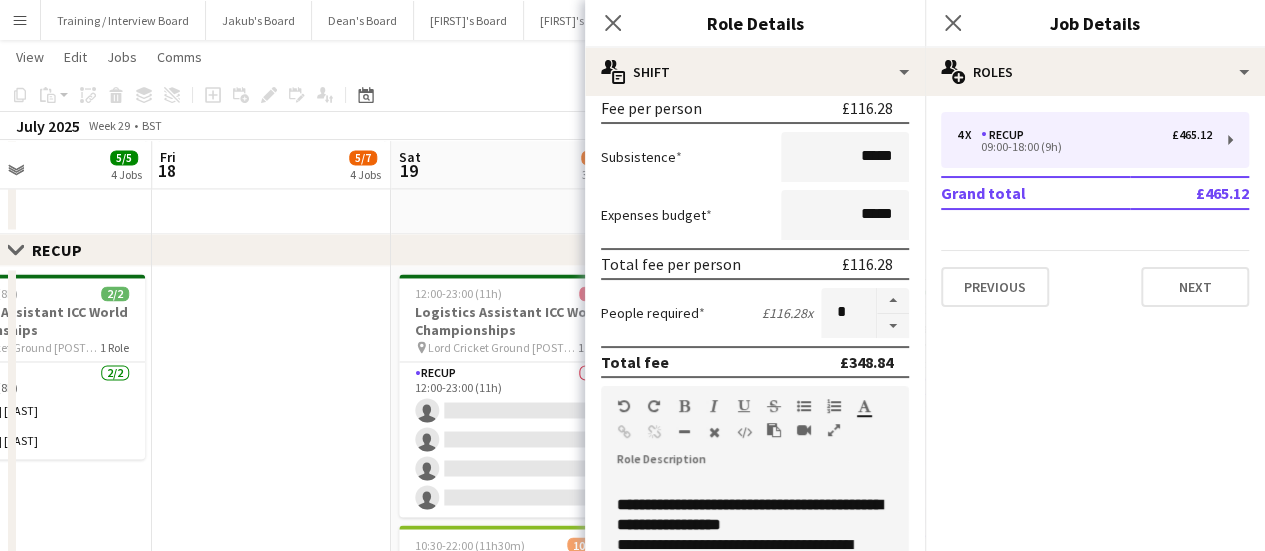 click at bounding box center [271, 742] 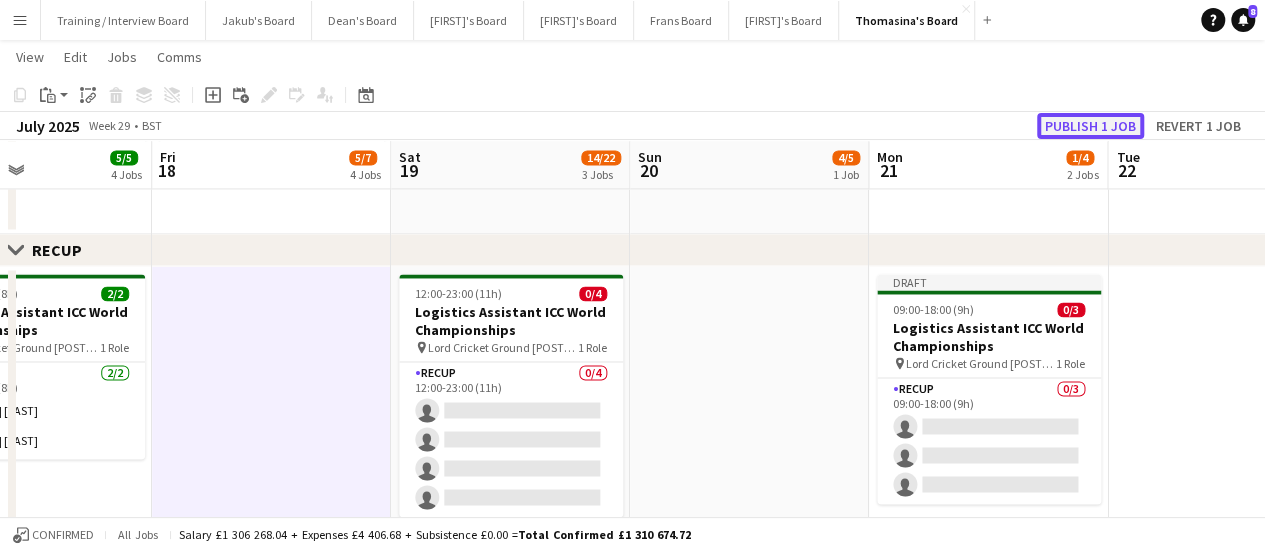 click on "Publish 1 job" 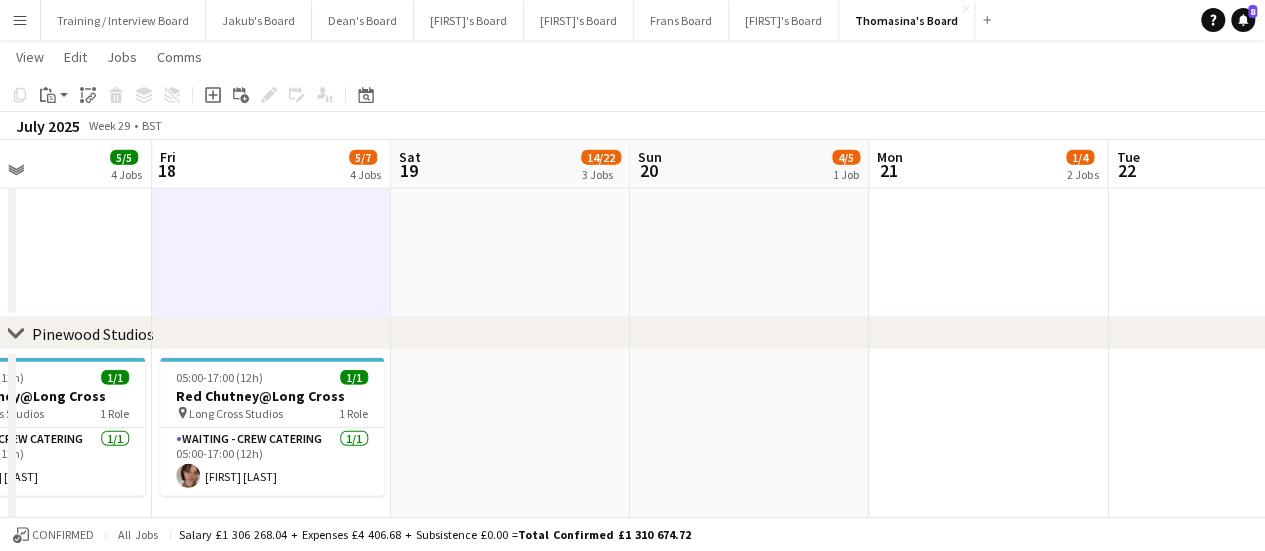 scroll, scrollTop: 2494, scrollLeft: 0, axis: vertical 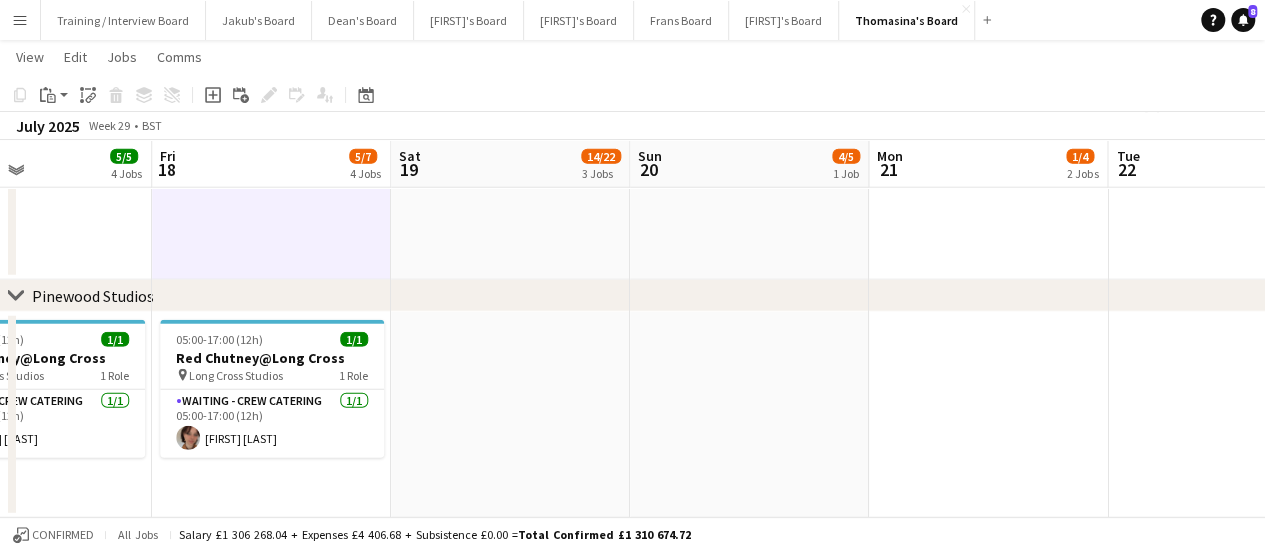 click at bounding box center (749, -196) 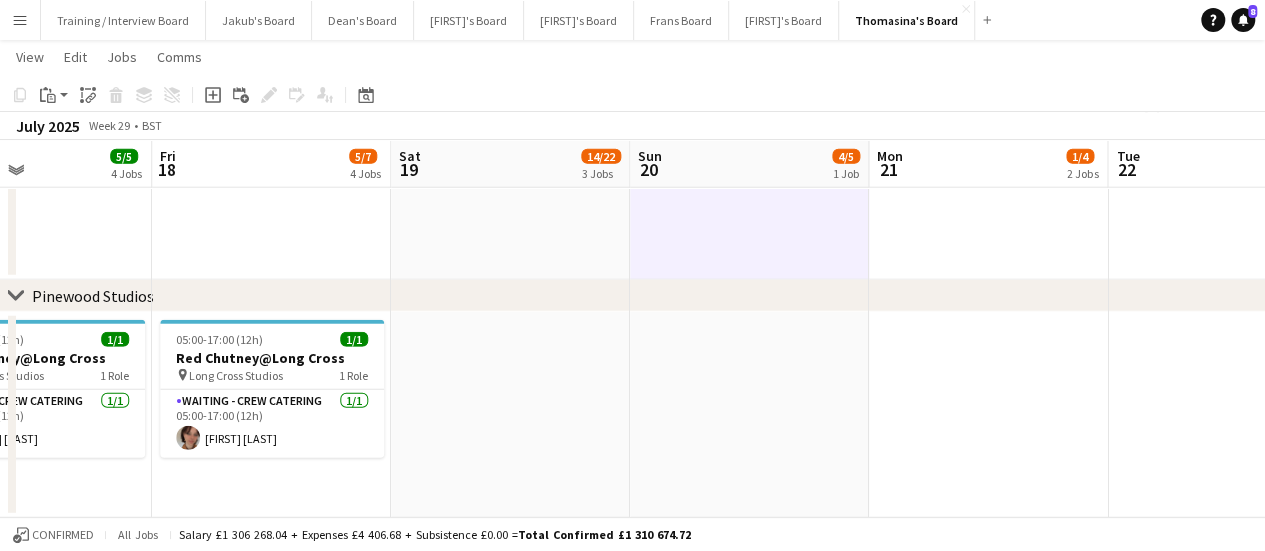 click on "12:00-23:00 (11h)    0/4   Logistics Assistant ICC World Championships
pin
[CITY] [POSTAL_CODE]   1 Role   RECUP   0/4   12:00-23:00 (11h)
single-neutral-actions
single-neutral-actions
single-neutral-actions
single-neutral-actions
10:30-22:00 (11h30m)    10/12   Logistics Assistant Newbury
pin
Newbury Racecourse   1 Role   RECUP   1I   10/12   10:30-22:00 (11h30m)
[FIRST] [LAST] [FIRST] [LAST] [FIRST] [LAST] [FIRST] [LAST] [FIRST] [LAST] [FIRST] [LAST] [FIRST] [LAST] [FIRST] [LAST]
single-neutral-actions
single-neutral-actions" at bounding box center [510, -196] 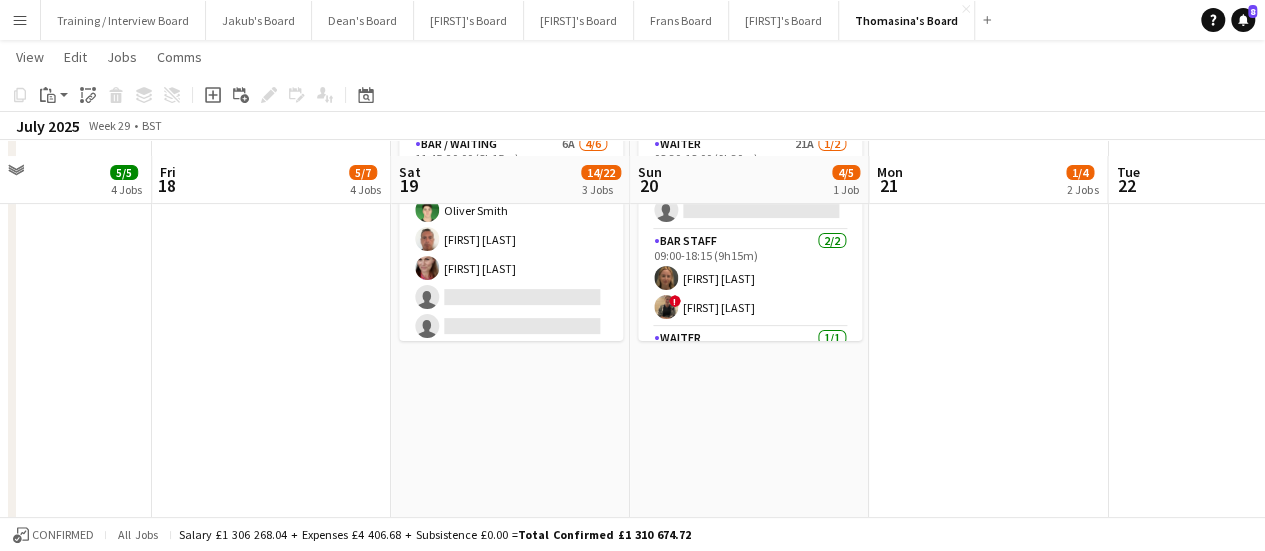 scroll, scrollTop: 0, scrollLeft: 0, axis: both 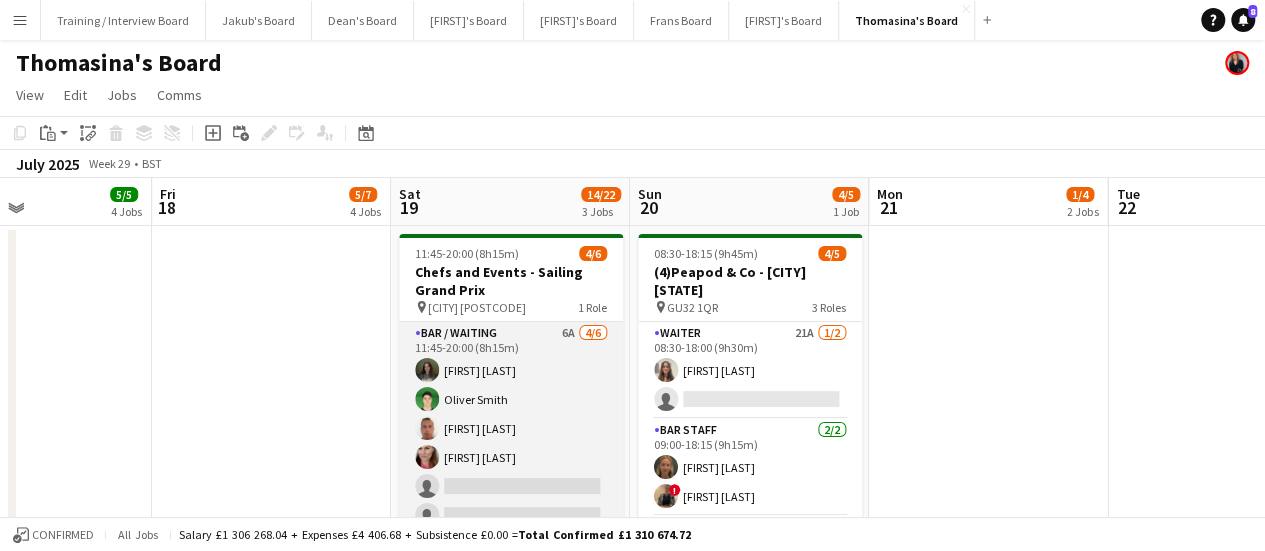 click on "Bar / Waiting    6A   4/6   11:45-20:00 (8h15m)
[FIRST] [LAST] [FIRST] [LAST] [FIRST] [LAST] [FIRST] [LAST]
single-neutral-actions
single-neutral-actions" at bounding box center (511, 428) 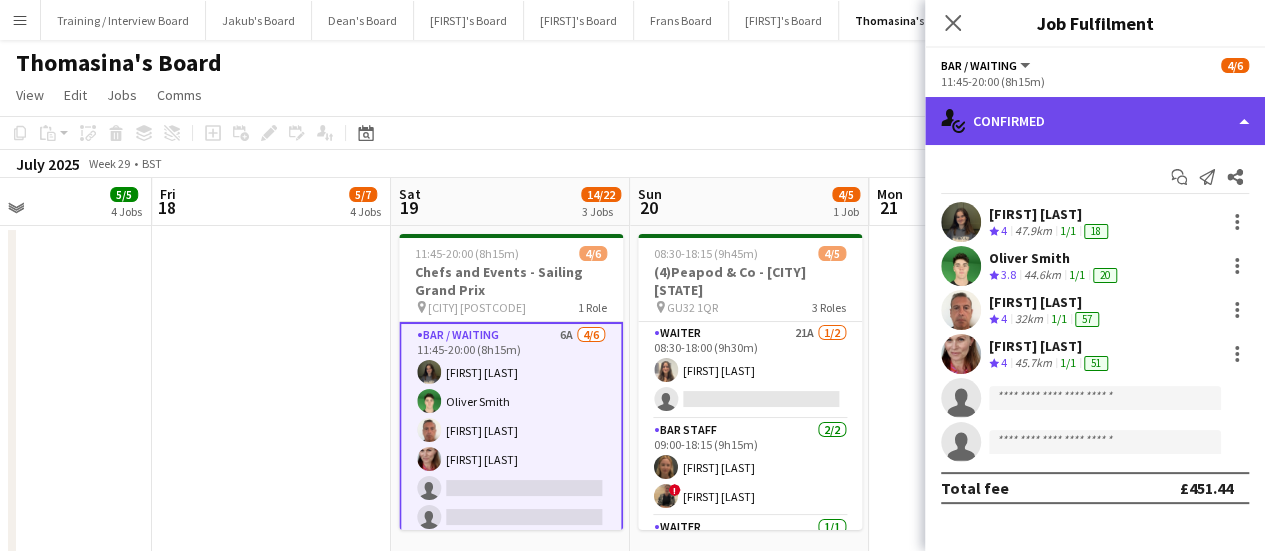click on "single-neutral-actions-check-2
Confirmed" 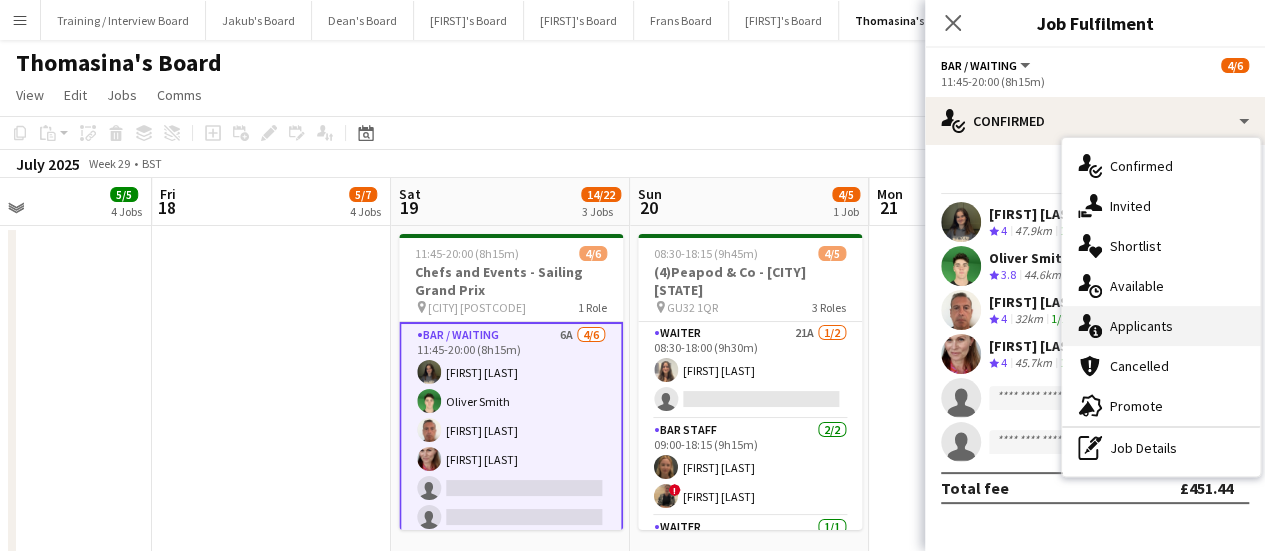 click on "single-neutral-actions-information
Applicants" at bounding box center [1161, 326] 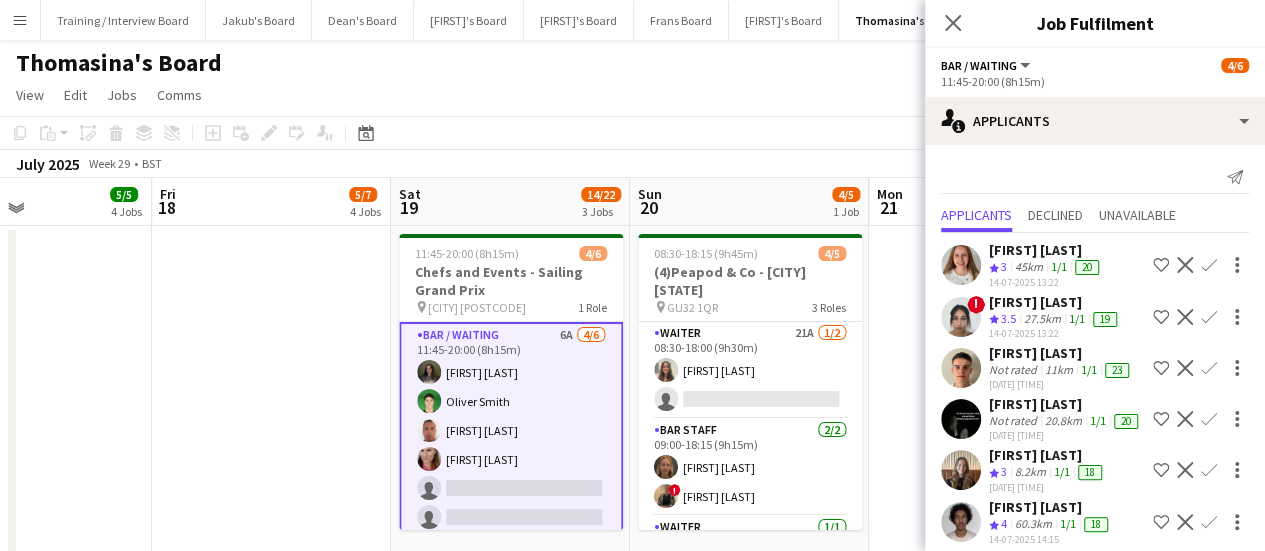 scroll, scrollTop: 54, scrollLeft: 0, axis: vertical 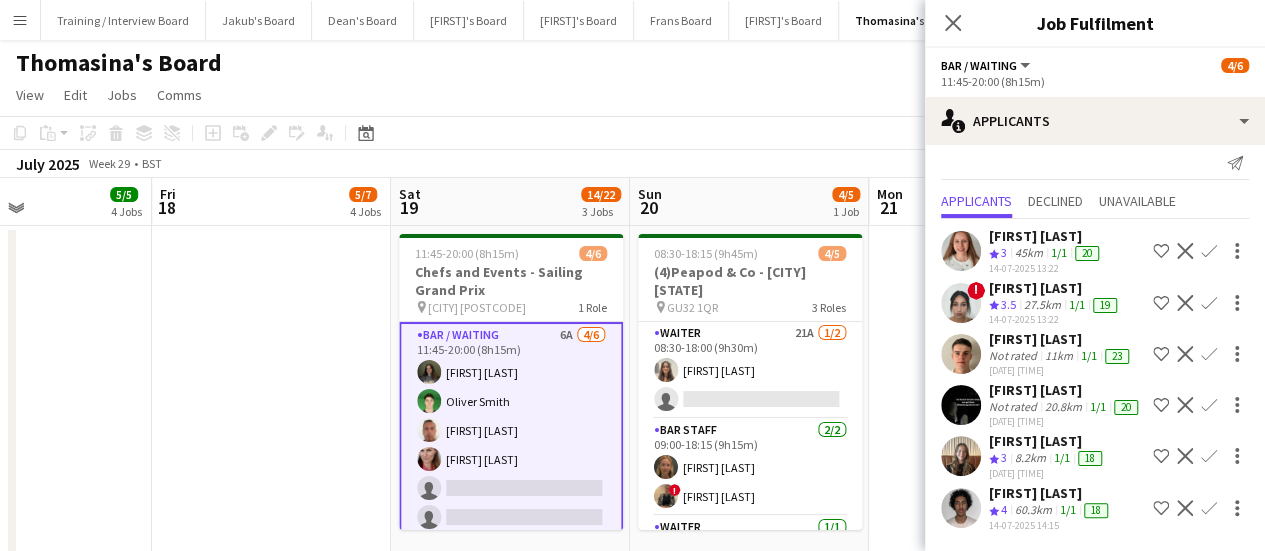 click at bounding box center (271, 578) 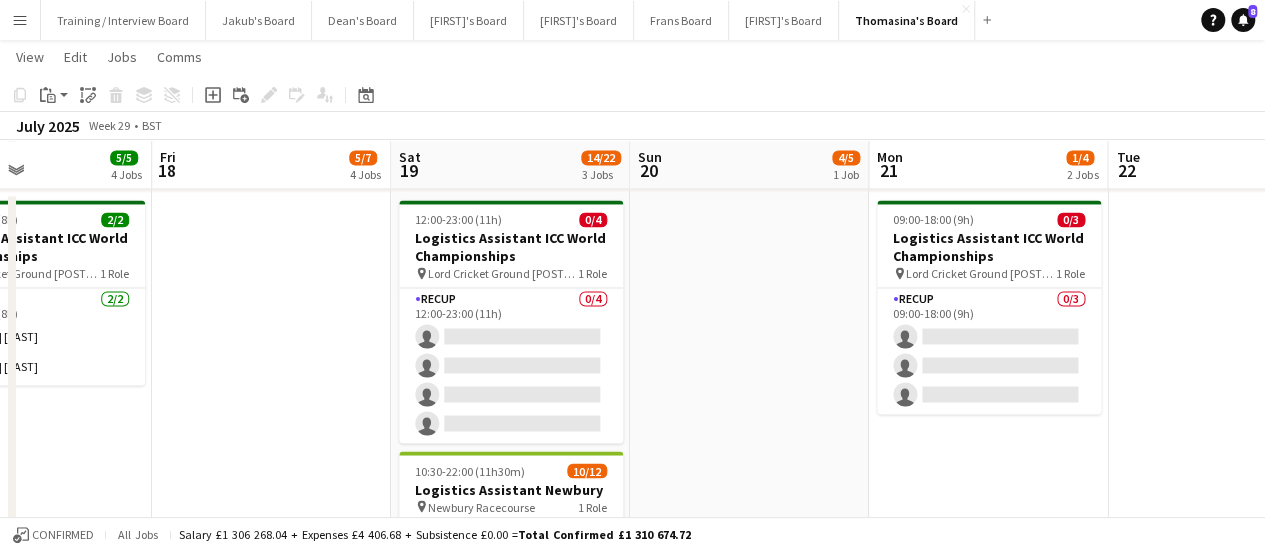 scroll, scrollTop: 1638, scrollLeft: 0, axis: vertical 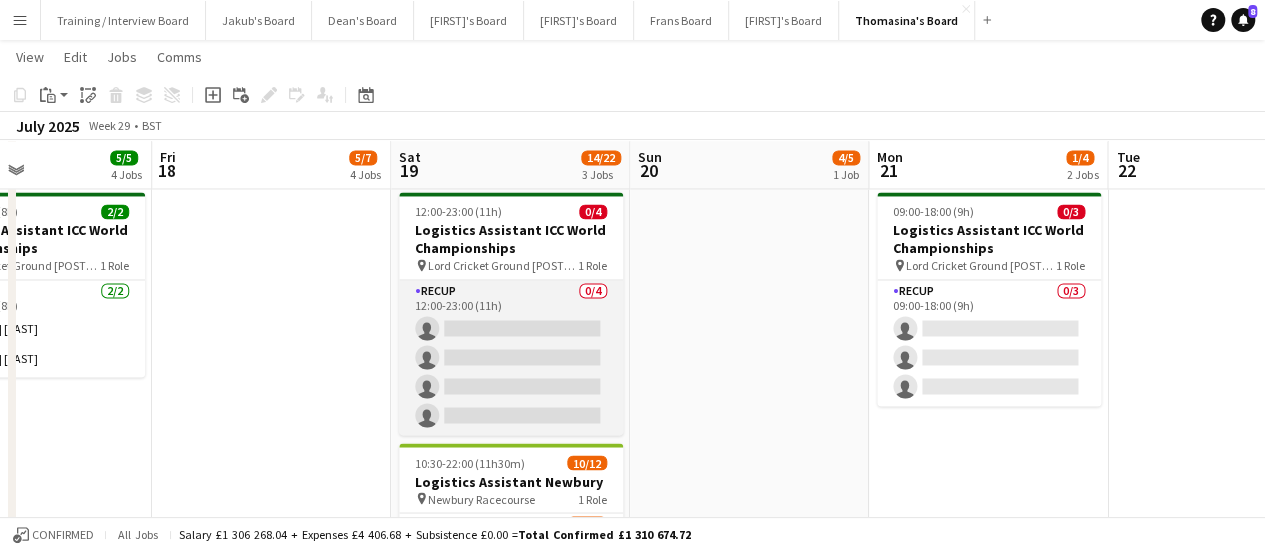 click on "RECUP   0/4   12:00-23:00 (11h)
single-neutral-actions
single-neutral-actions
single-neutral-actions
single-neutral-actions" at bounding box center (511, 357) 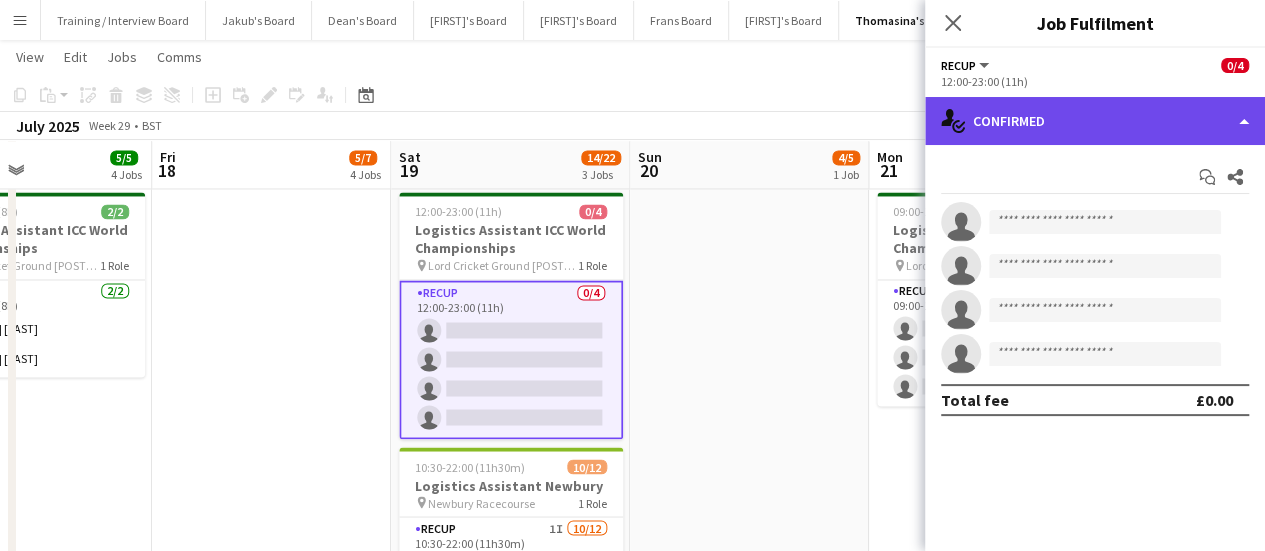 click on "single-neutral-actions-check-2
Confirmed" 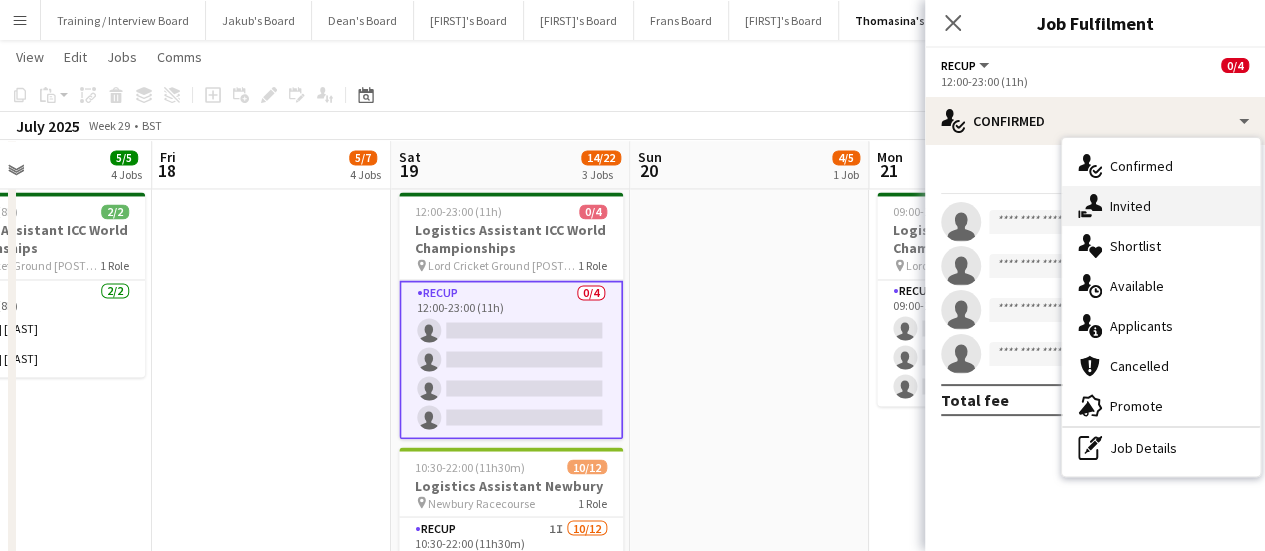 click on "single-neutral-actions-share-1
Invited" at bounding box center (1161, 206) 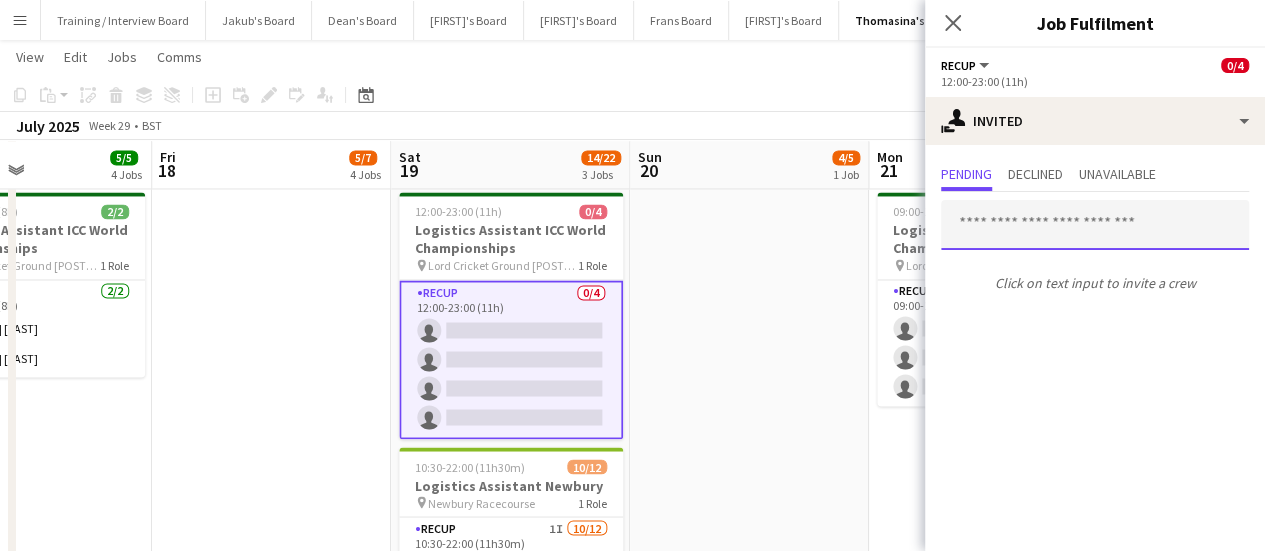 click at bounding box center (1095, 225) 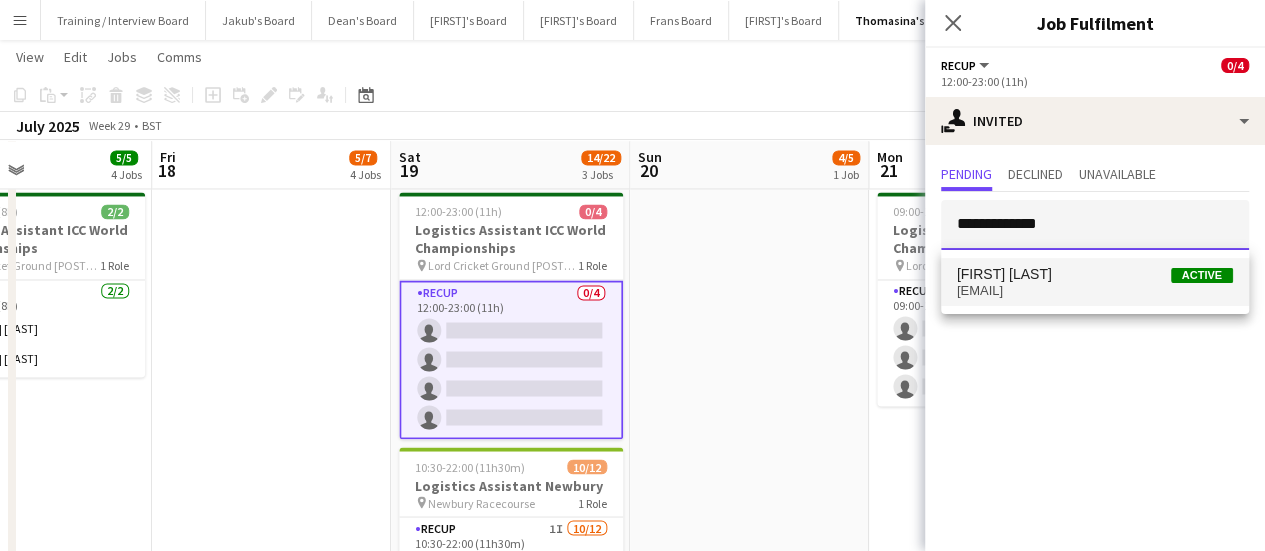 type on "**********" 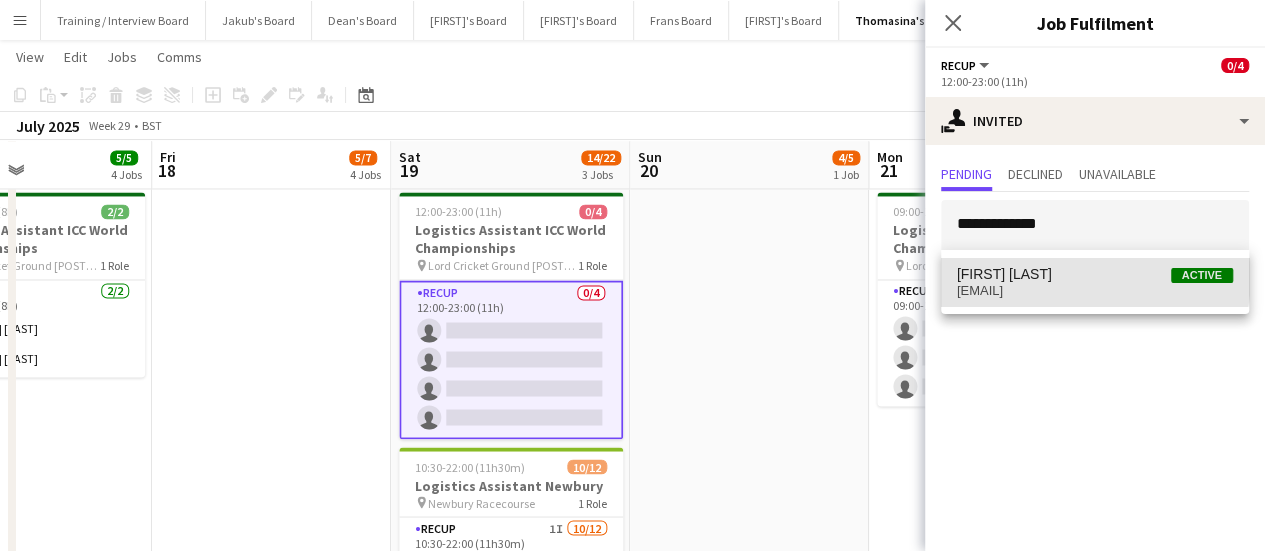 click on "[FIRST] [LAST]  Active" at bounding box center [1095, 274] 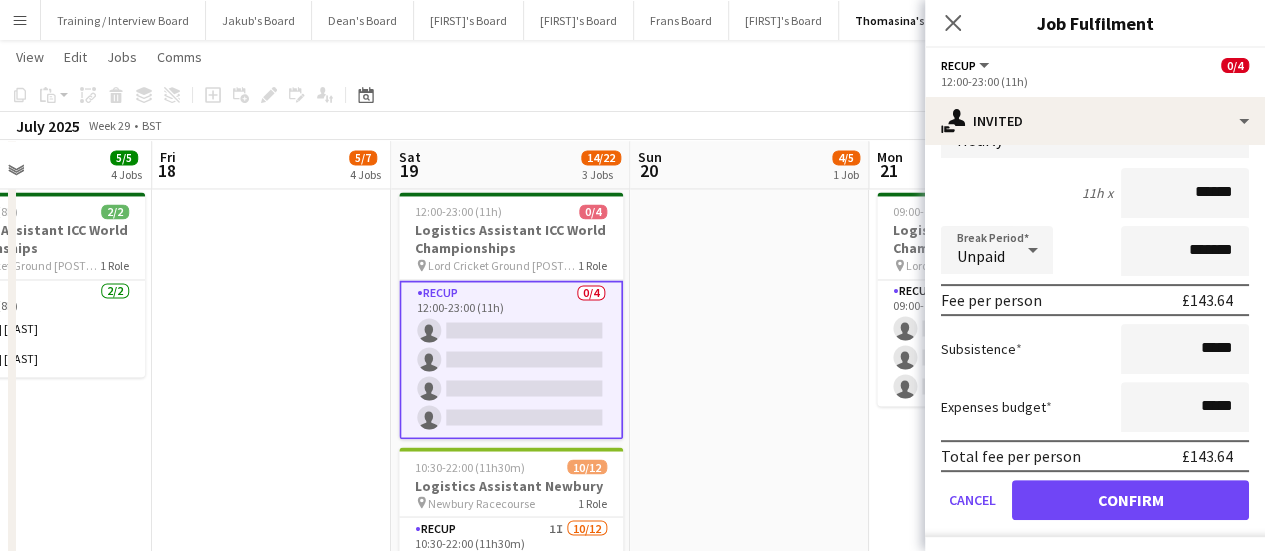 scroll, scrollTop: 266, scrollLeft: 0, axis: vertical 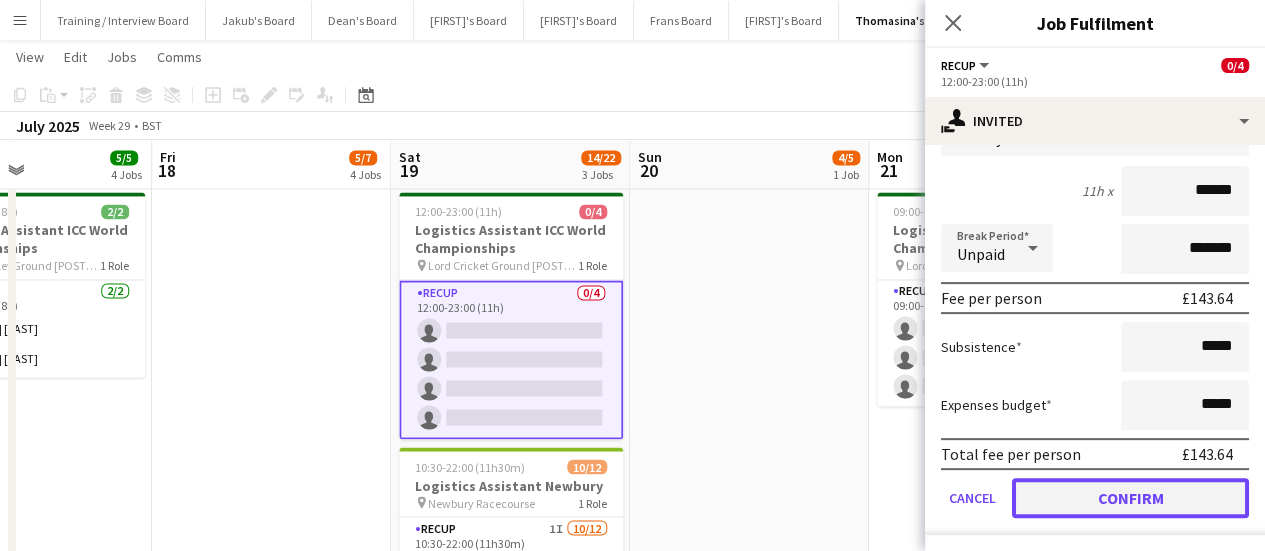 click on "Confirm" 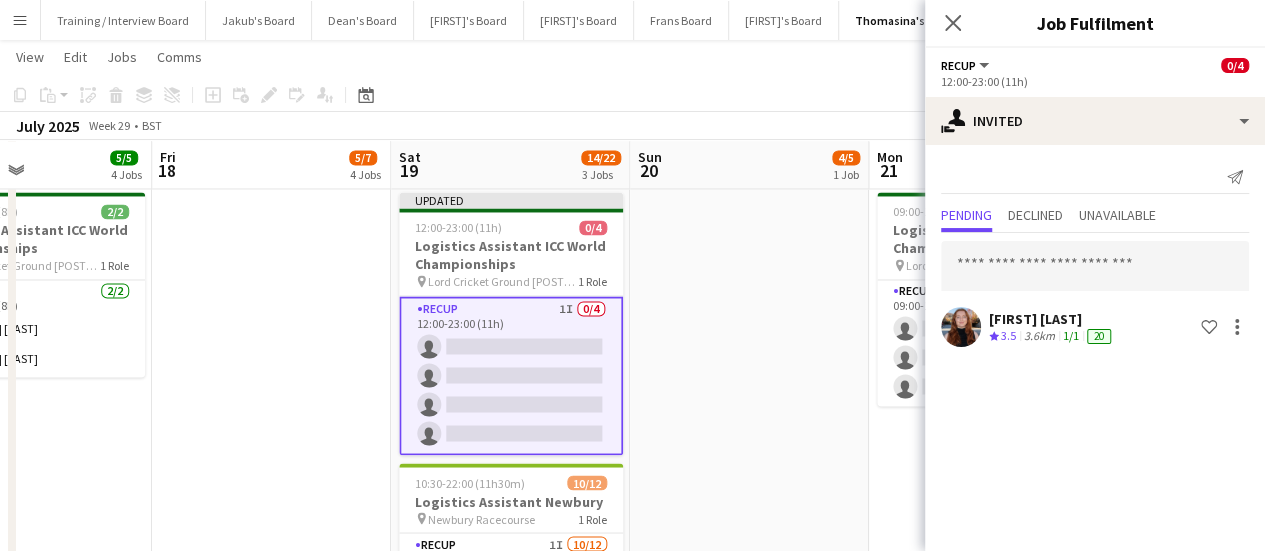 scroll, scrollTop: 0, scrollLeft: 0, axis: both 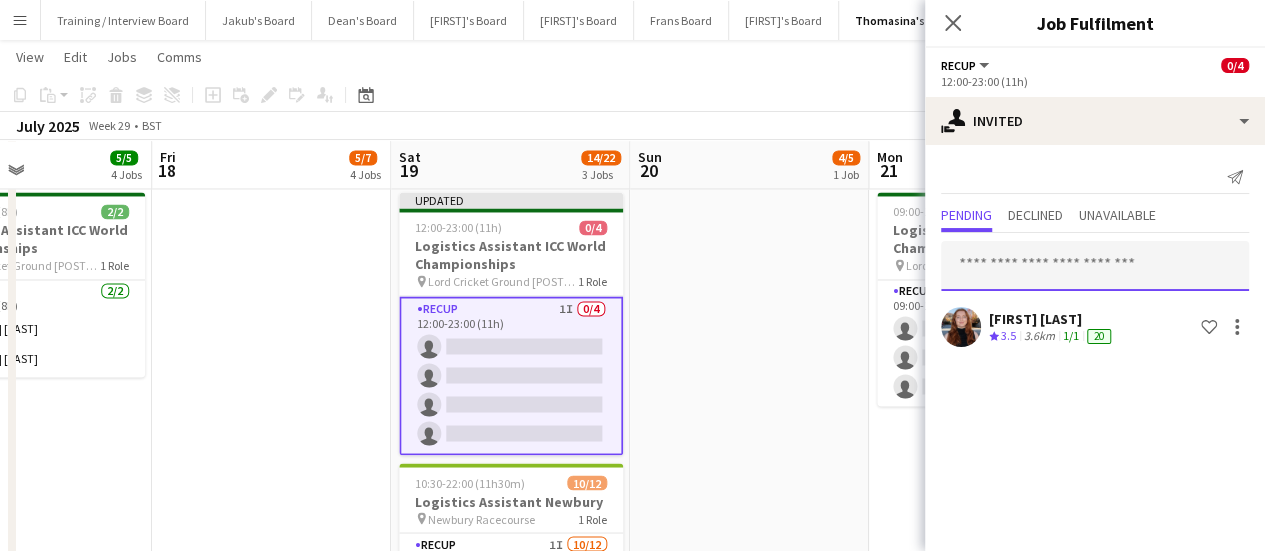 click at bounding box center [1095, 266] 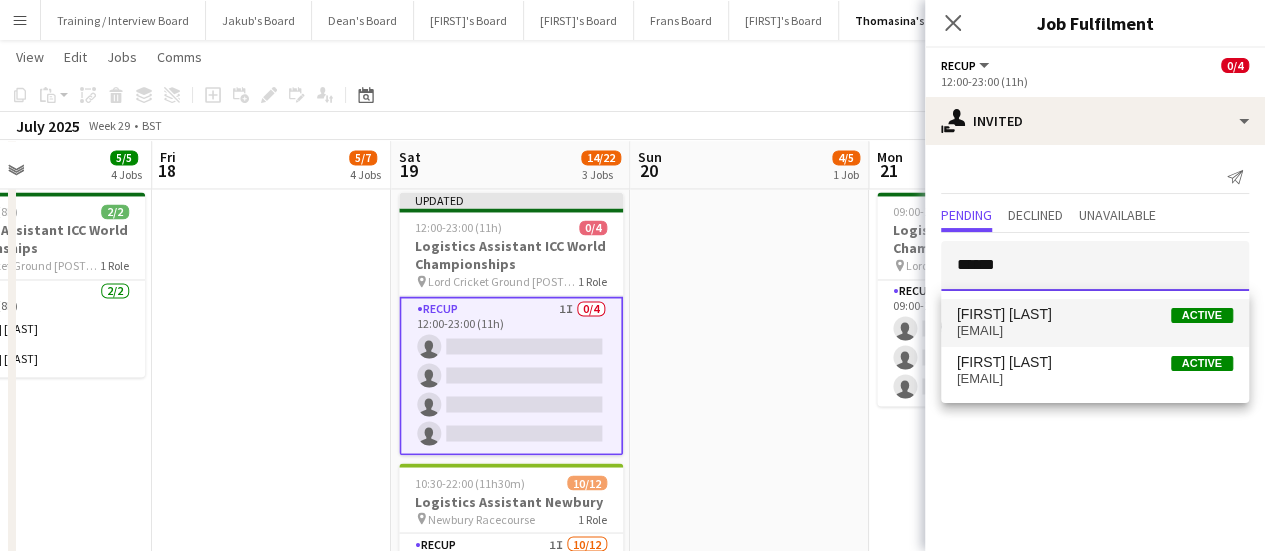 type on "******" 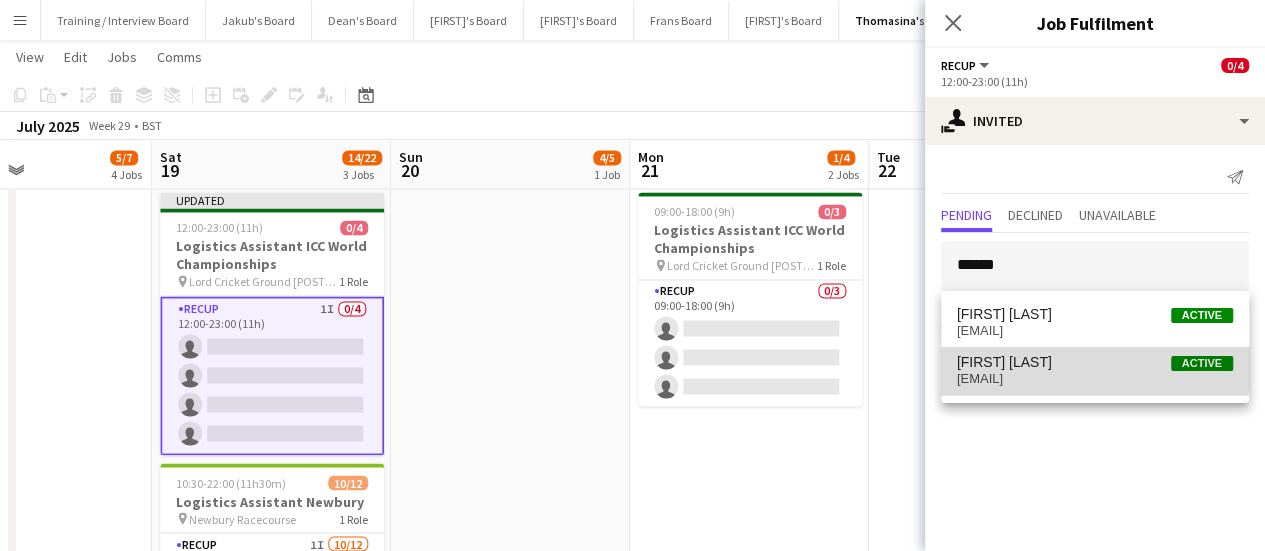 click on "[FIRST] [LAST]" at bounding box center (1004, 362) 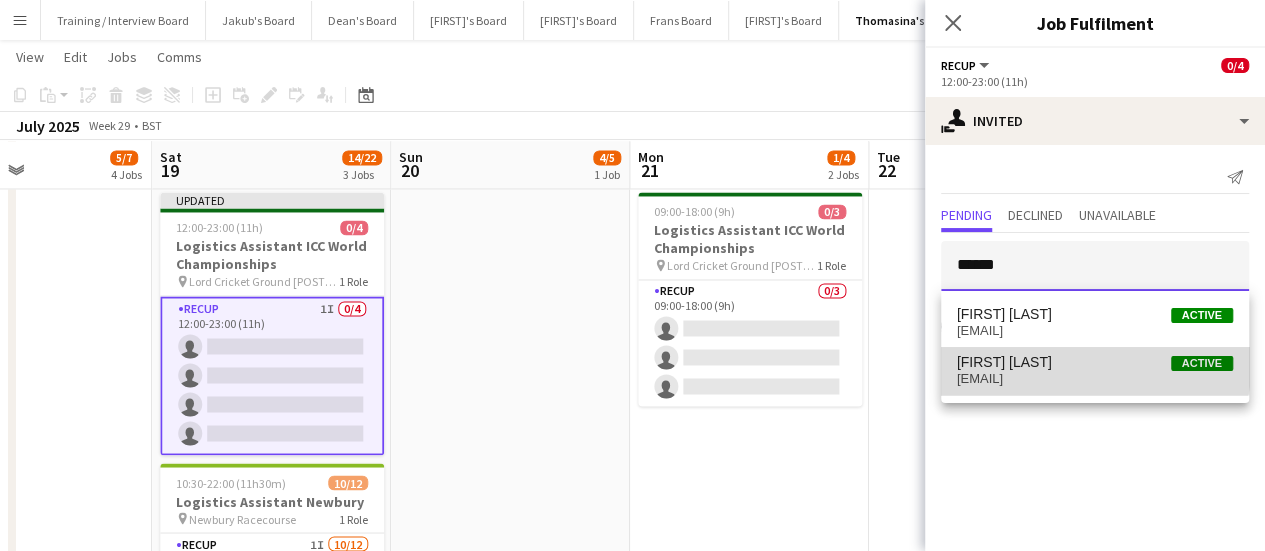 type 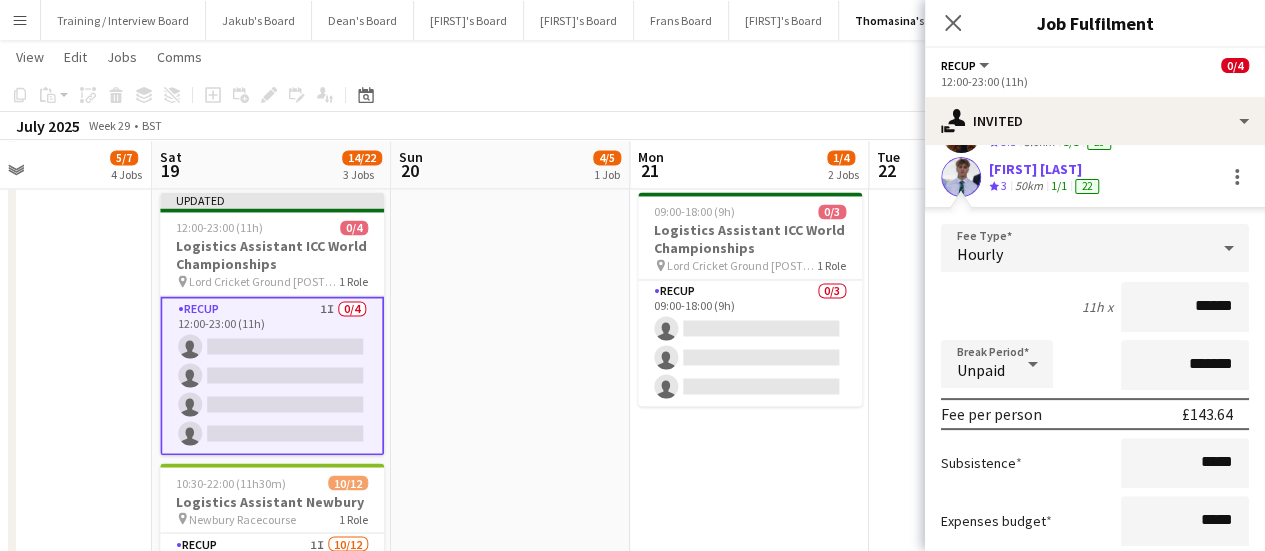 scroll, scrollTop: 191, scrollLeft: 0, axis: vertical 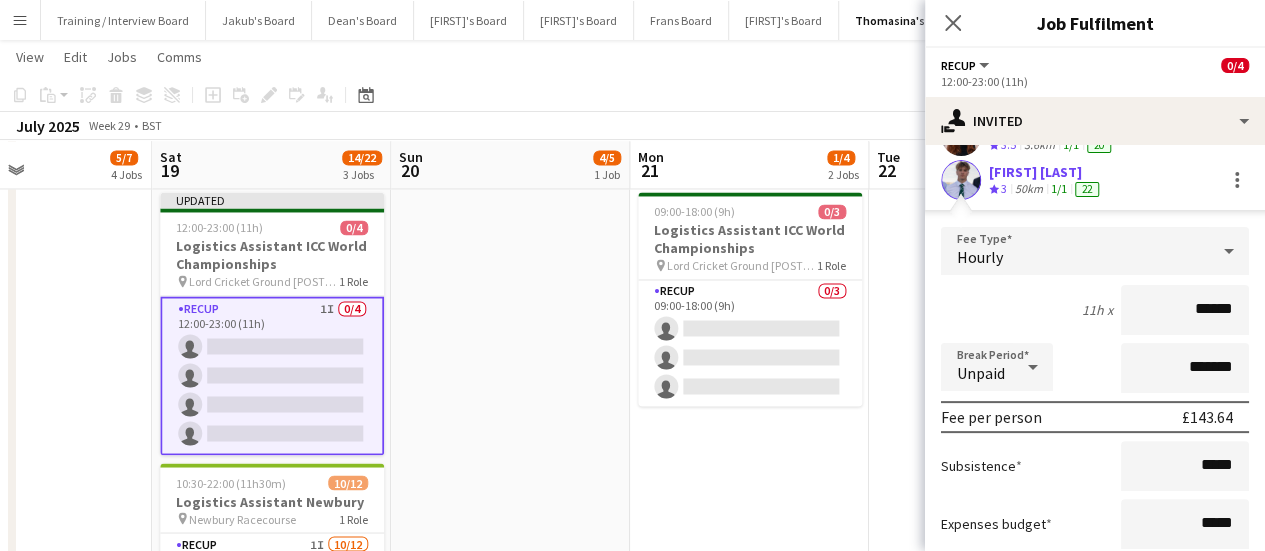 click on "[FIRST] [LAST]" 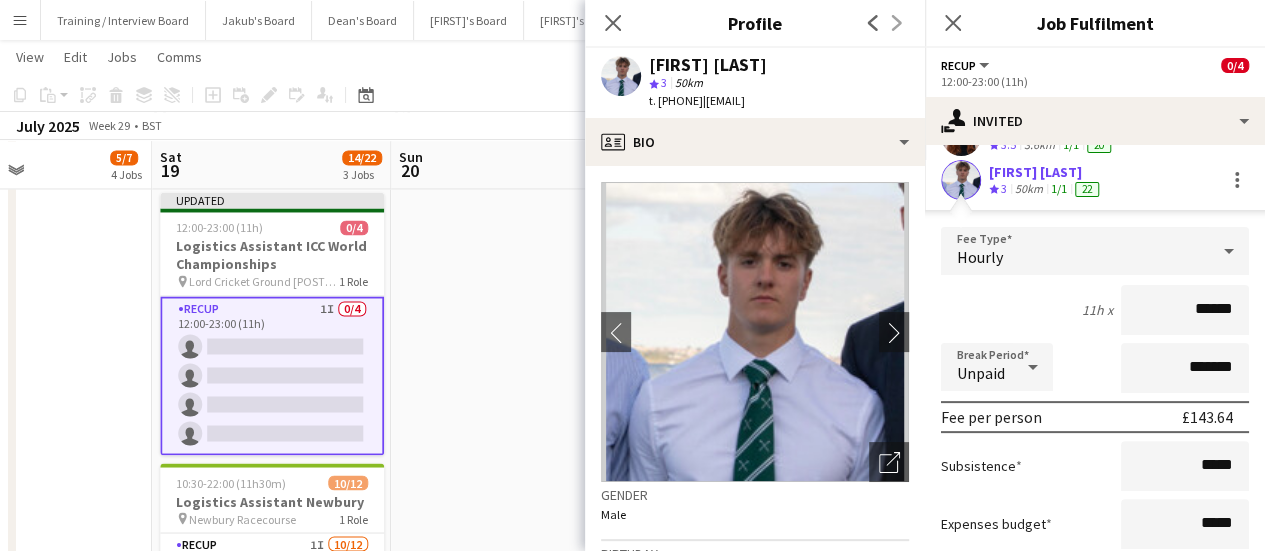 scroll, scrollTop: 70, scrollLeft: 0, axis: vertical 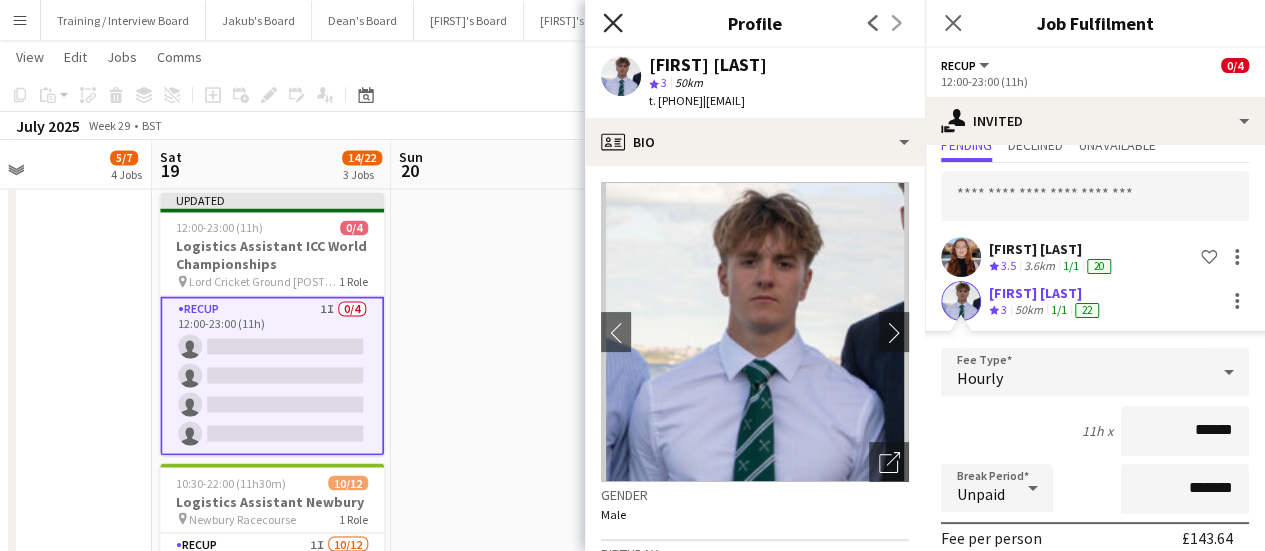 click on "Close pop-in" 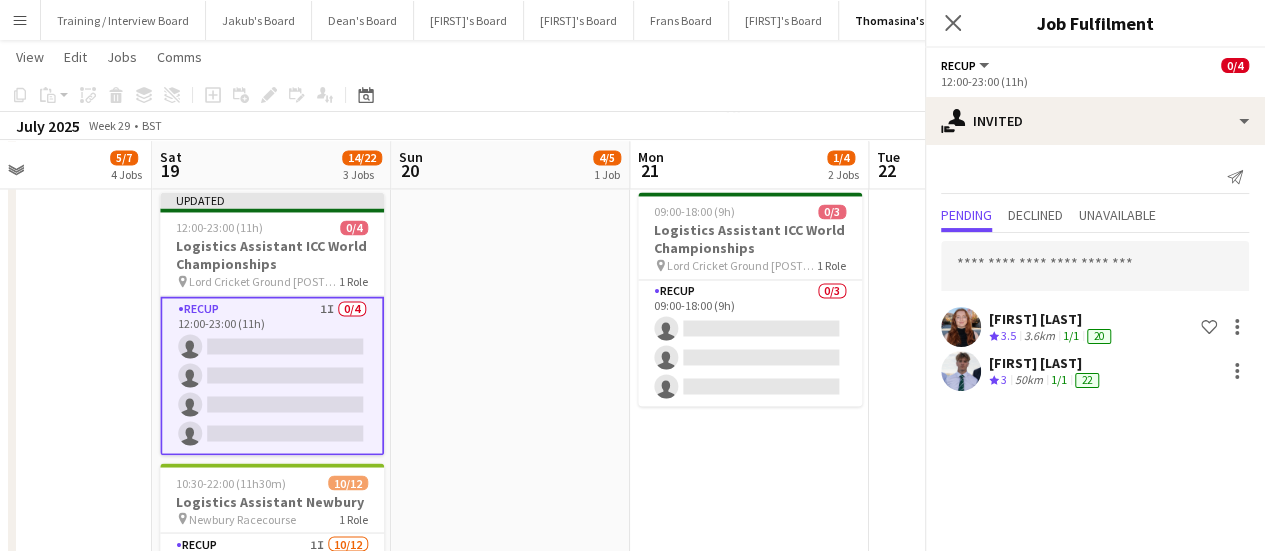 scroll, scrollTop: 0, scrollLeft: 0, axis: both 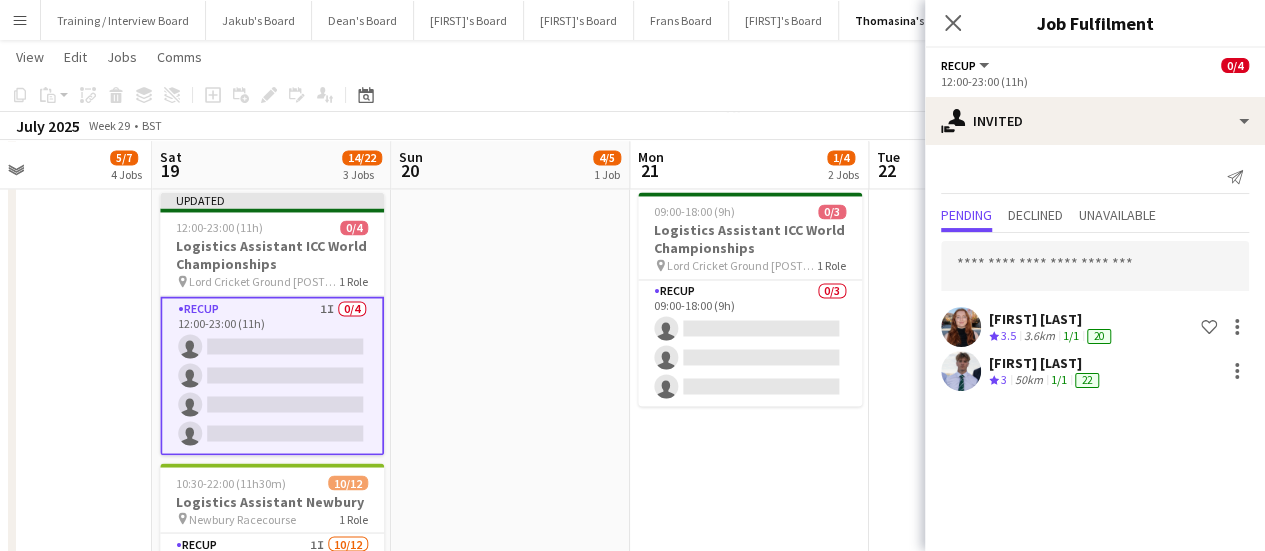 click at bounding box center (510, 660) 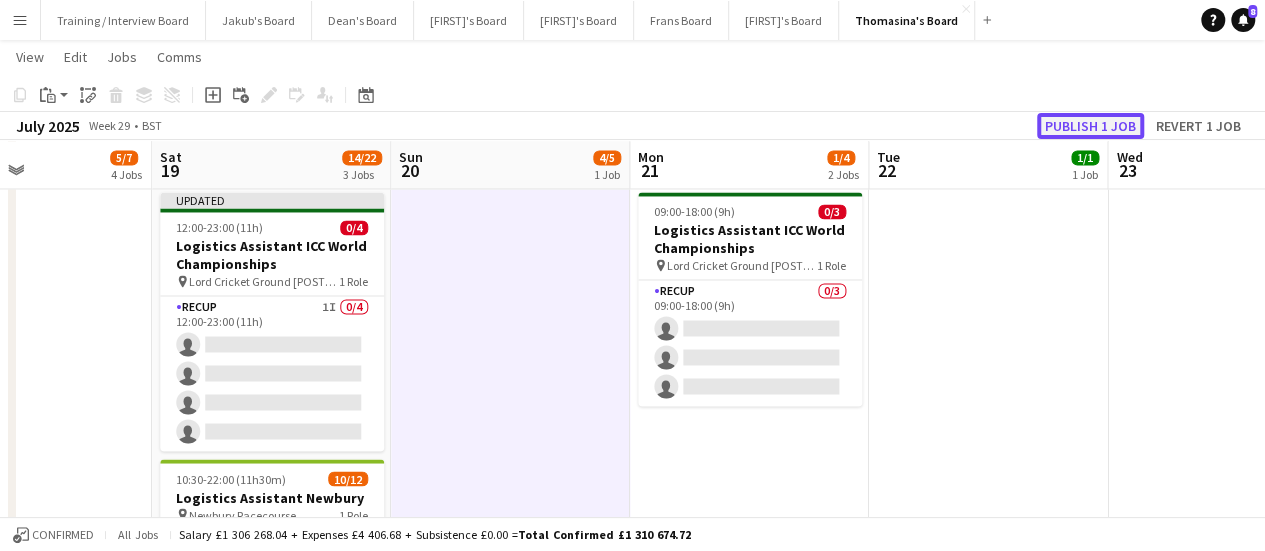 click on "Publish 1 job" 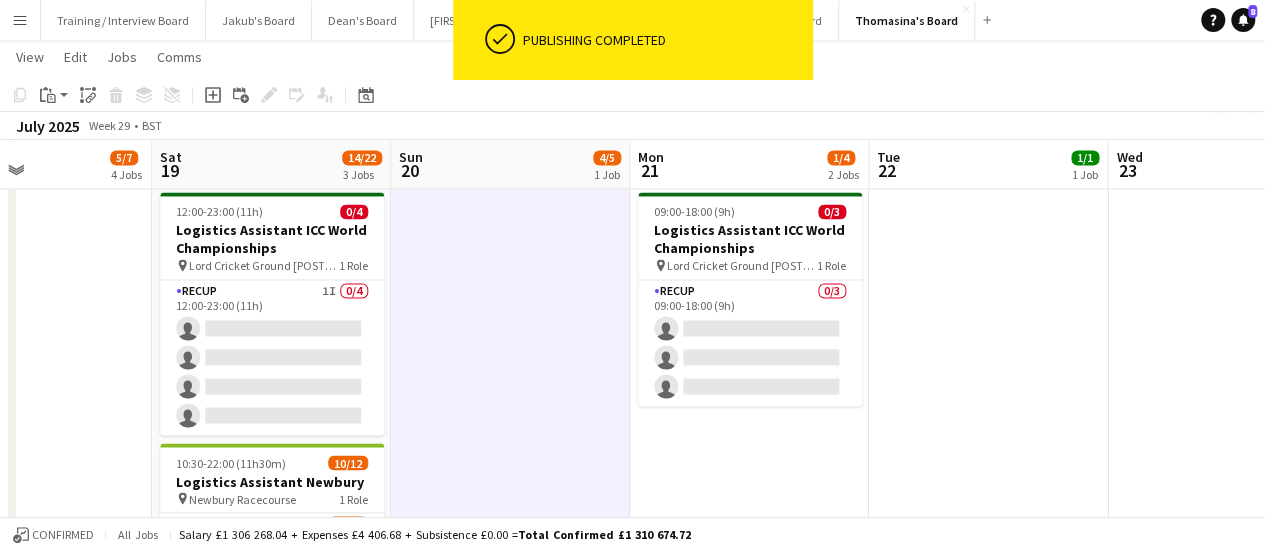 scroll, scrollTop: 0, scrollLeft: 0, axis: both 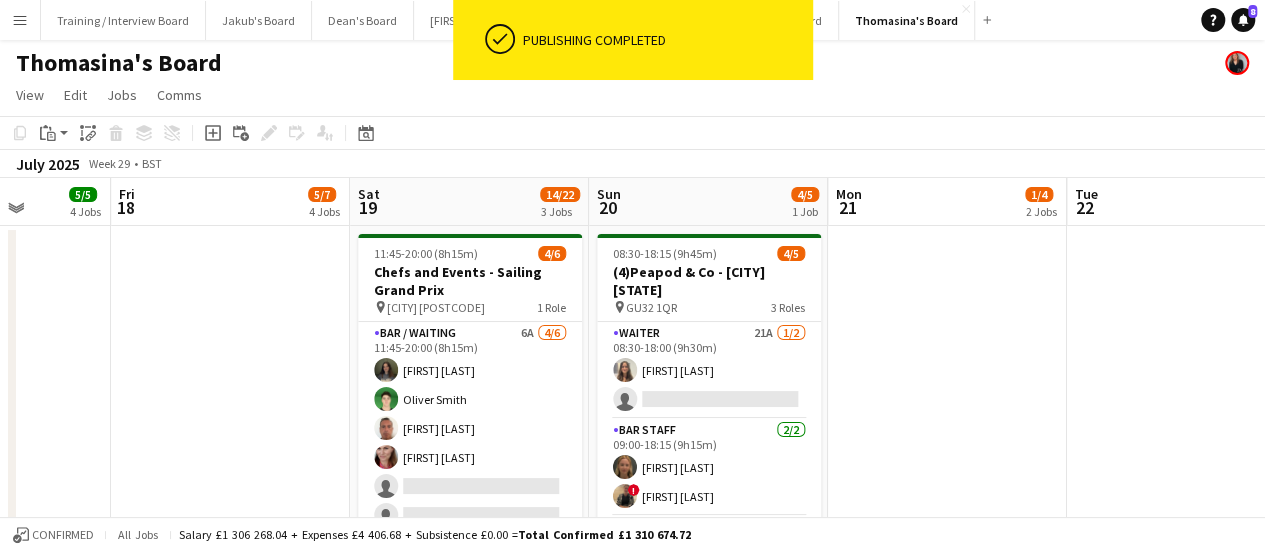drag, startPoint x: 759, startPoint y: 321, endPoint x: 1279, endPoint y: 421, distance: 529.5281 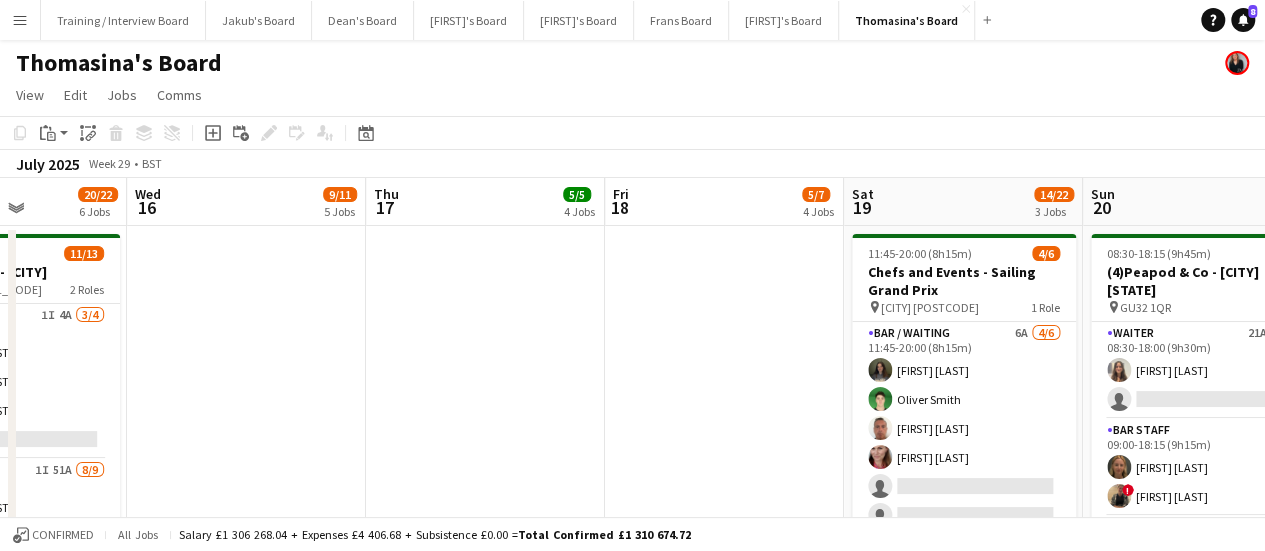 drag, startPoint x: 354, startPoint y: 335, endPoint x: 610, endPoint y: 345, distance: 256.19525 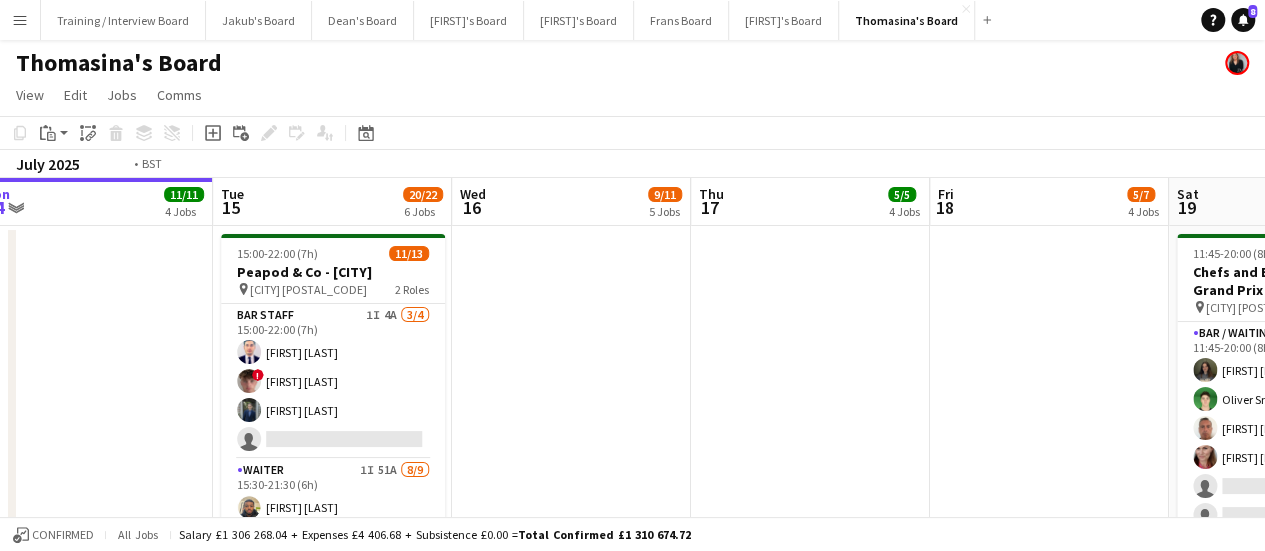 drag, startPoint x: 530, startPoint y: 337, endPoint x: 692, endPoint y: 319, distance: 162.99693 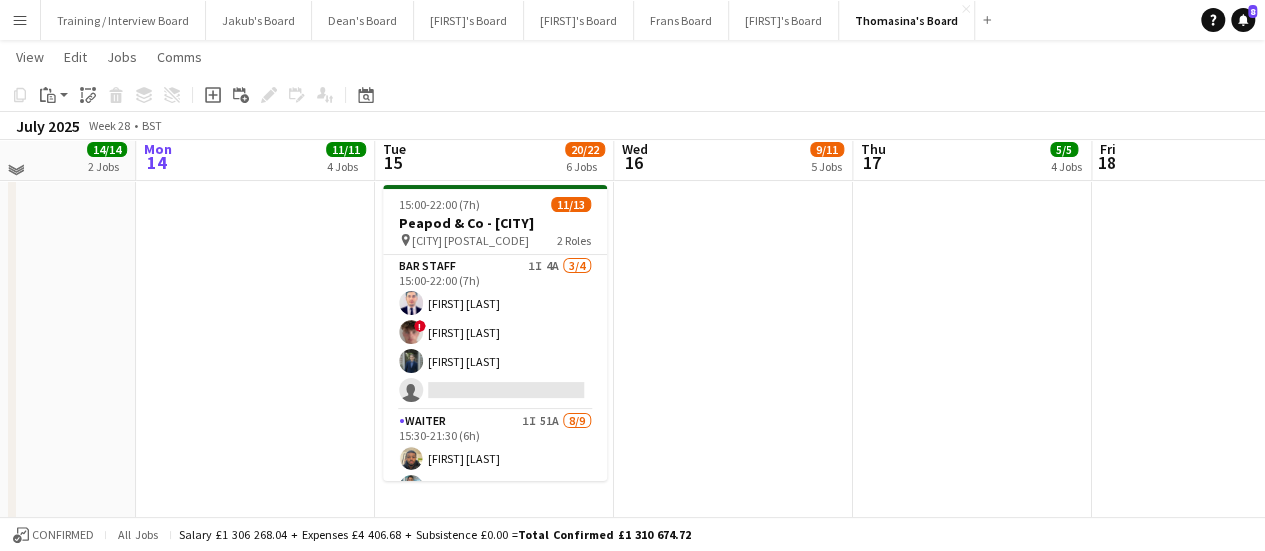 scroll, scrollTop: 0, scrollLeft: 0, axis: both 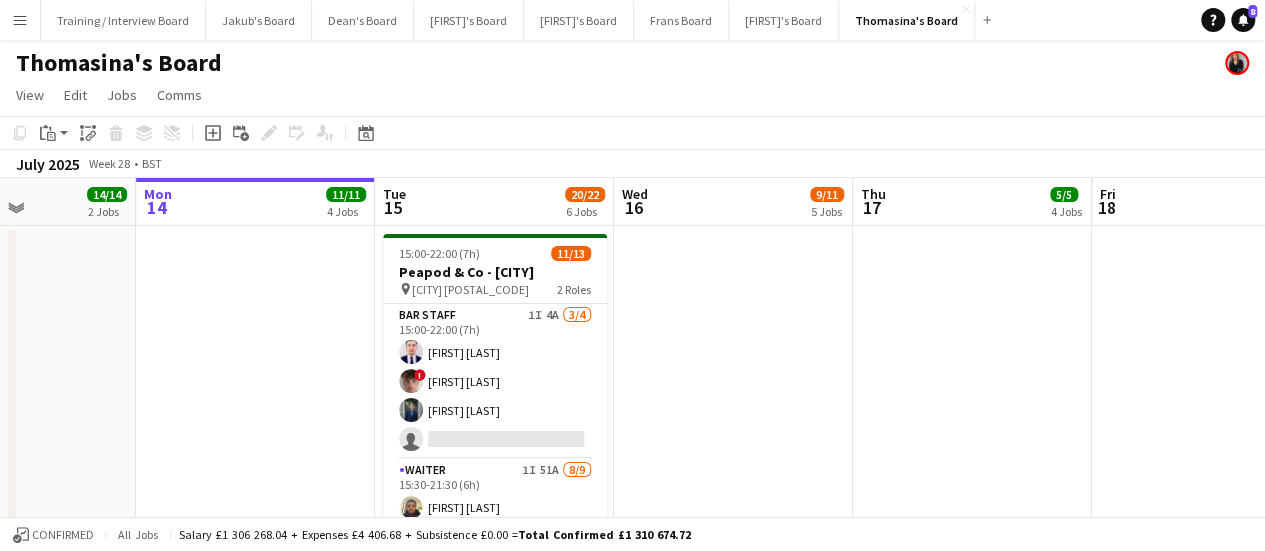 click on "View  Day view expanded Day view collapsed Month view Date picker Jump to today Expand Linked Jobs Collapse Linked Jobs  Edit  Copy Ctrl+C  Paste  Without Crew Ctrl+V With Crew Ctrl+Shift+V Paste as linked job  Group  Group Ungroup  Jobs  New Job Edit Job Delete Job New Linked Job Edit Linked Jobs Job fulfilment Promote Role Copy Role URL  Comms  Notify confirmed crew Create chat" 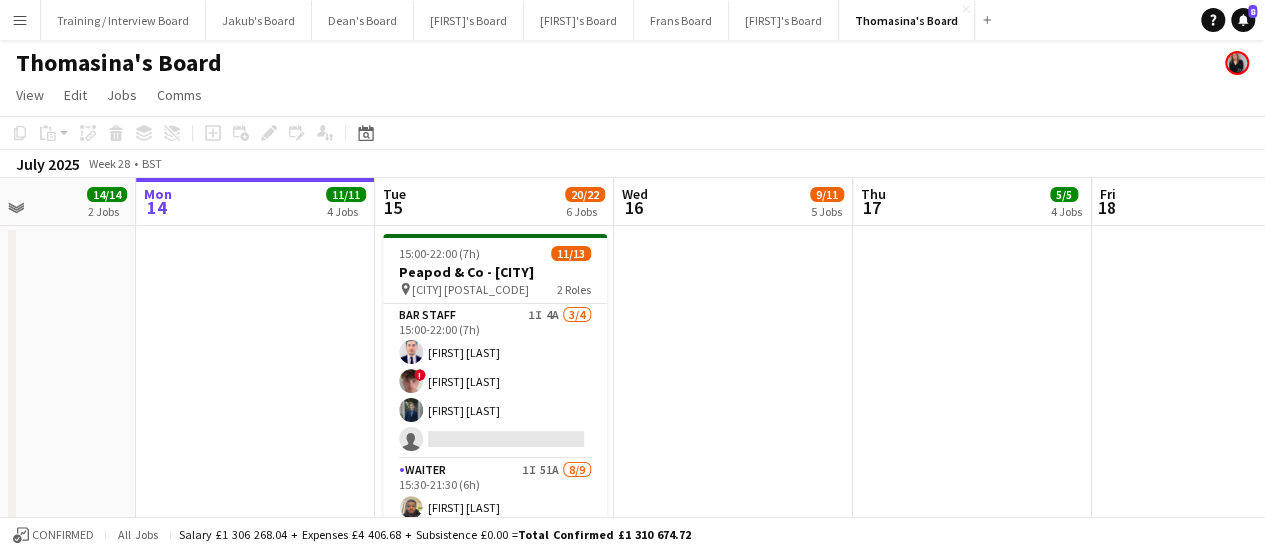 click on "View  Day view expanded Day view collapsed Month view Date picker Jump to today Expand Linked Jobs Collapse Linked Jobs  Edit  Copy Ctrl+C  Paste  Without Crew Ctrl+V With Crew Ctrl+Shift+V Paste as linked job  Group  Group Ungroup  Jobs  New Job Edit Job Delete Job New Linked Job Edit Linked Jobs Job fulfilment Promote Role Copy Role URL  Comms  Notify confirmed crew Create chat" 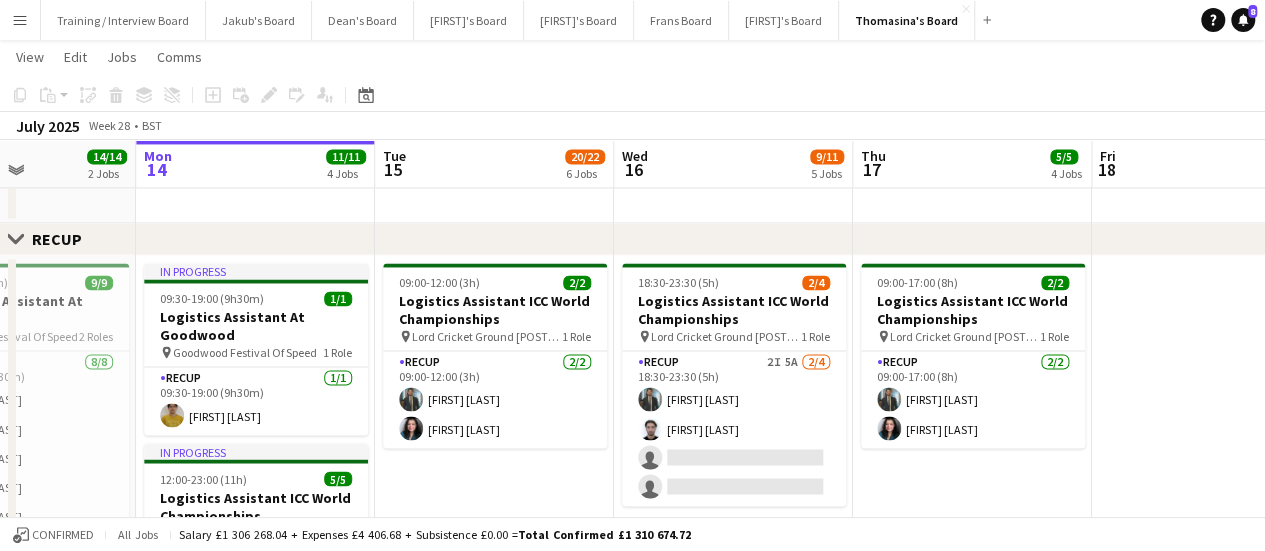 scroll, scrollTop: 1587, scrollLeft: 0, axis: vertical 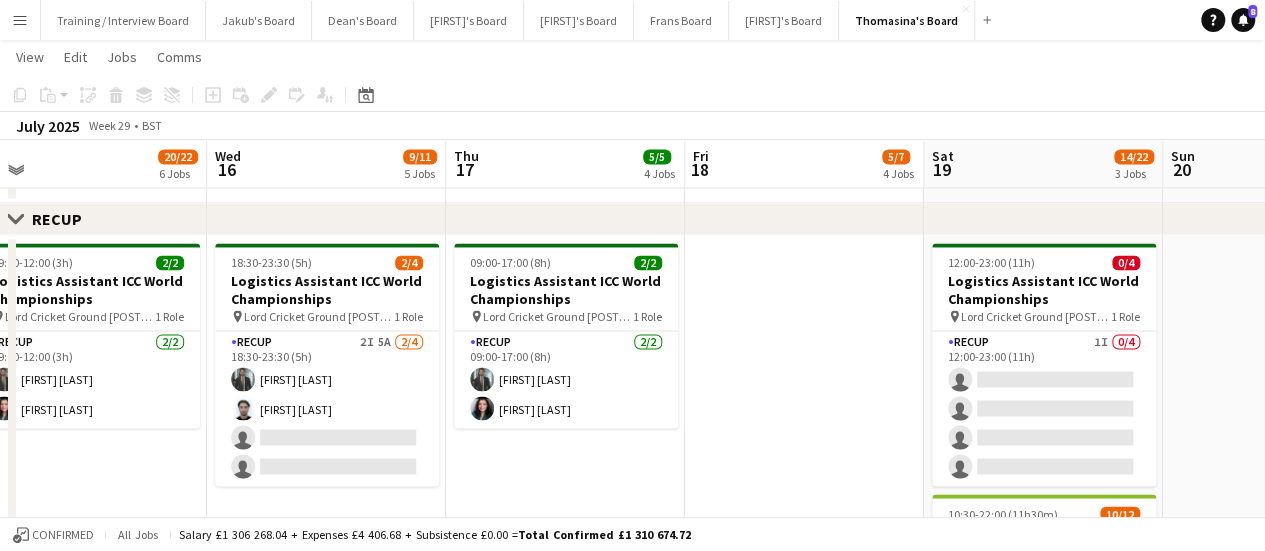 drag, startPoint x: 1181, startPoint y: 342, endPoint x: 774, endPoint y: 401, distance: 411.25418 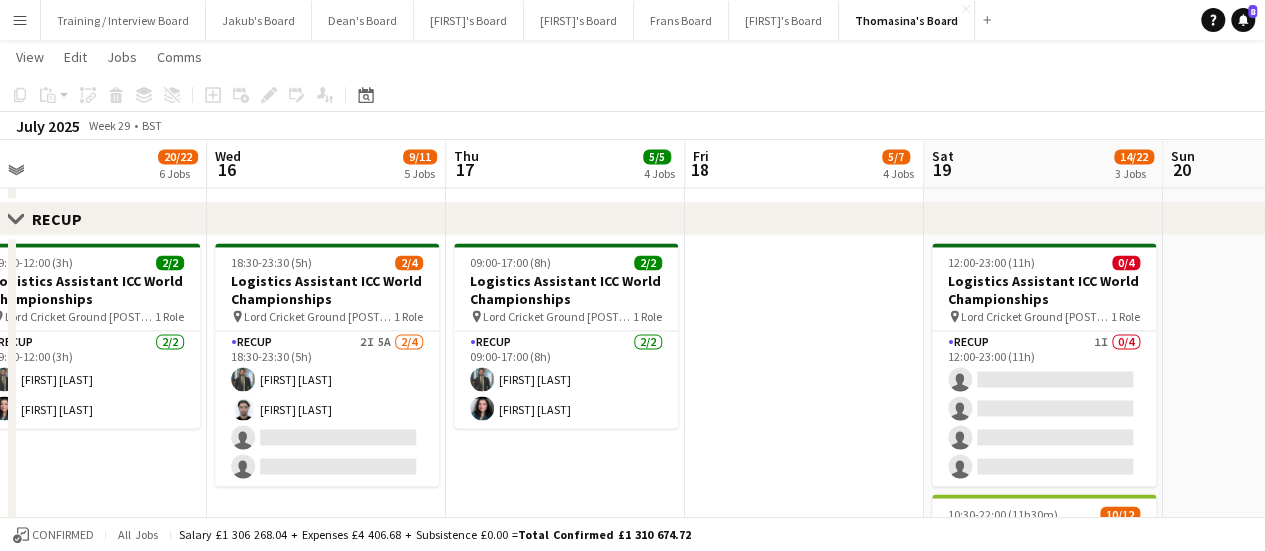 scroll, scrollTop: 0, scrollLeft: 848, axis: horizontal 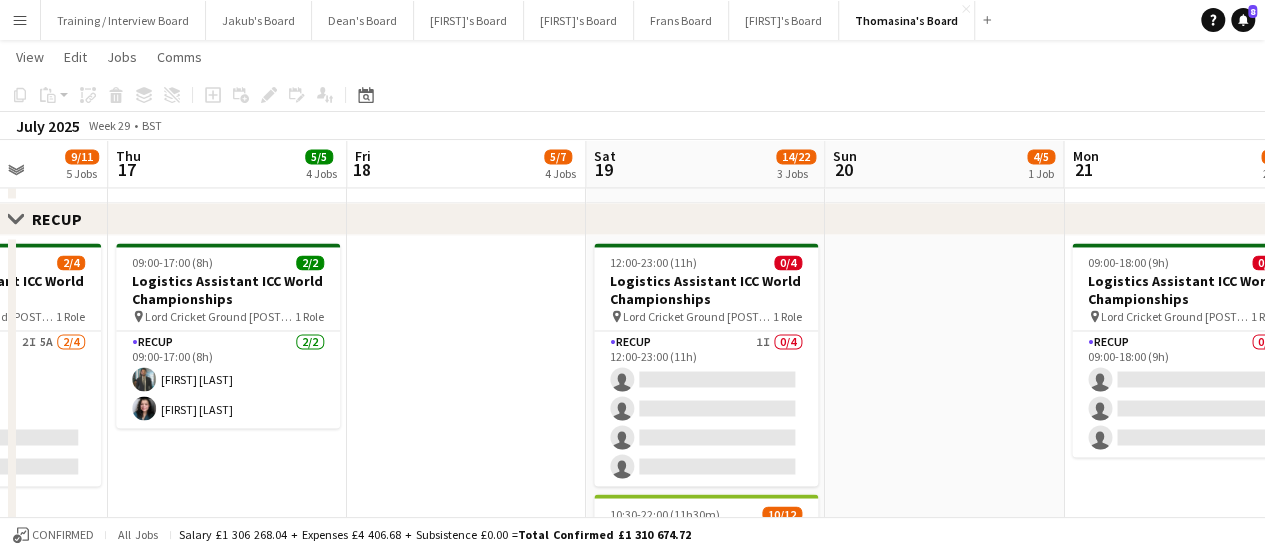 drag, startPoint x: 937, startPoint y: 343, endPoint x: 599, endPoint y: 335, distance: 338.09467 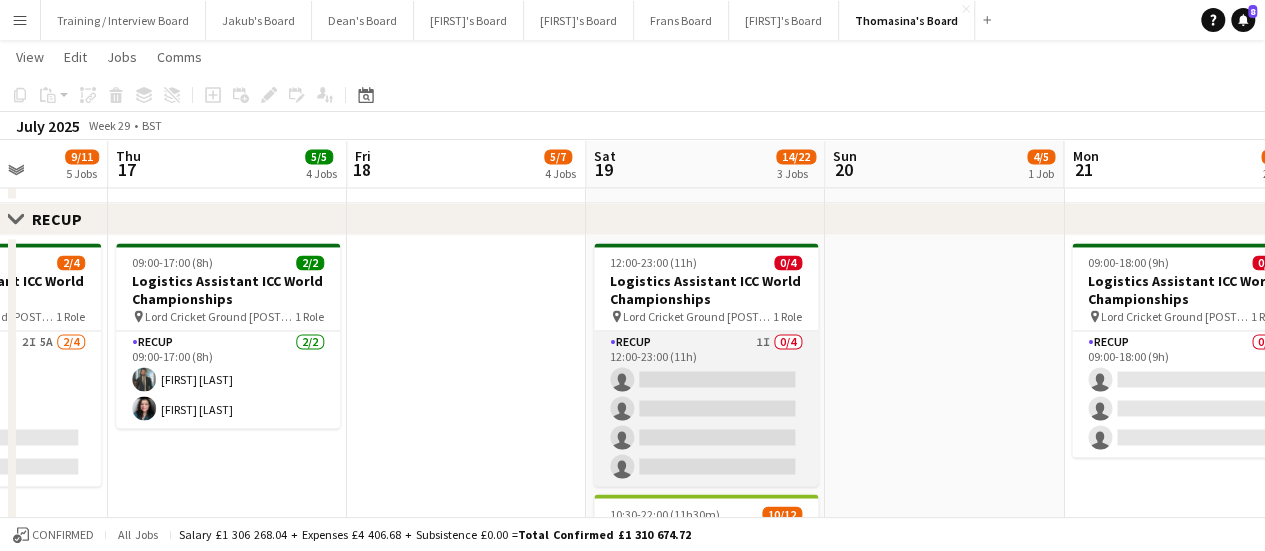 click on "RECUP   1I   0/4   12:00-23:00 (11h)
single-neutral-actions
single-neutral-actions
single-neutral-actions
single-neutral-actions" at bounding box center [706, 408] 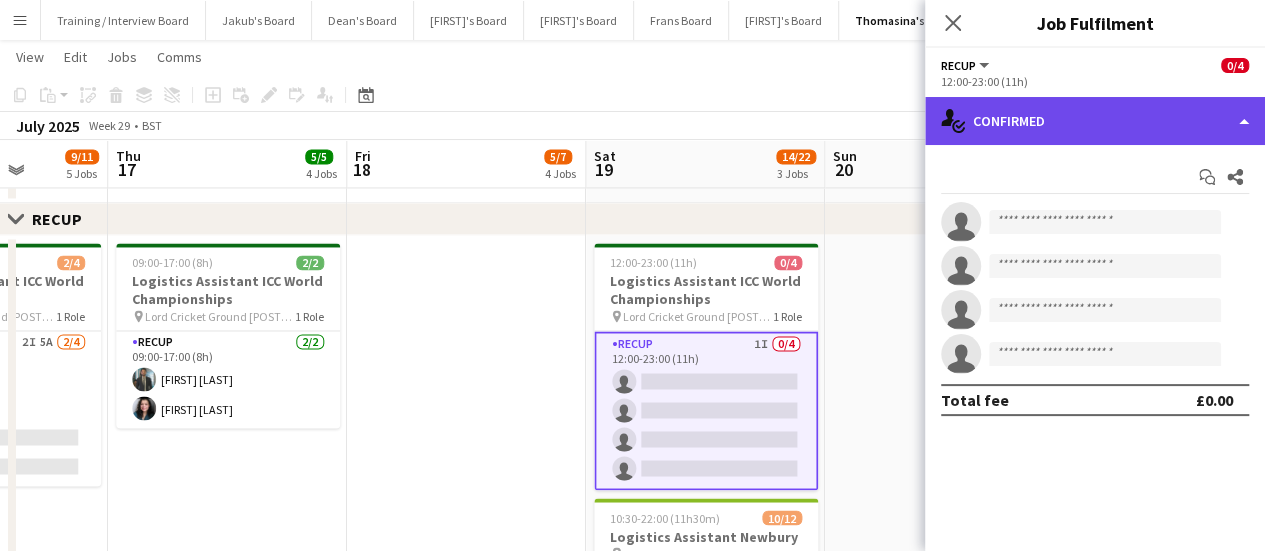 click on "single-neutral-actions-check-2
Confirmed" 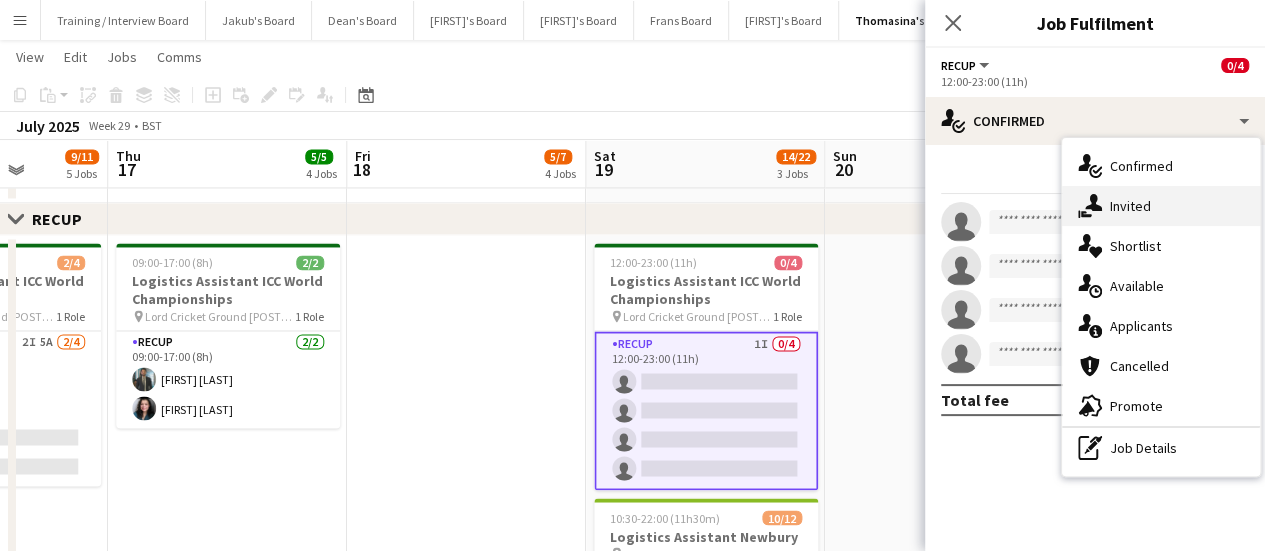 click on "single-neutral-actions-share-1
Invited" at bounding box center (1161, 206) 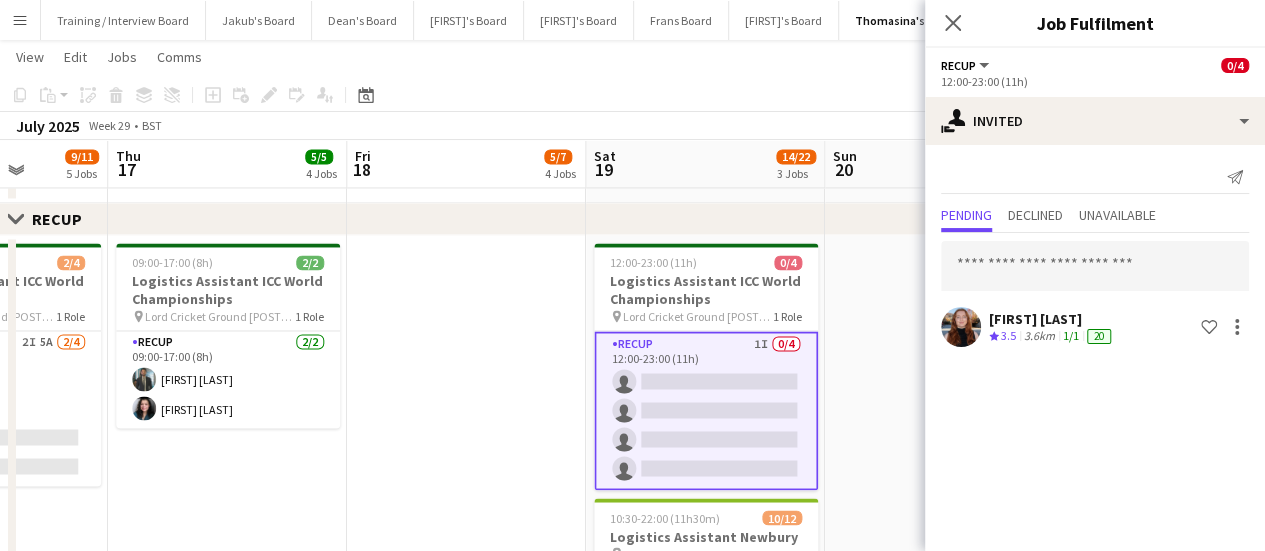 click on "[FIRST] [LAST]
Crew rating
[RATING]   [DISTANCE]  [NUMBER]/[NUMBER]  [NUMBER]
Shortlist crew" at bounding box center [1095, 292] 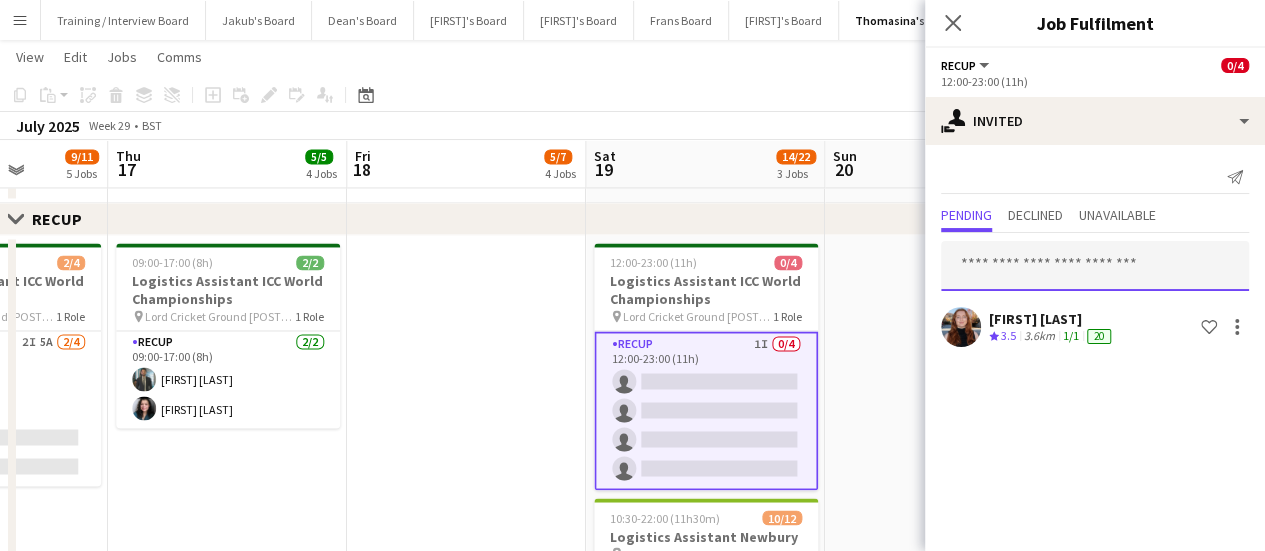 click at bounding box center [1095, 266] 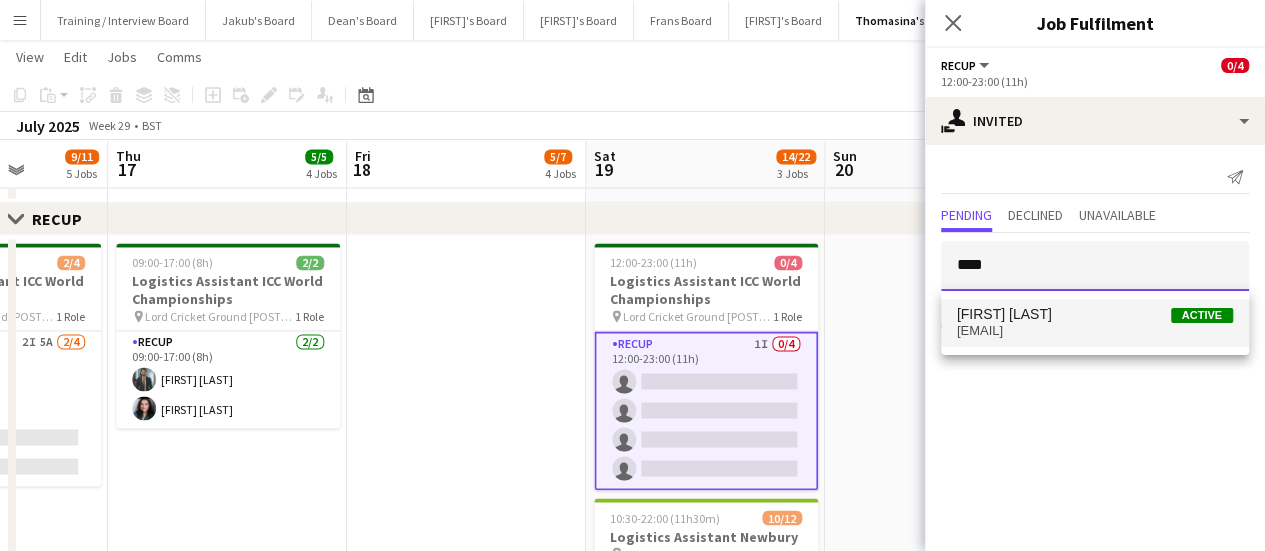 type on "****" 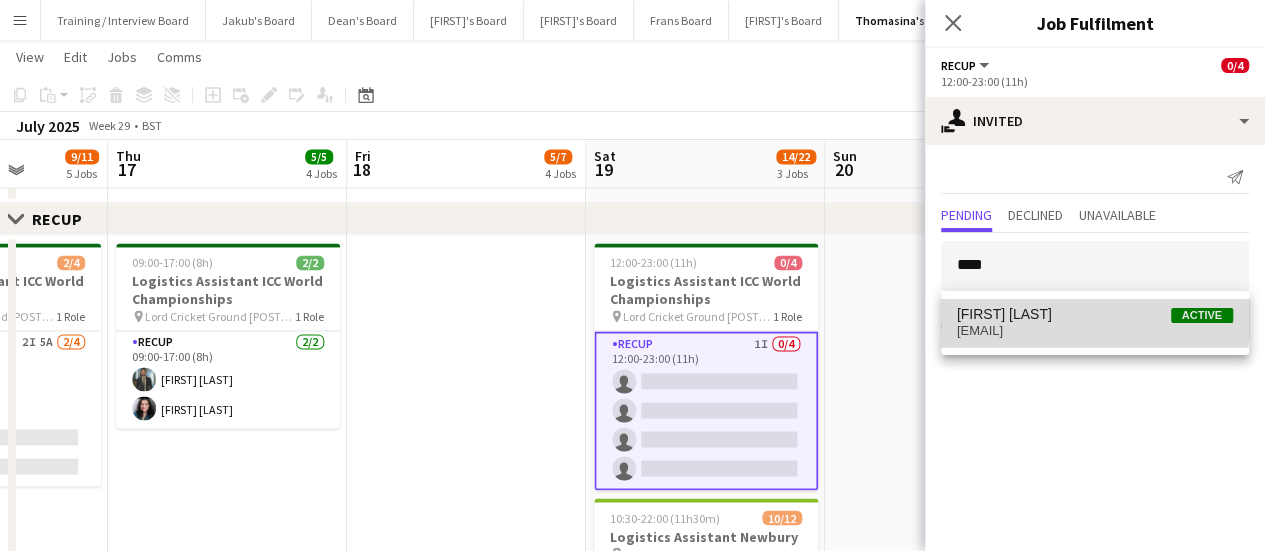 click on "[FIRST] [LAST]" at bounding box center (1004, 314) 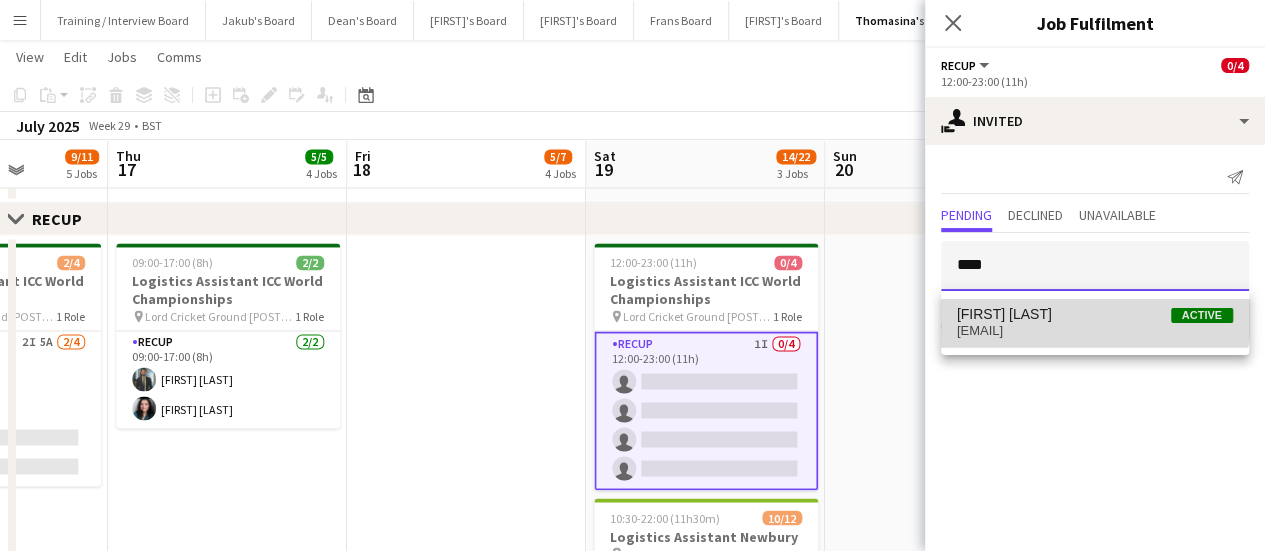 type 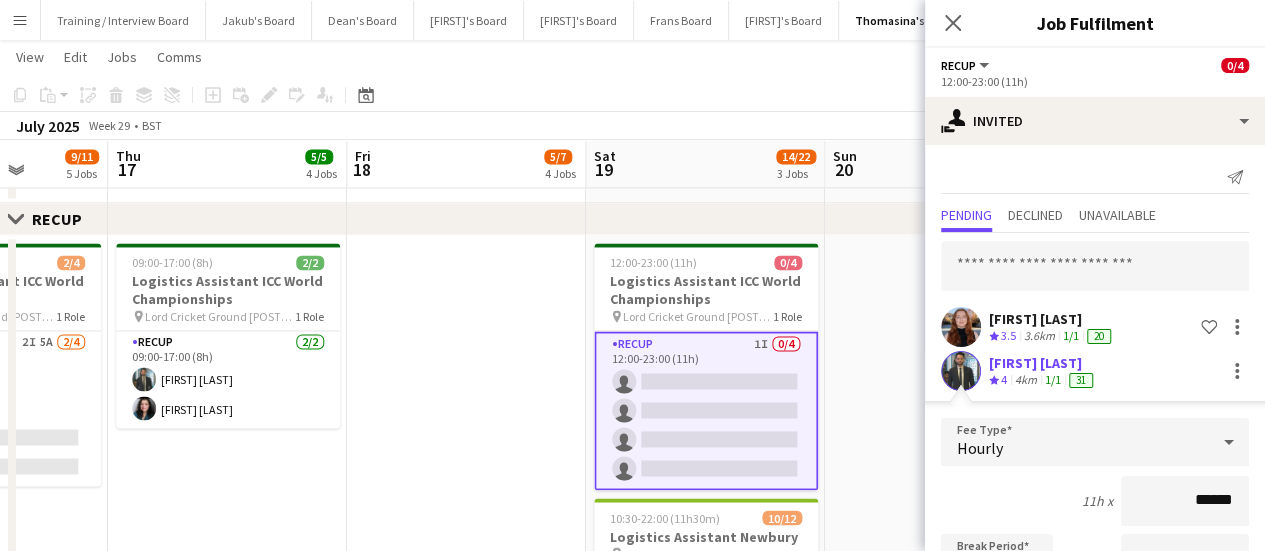 scroll, scrollTop: 247, scrollLeft: 0, axis: vertical 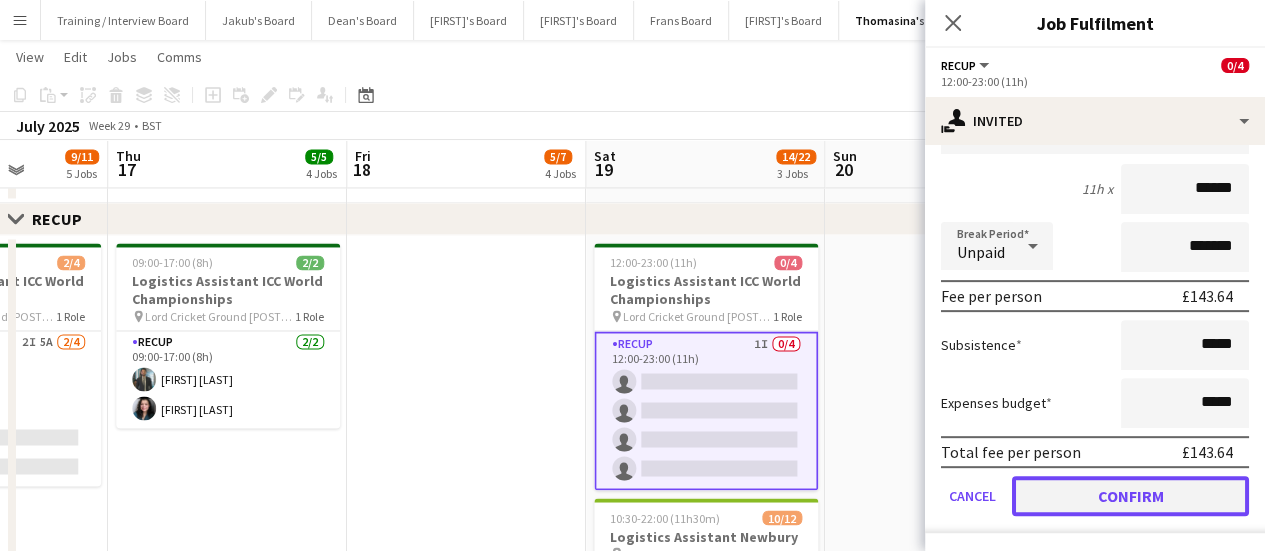 click on "Confirm" 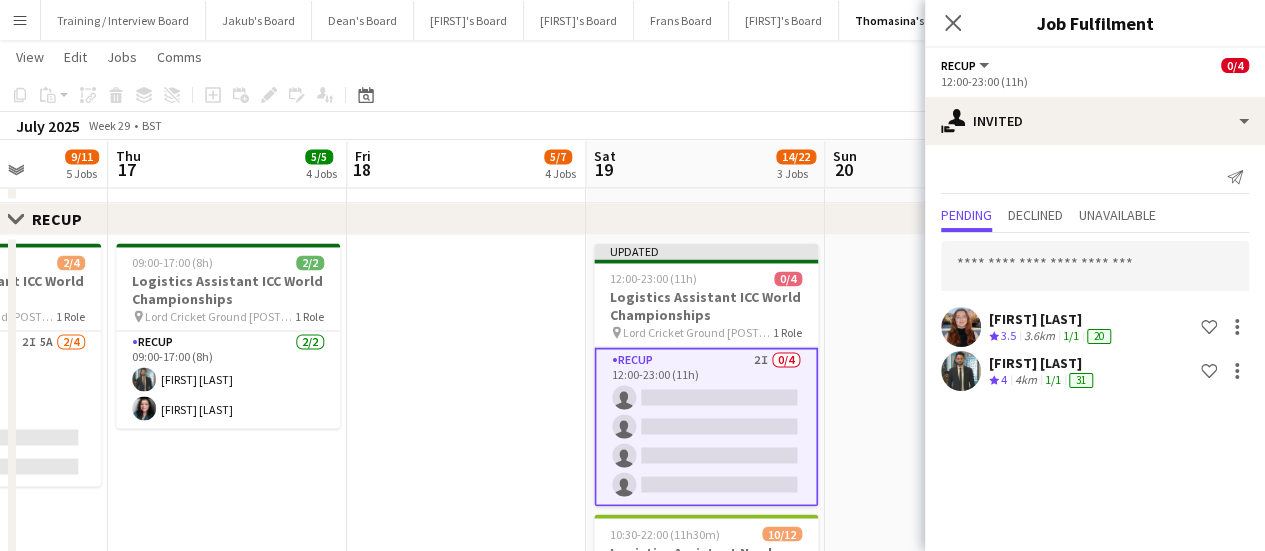 scroll, scrollTop: 0, scrollLeft: 0, axis: both 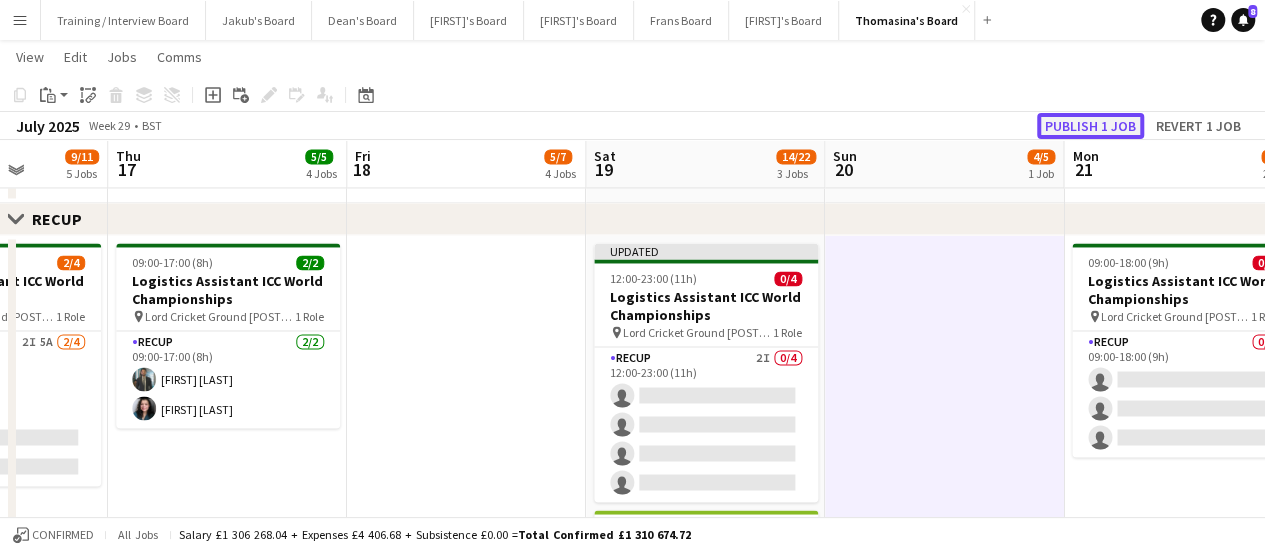 click on "Publish 1 job" 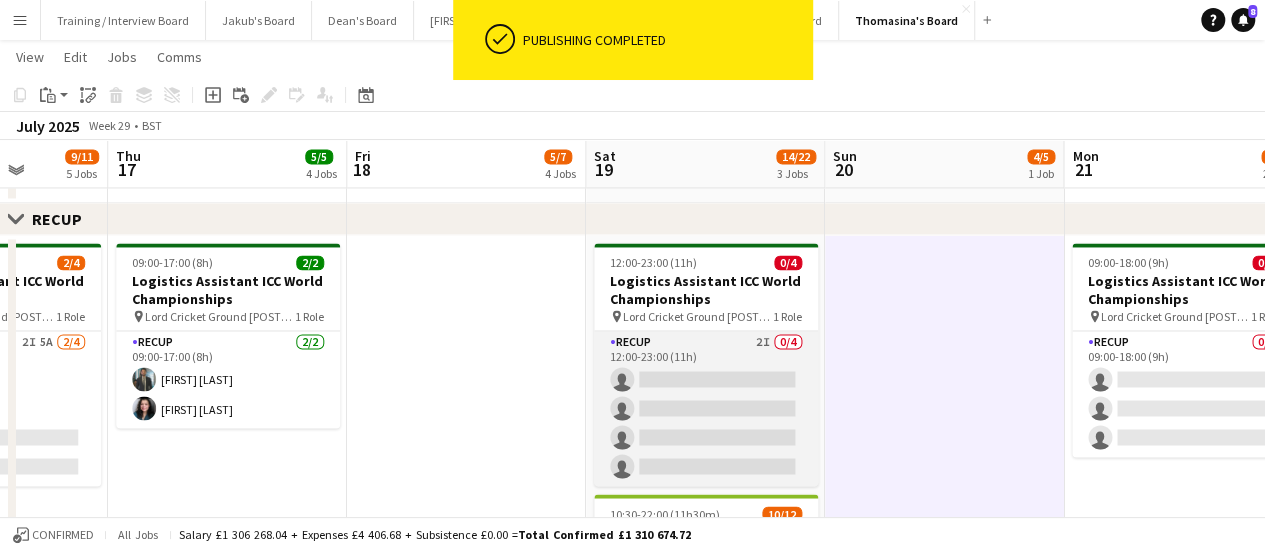 click on "RECUP   2I   0/4   12:00-23:00 (11h)
single-neutral-actions
single-neutral-actions
single-neutral-actions
single-neutral-actions" at bounding box center (706, 408) 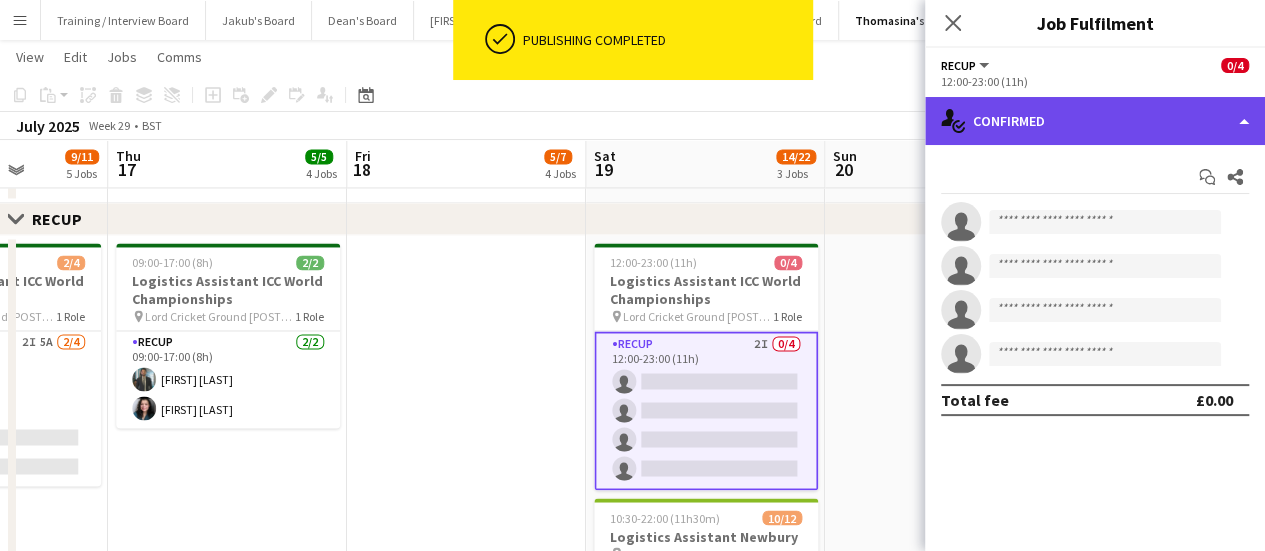 click on "single-neutral-actions-check-2
Confirmed" 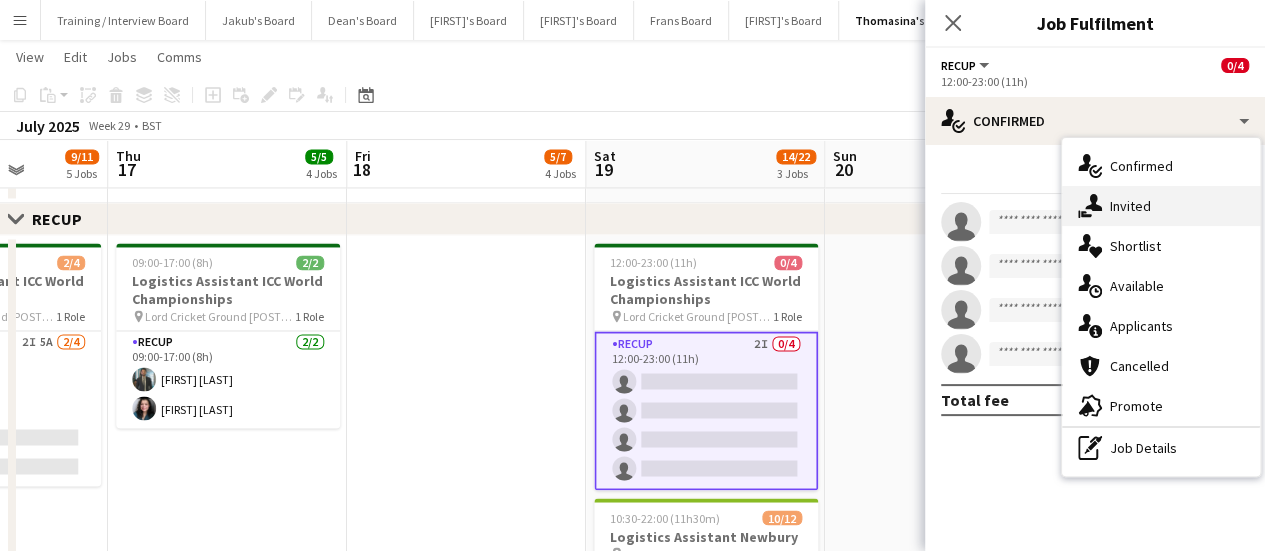 click on "single-neutral-actions-share-1
Invited" at bounding box center (1161, 206) 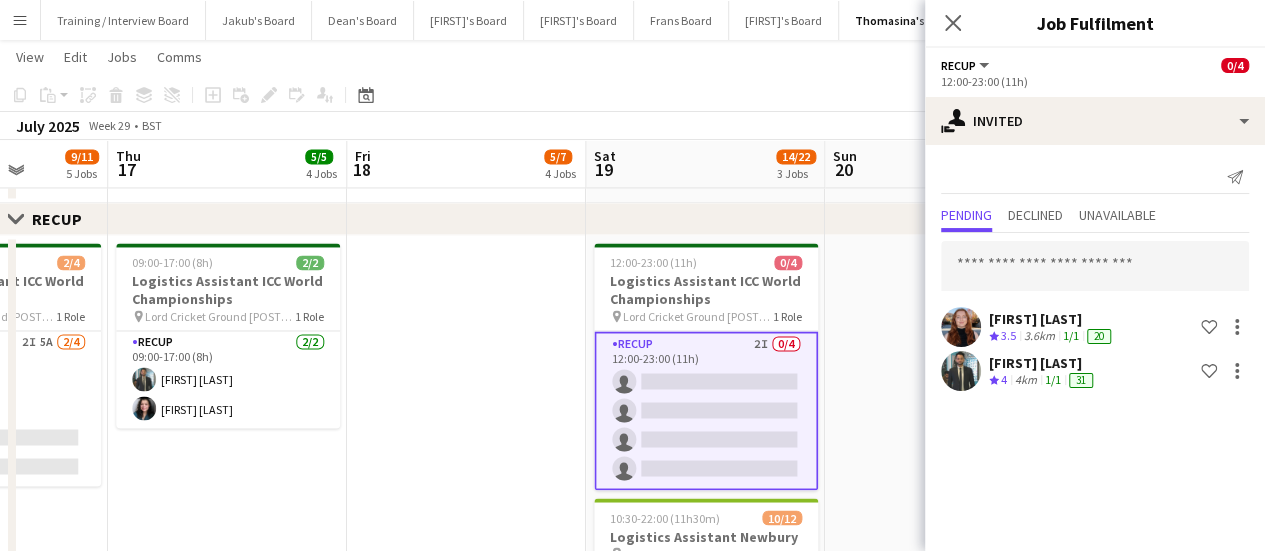 click at bounding box center (944, 711) 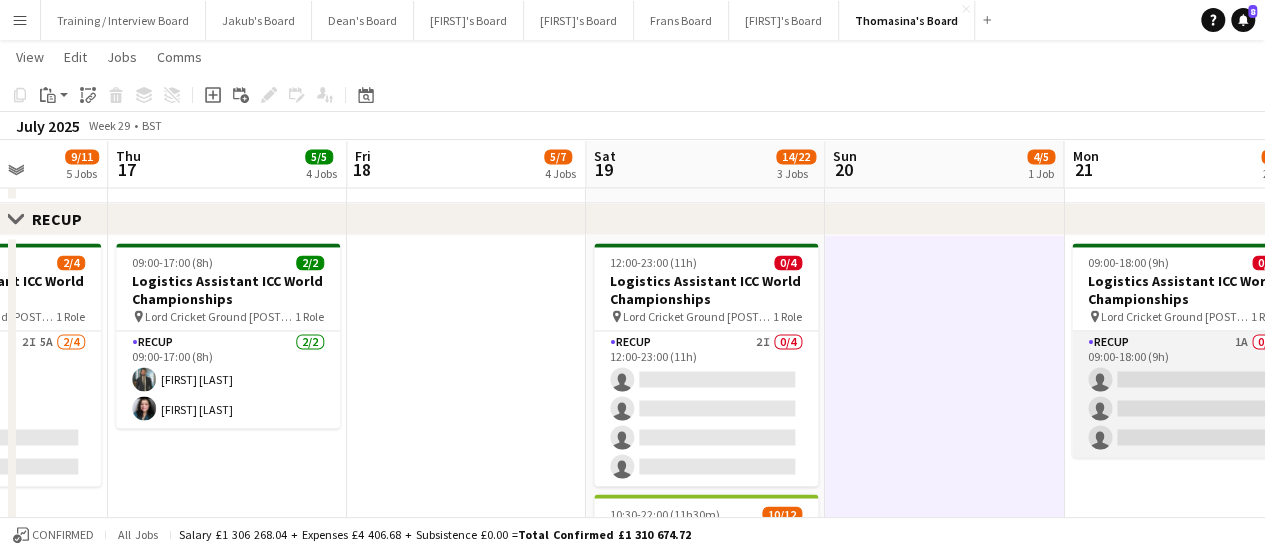 click on "RECUP   [NUMBER]A   [NUMBER]/[NUMBER]   [TIME]
single-neutral-actions
single-neutral-actions
single-neutral-actions" at bounding box center [1184, 394] 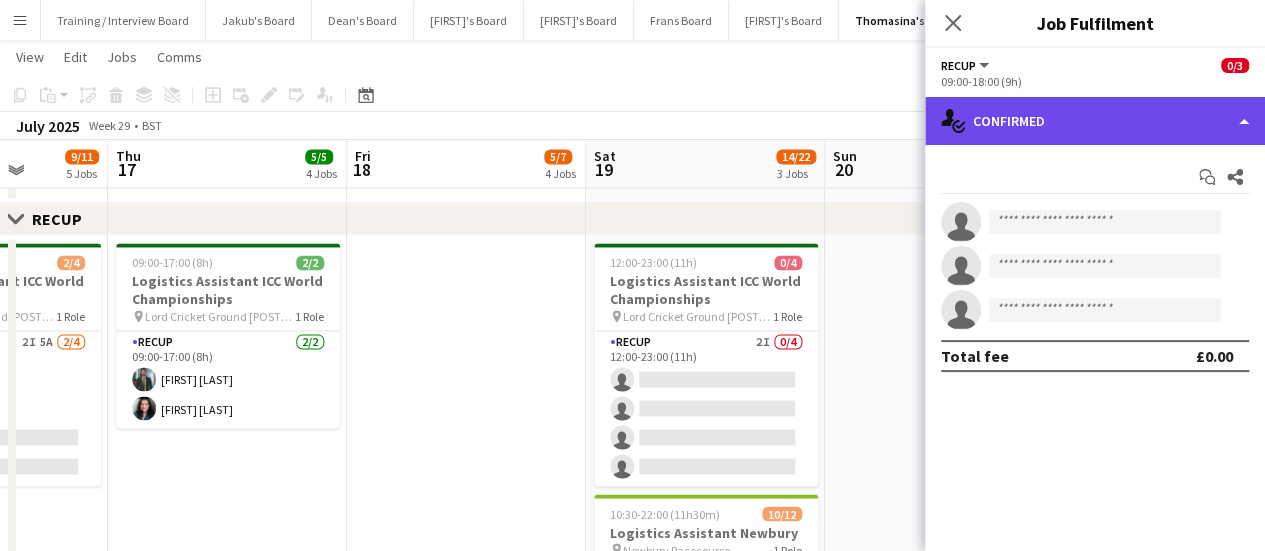 click on "single-neutral-actions-check-2
Confirmed" 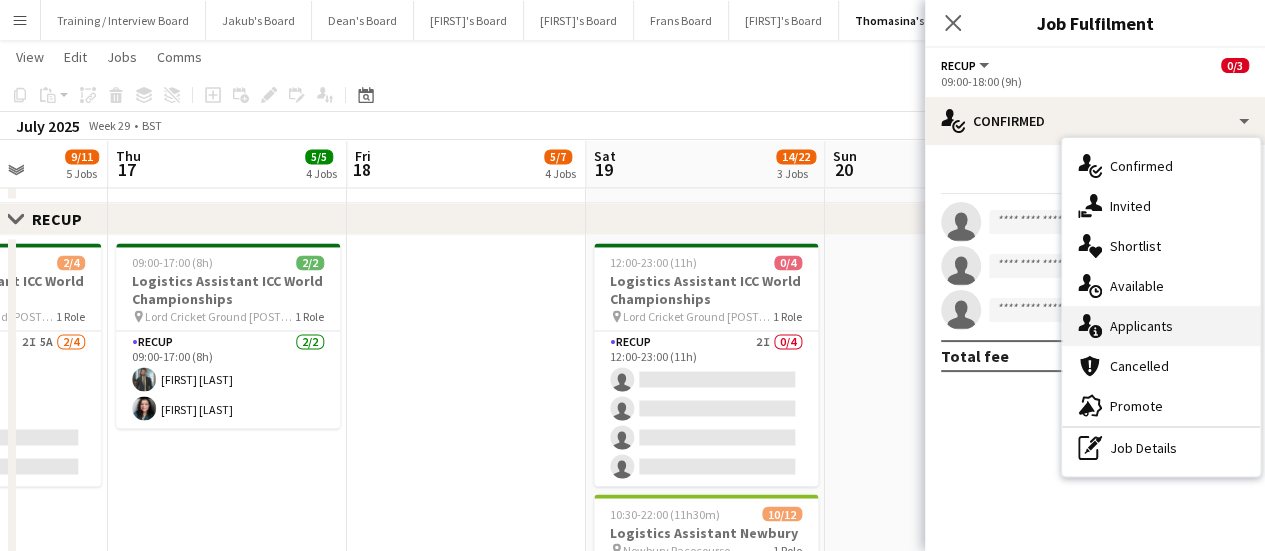 click on "single-neutral-actions-information
Applicants" at bounding box center [1161, 326] 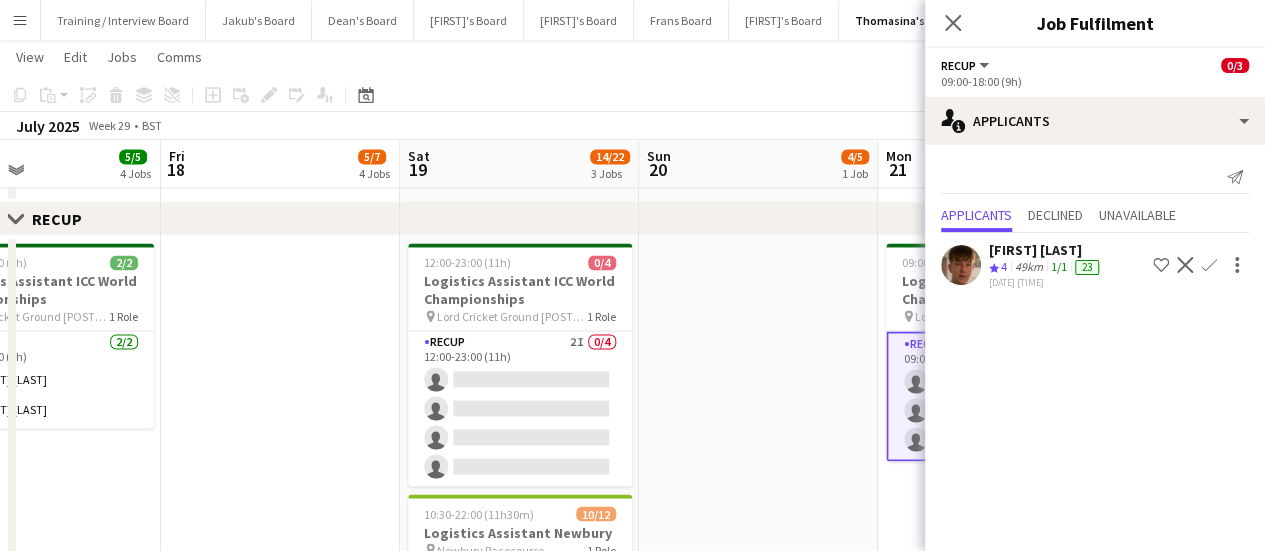 scroll, scrollTop: 0, scrollLeft: 702, axis: horizontal 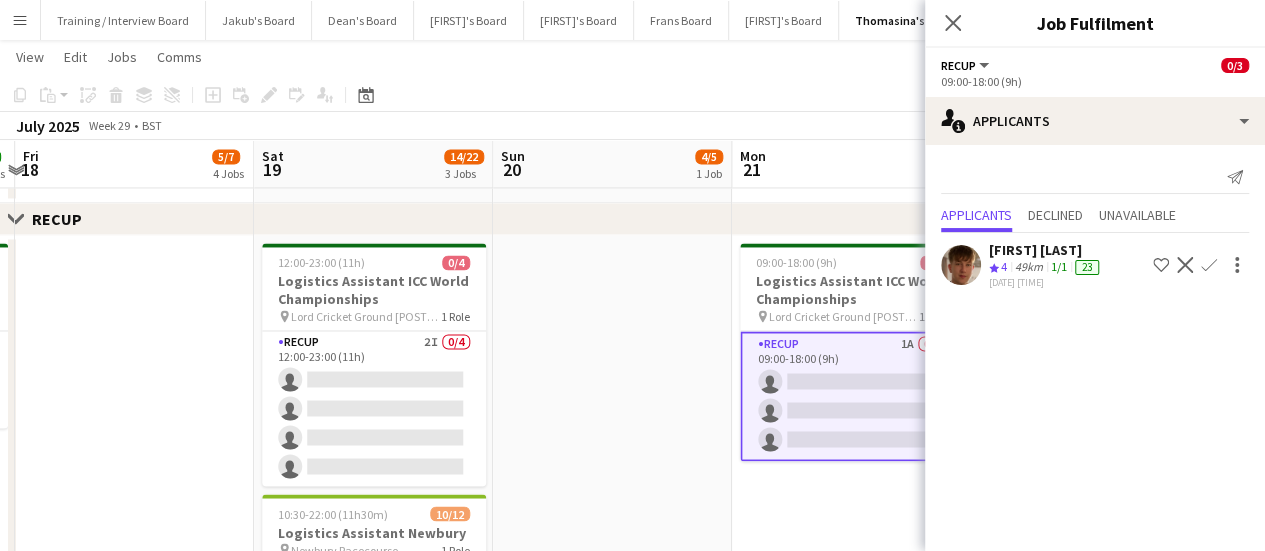 drag, startPoint x: 886, startPoint y: 359, endPoint x: 554, endPoint y: 342, distance: 332.43497 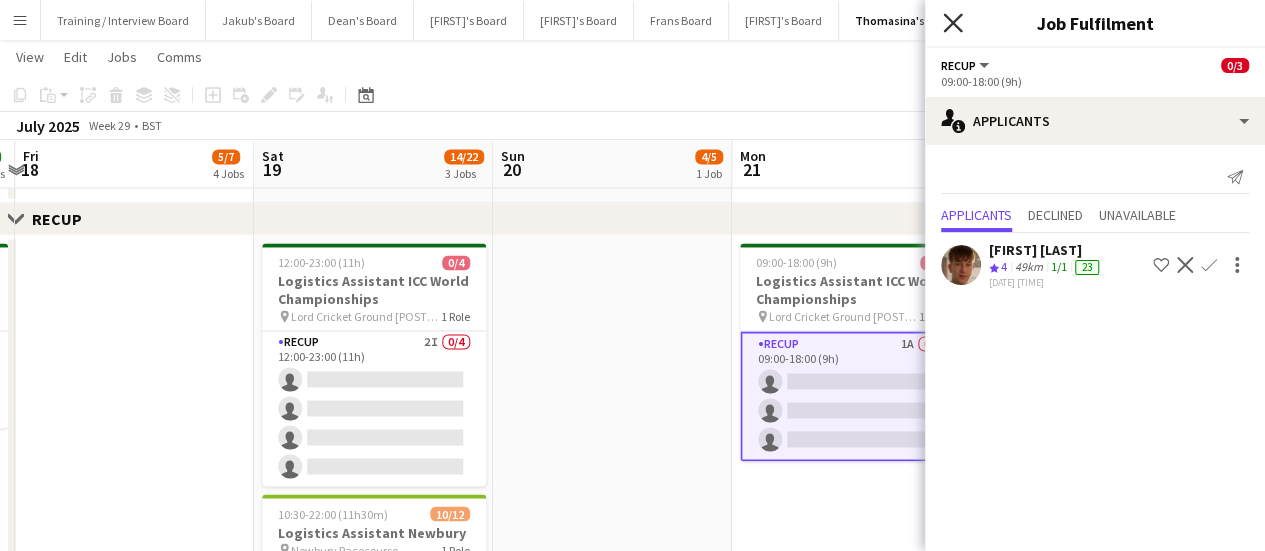 click 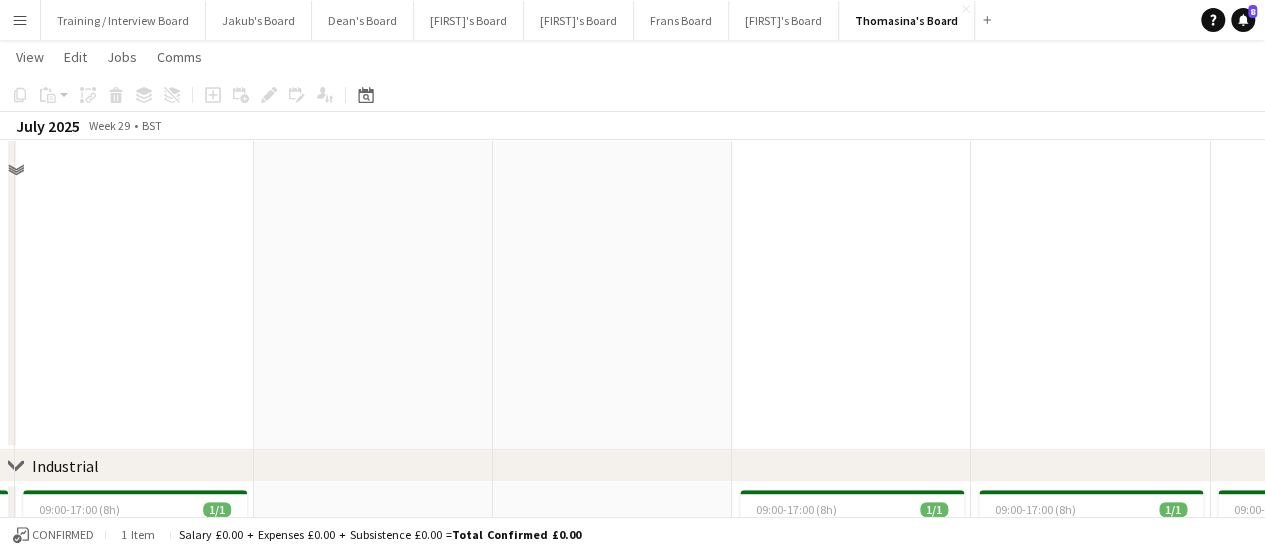 scroll, scrollTop: 0, scrollLeft: 0, axis: both 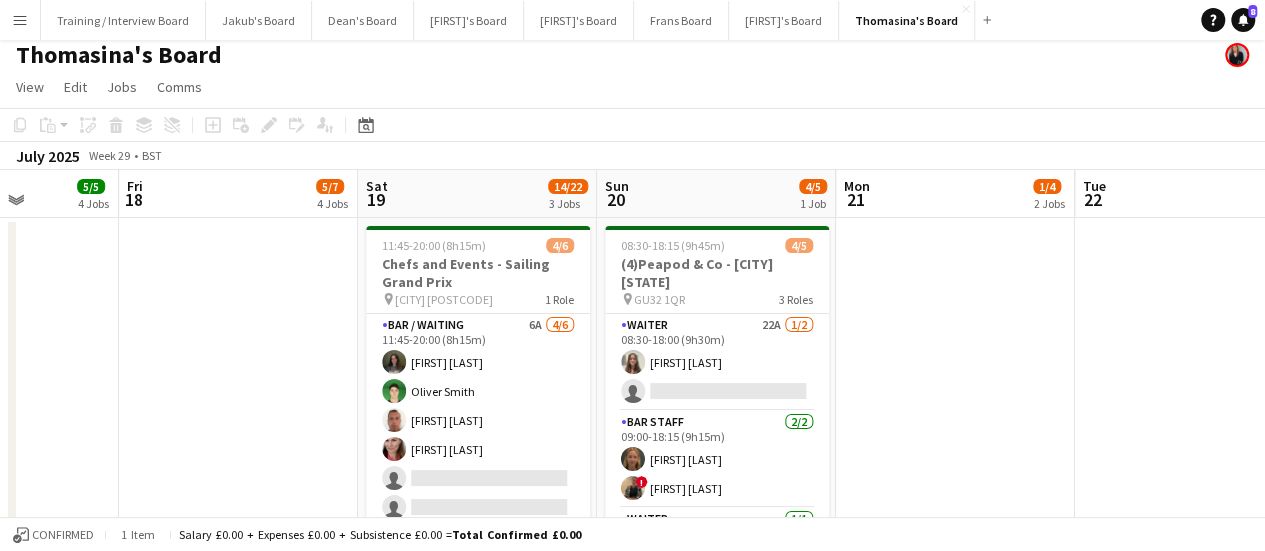 drag, startPoint x: 854, startPoint y: 369, endPoint x: 959, endPoint y: 388, distance: 106.7052 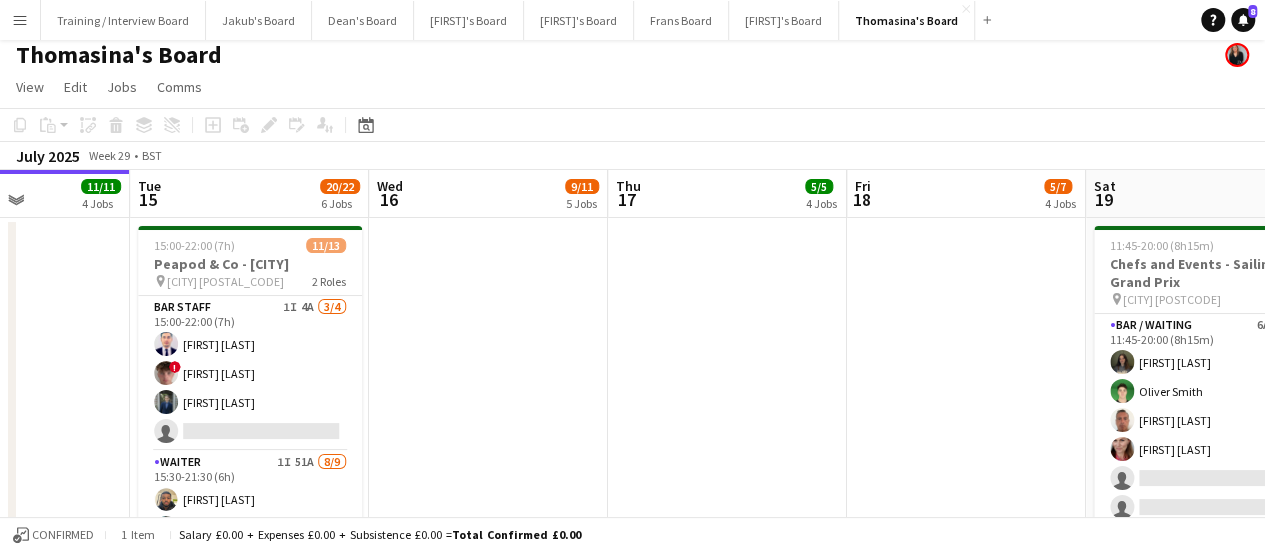 drag, startPoint x: 250, startPoint y: 375, endPoint x: 1060, endPoint y: 396, distance: 810.27216 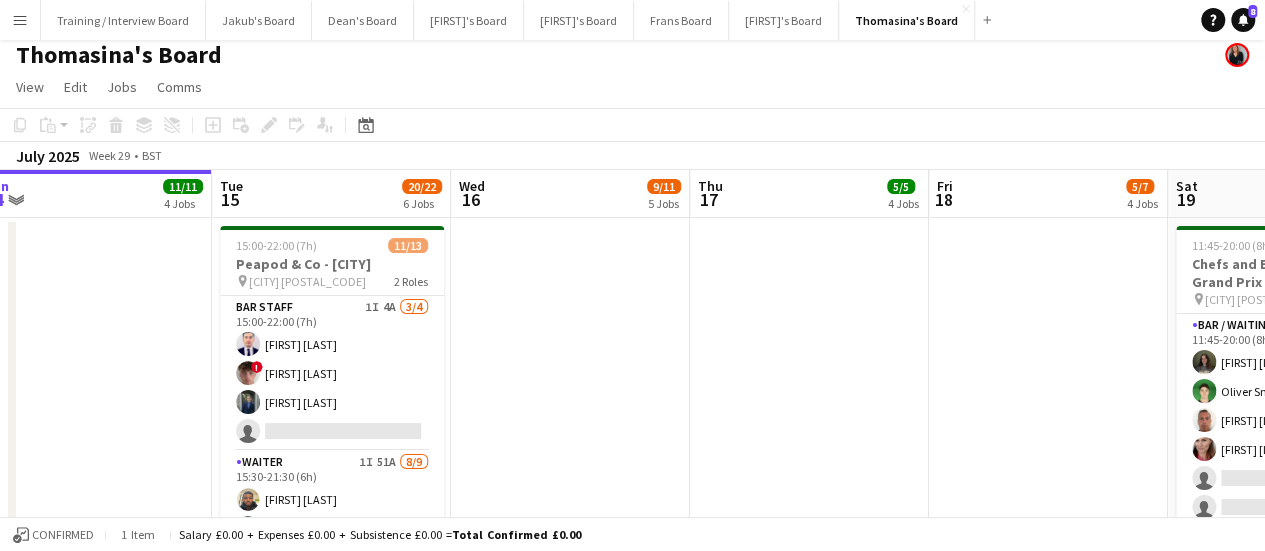 scroll, scrollTop: 0, scrollLeft: 483, axis: horizontal 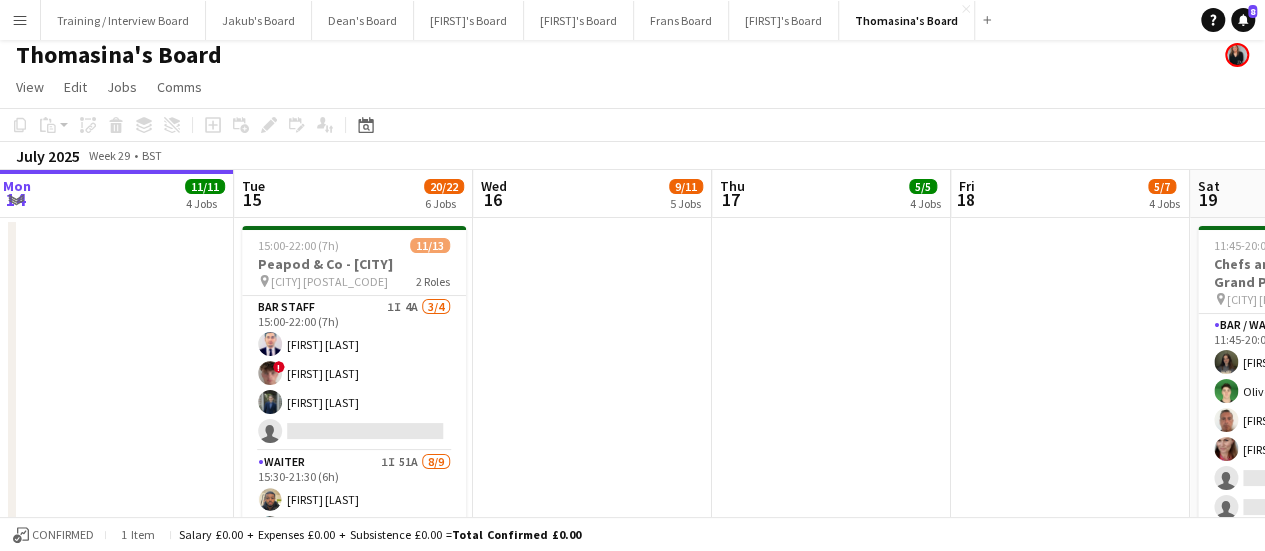 drag, startPoint x: 606, startPoint y: 379, endPoint x: 628, endPoint y: 384, distance: 22.561028 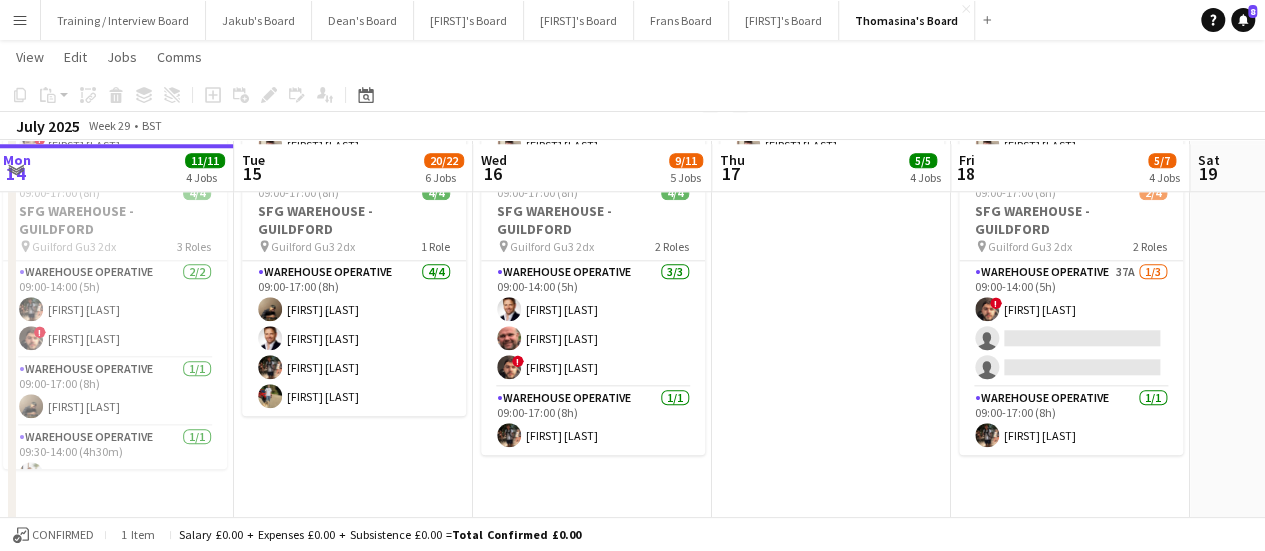 scroll, scrollTop: 963, scrollLeft: 0, axis: vertical 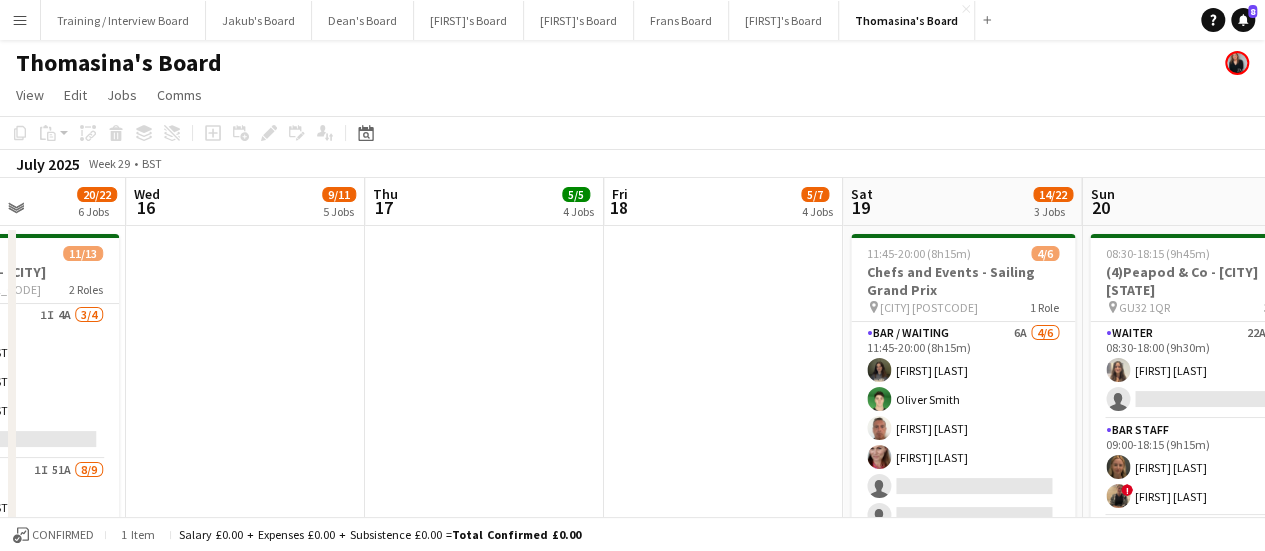 drag, startPoint x: 1121, startPoint y: 422, endPoint x: 774, endPoint y: 310, distance: 364.6272 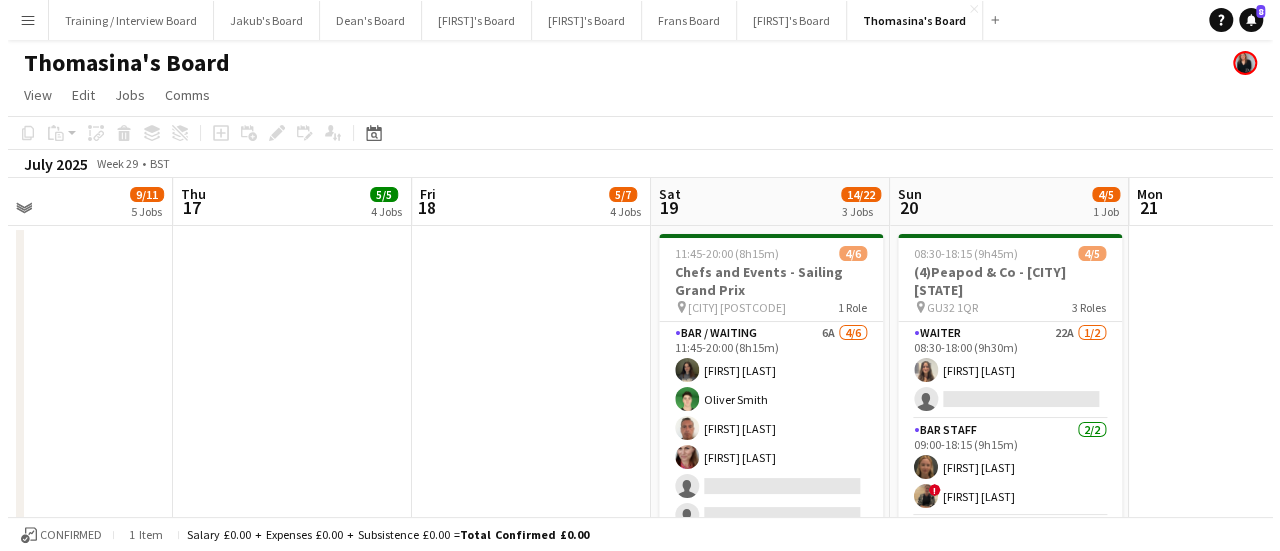 scroll, scrollTop: 0, scrollLeft: 828, axis: horizontal 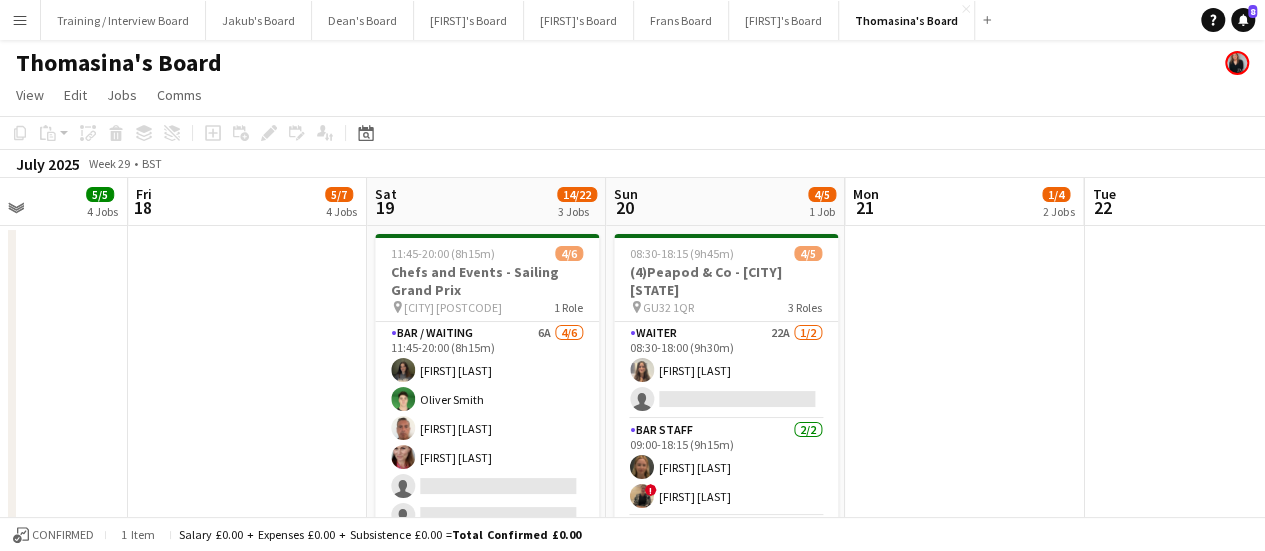 drag, startPoint x: 1030, startPoint y: 374, endPoint x: 555, endPoint y: 297, distance: 481.2006 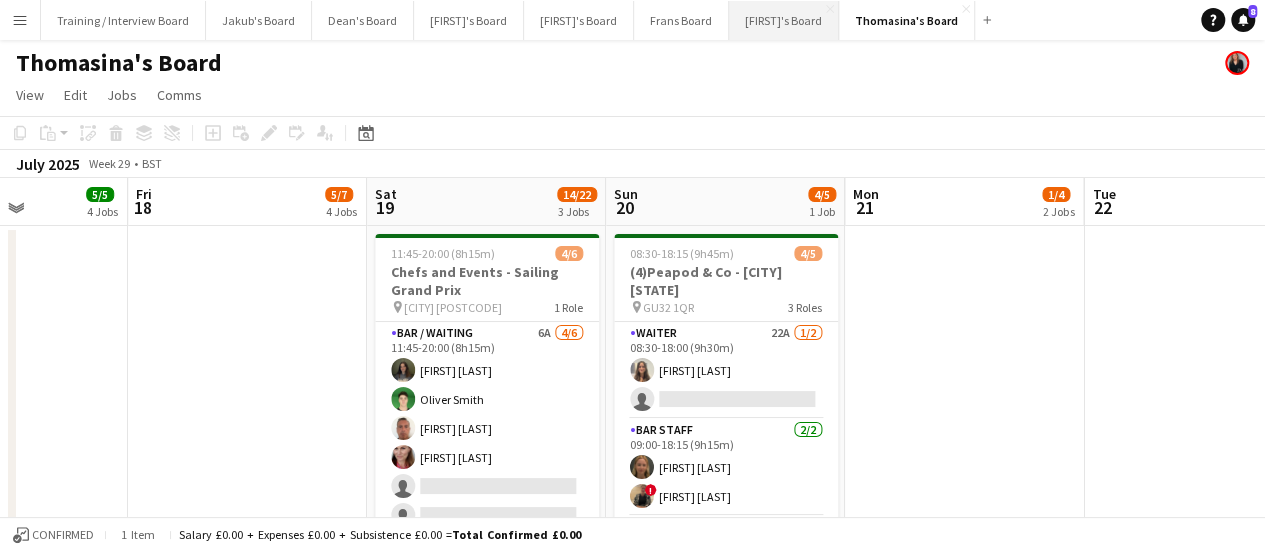 click on "[FIRST]'s Board
Close" at bounding box center (784, 20) 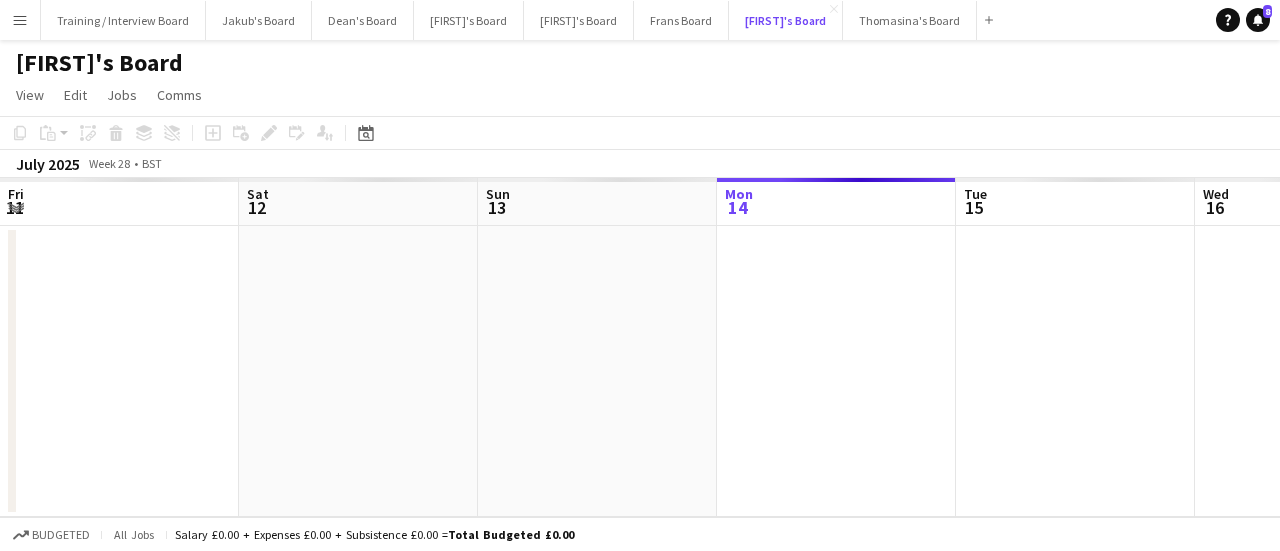 scroll, scrollTop: 0, scrollLeft: 478, axis: horizontal 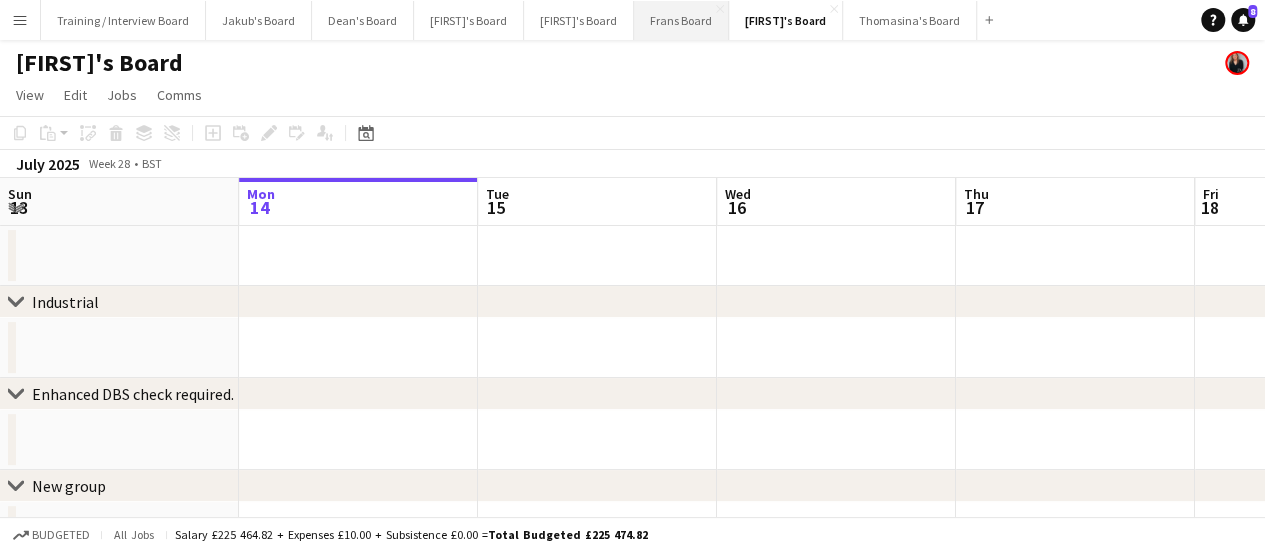 click on "[FIRST]'s Board
Close" at bounding box center (681, 20) 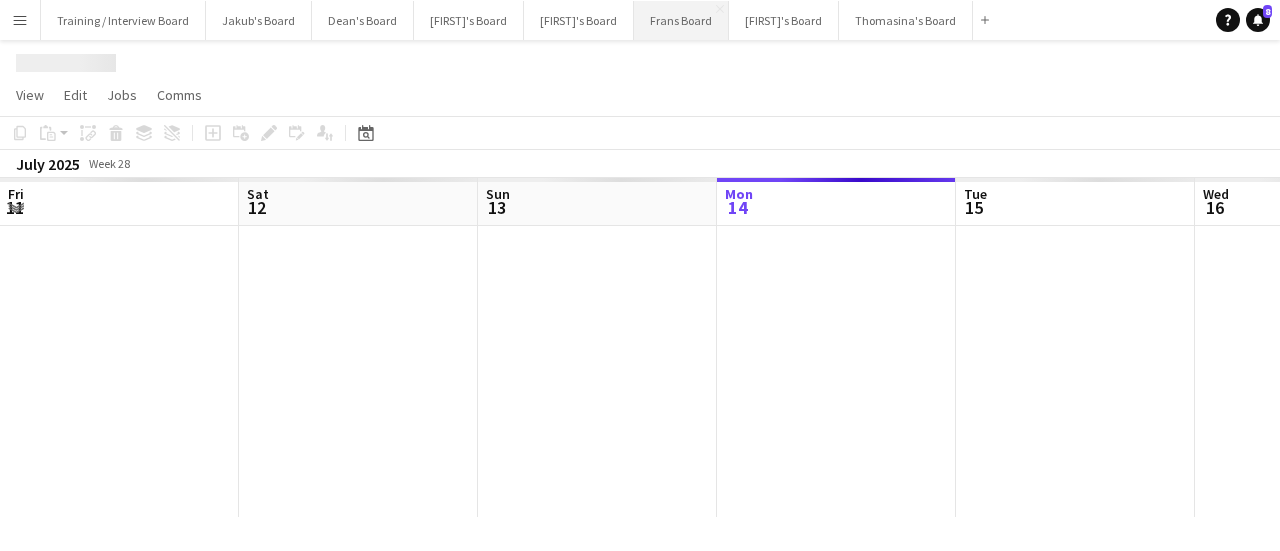 scroll, scrollTop: 0, scrollLeft: 478, axis: horizontal 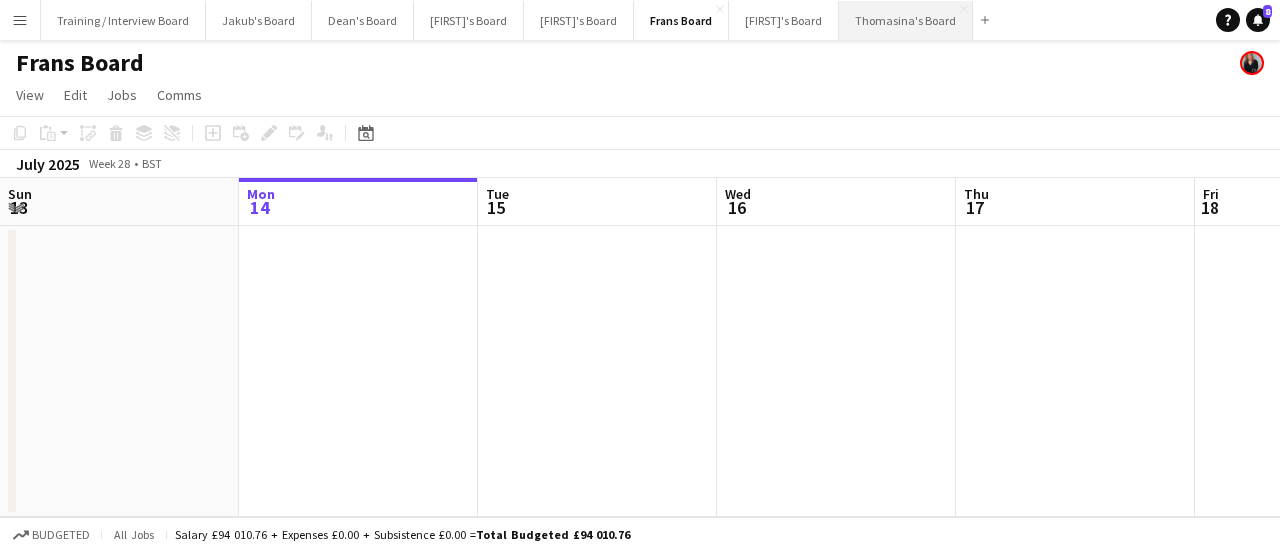click on "[FIRST]'s Board
Close" at bounding box center (906, 20) 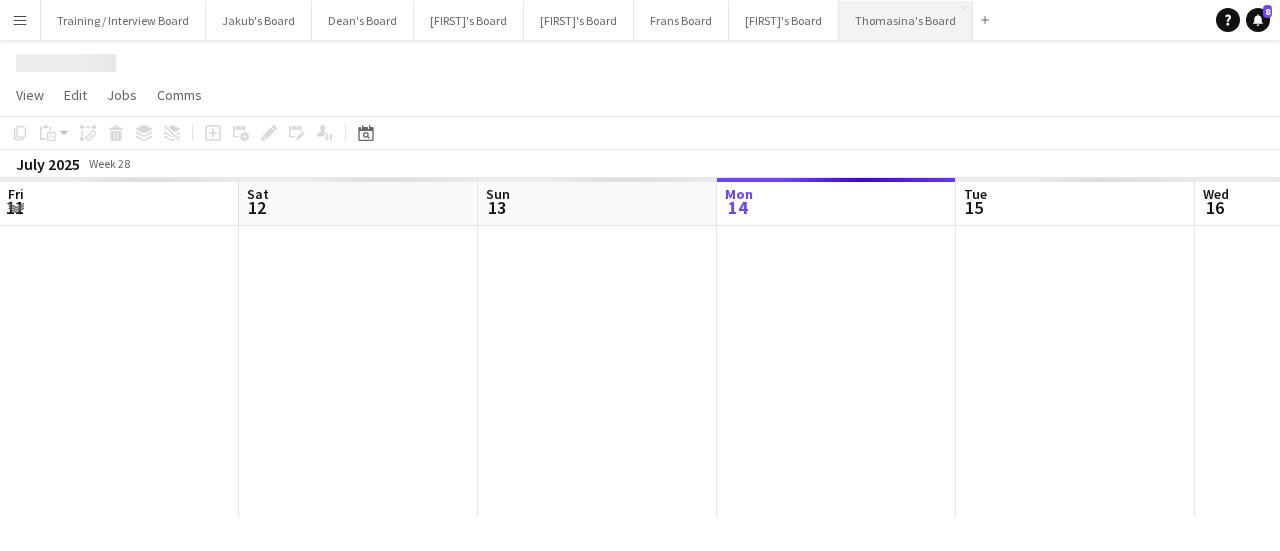 scroll, scrollTop: 0, scrollLeft: 478, axis: horizontal 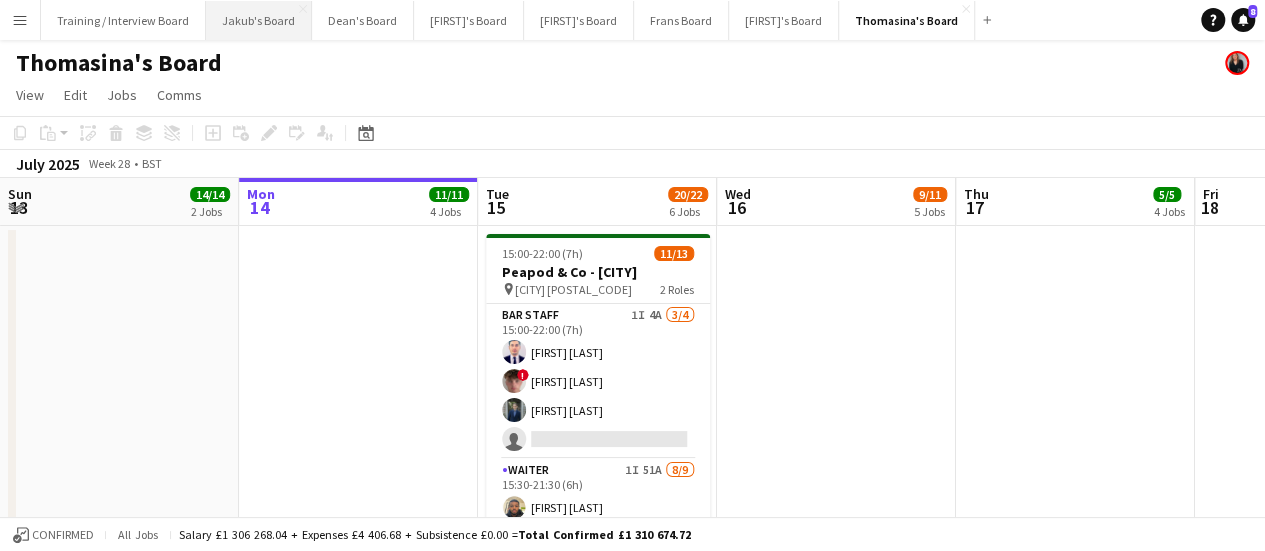 click on "Jakub's Board
Close" at bounding box center (259, 20) 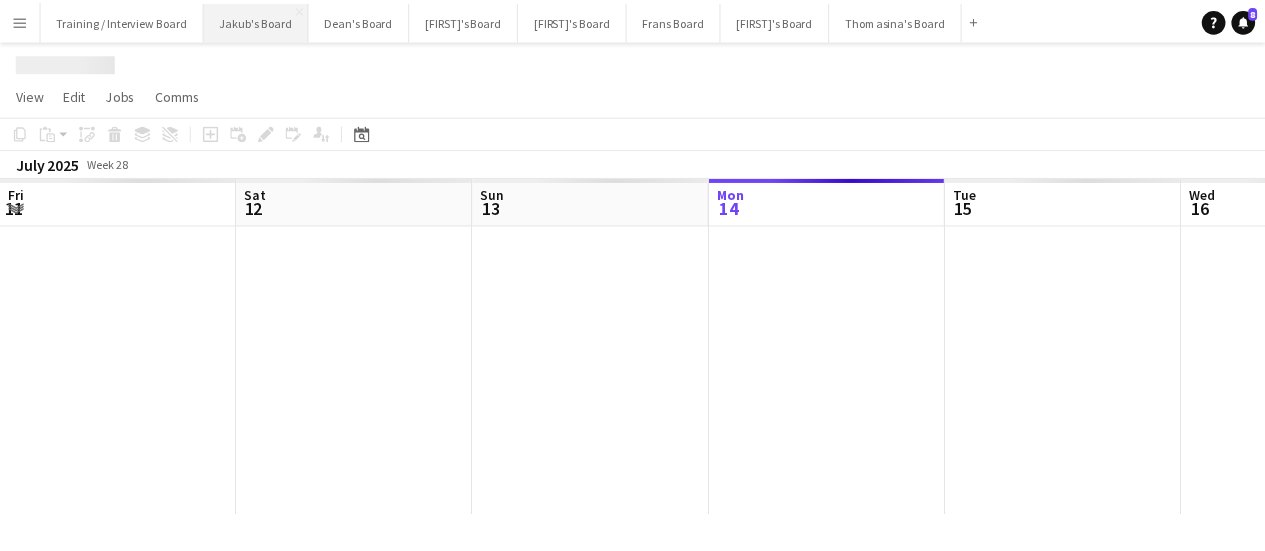 scroll, scrollTop: 0, scrollLeft: 478, axis: horizontal 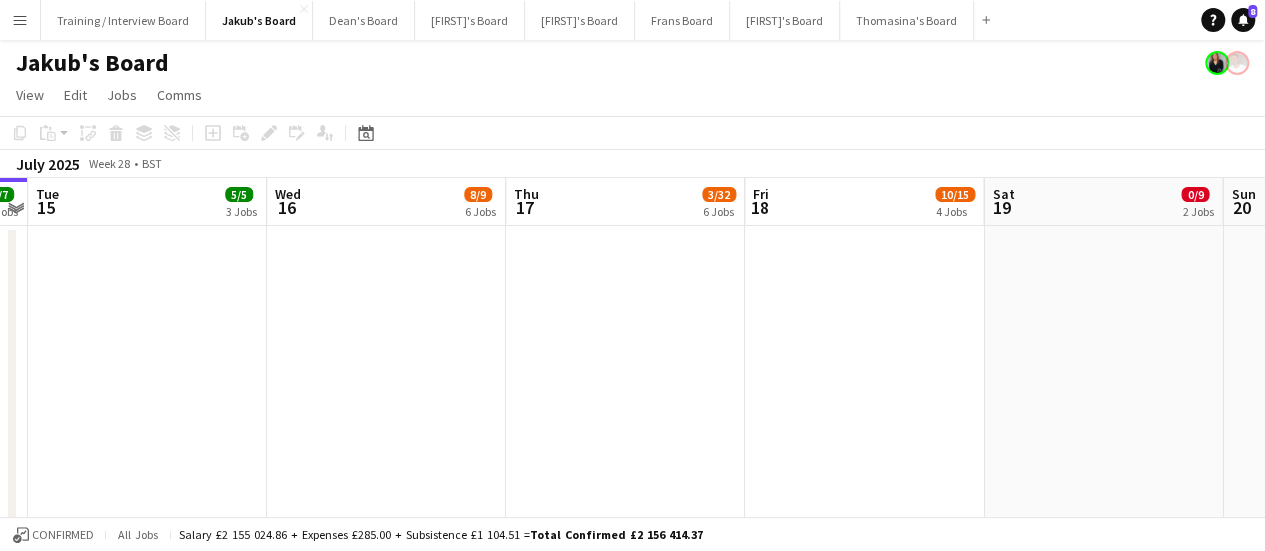drag, startPoint x: 1159, startPoint y: 289, endPoint x: 496, endPoint y: 119, distance: 684.44794 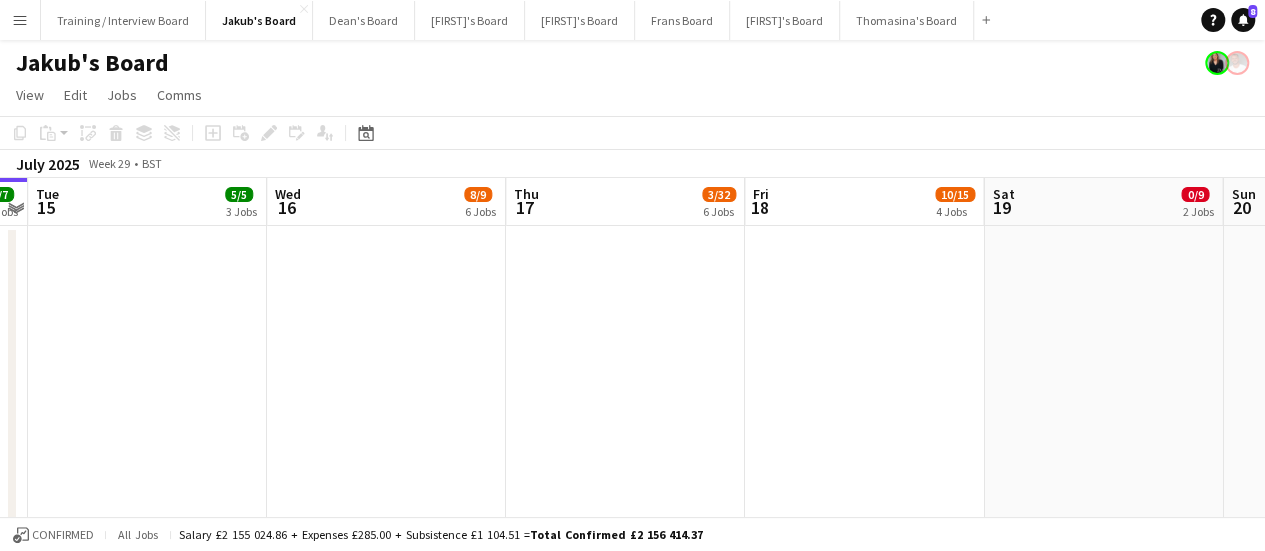 scroll, scrollTop: 658, scrollLeft: 0, axis: vertical 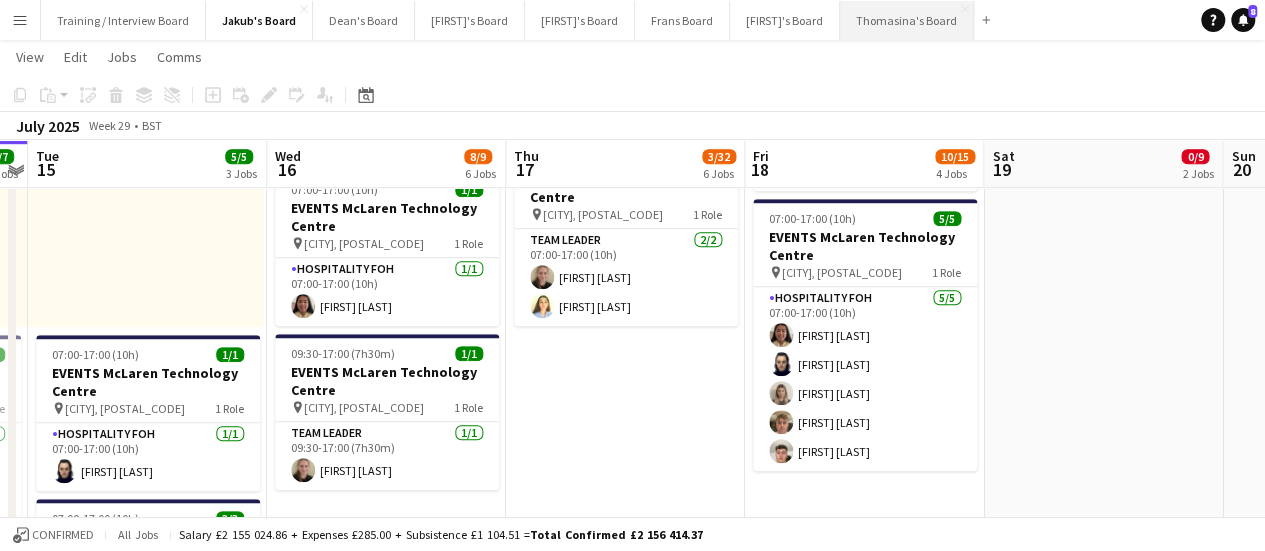 click on "[FIRST]'s Board
Close" at bounding box center (907, 20) 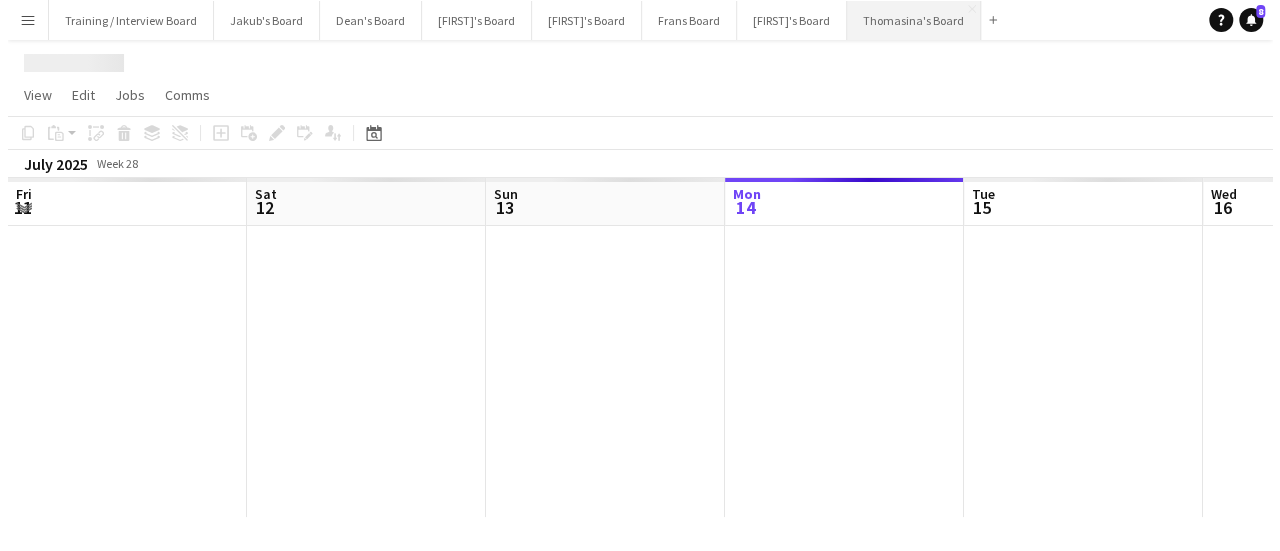 scroll, scrollTop: 0, scrollLeft: 0, axis: both 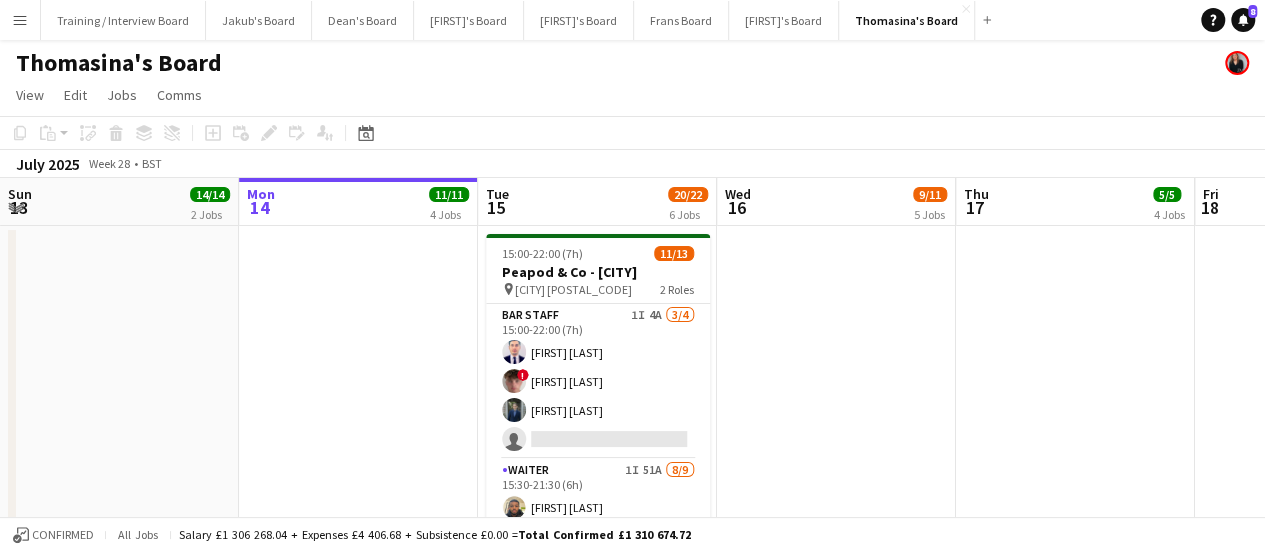 click on "Menu" at bounding box center (20, 20) 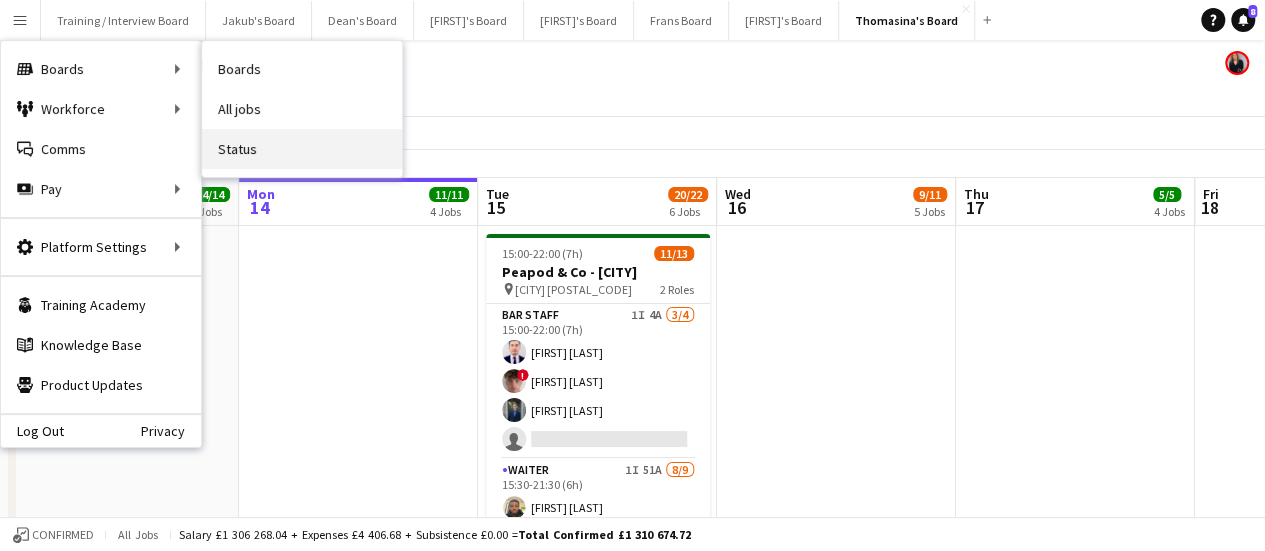 drag, startPoint x: 293, startPoint y: 145, endPoint x: 285, endPoint y: 133, distance: 14.422205 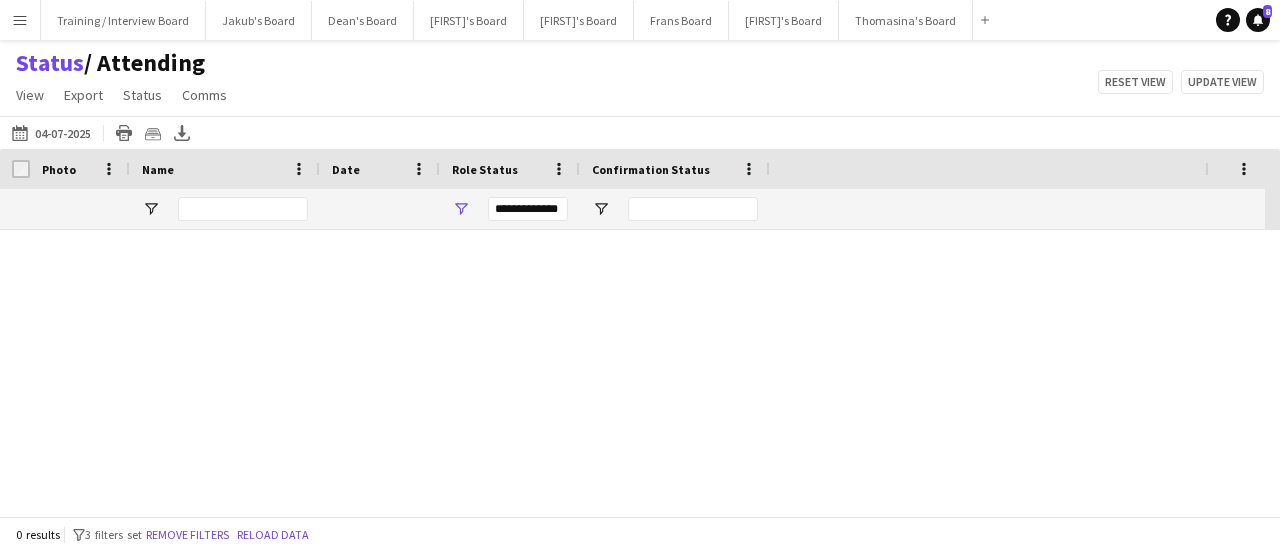 type on "***" 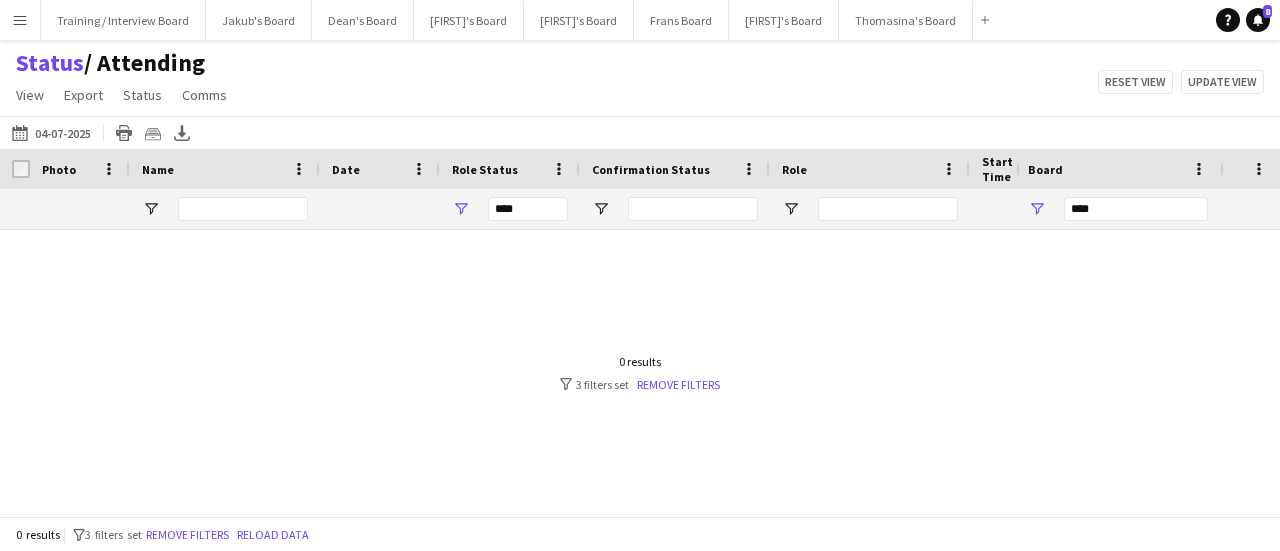click on "Training / Interview Board
Close
[FIRST]'s Board
Close
[FIRST]'s Board
Close
[FIRST]'s Board
Close
[FIRST]'s Board
Close
[FIRST]'s Board
Close
[FIRST]'s Board
Close
[FIRST]'s Board
Close
Add" at bounding box center (518, 20) 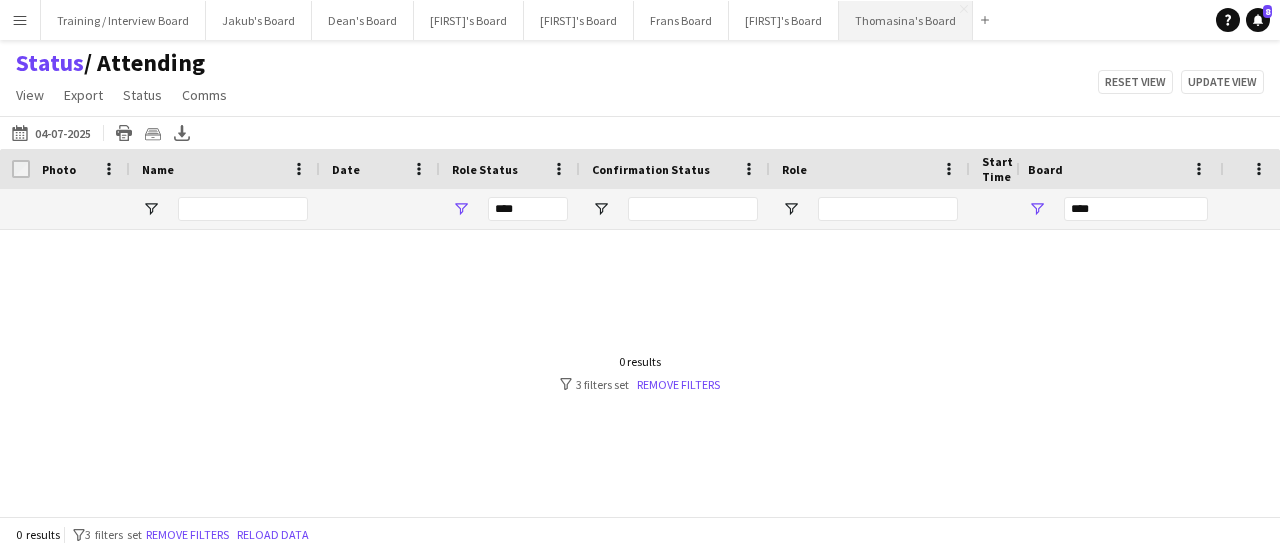 click on "[FIRST]'s Board
Close" at bounding box center (906, 20) 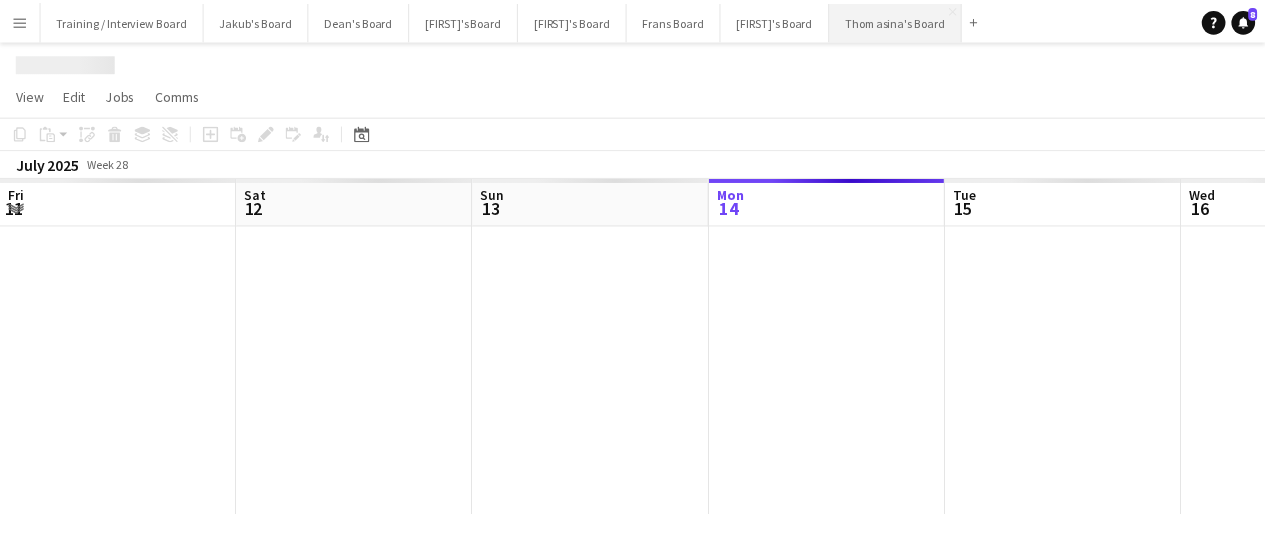 scroll, scrollTop: 0, scrollLeft: 478, axis: horizontal 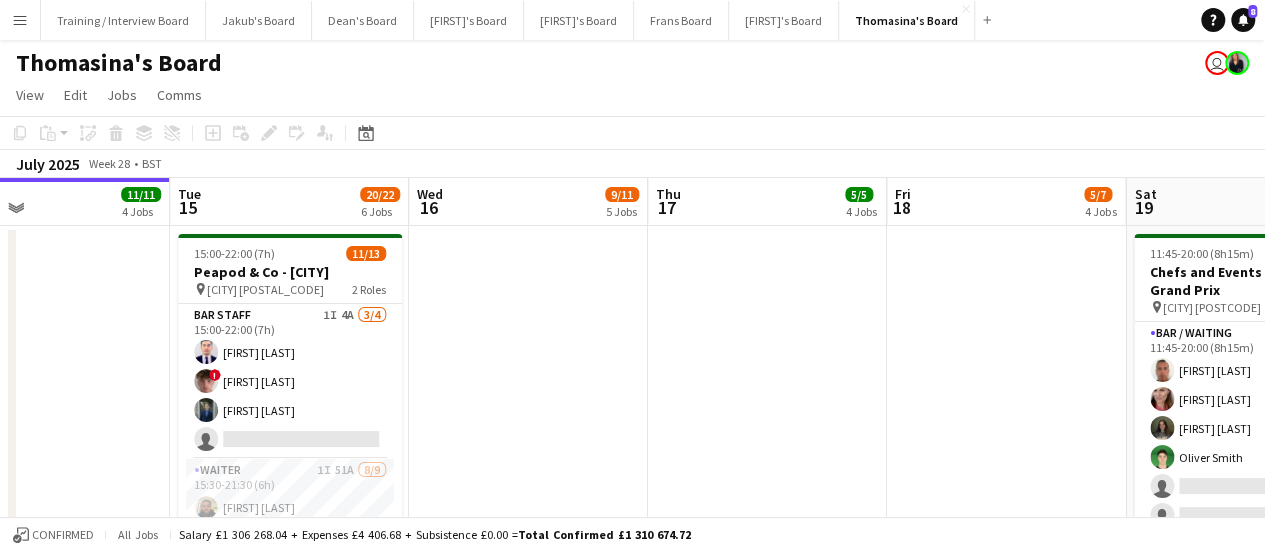 drag, startPoint x: 1084, startPoint y: 327, endPoint x: 571, endPoint y: 81, distance: 568.9332 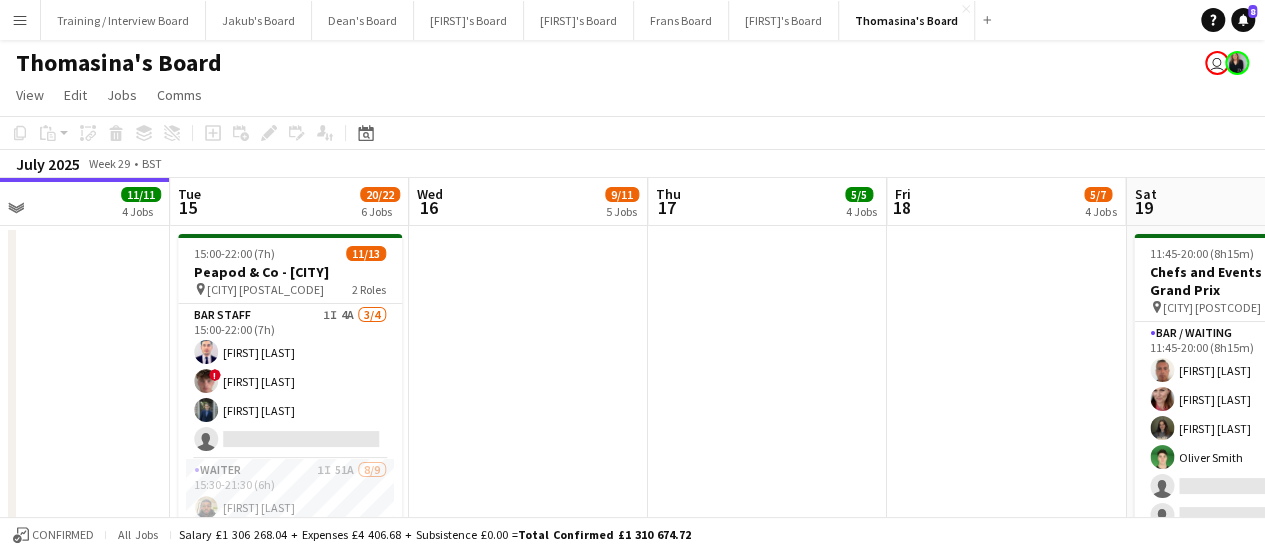 drag, startPoint x: 571, startPoint y: 81, endPoint x: 478, endPoint y: 241, distance: 185.06485 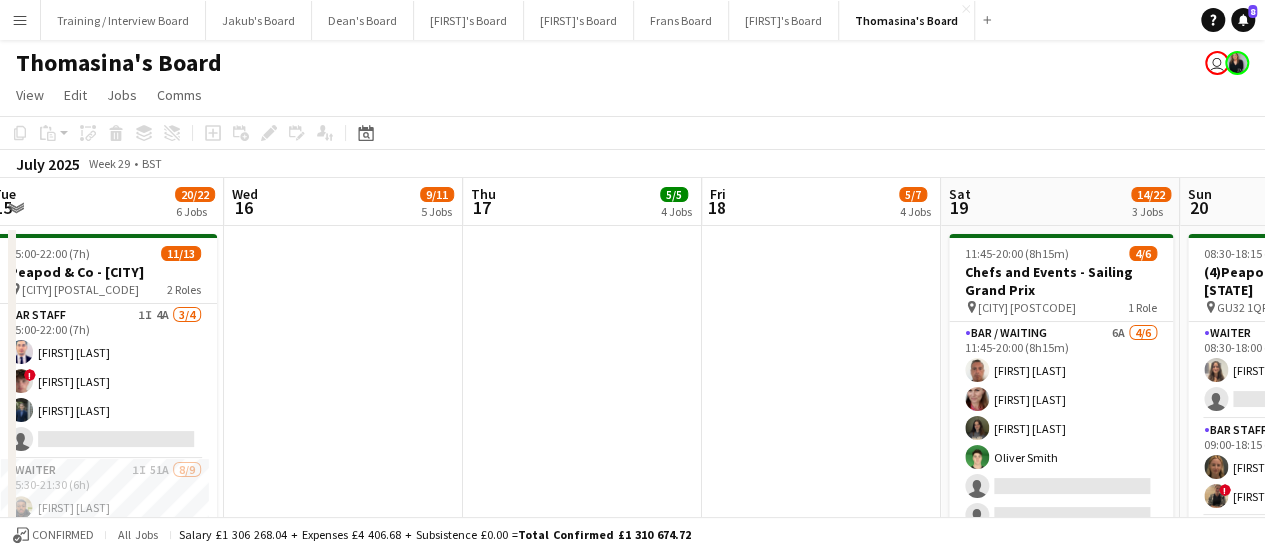 drag, startPoint x: 923, startPoint y: 293, endPoint x: 738, endPoint y: 221, distance: 198.517 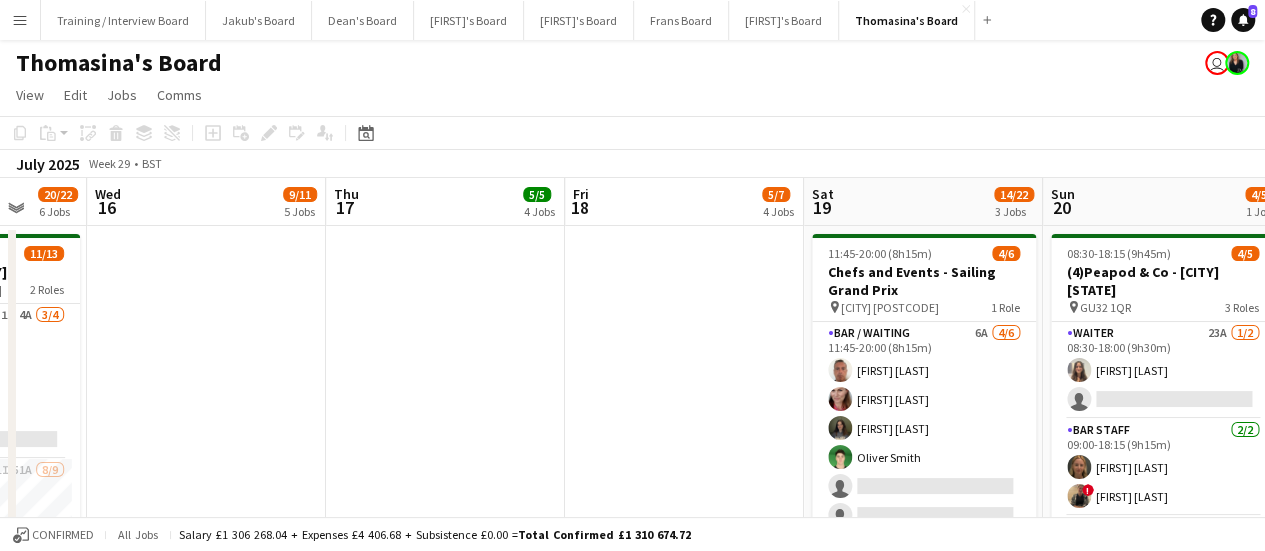 scroll, scrollTop: 0, scrollLeft: 678, axis: horizontal 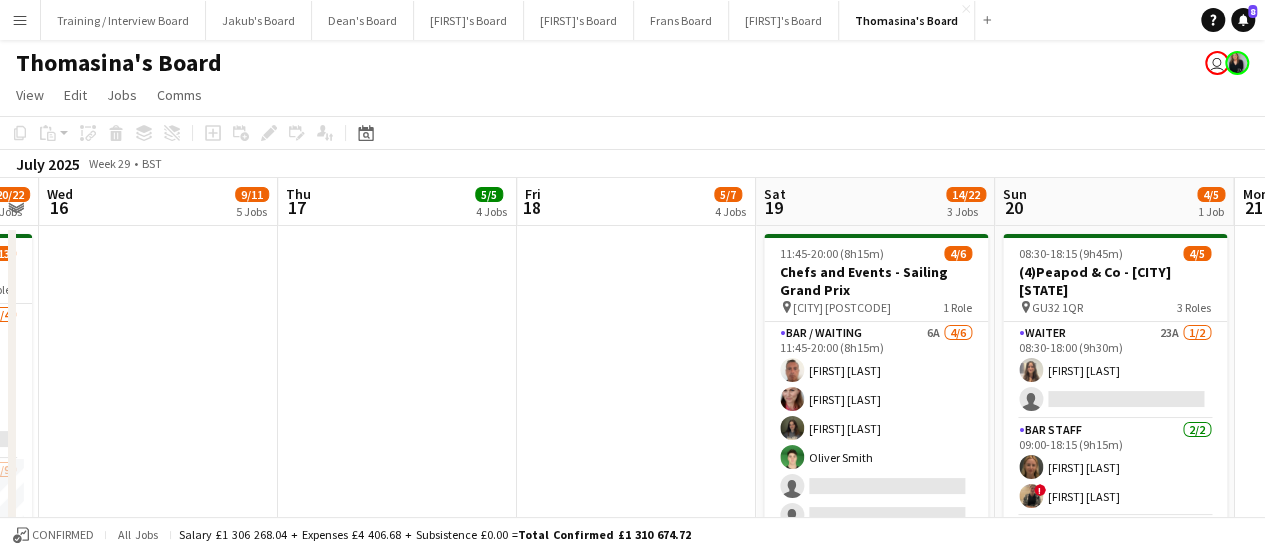 drag, startPoint x: 1091, startPoint y: 439, endPoint x: 906, endPoint y: 418, distance: 186.18808 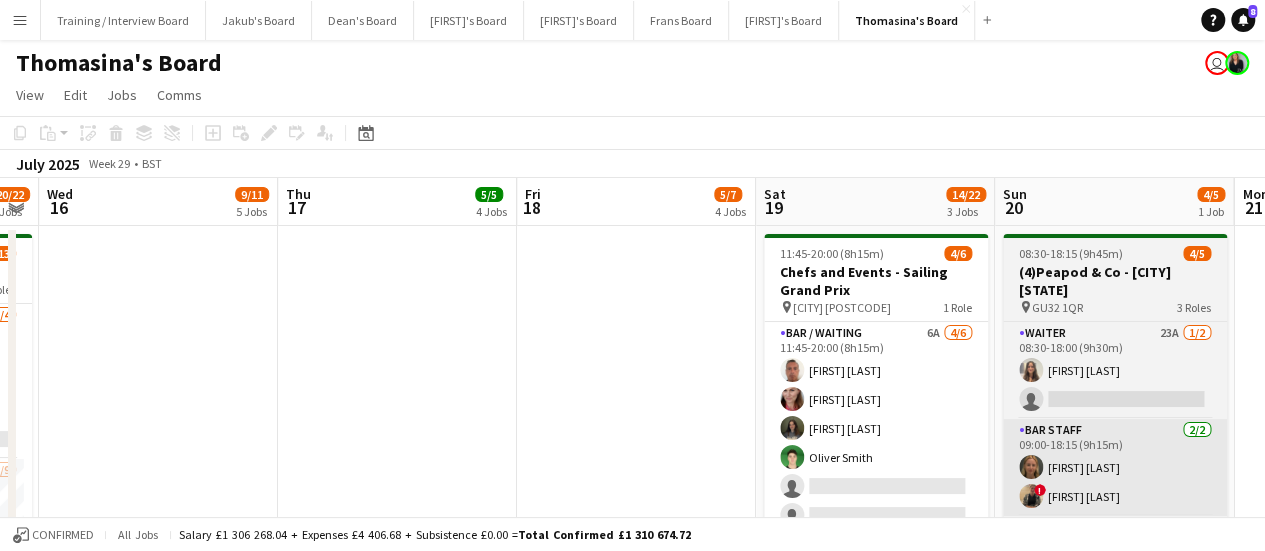 drag, startPoint x: 906, startPoint y: 418, endPoint x: 1118, endPoint y: 456, distance: 215.37874 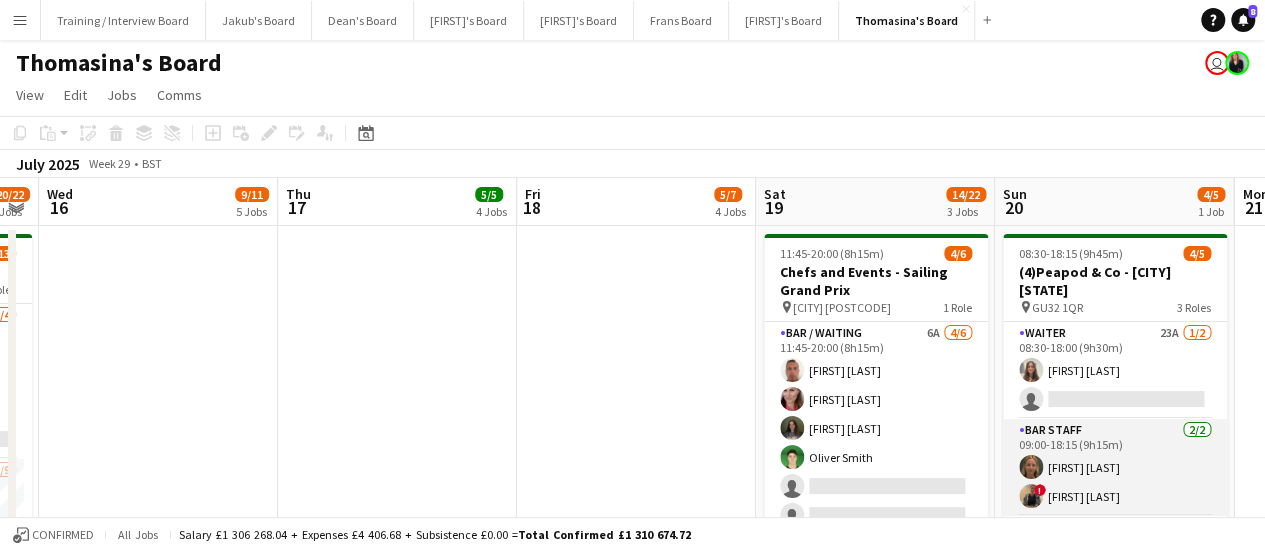 scroll, scrollTop: 0, scrollLeft: 676, axis: horizontal 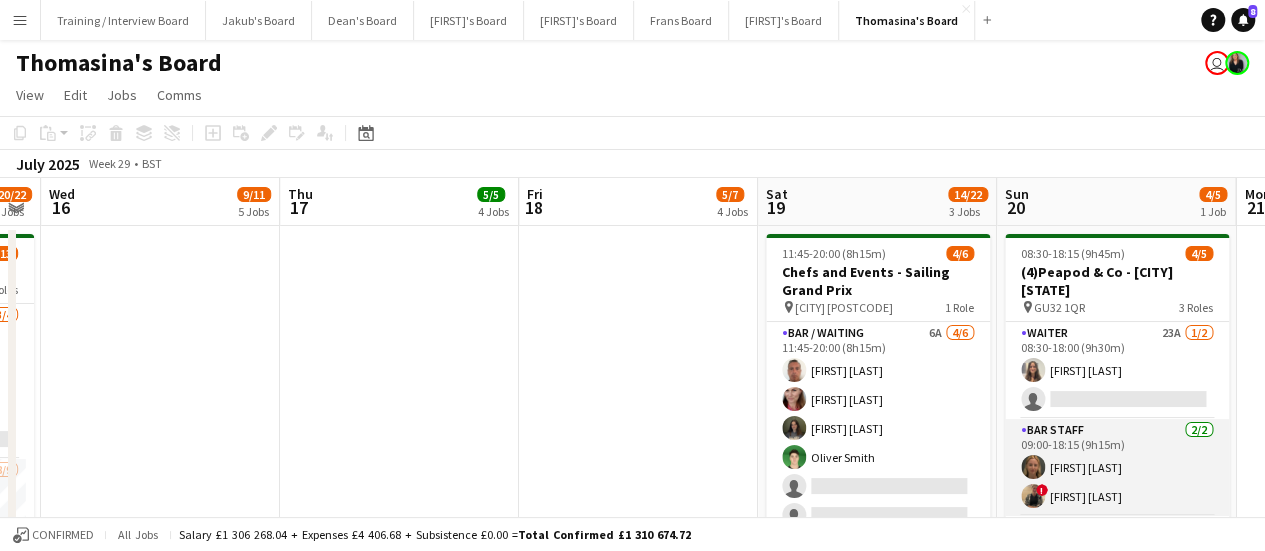 click on "[ROLE]   [NUMBER]/[NUMBER]   [TIME]
[FIRST] [LAST] ! [FIRST] [LAST]" at bounding box center (1117, 467) 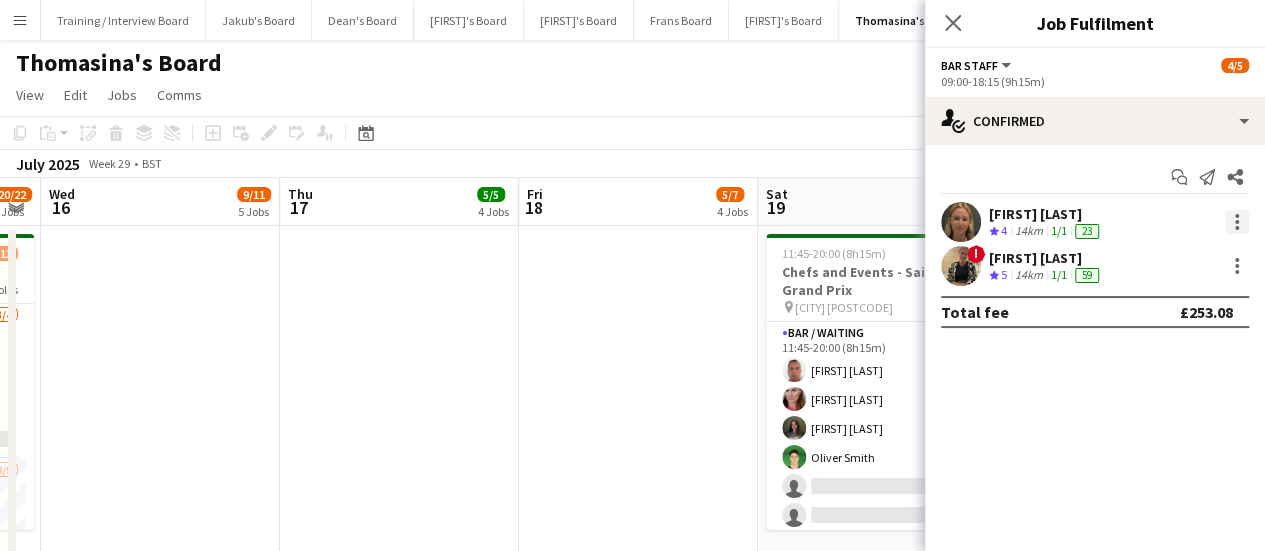 click at bounding box center (1237, 222) 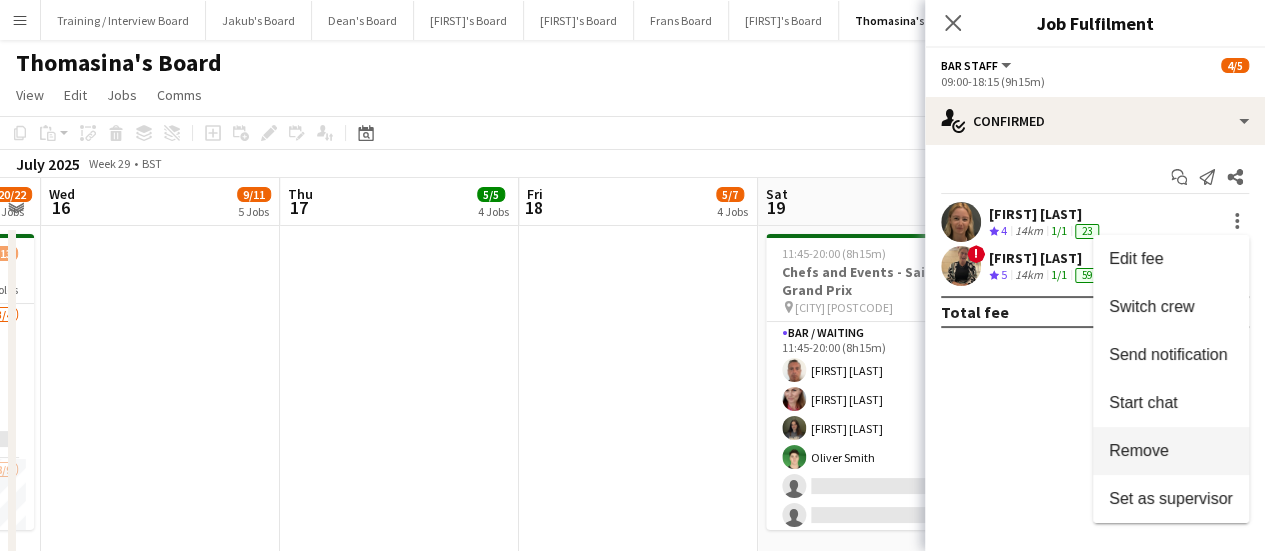 click on "Remove" at bounding box center [1171, 451] 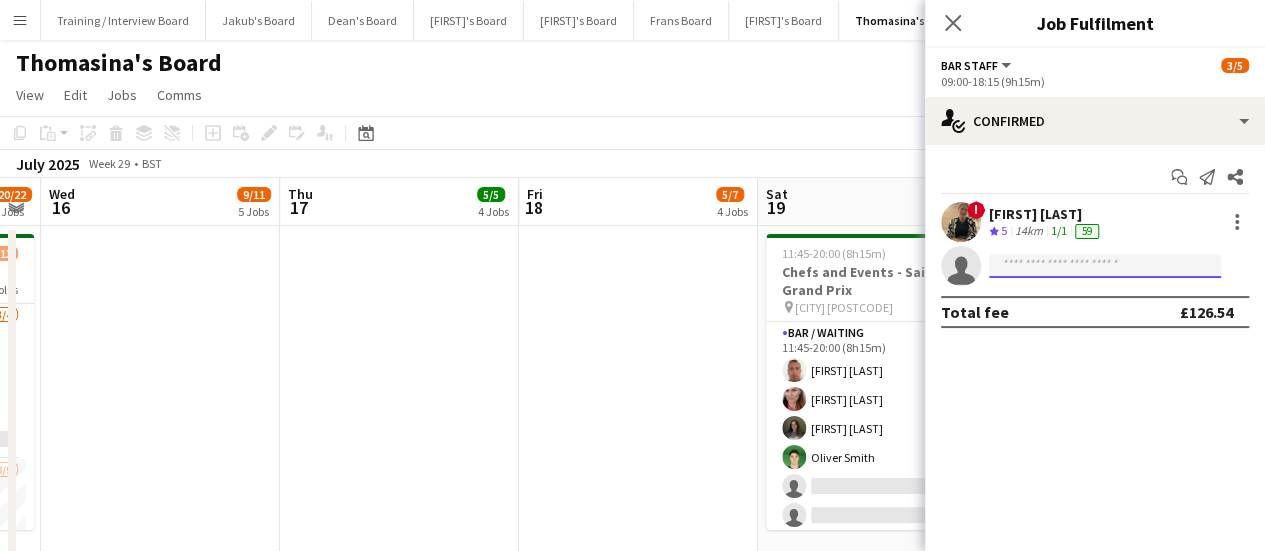 click 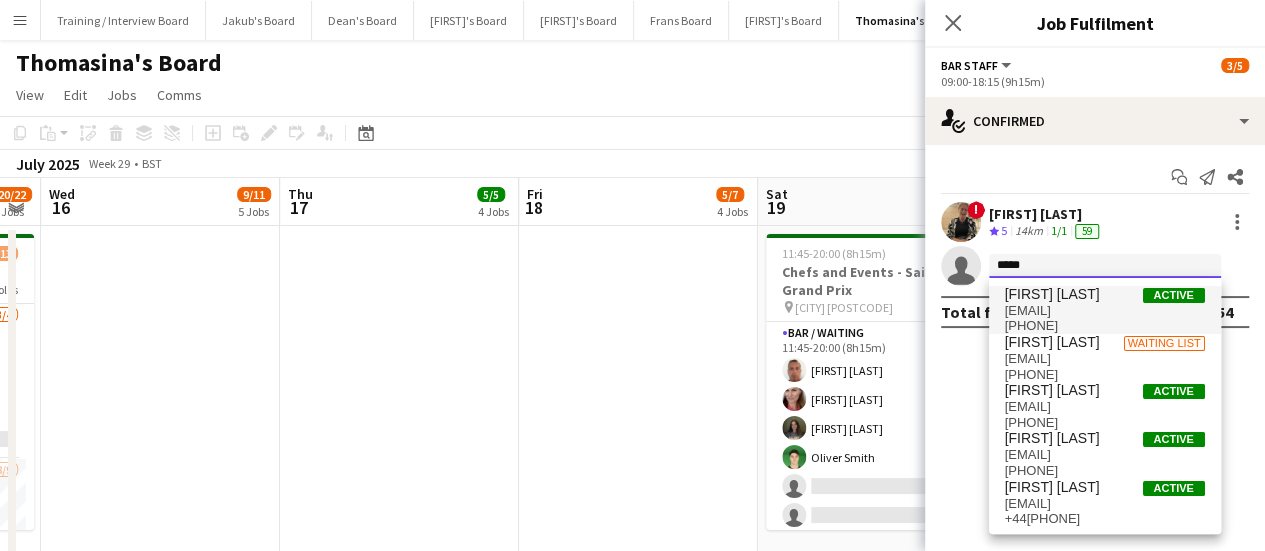type on "*****" 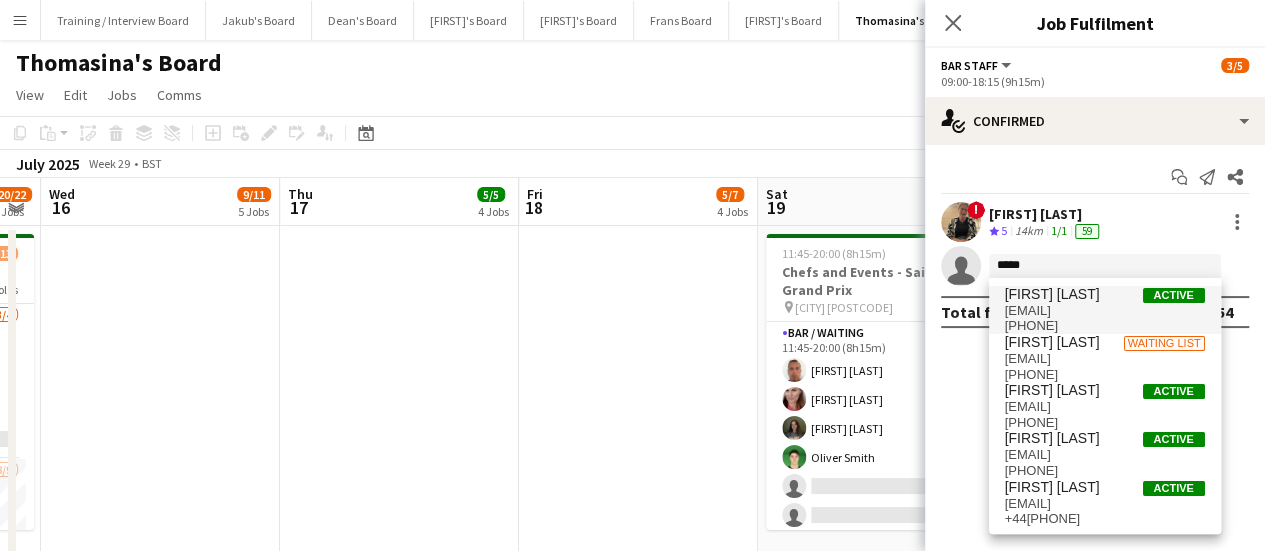 click on "[FIRST] [LAST]" at bounding box center (1052, 294) 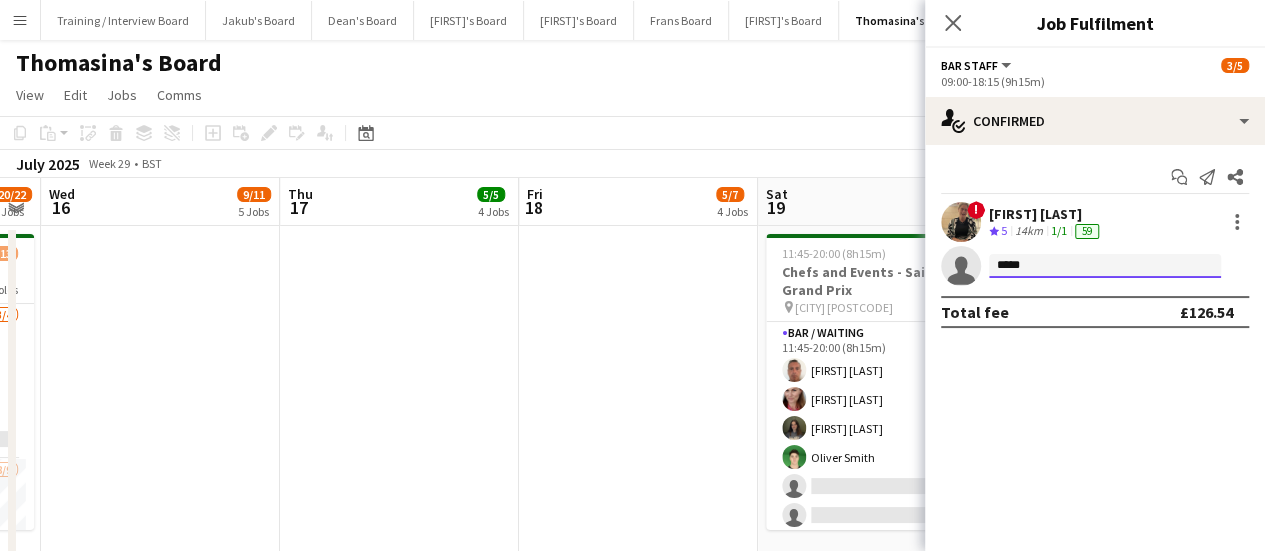 type 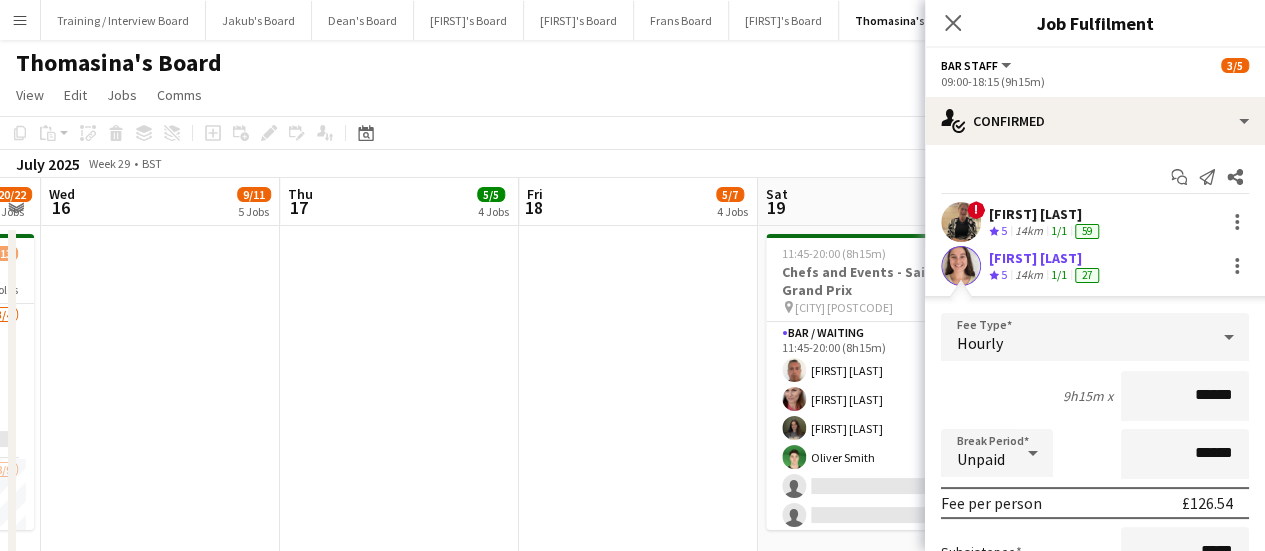scroll, scrollTop: 165, scrollLeft: 0, axis: vertical 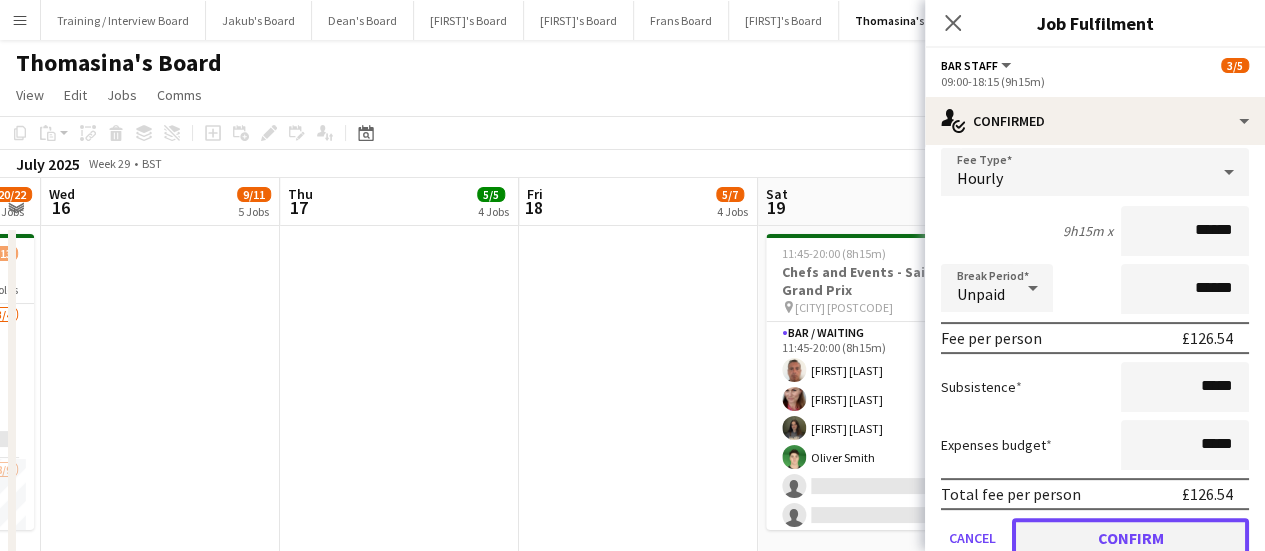 click on "Confirm" at bounding box center (1130, 538) 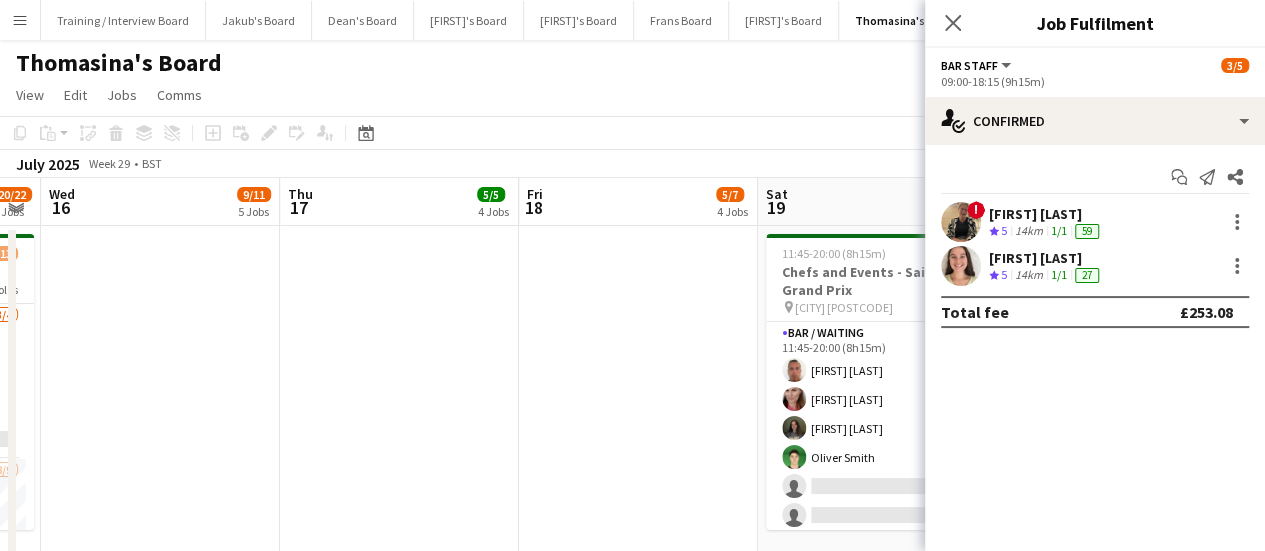 scroll, scrollTop: 0, scrollLeft: 0, axis: both 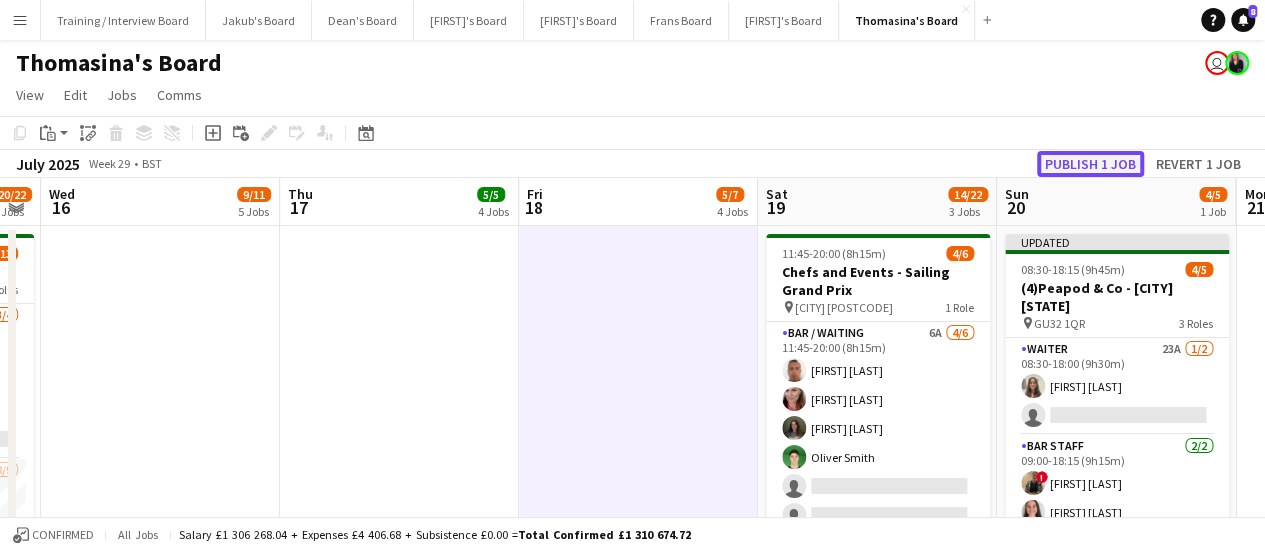 click on "Publish 1 job" 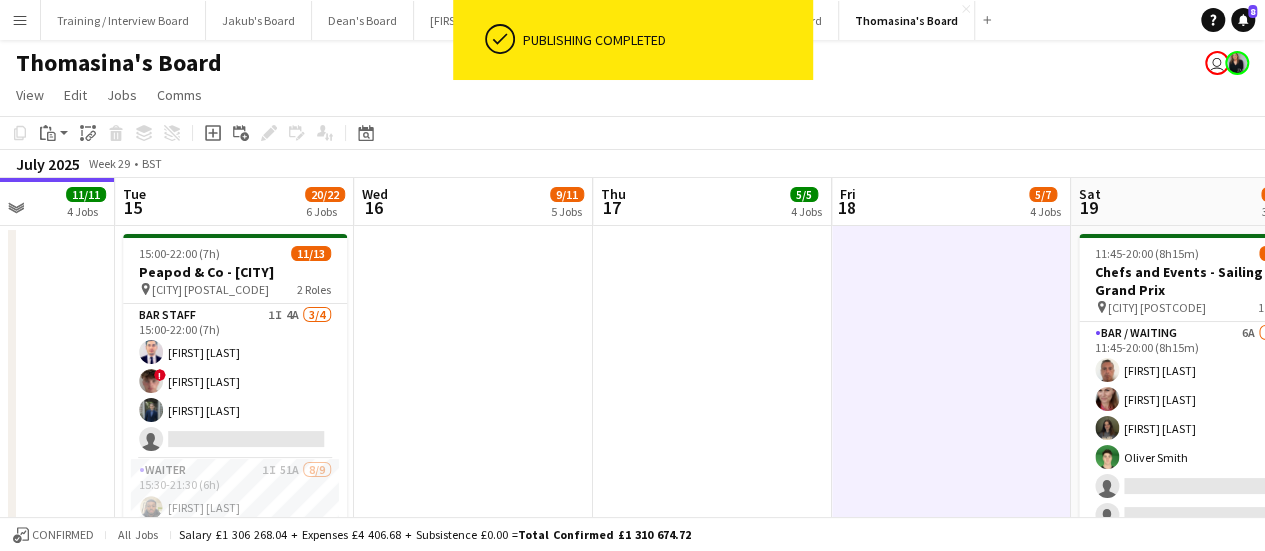 scroll, scrollTop: 0, scrollLeft: 492, axis: horizontal 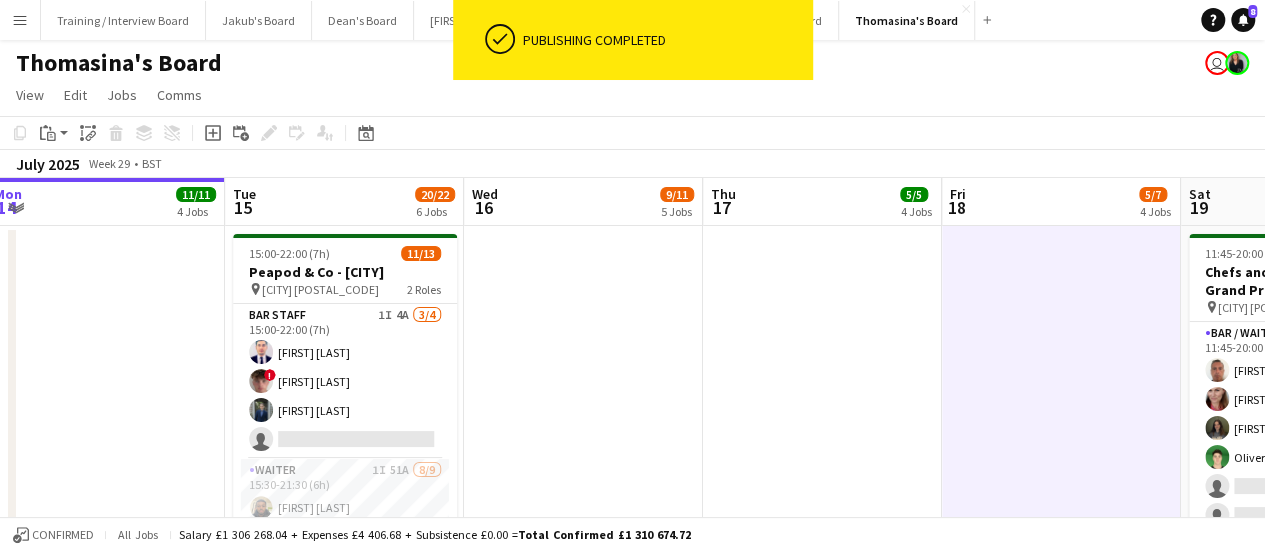 drag, startPoint x: 376, startPoint y: 369, endPoint x: 800, endPoint y: 382, distance: 424.19925 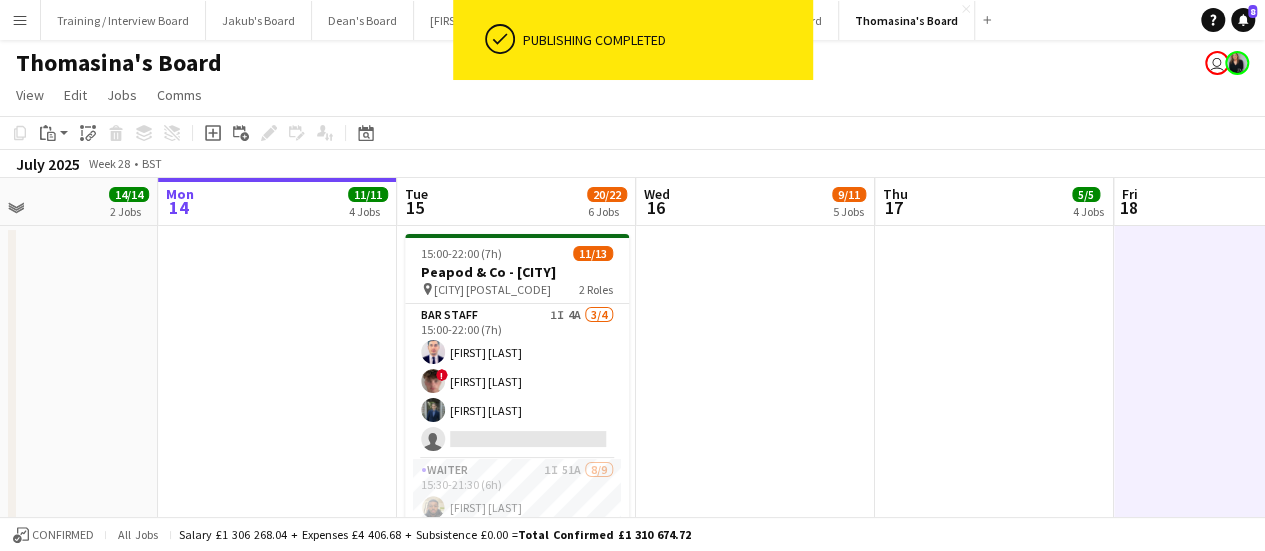 drag, startPoint x: 540, startPoint y: 405, endPoint x: 816, endPoint y: 415, distance: 276.1811 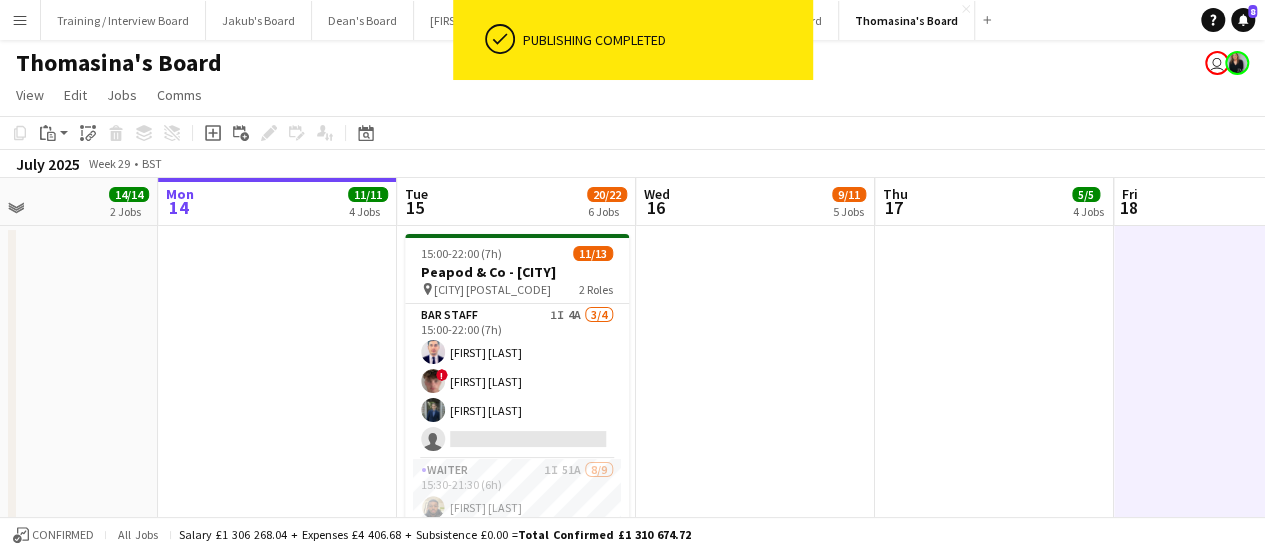 scroll, scrollTop: 0, scrollLeft: 455, axis: horizontal 